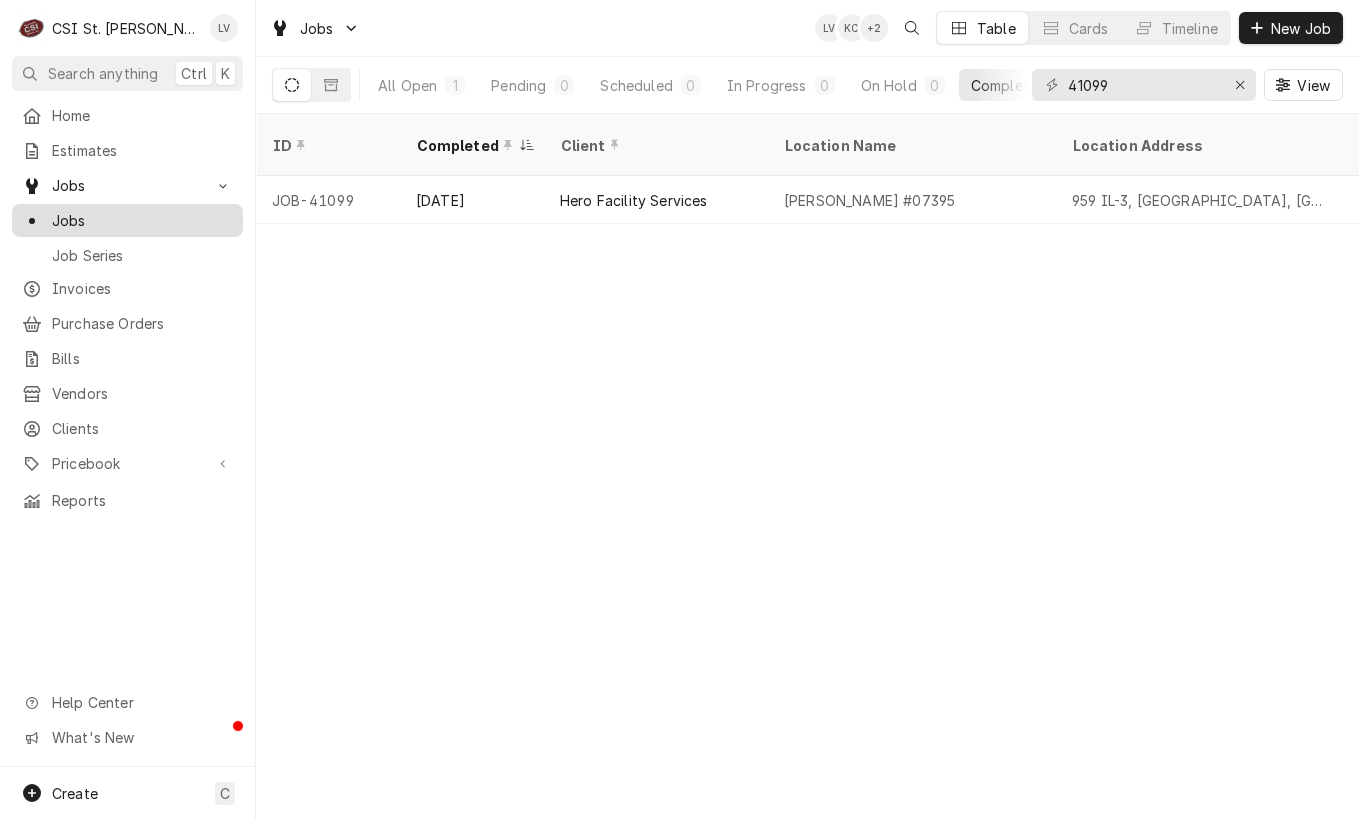 scroll, scrollTop: 0, scrollLeft: 0, axis: both 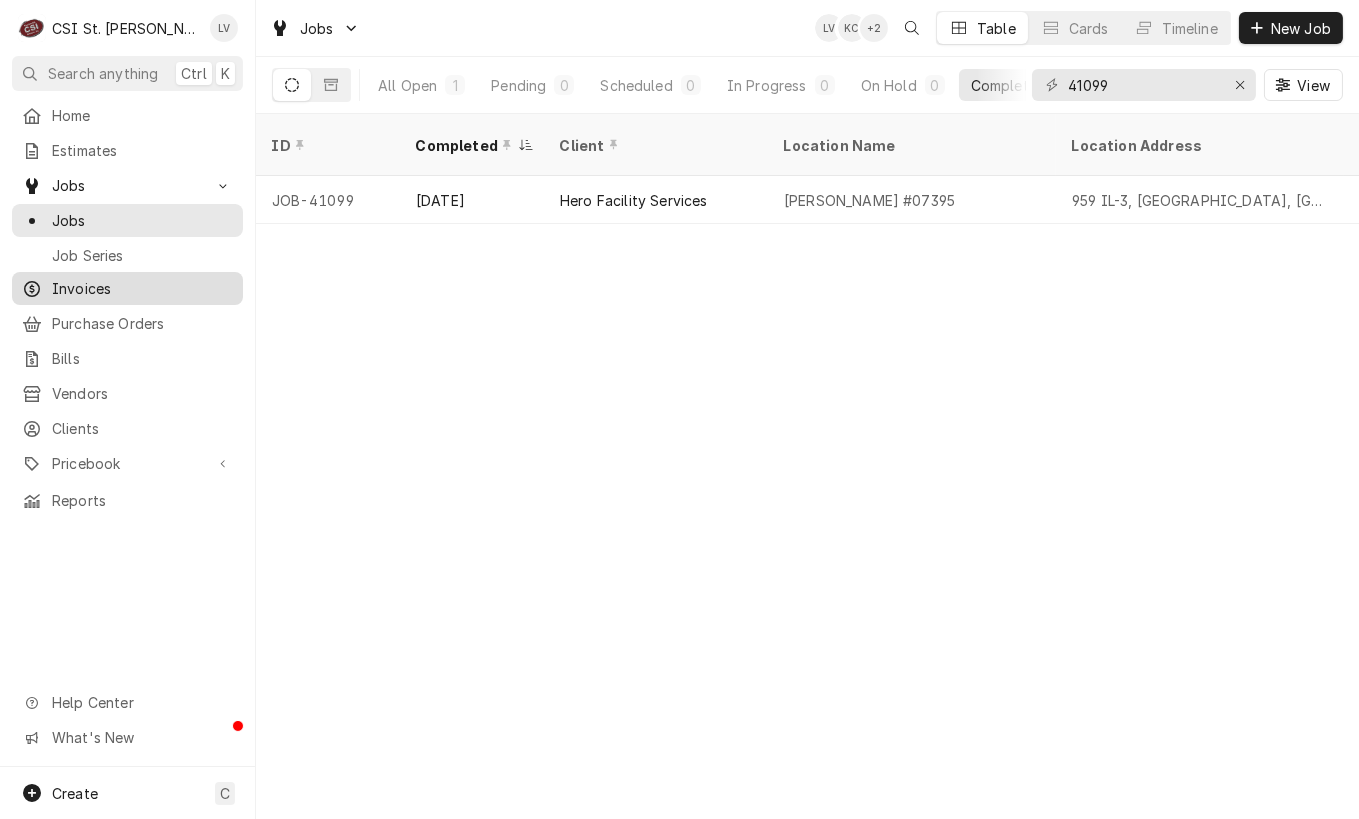 click on "Invoices" at bounding box center (142, 288) 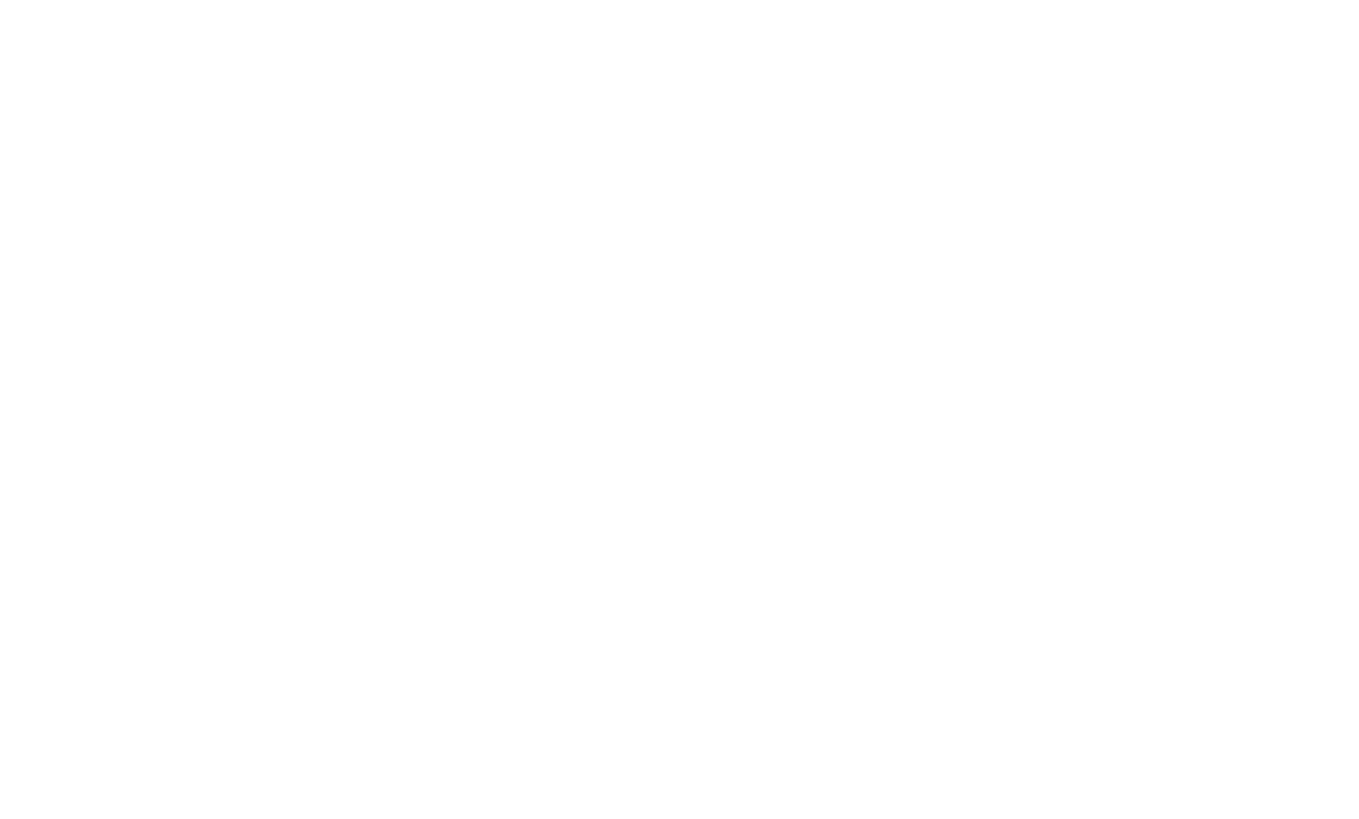 scroll, scrollTop: 0, scrollLeft: 0, axis: both 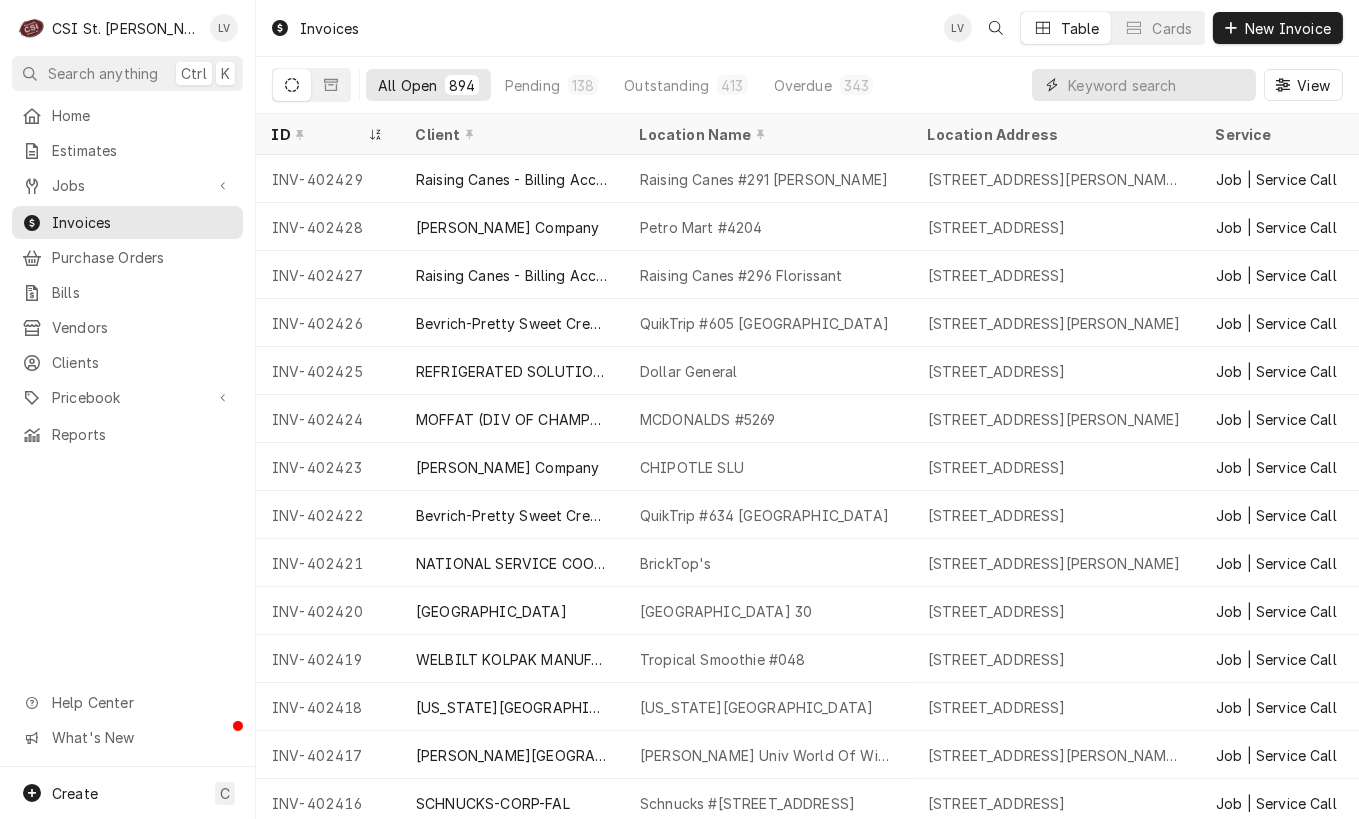 click at bounding box center [1157, 85] 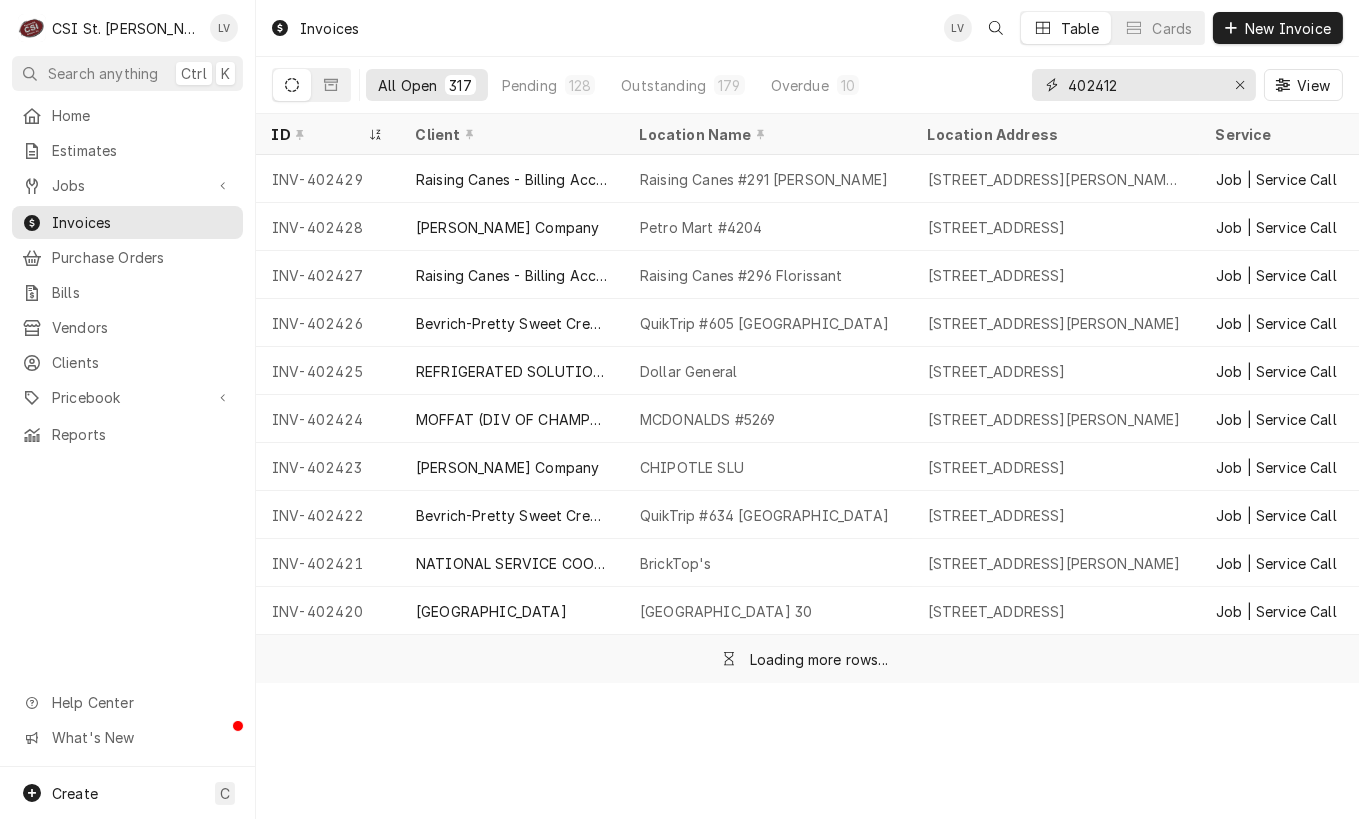 type on "402412" 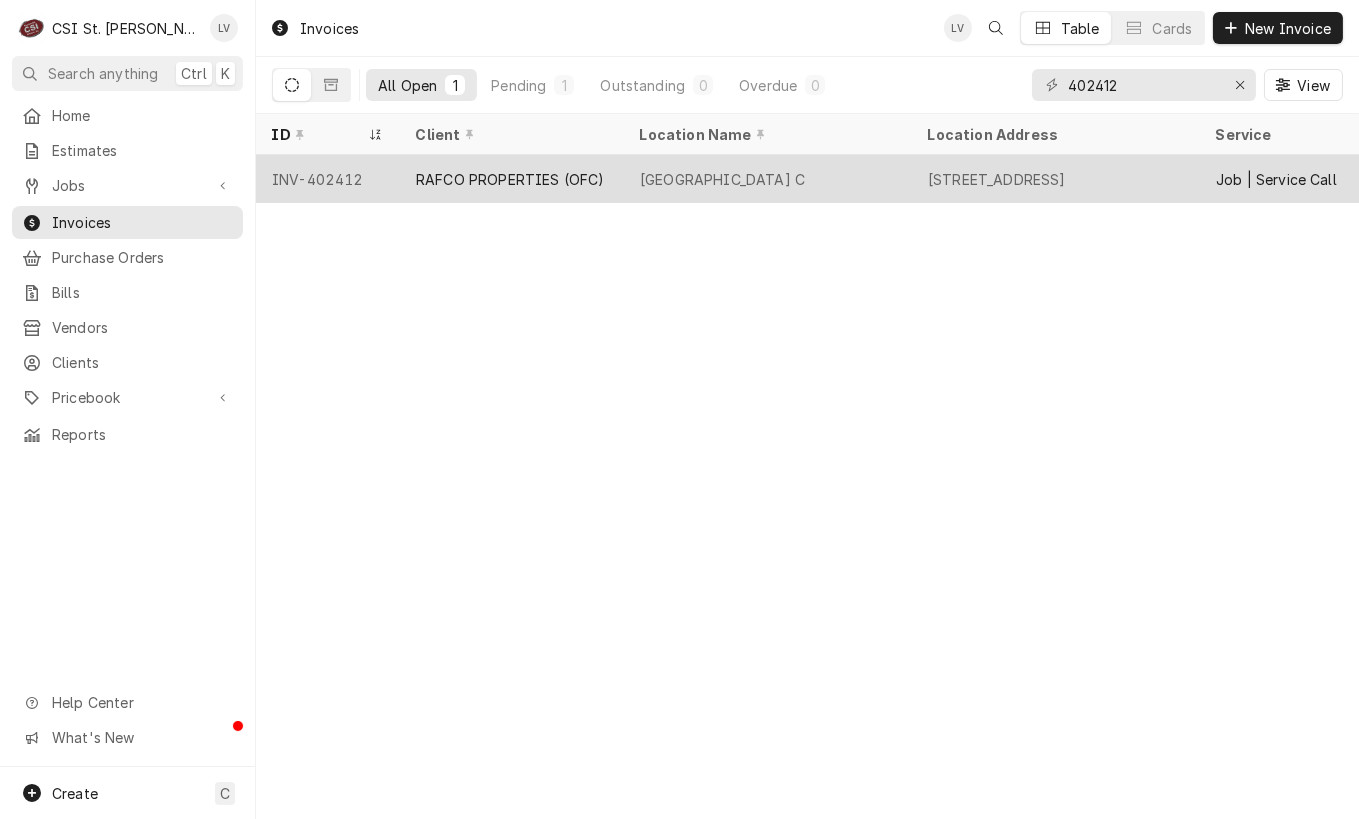 click on "7676 Forsyth Blvd, Clayton, MO 63105" at bounding box center (997, 179) 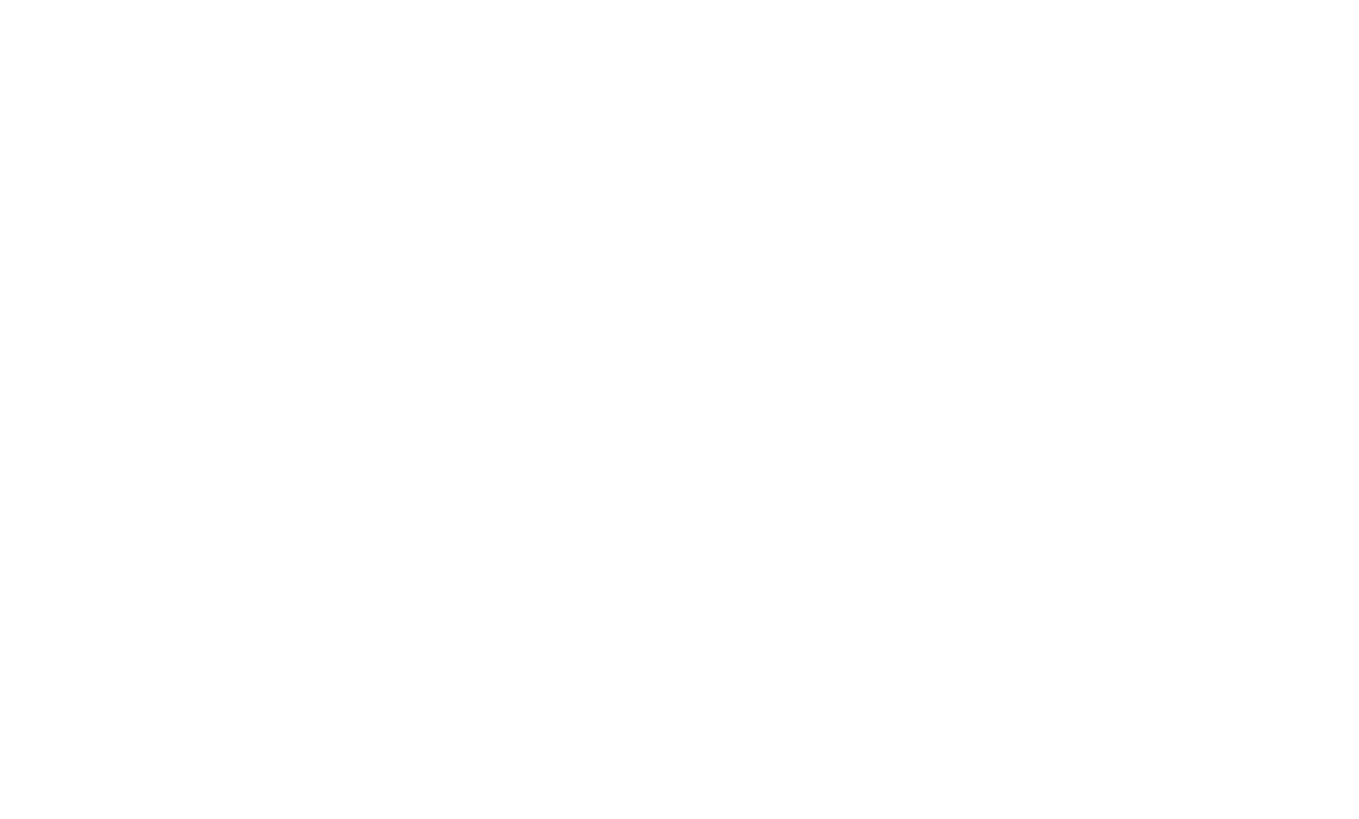scroll, scrollTop: 0, scrollLeft: 0, axis: both 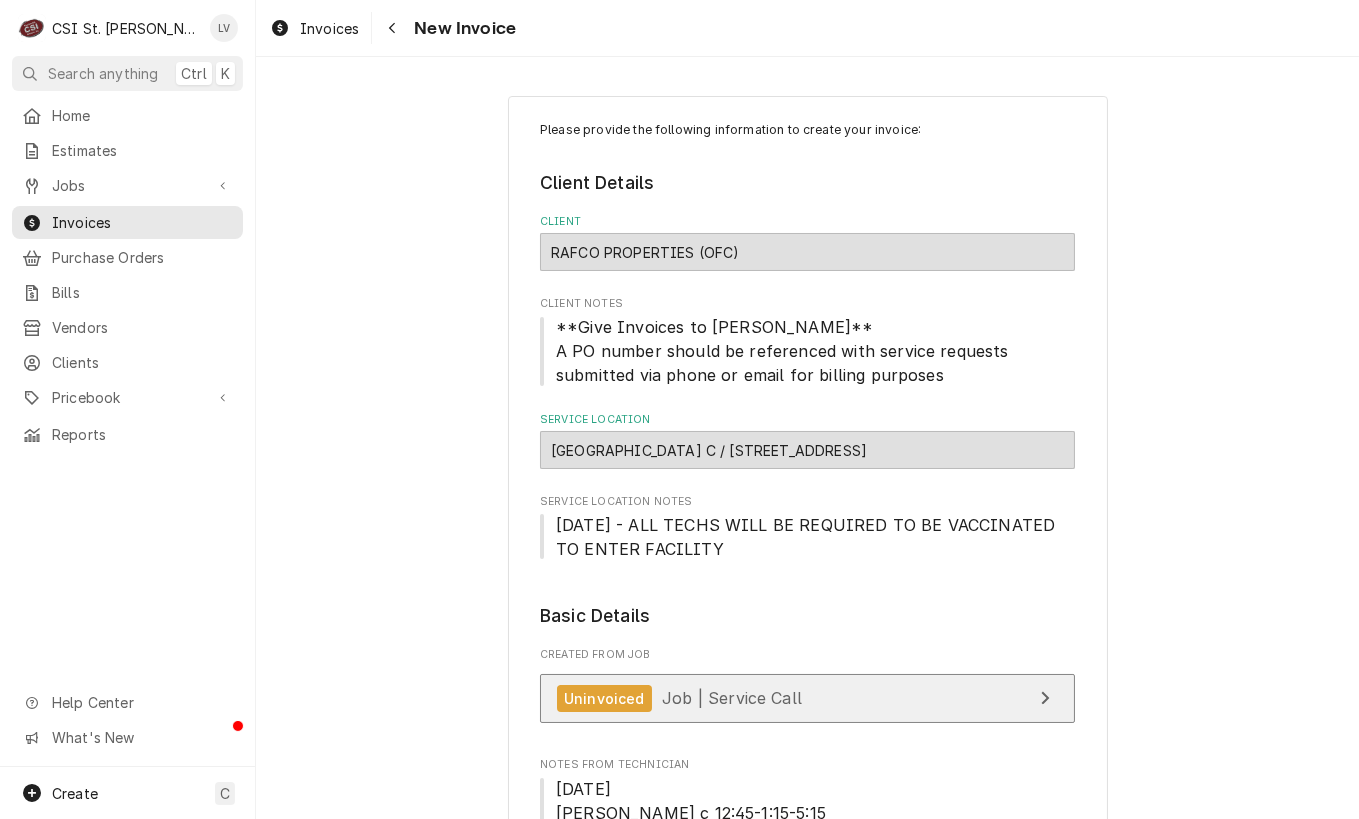 click on "Job | Service Call" at bounding box center (732, 698) 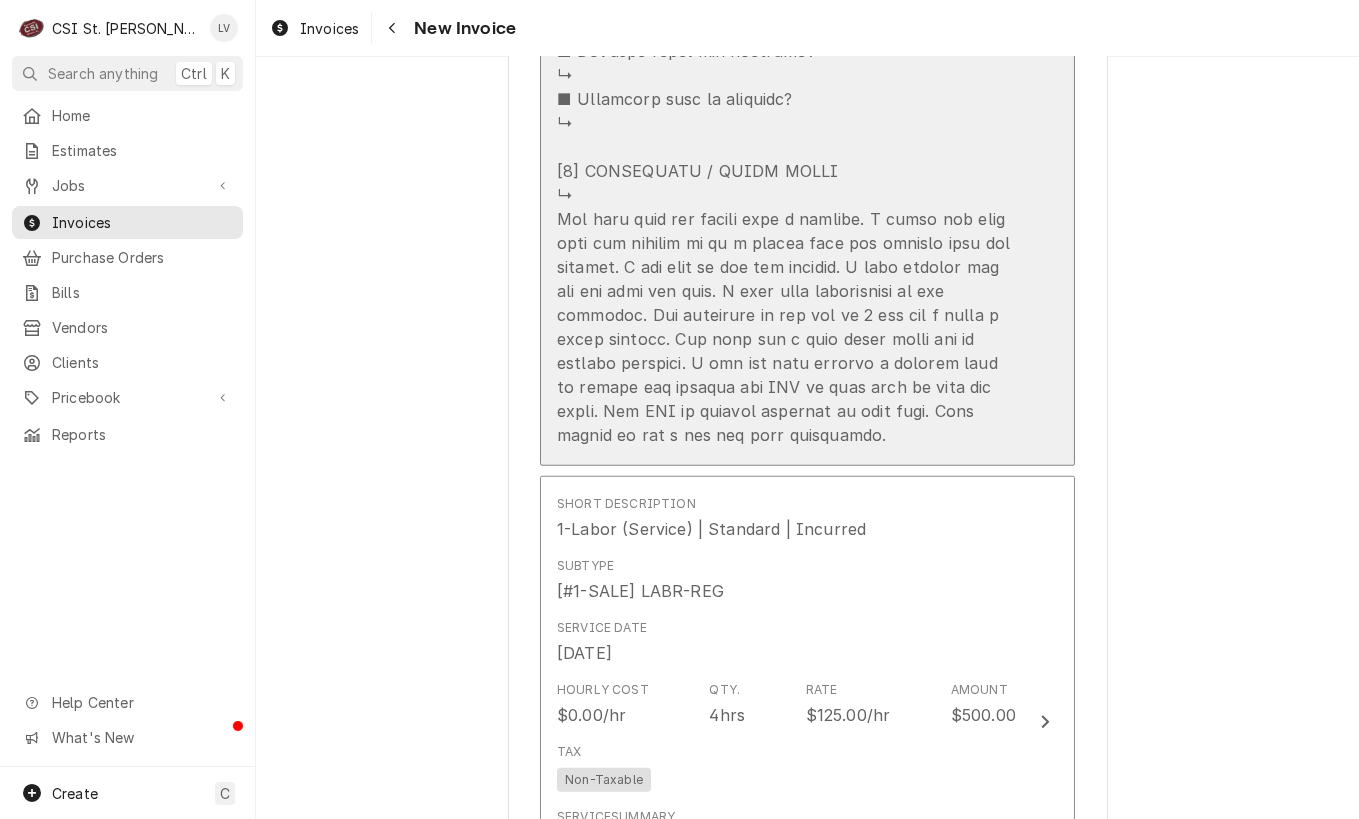 scroll, scrollTop: 3400, scrollLeft: 0, axis: vertical 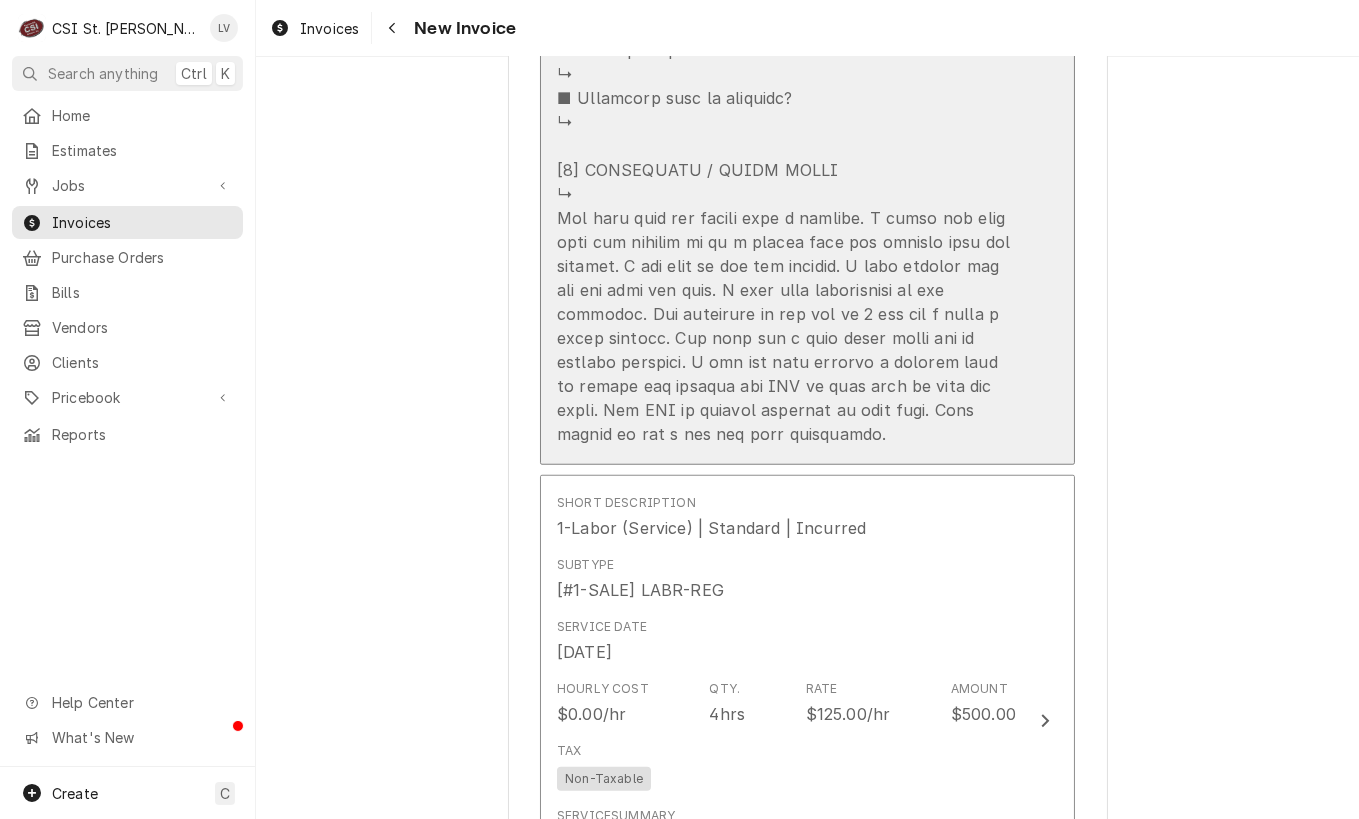 click at bounding box center (786, -334) 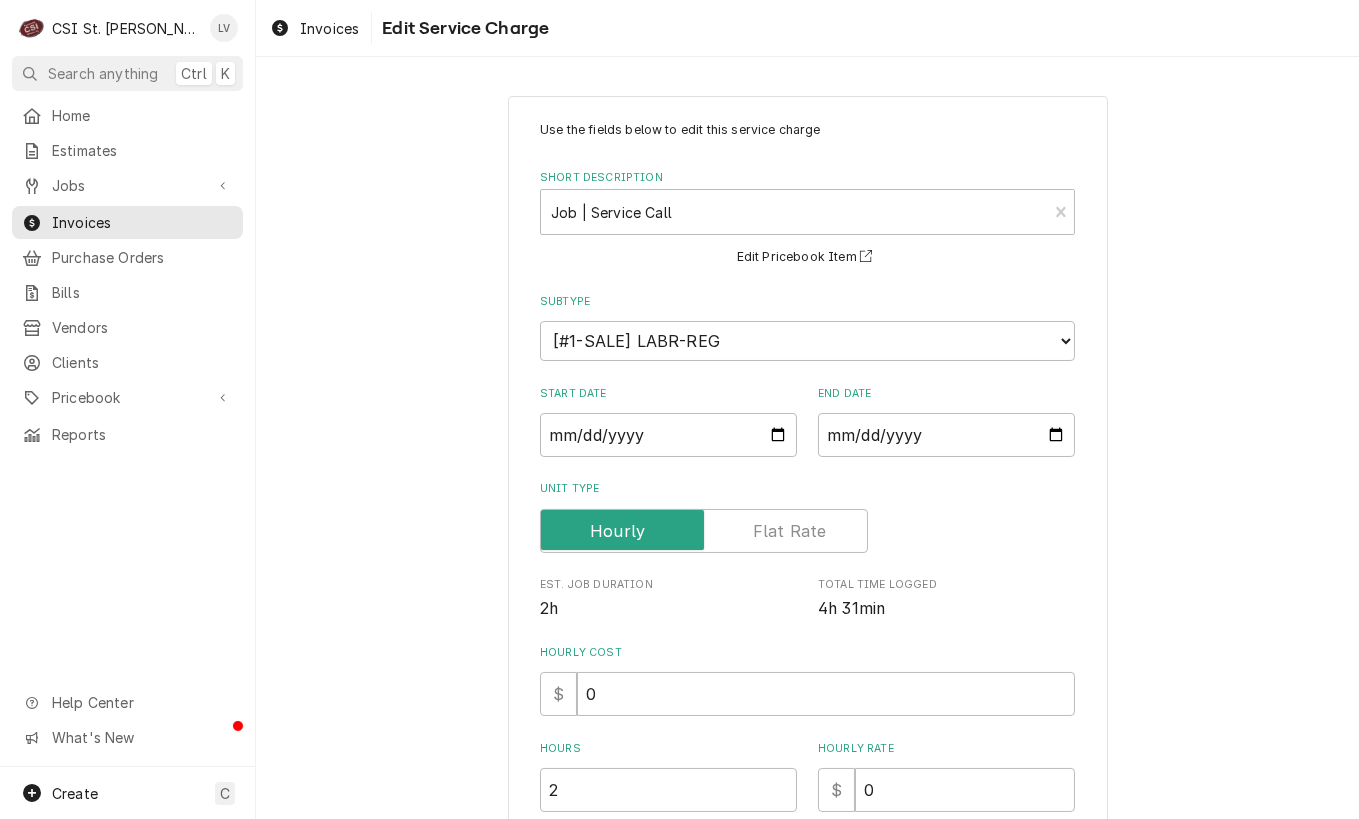 scroll, scrollTop: 500, scrollLeft: 0, axis: vertical 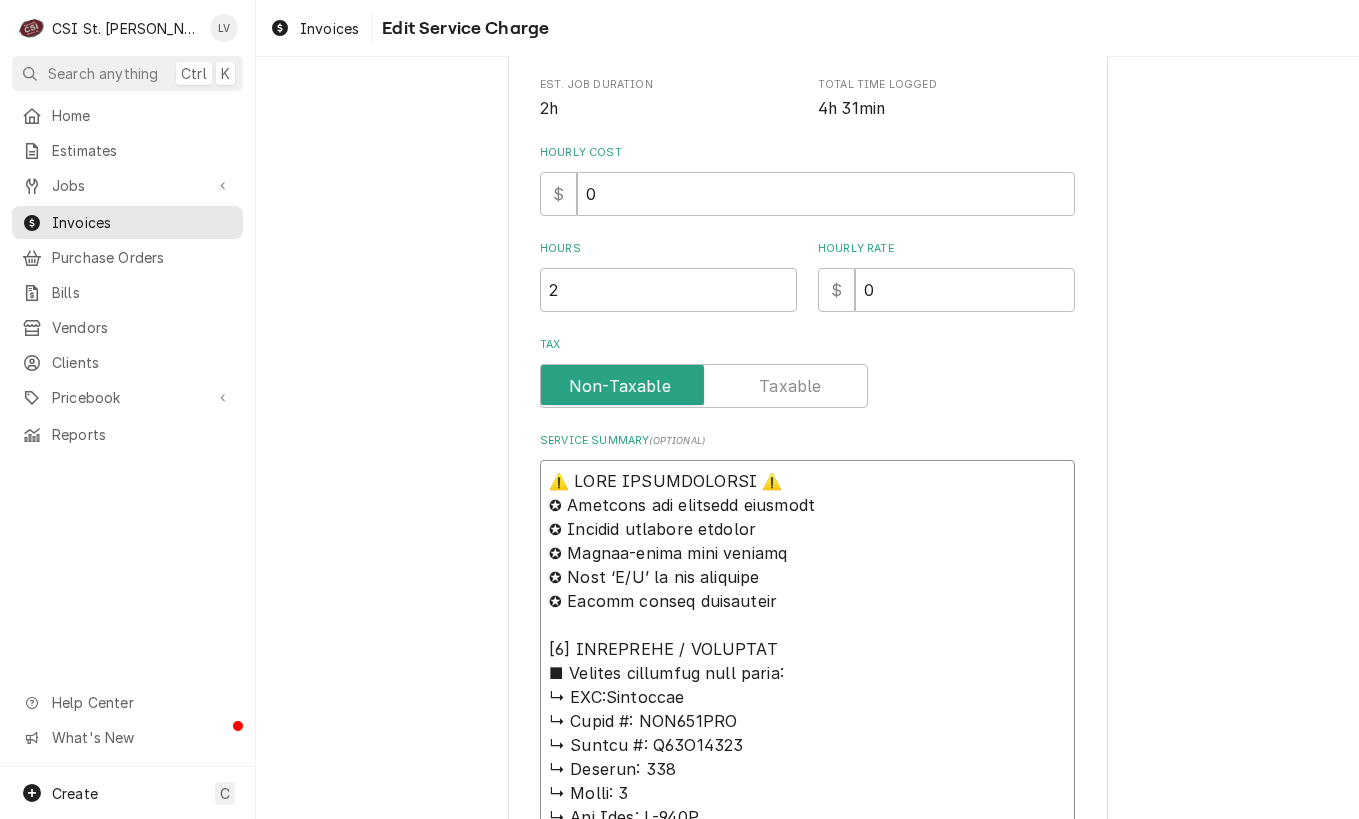 drag, startPoint x: 539, startPoint y: 482, endPoint x: 842, endPoint y: 662, distance: 352.43298 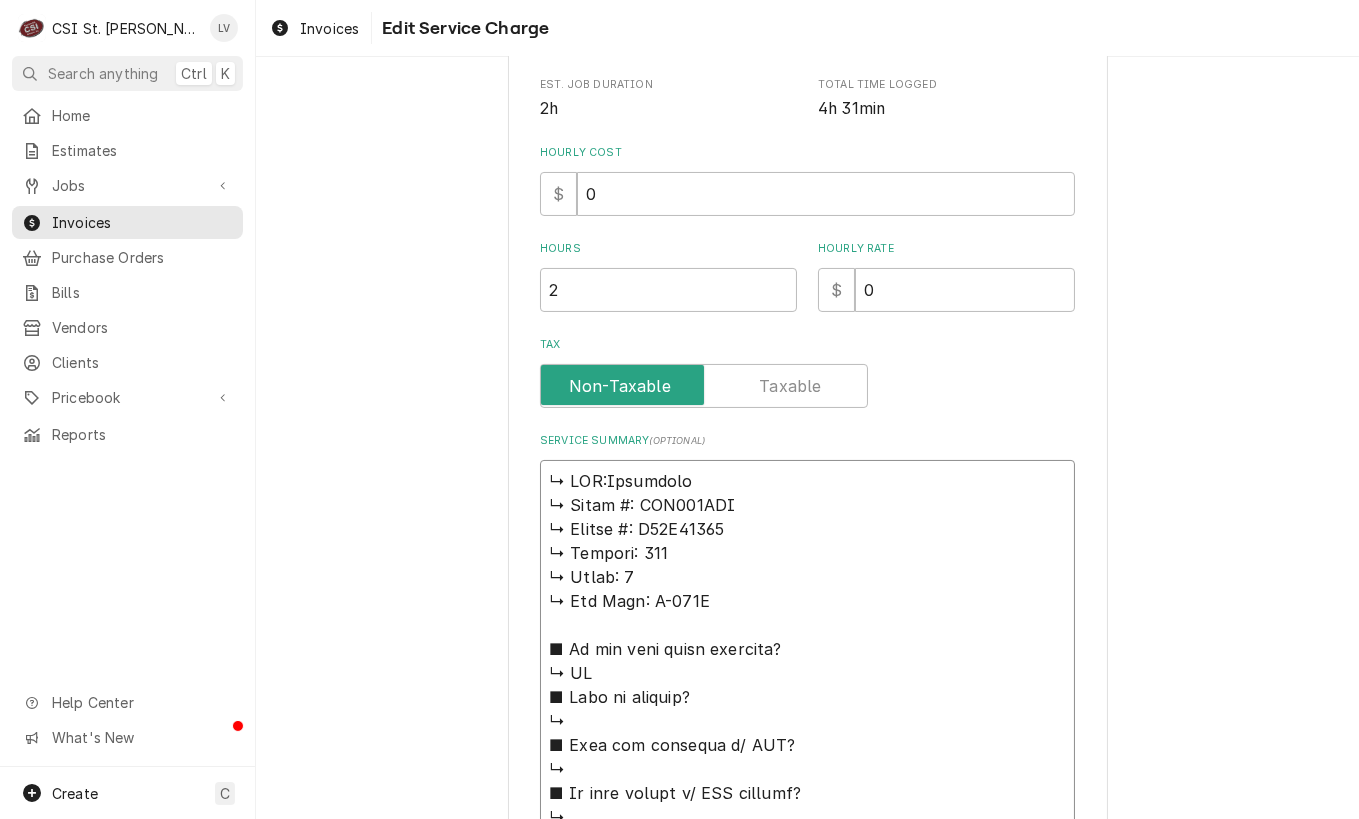 type on "x" 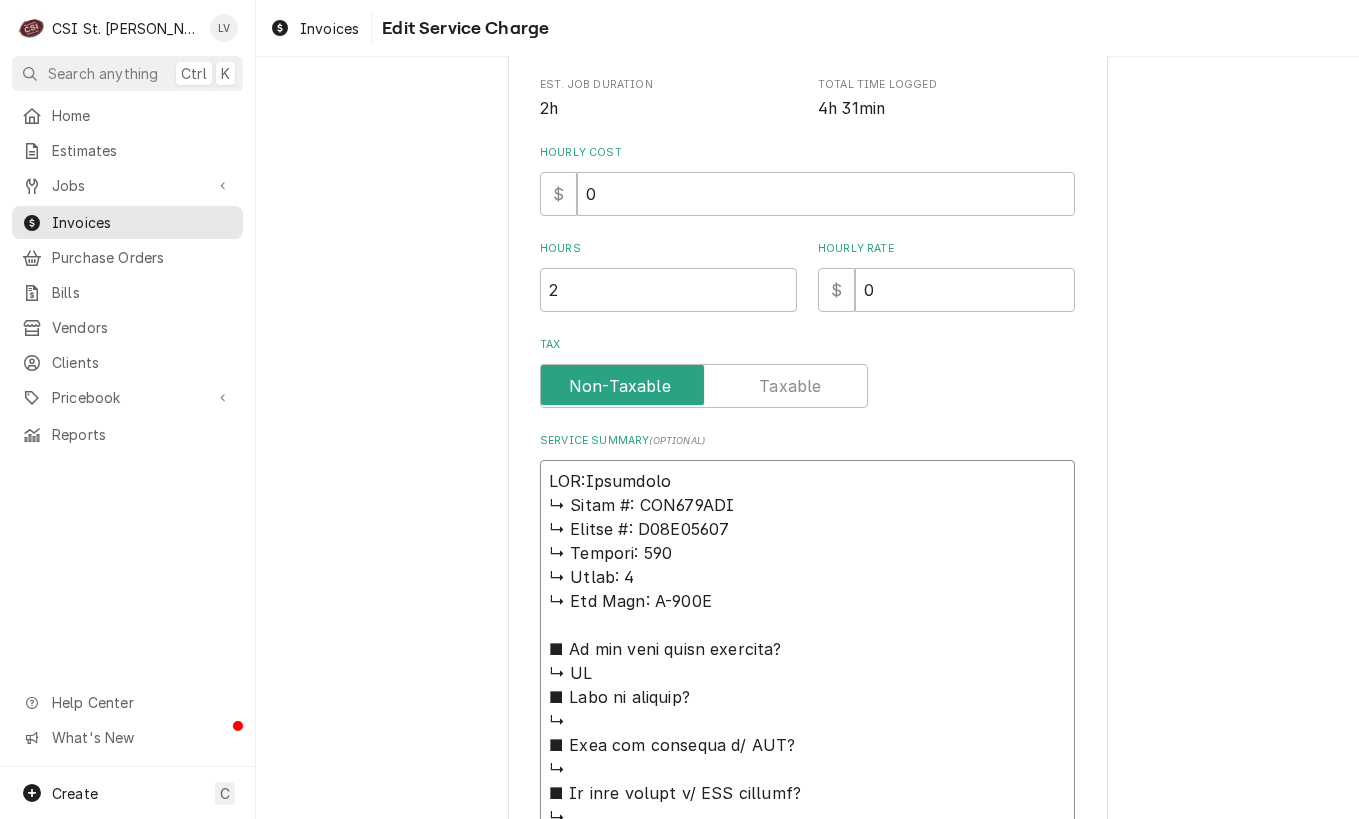 type on "x" 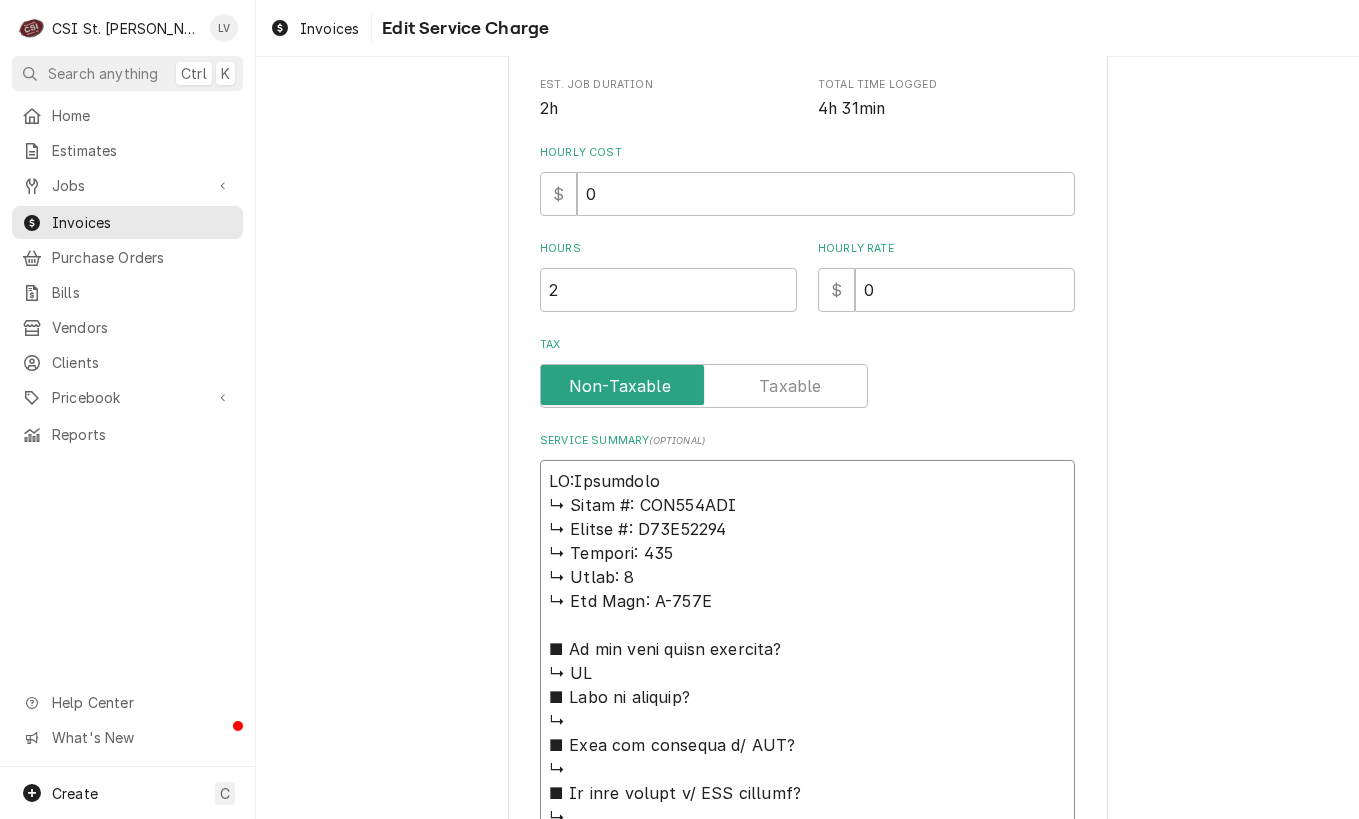 type on "x" 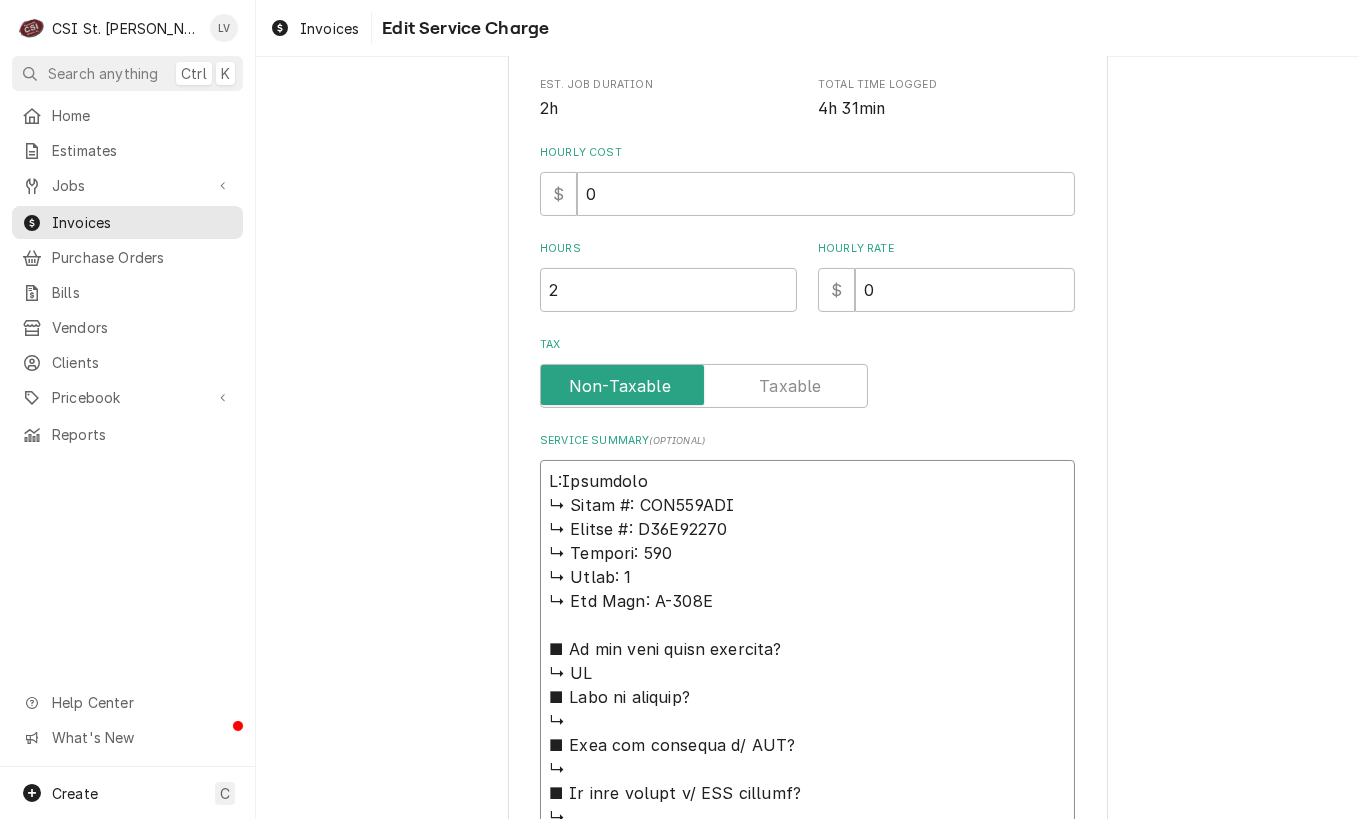 type on "x" 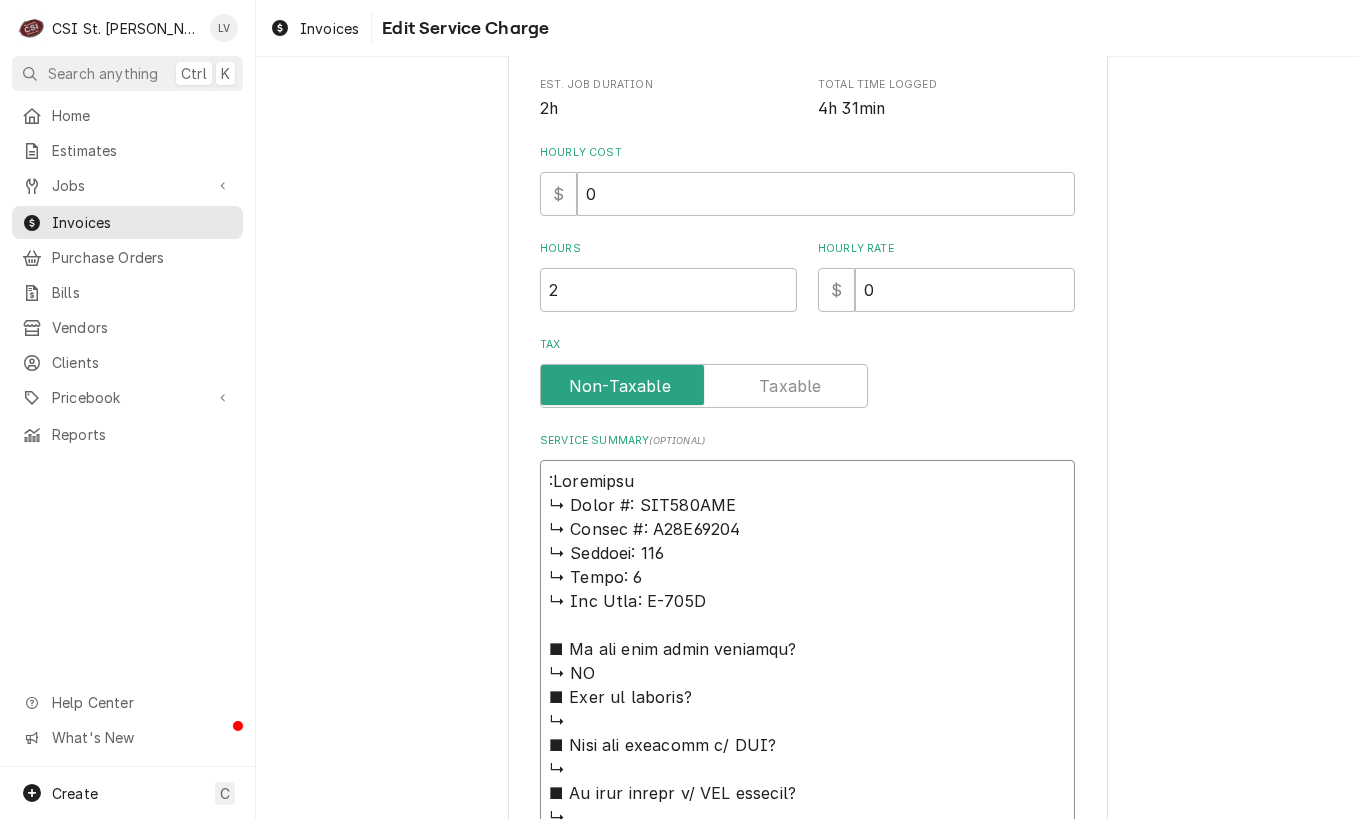 type on "x" 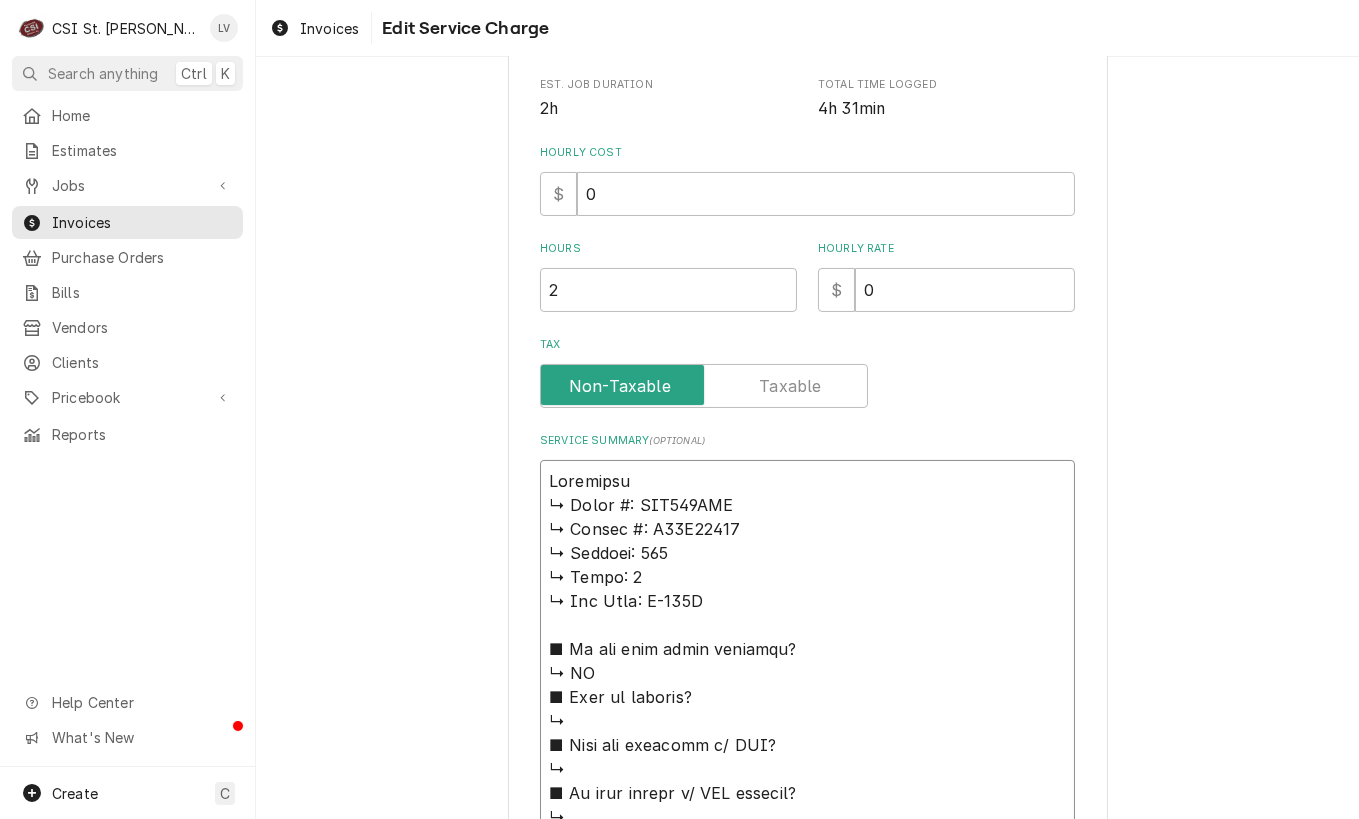 click on "Service Summary  ( optional )" at bounding box center (807, 1129) 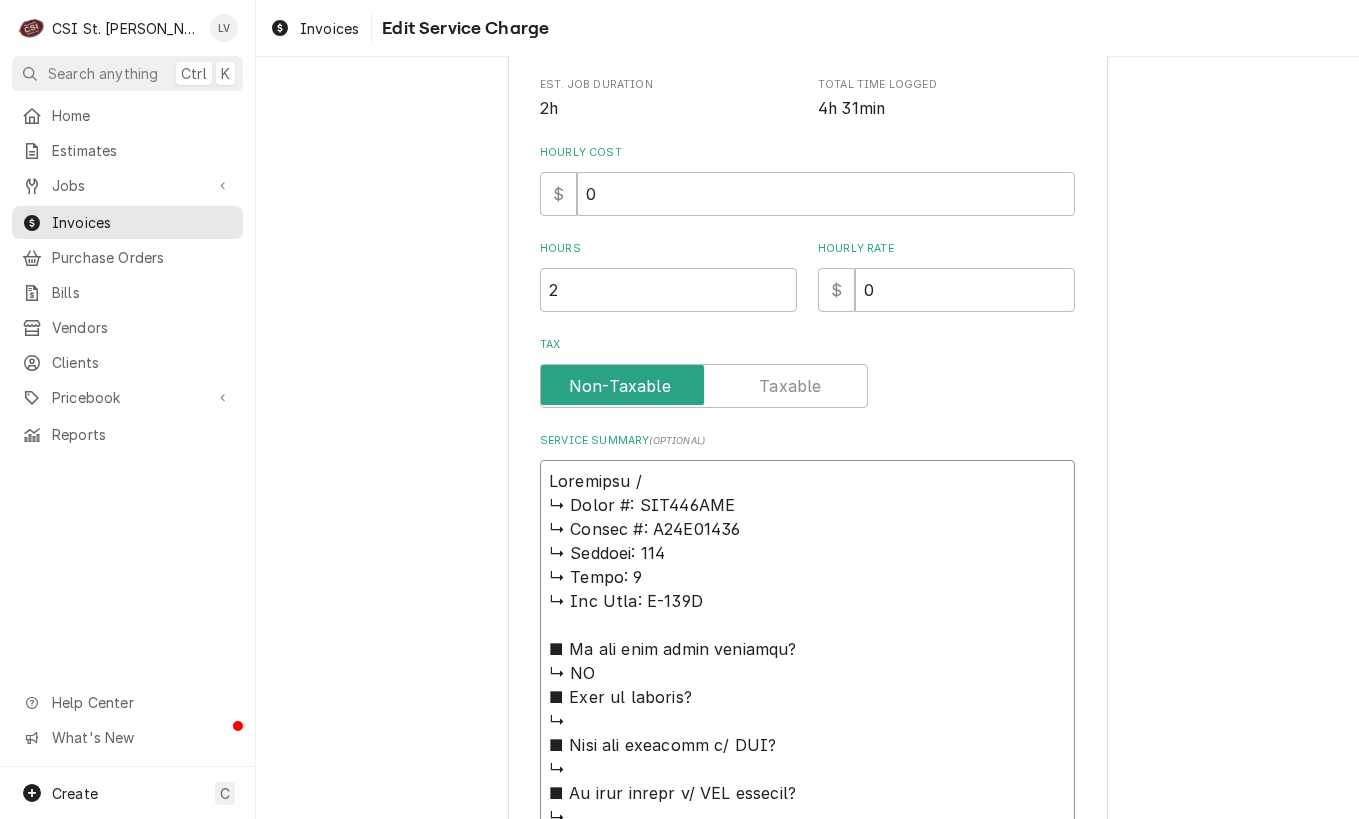 type on "x" 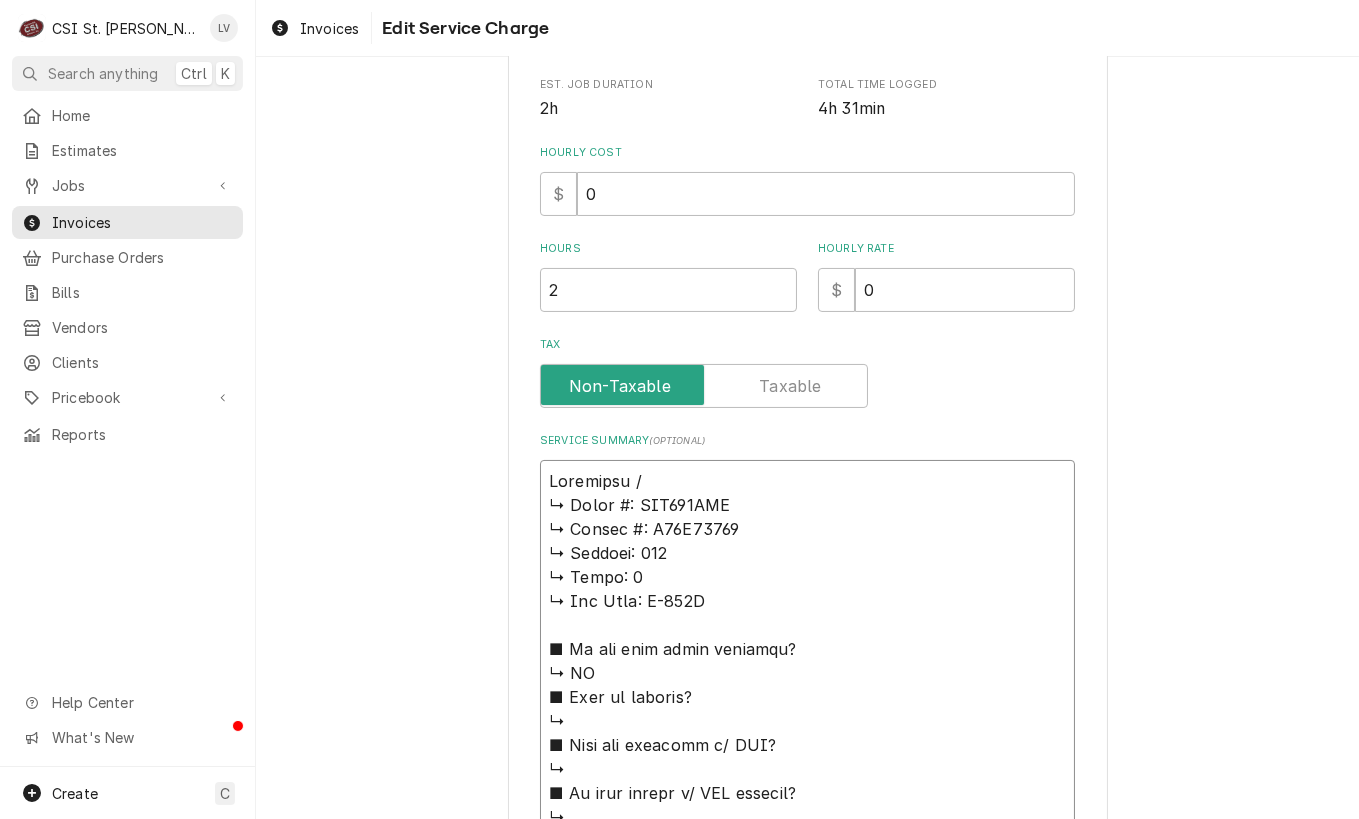 type on "x" 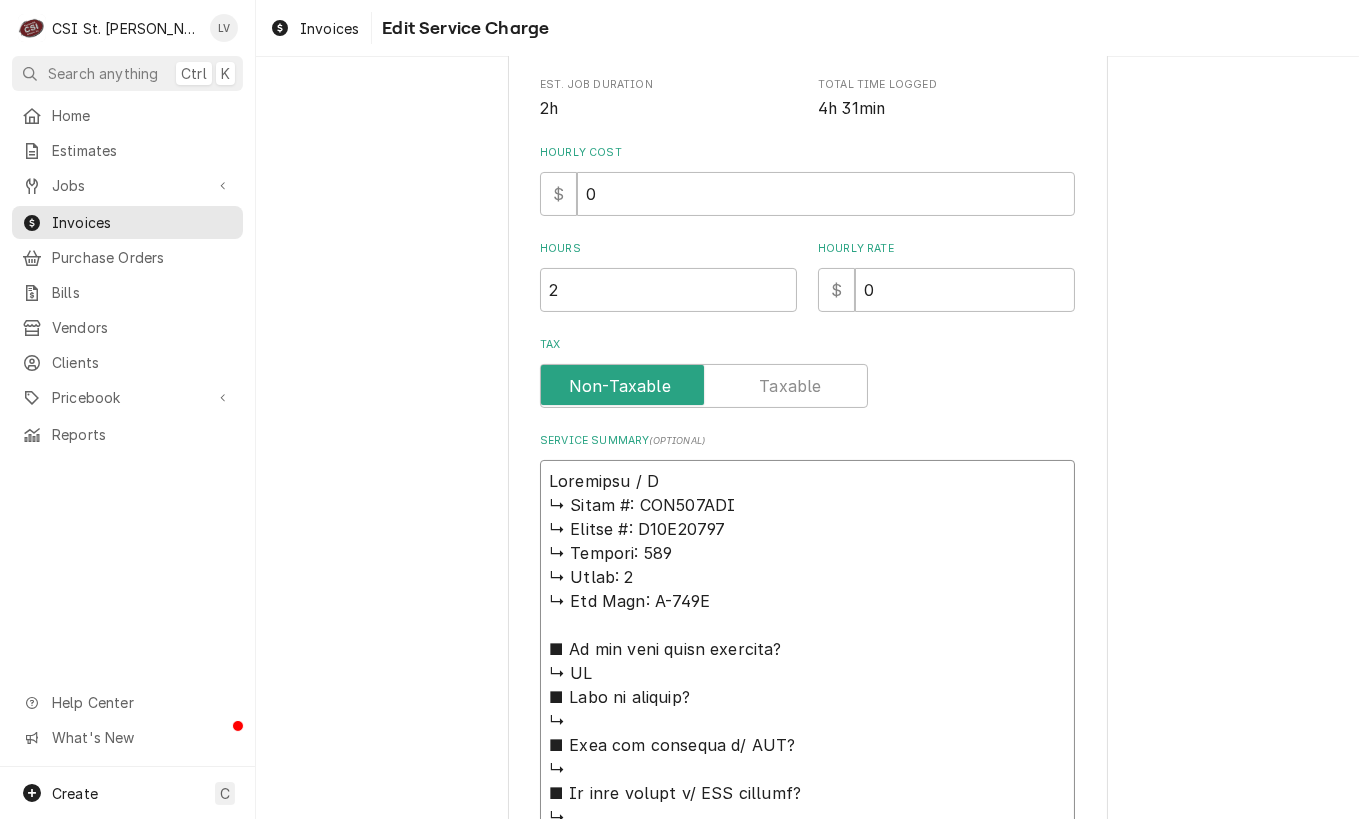 type on "x" 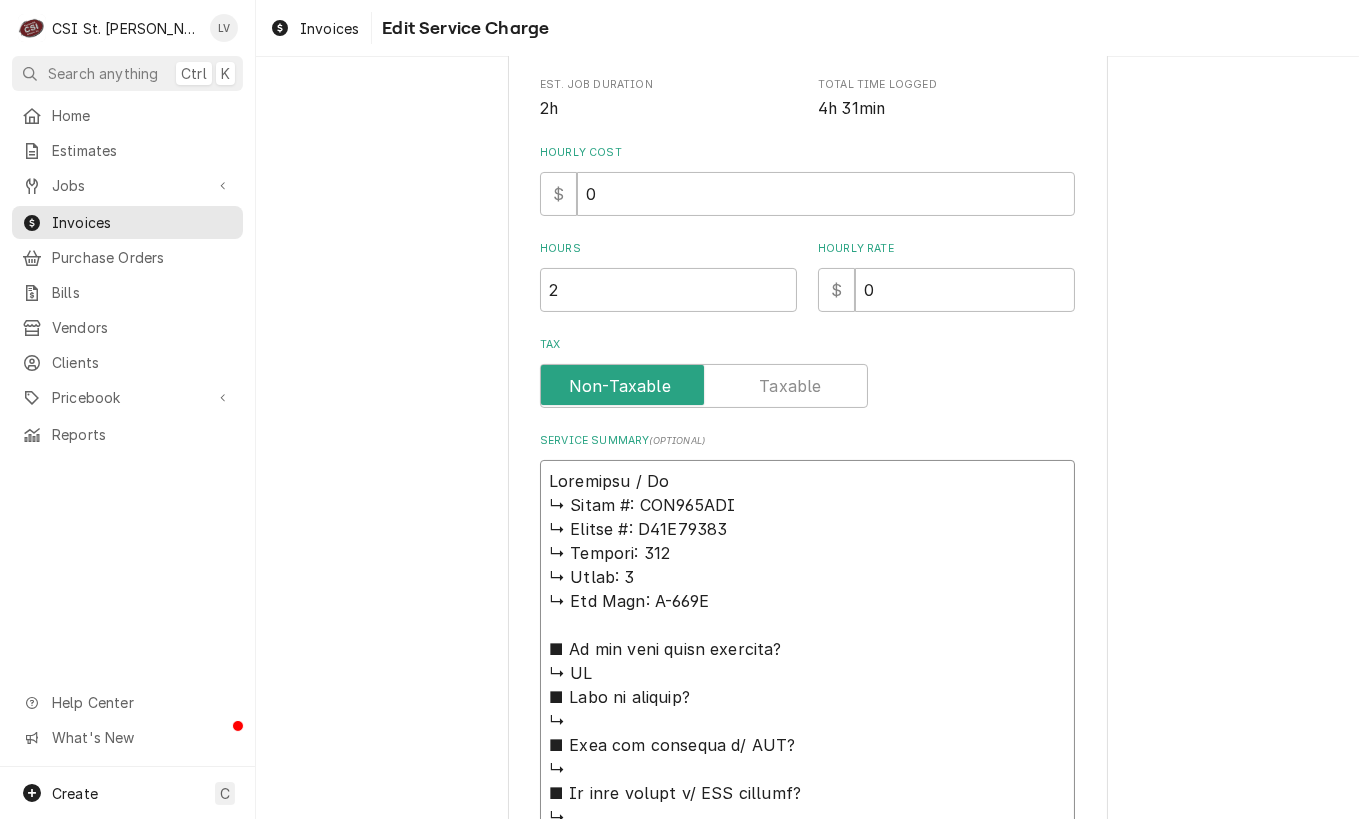 type on "x" 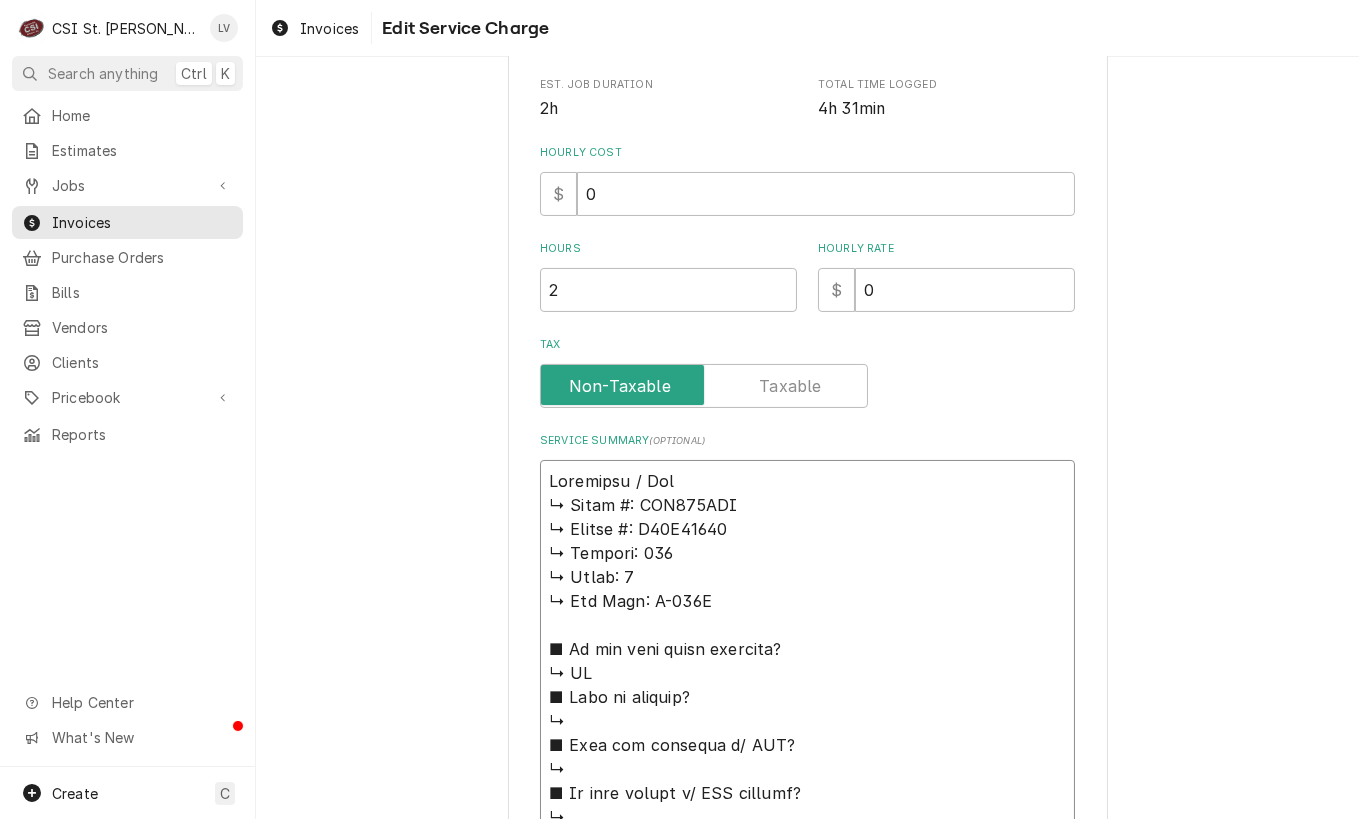 type on "x" 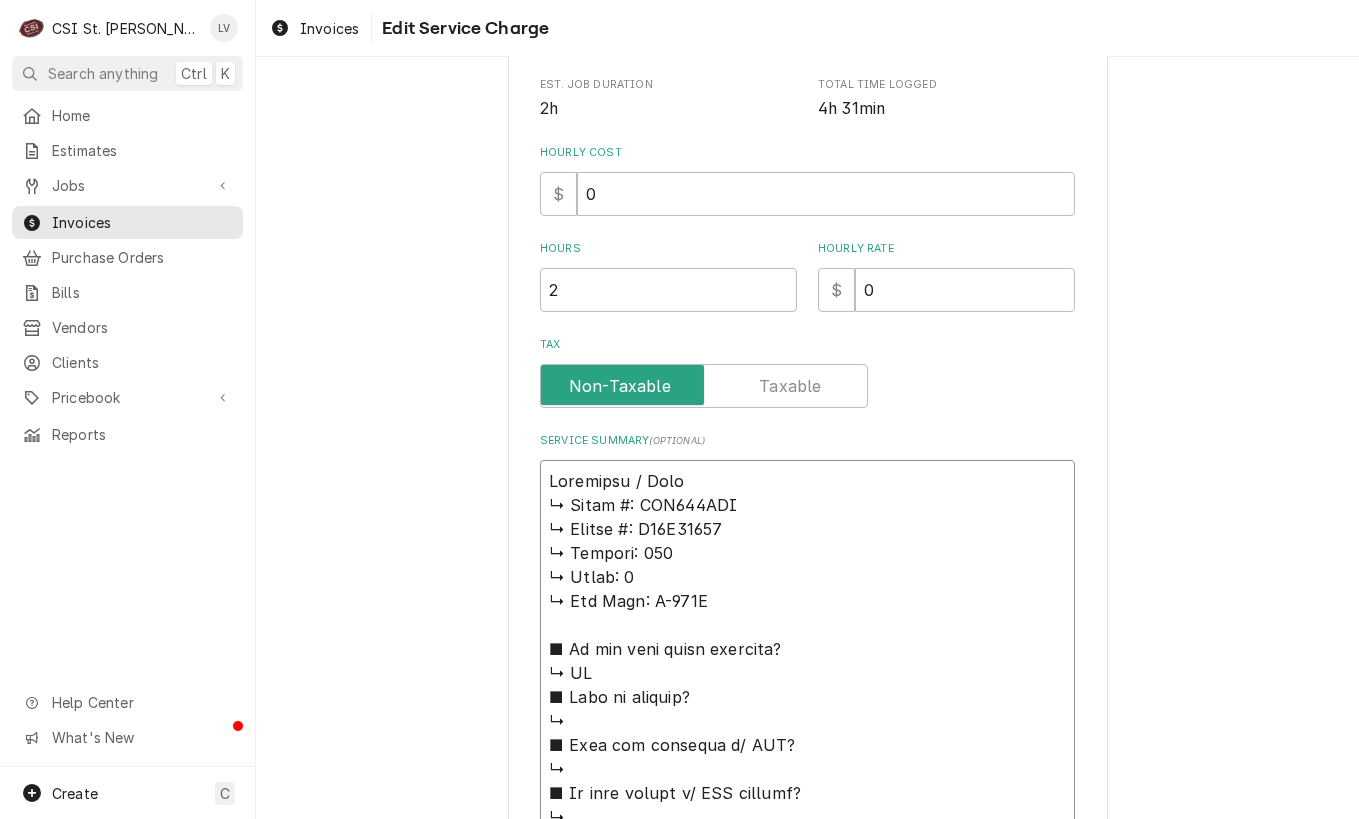 type on "x" 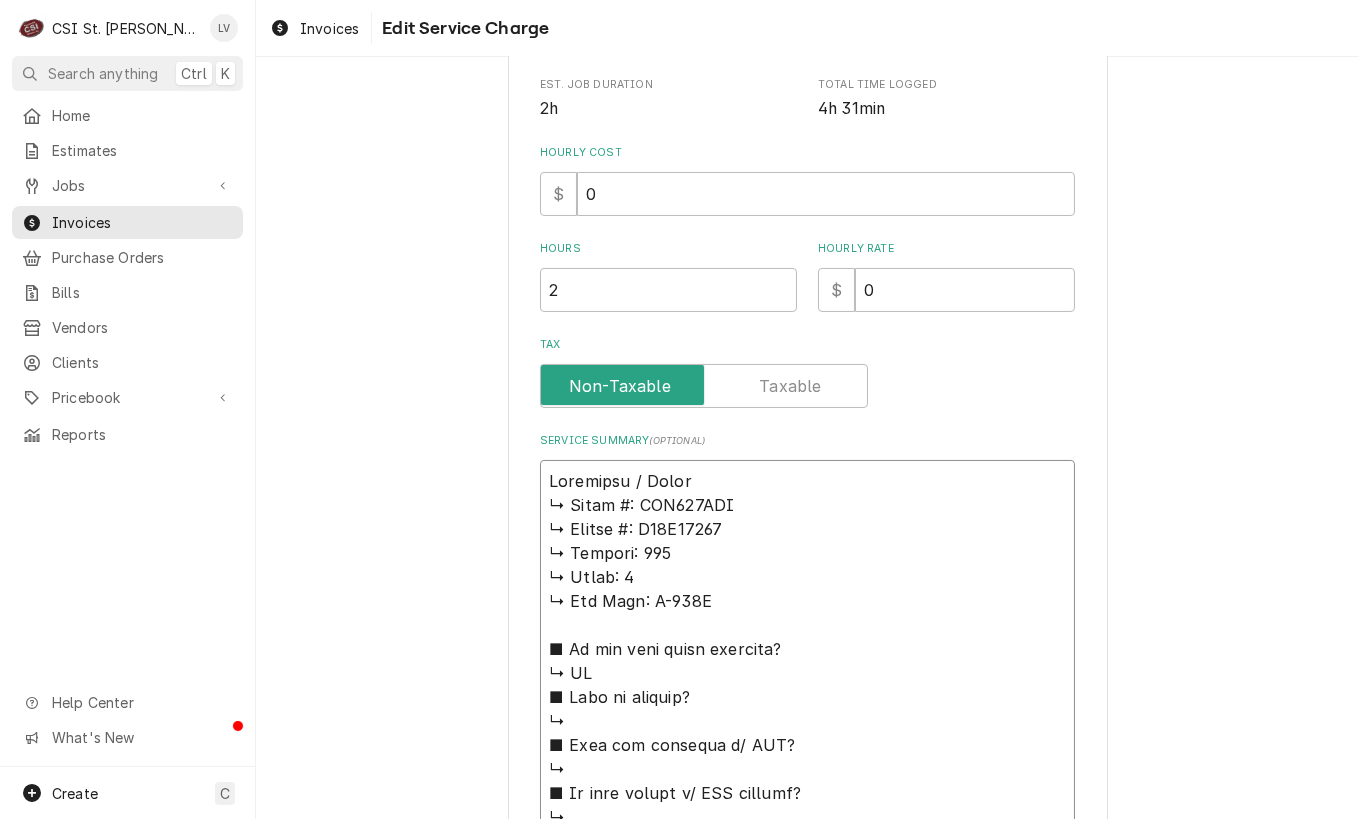 type on "x" 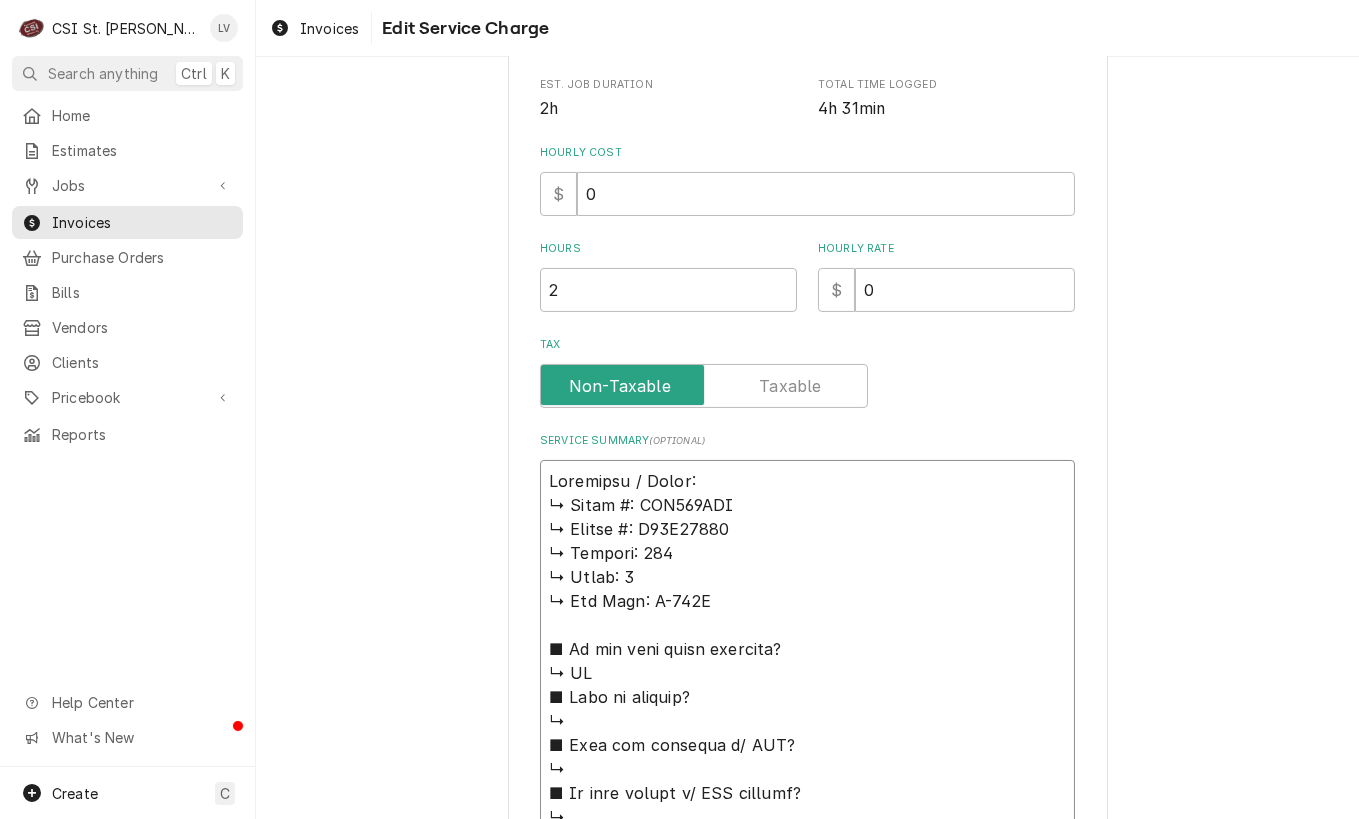 type on "x" 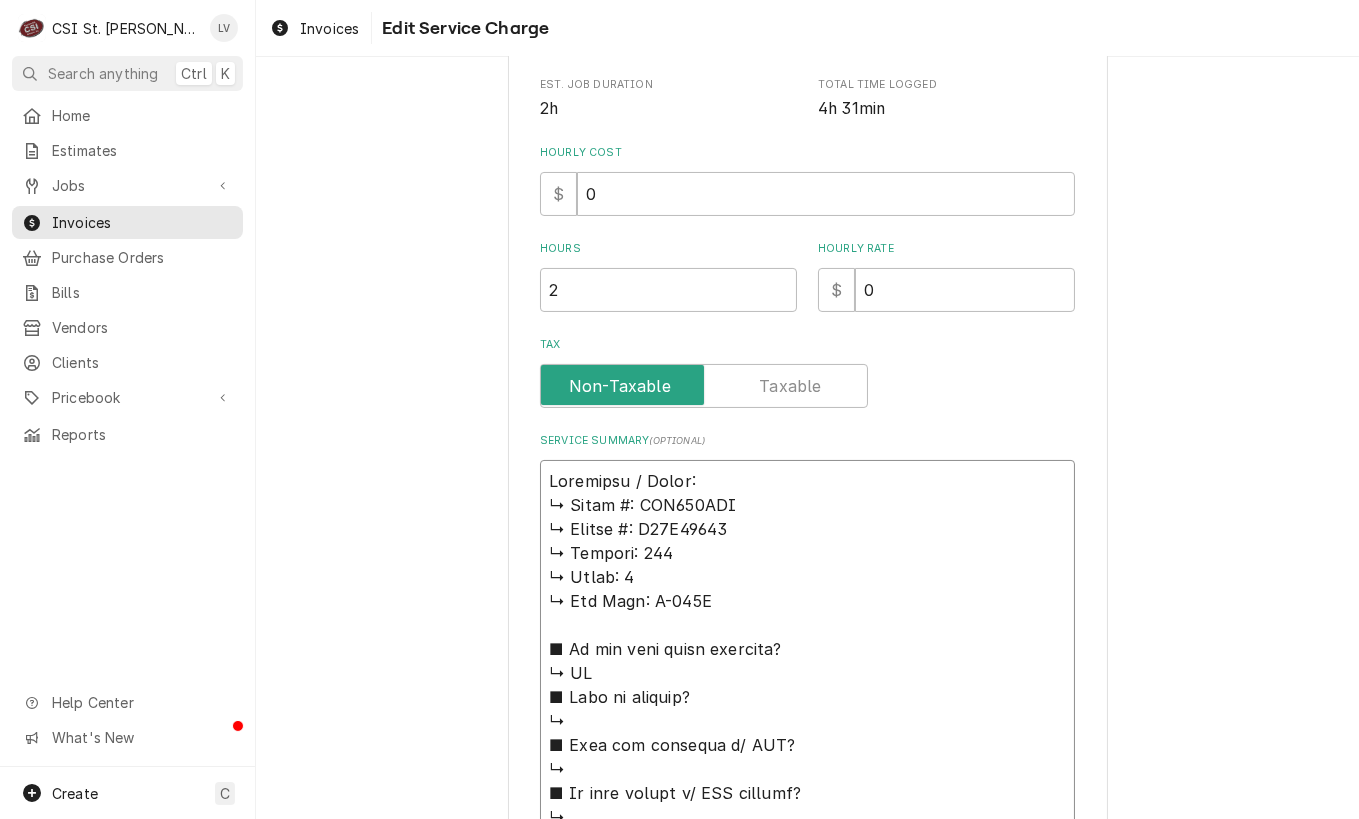 type on "x" 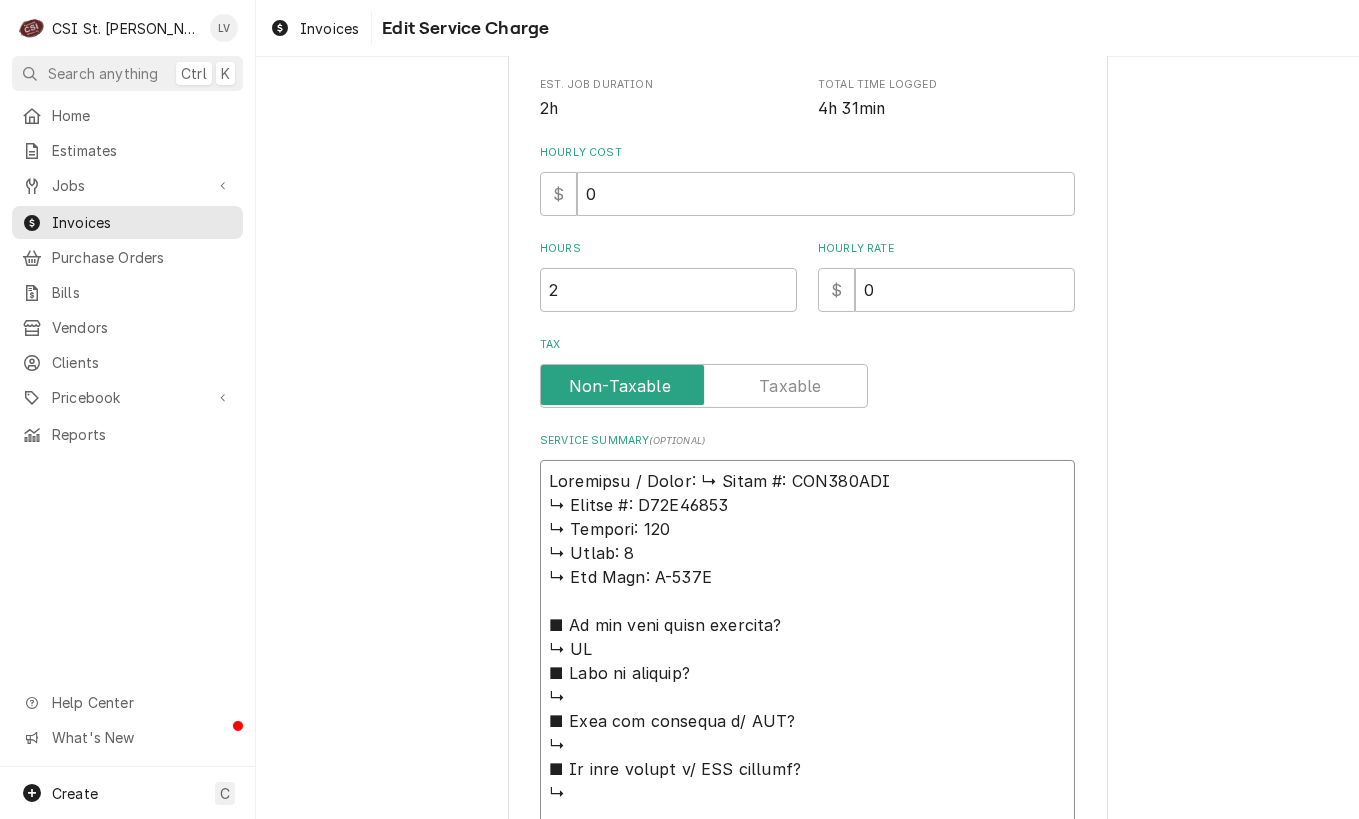 type on "x" 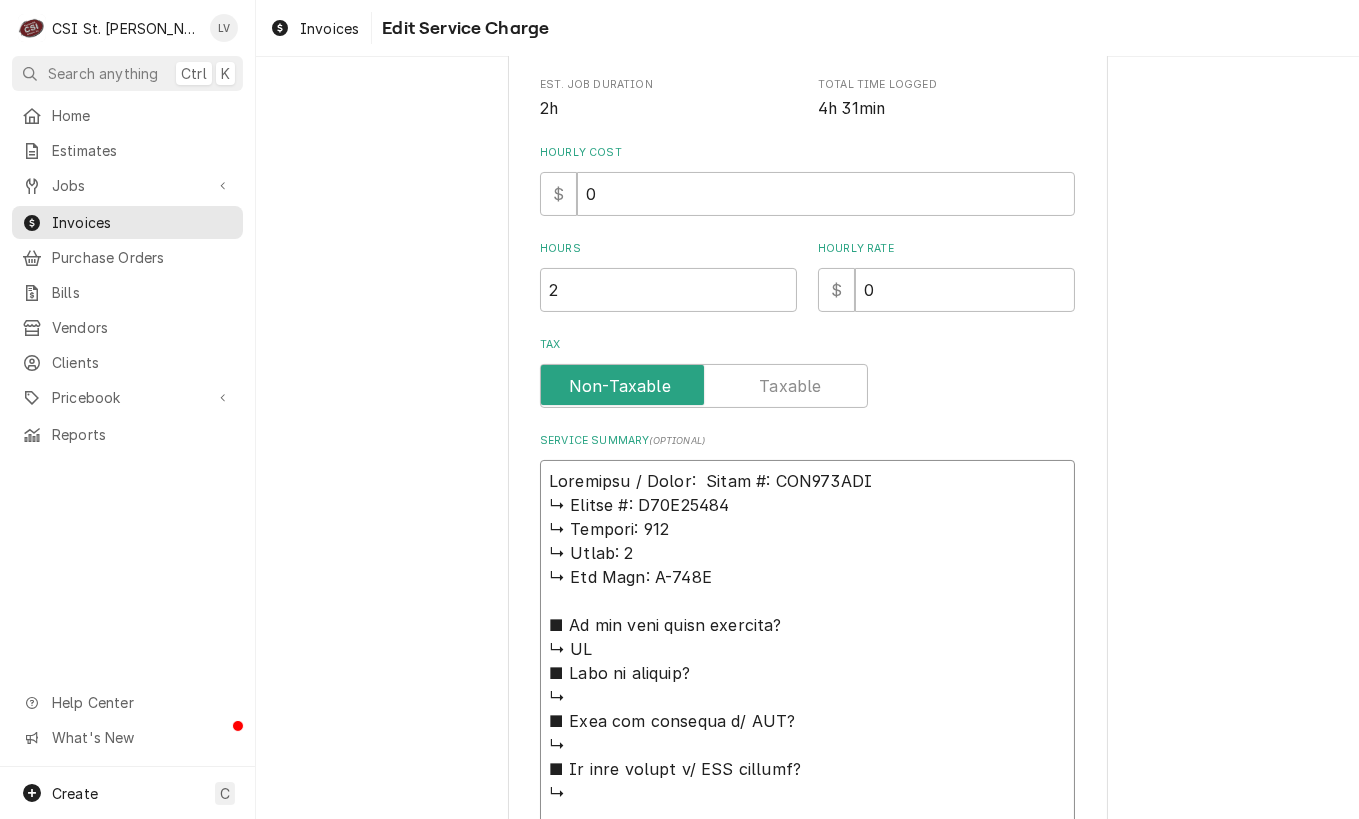 type on "x" 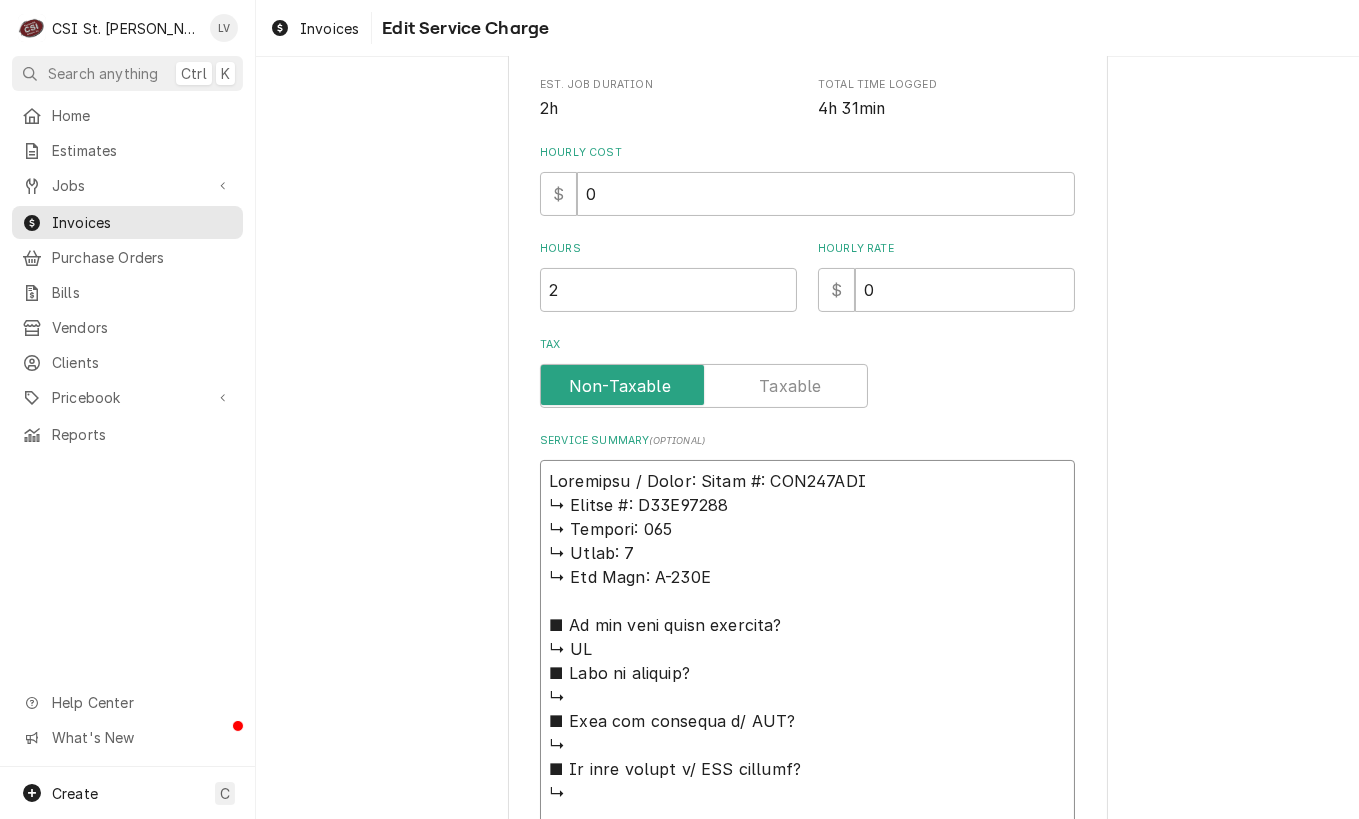 type on "x" 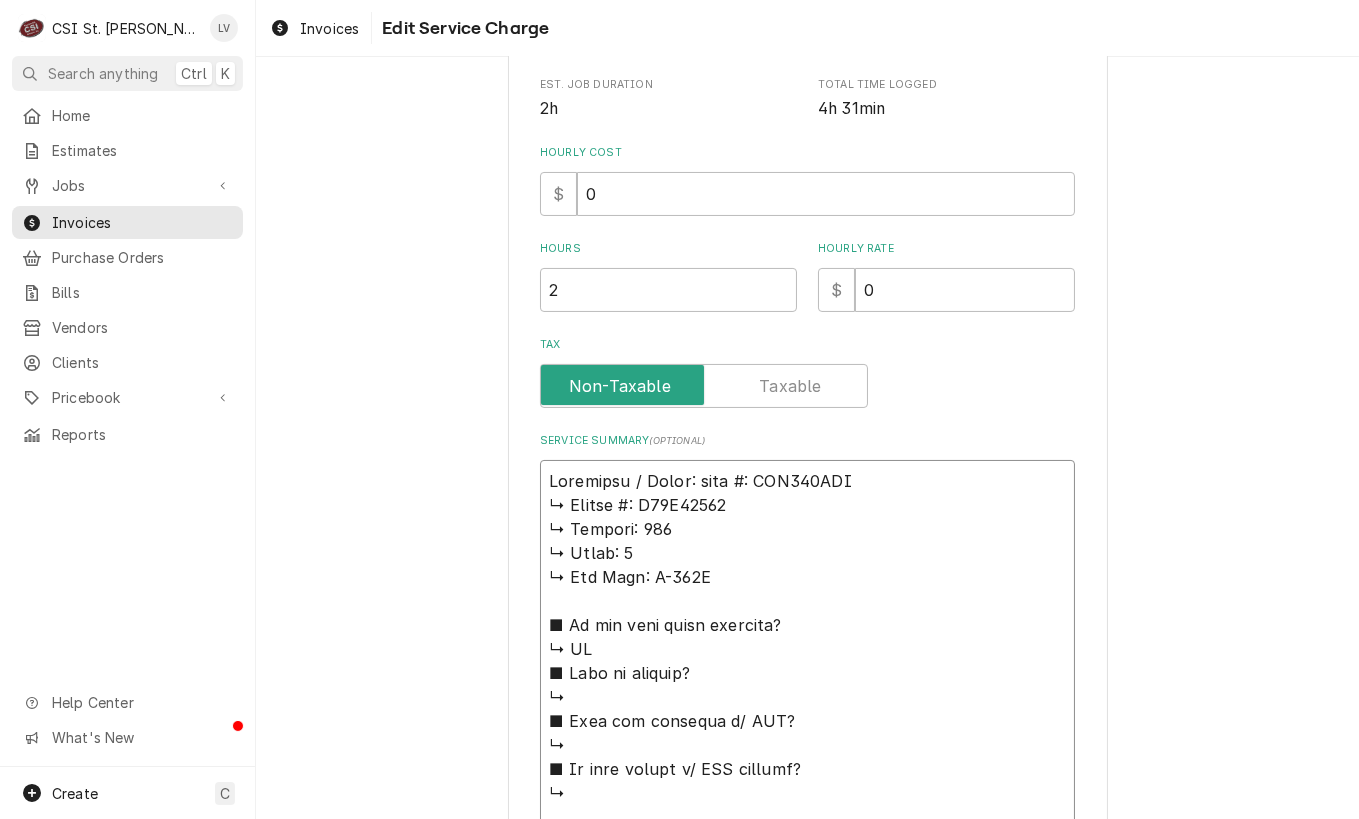 type on "x" 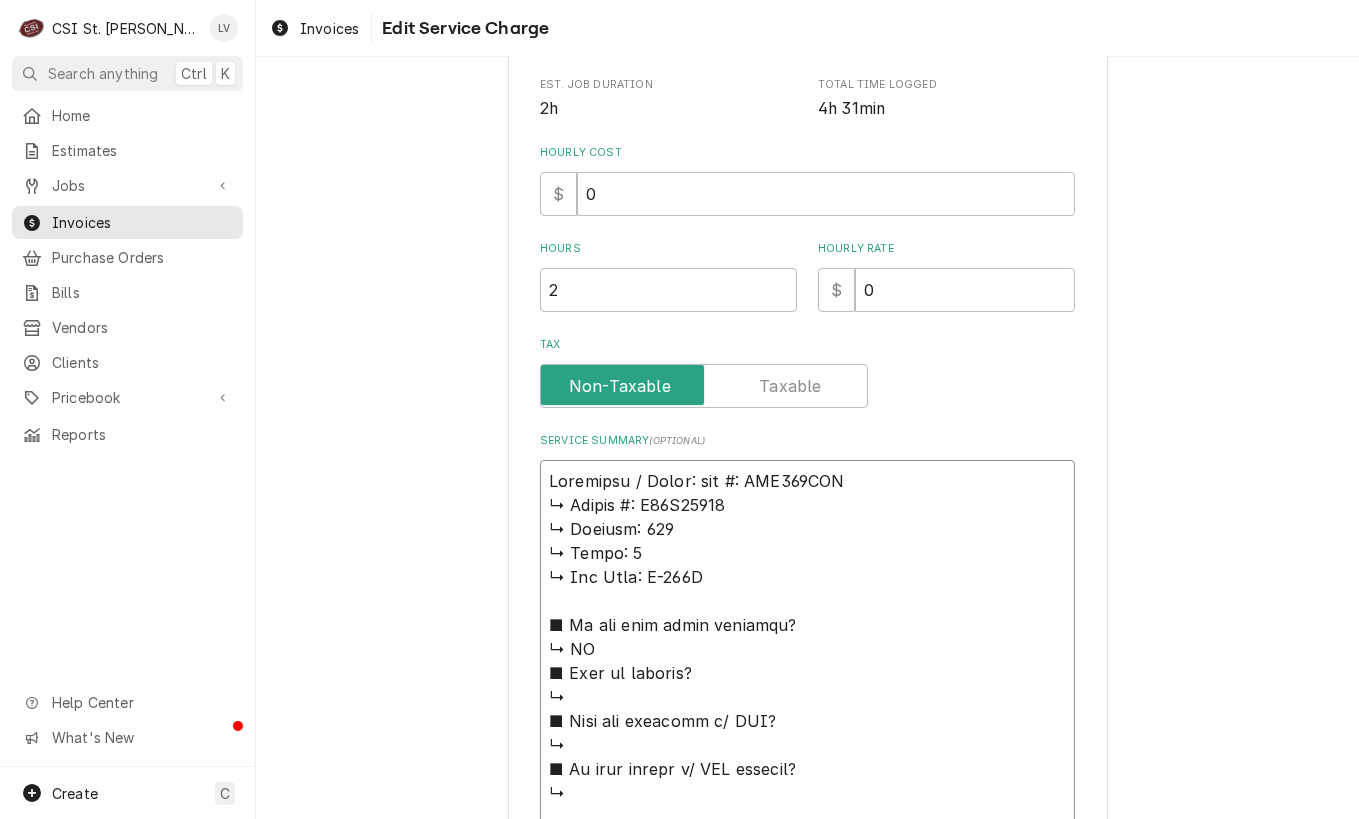type on "x" 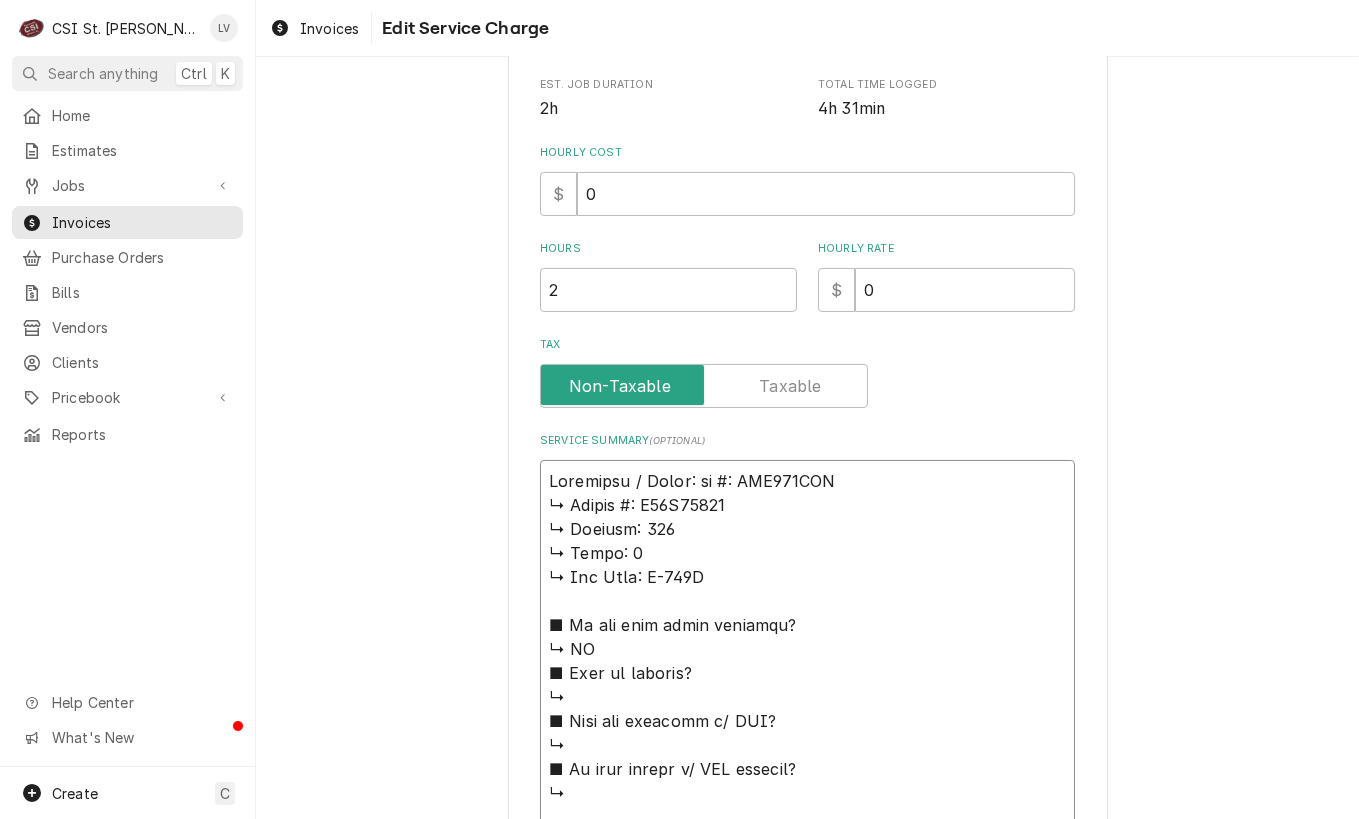 type on "x" 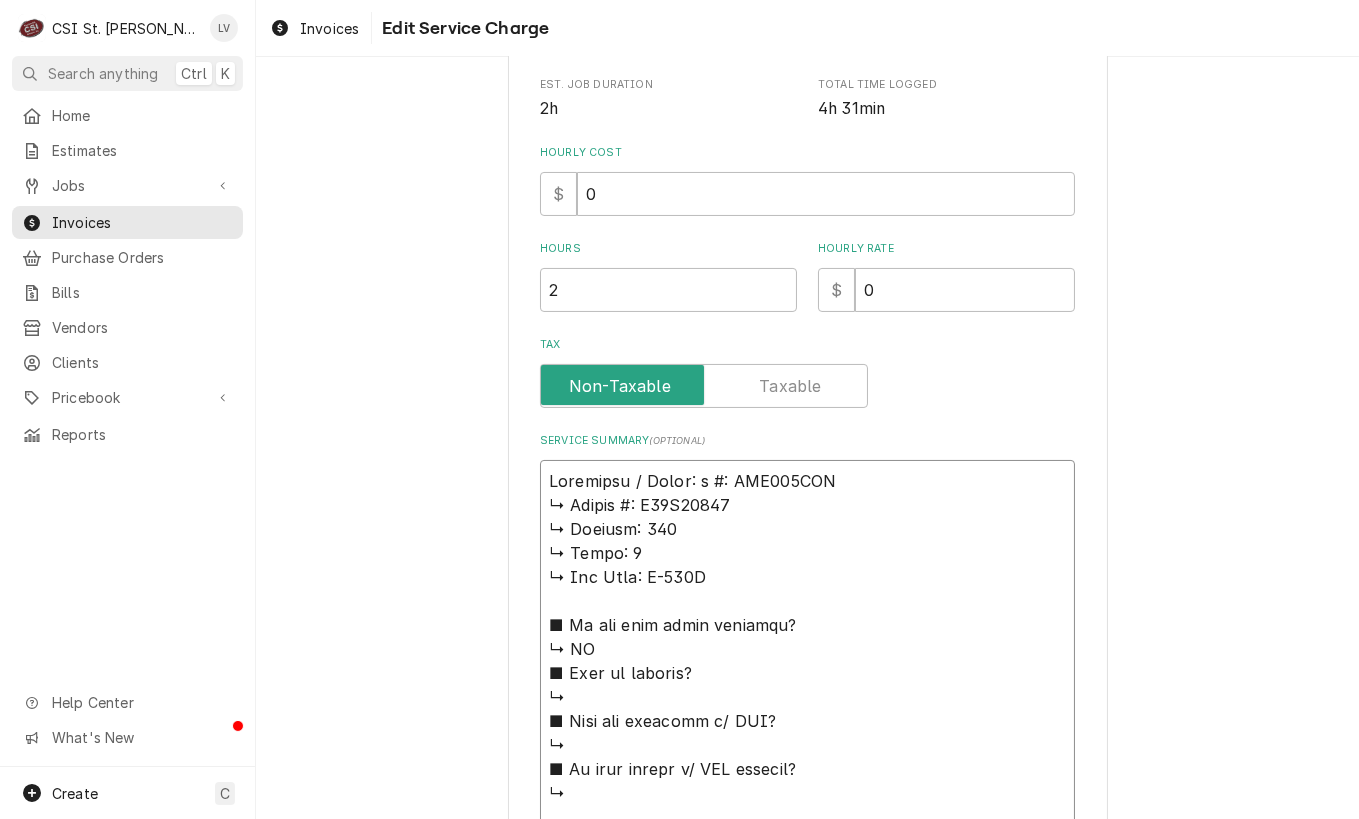 type on "x" 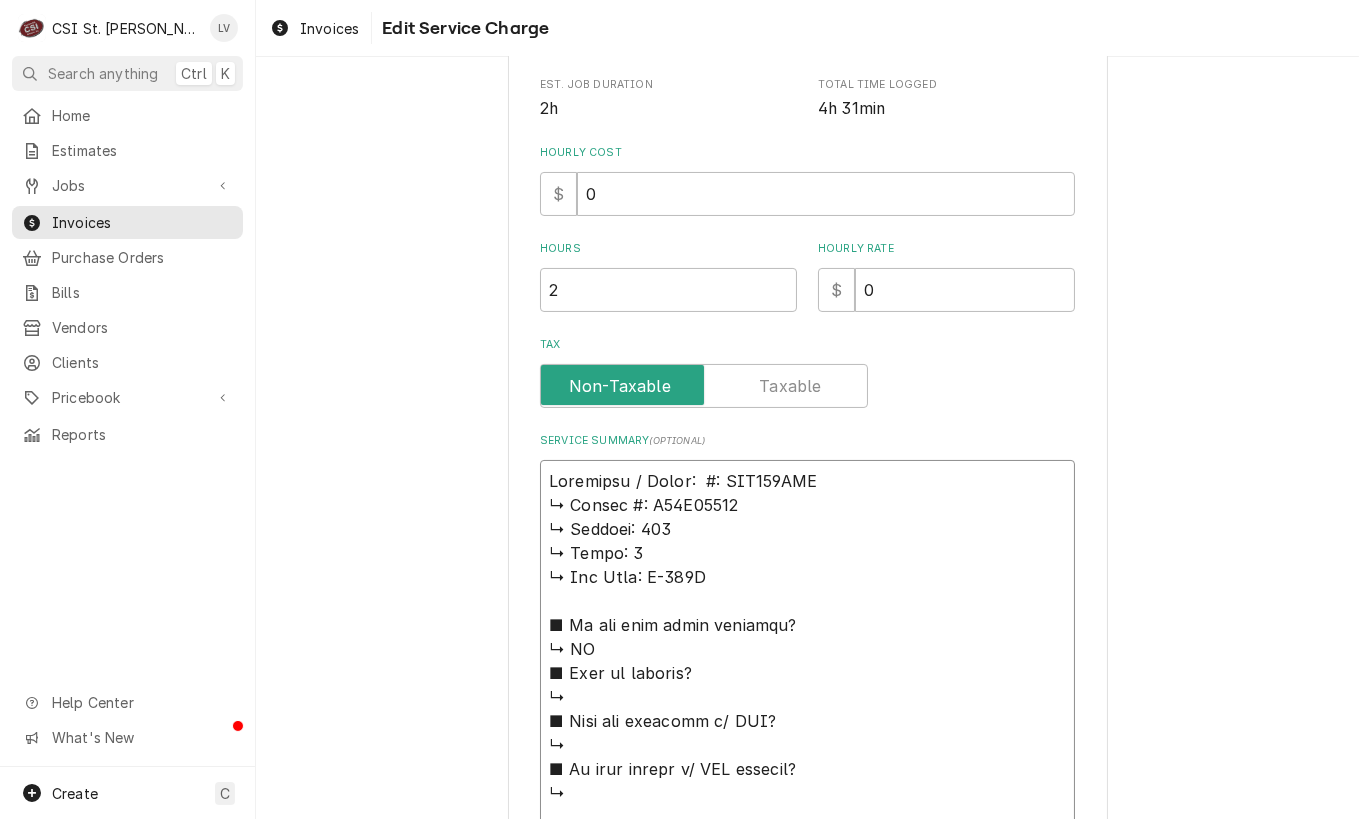 type on "x" 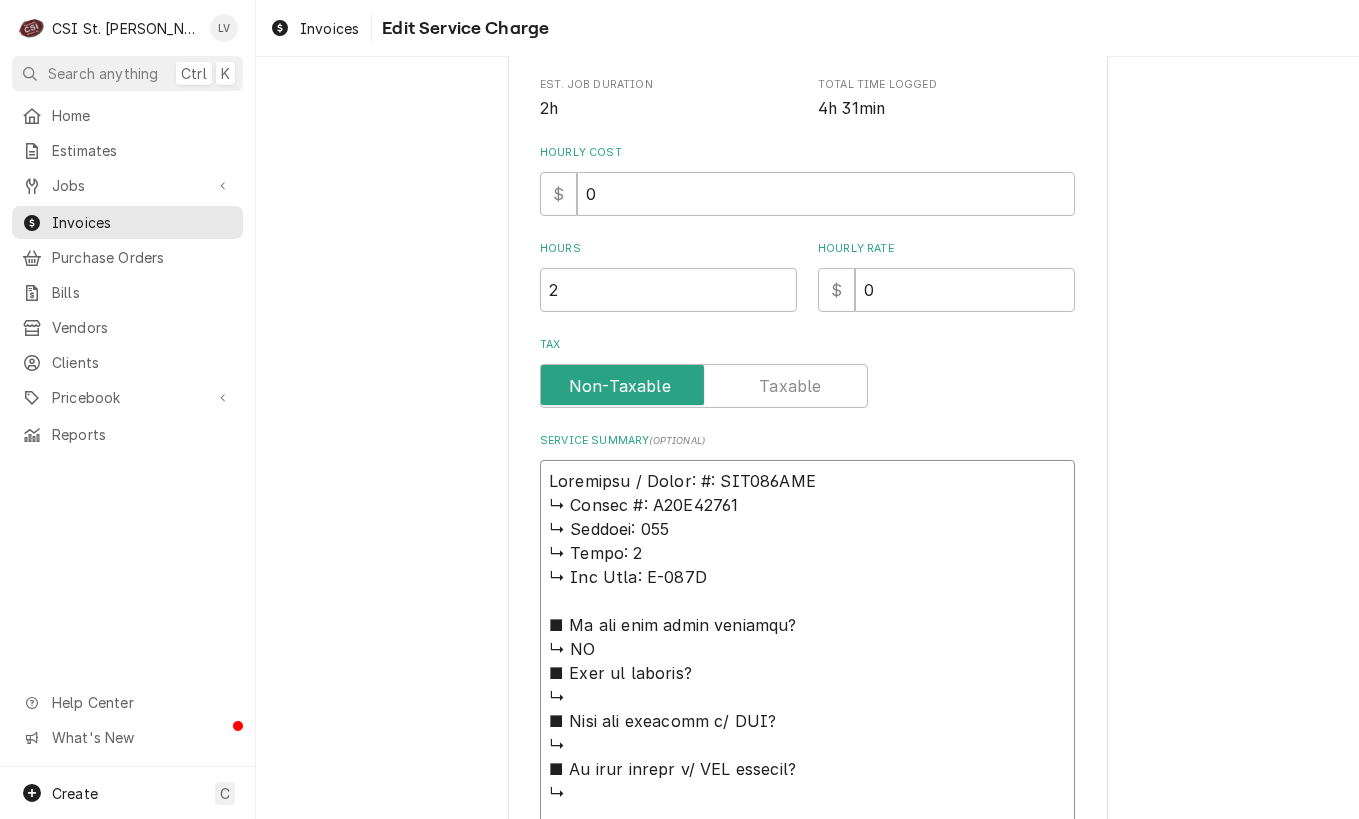 type on "x" 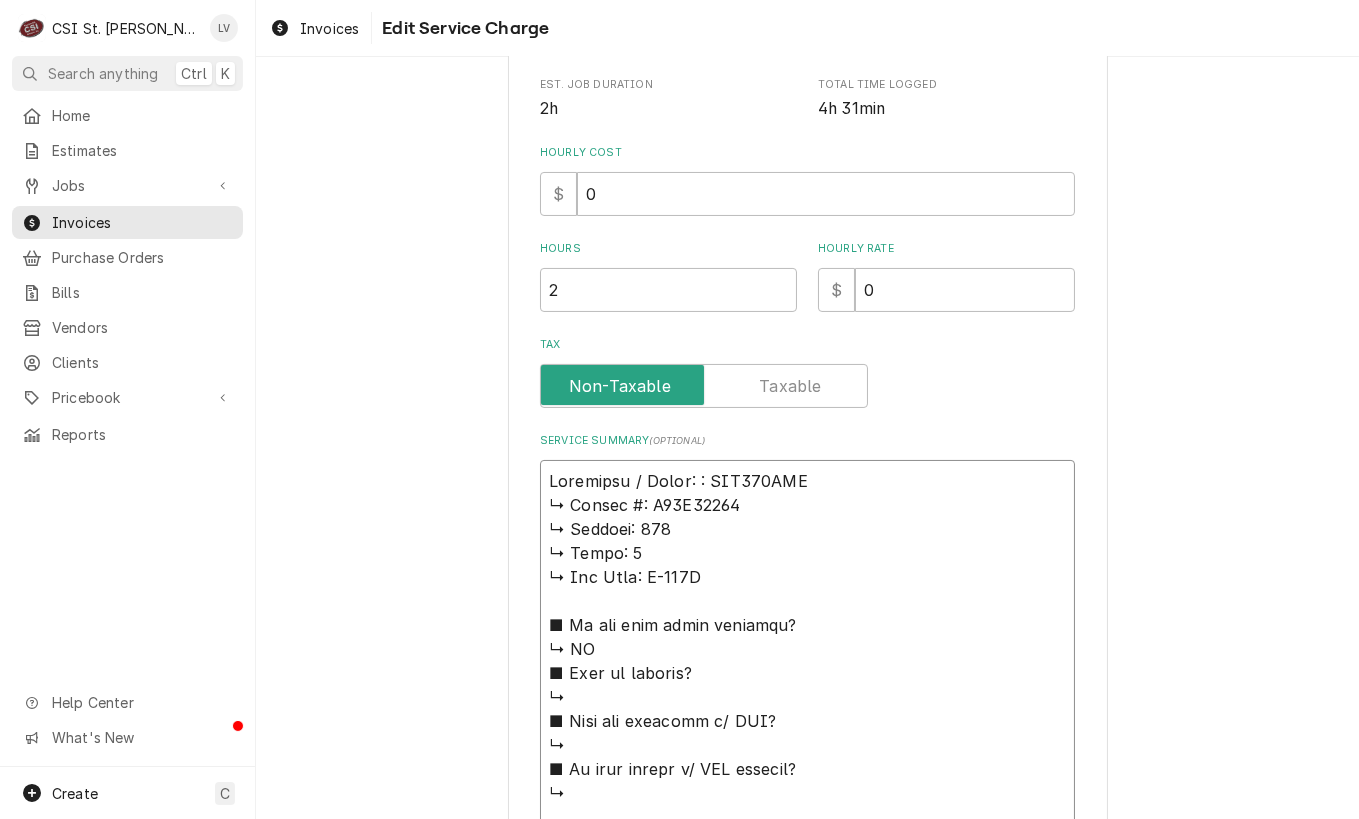 type on "x" 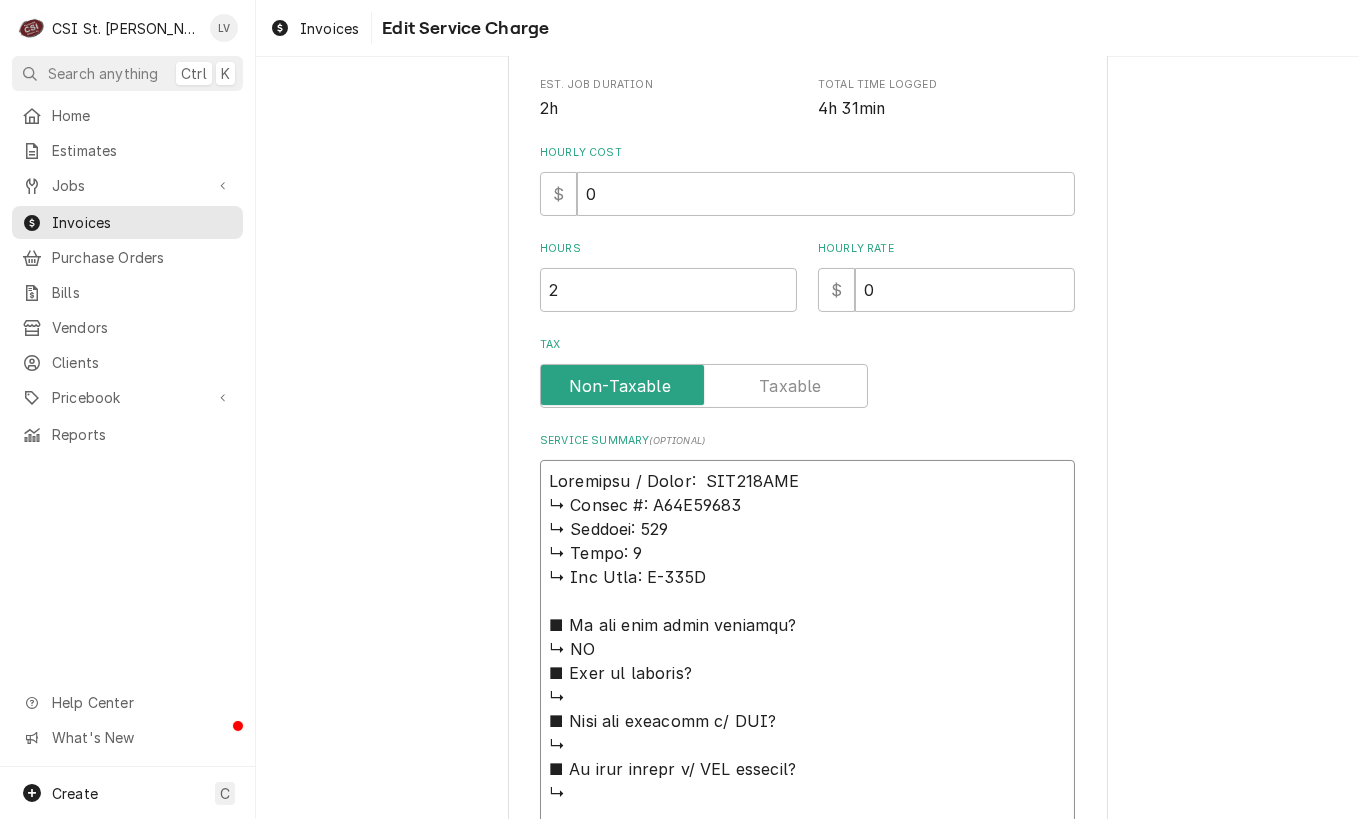 type on "x" 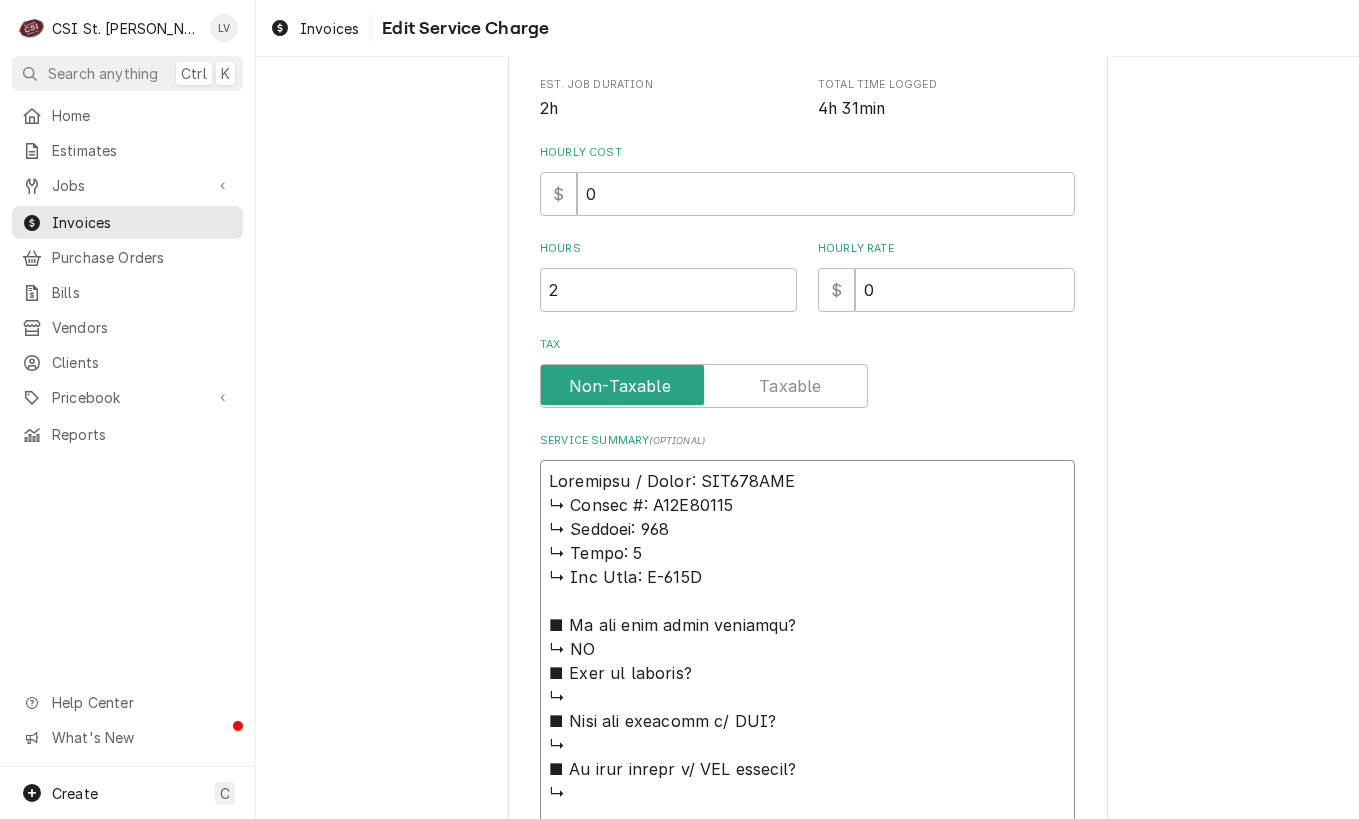 click on "Service Summary  ( optional )" at bounding box center (807, 1117) 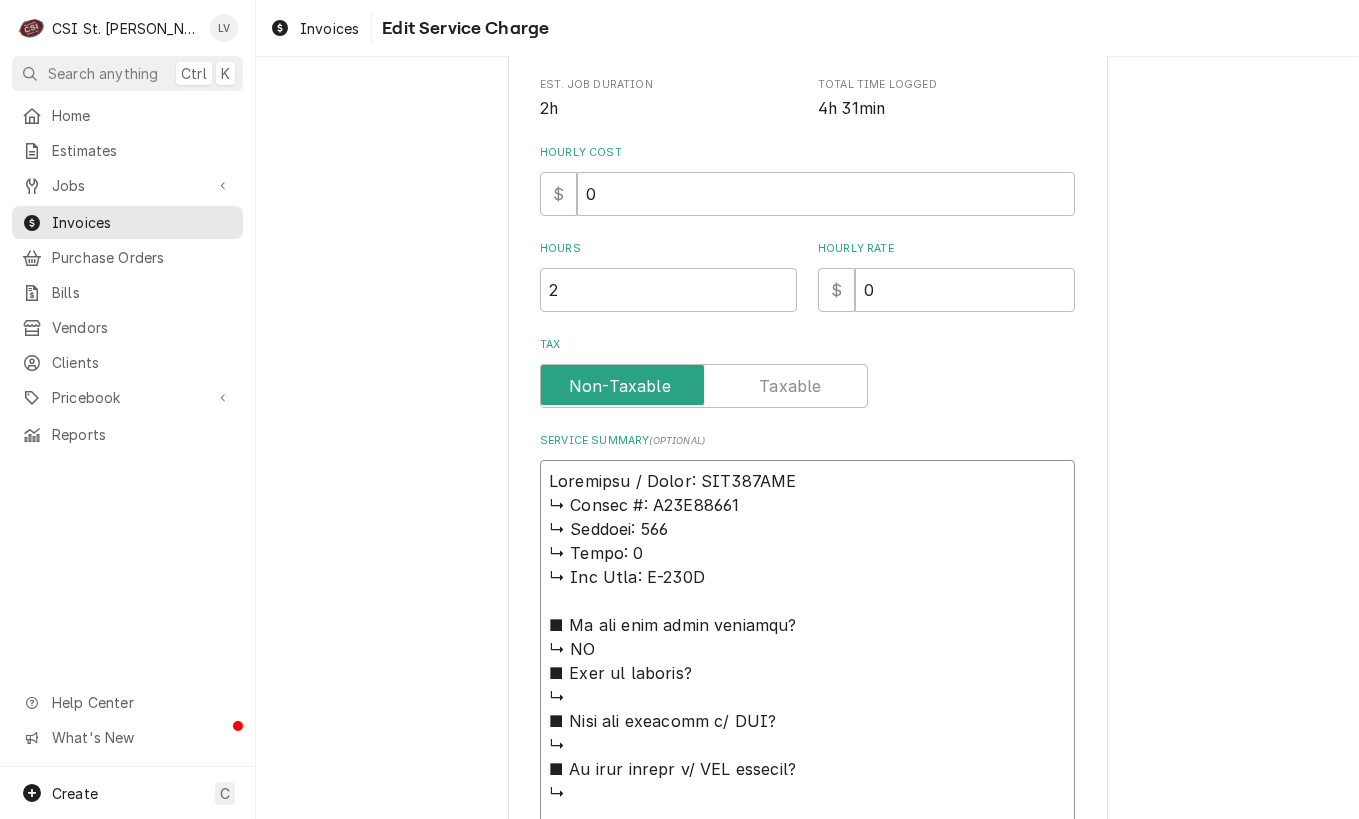 type on "x" 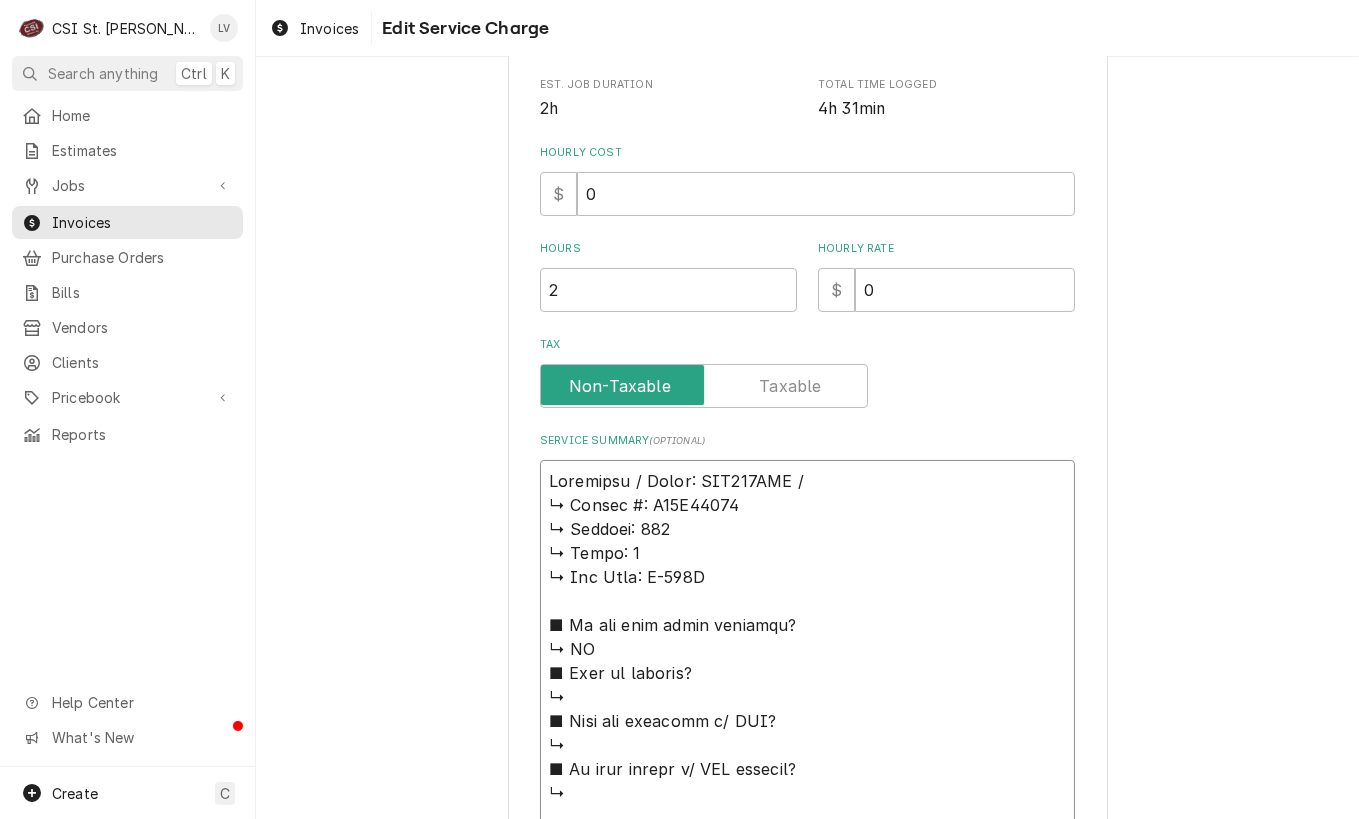 type on "x" 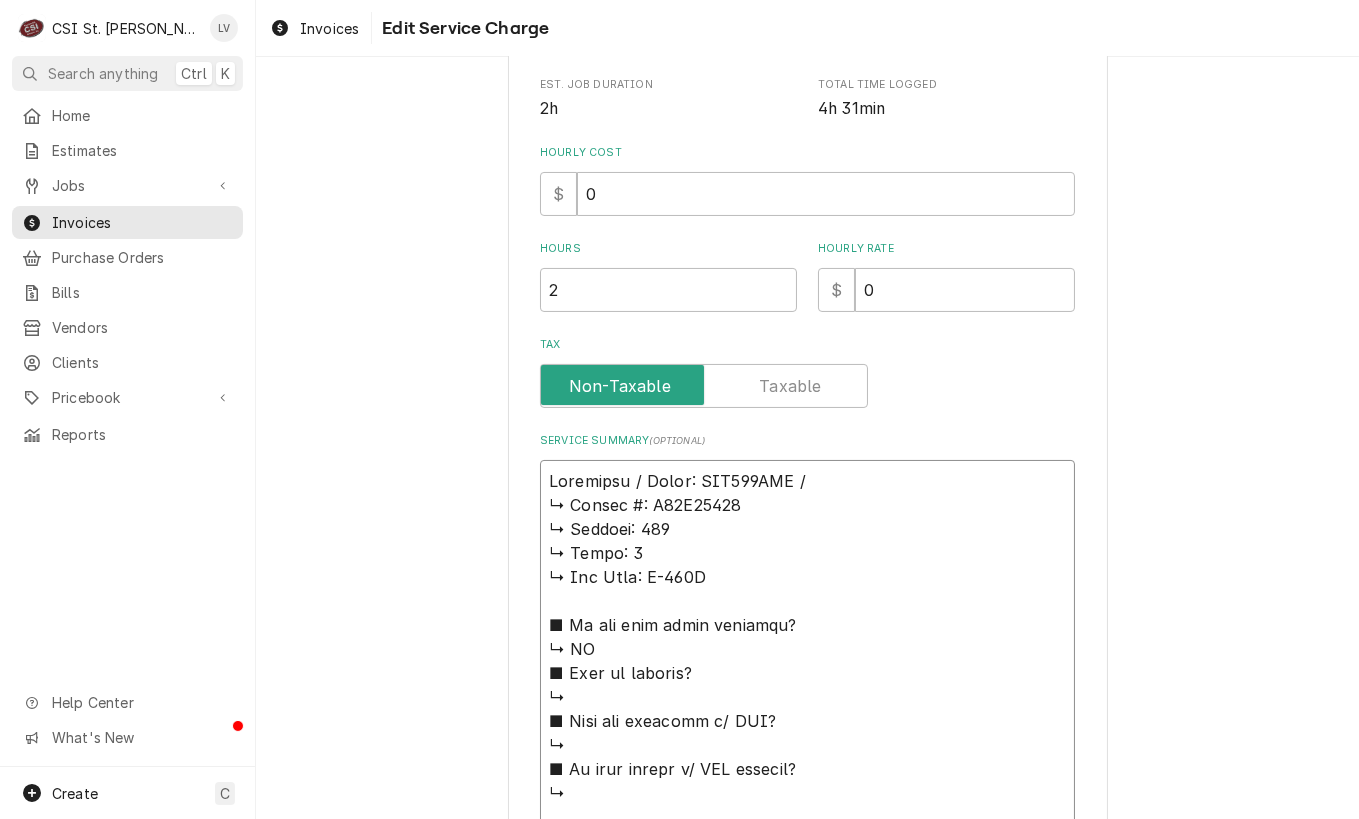 type on "x" 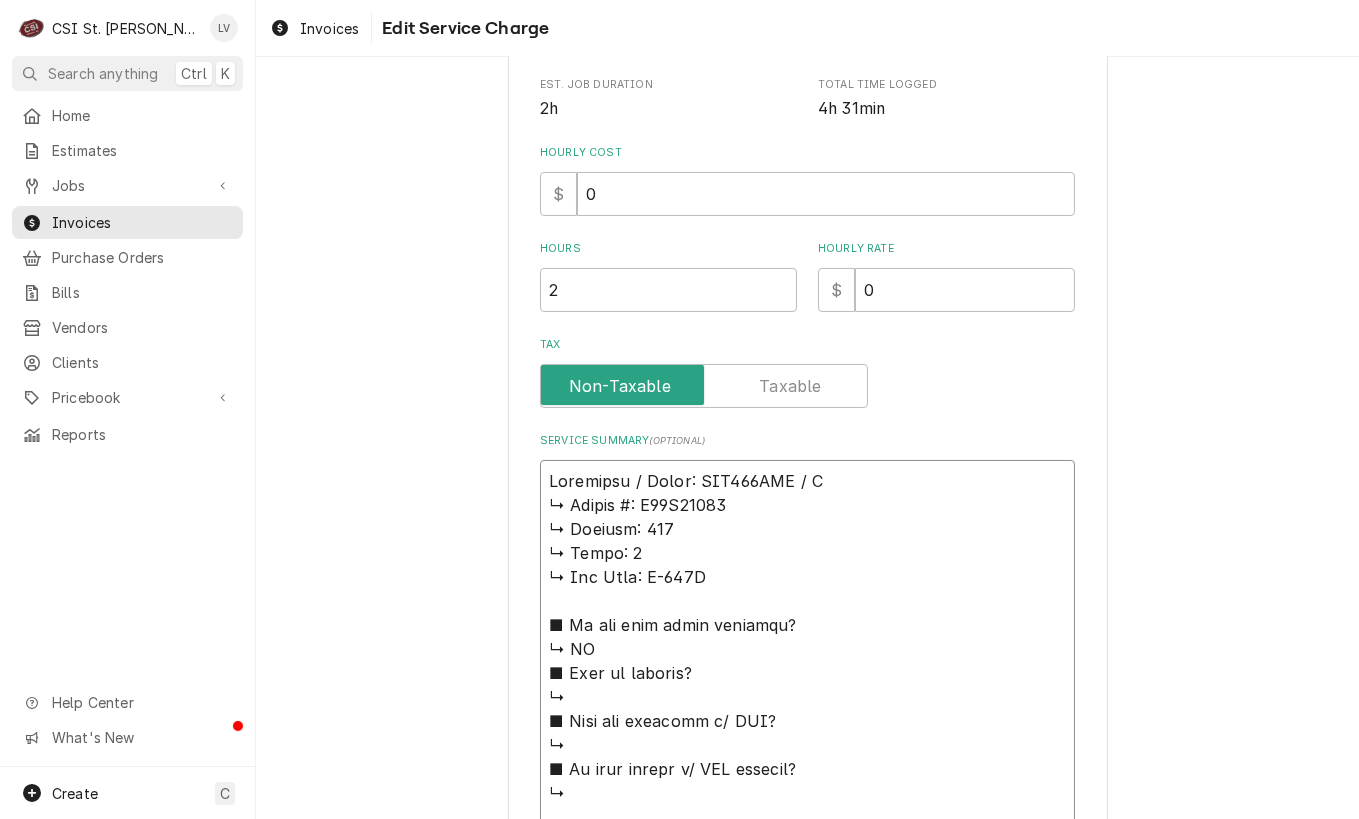 type on "x" 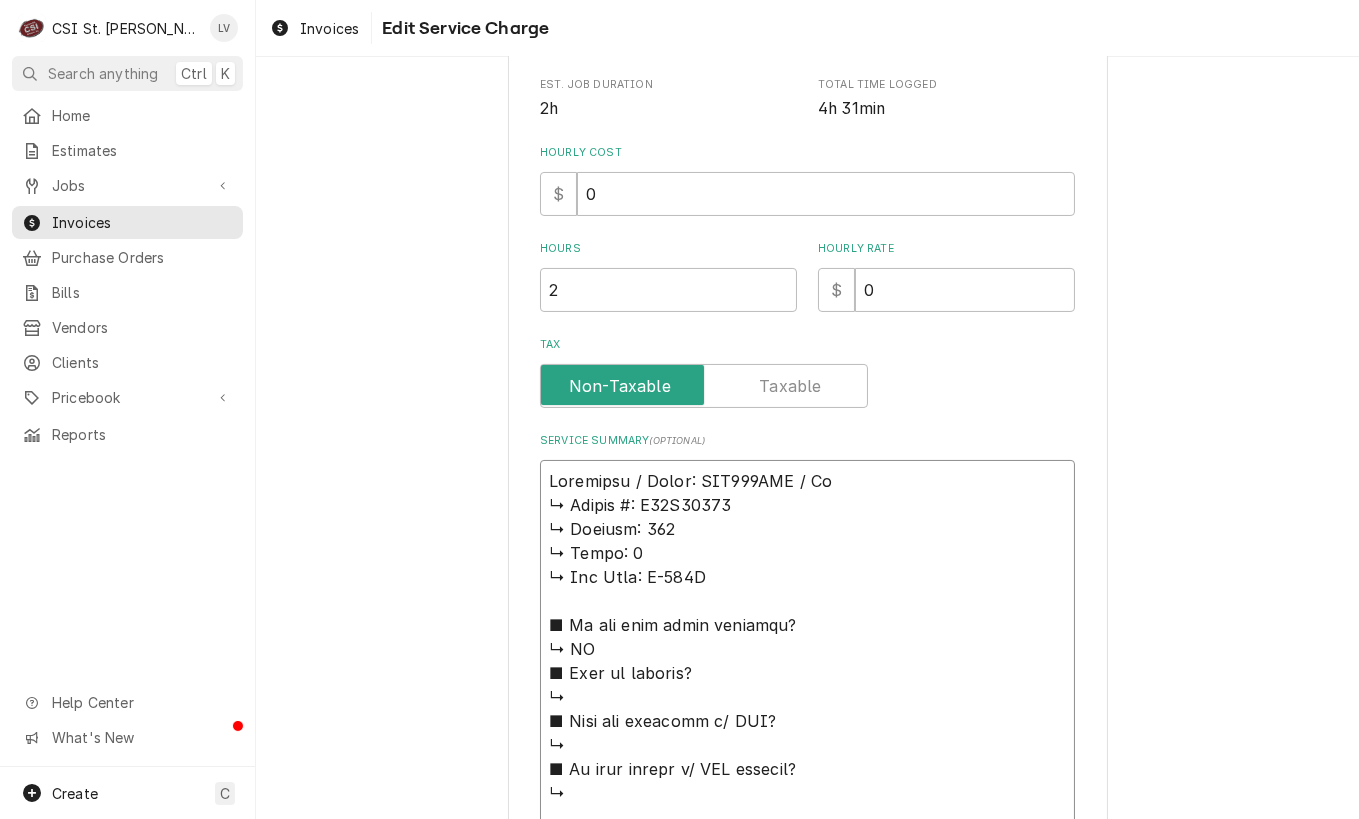type on "x" 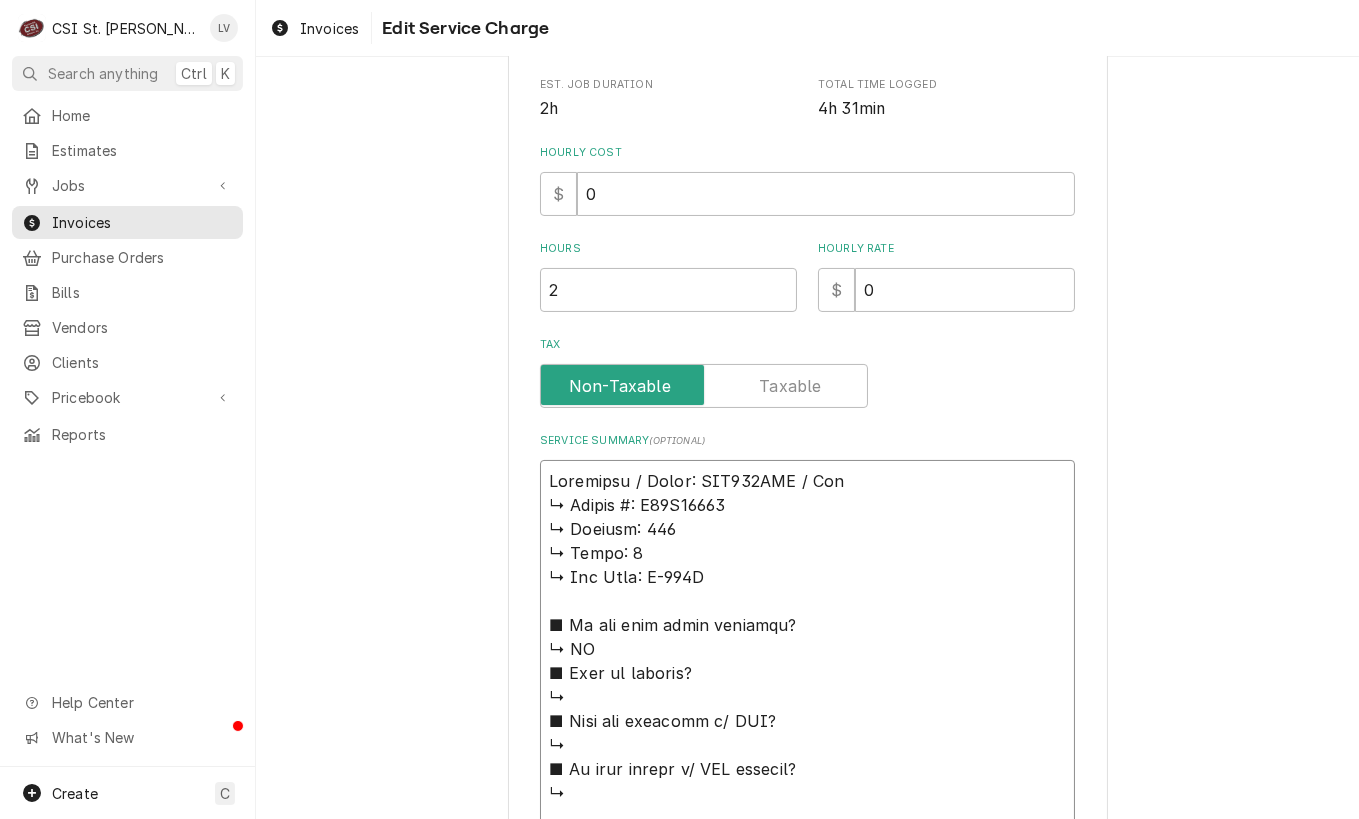 type on "x" 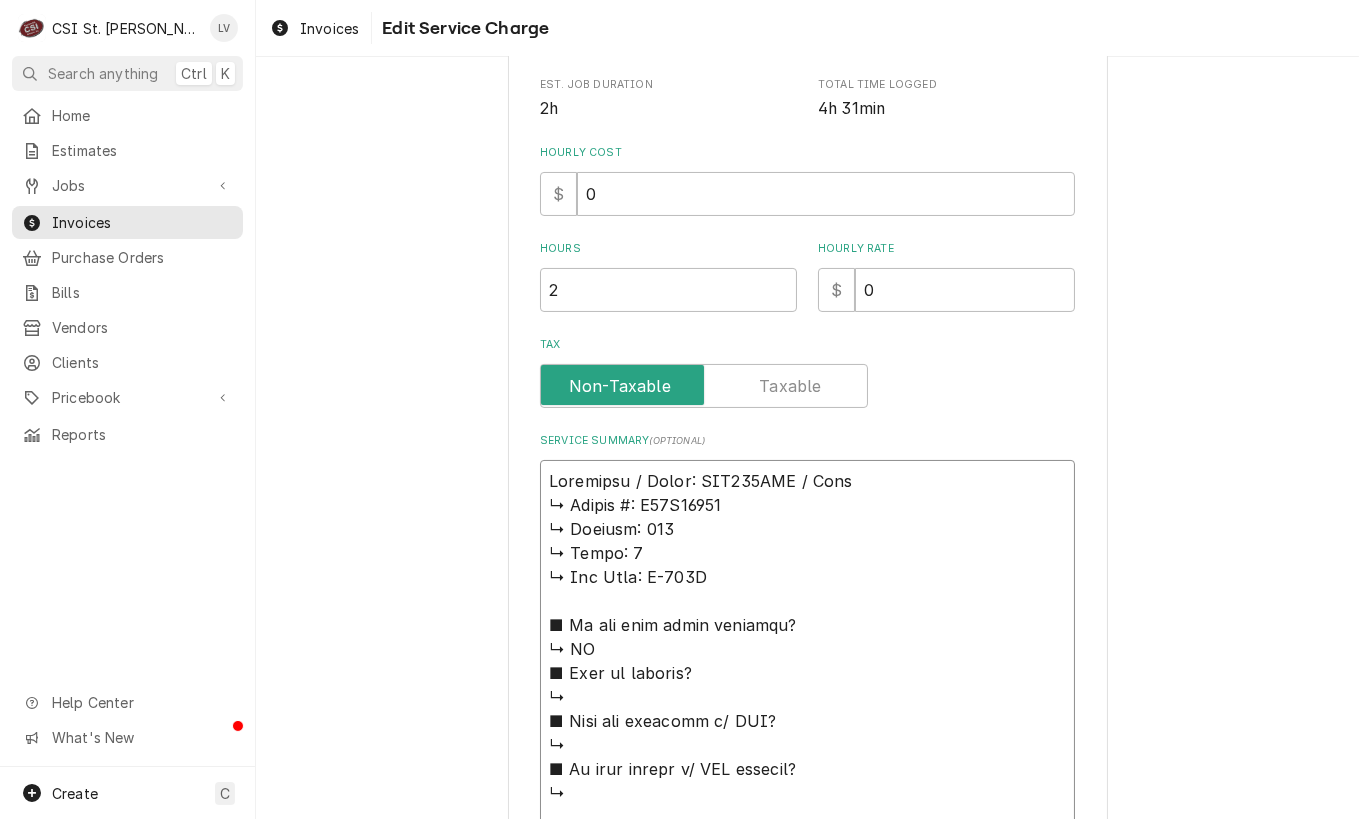 type on "x" 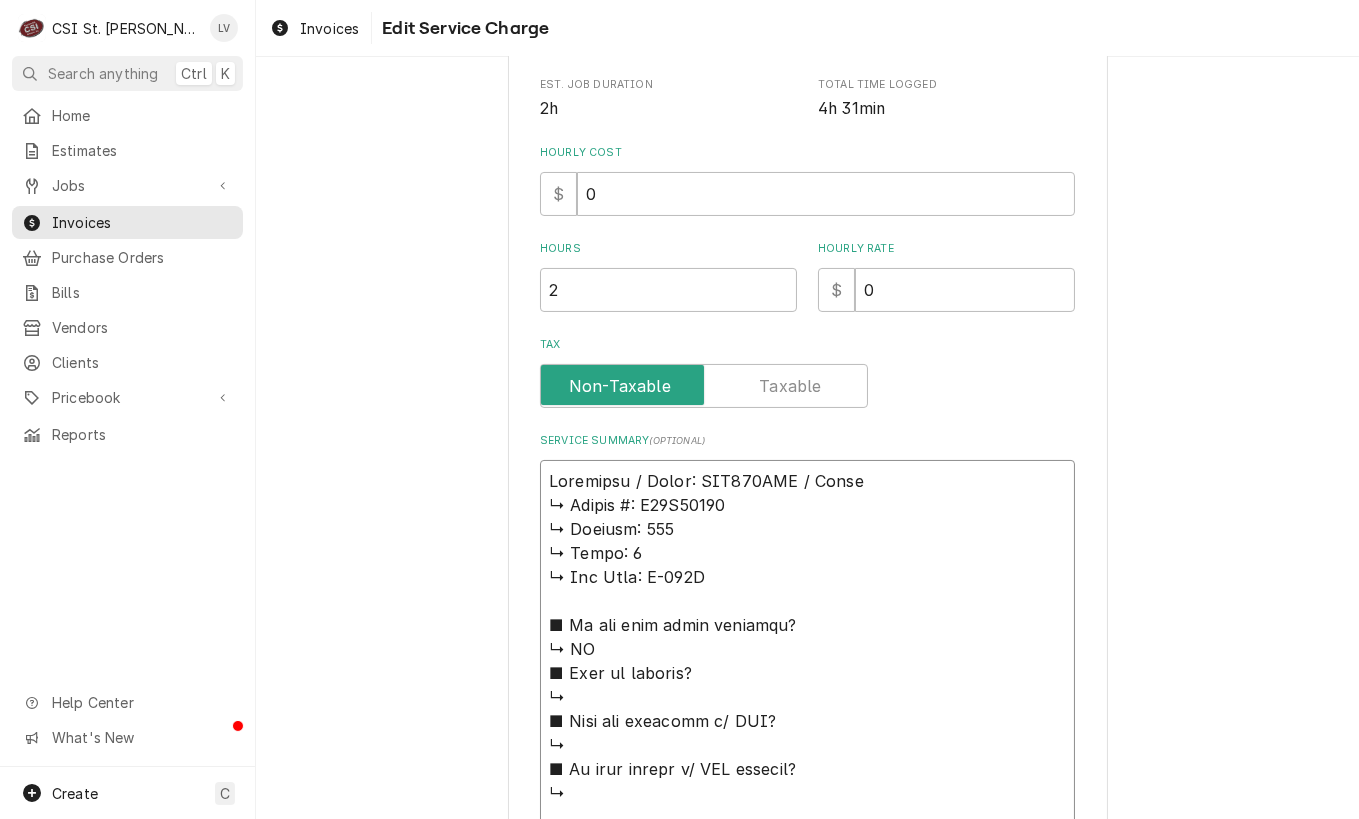 type on "x" 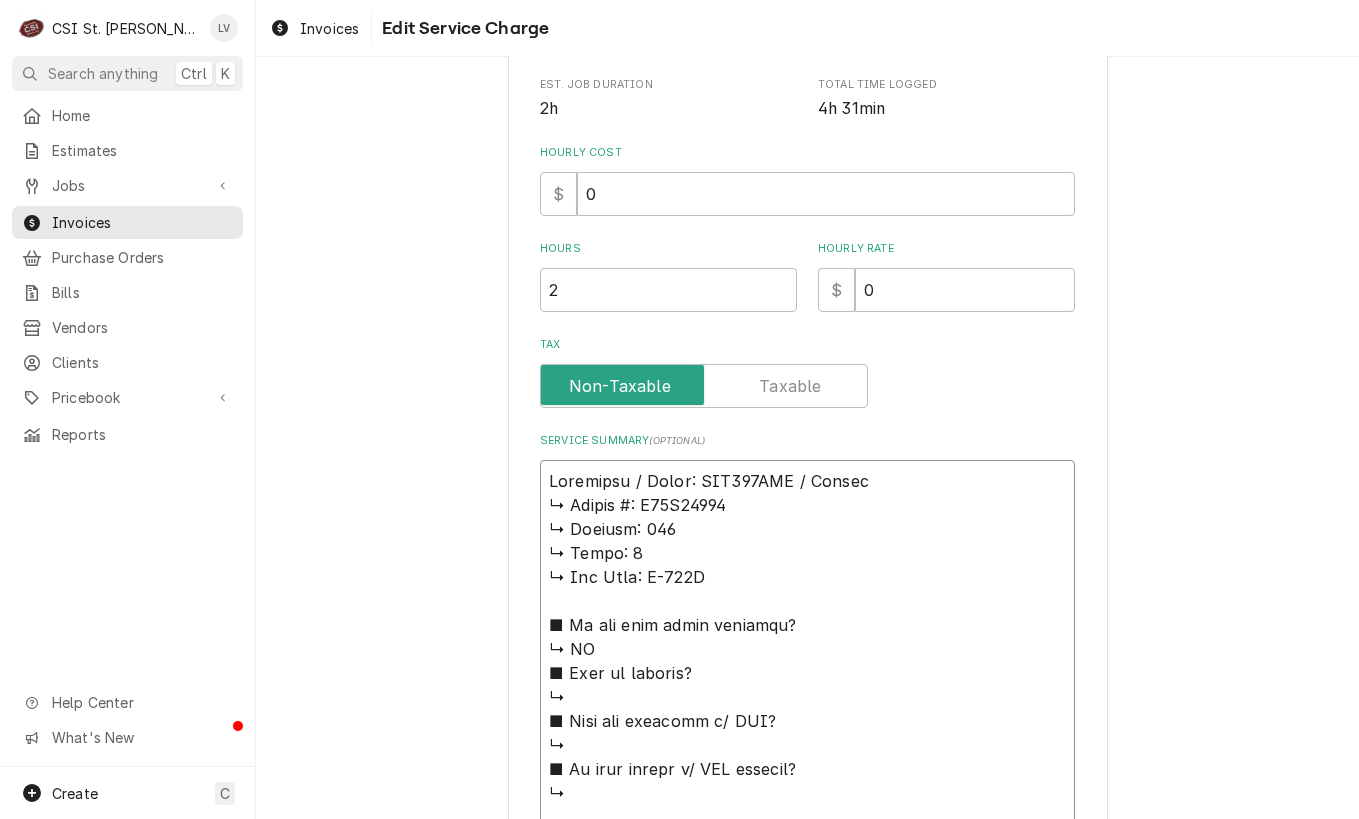 type on "x" 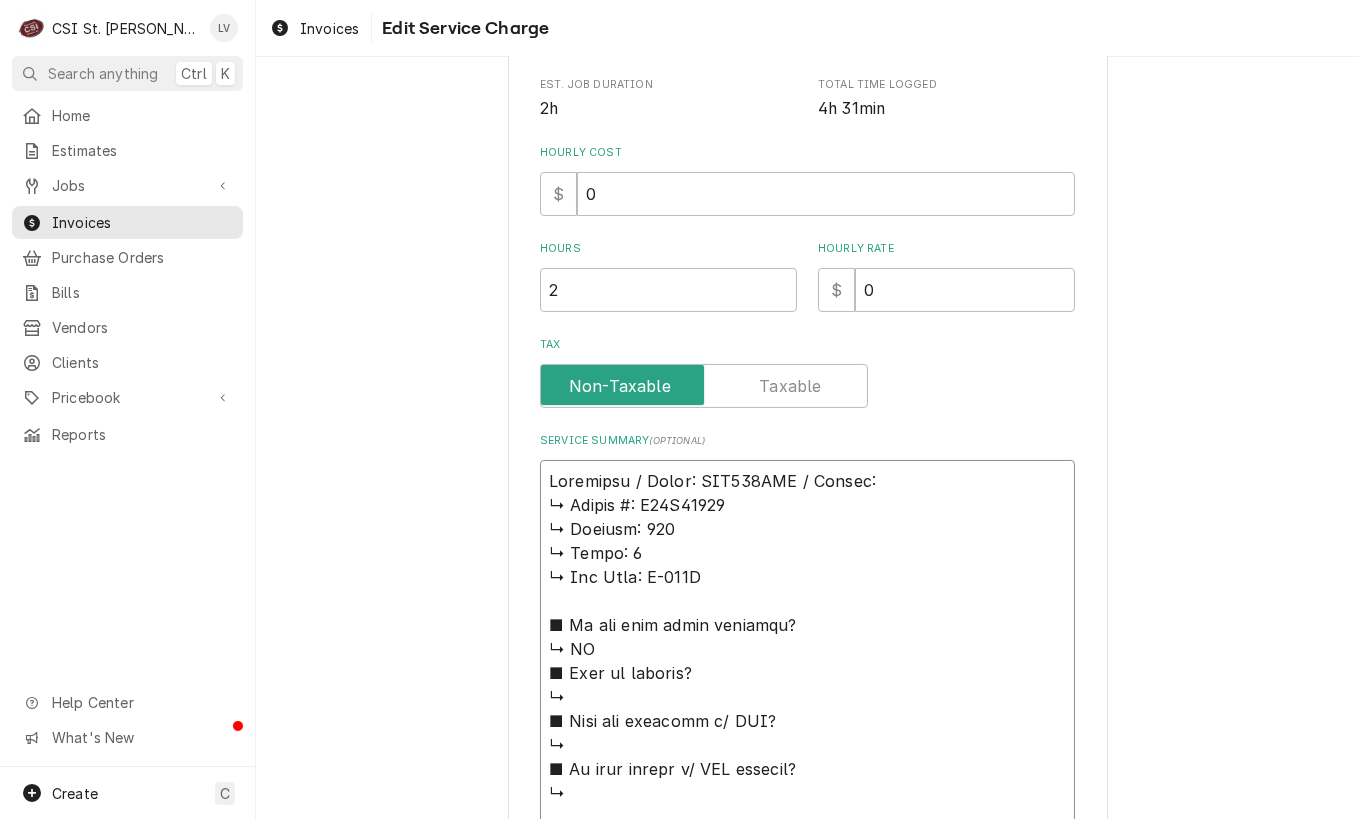 type on "x" 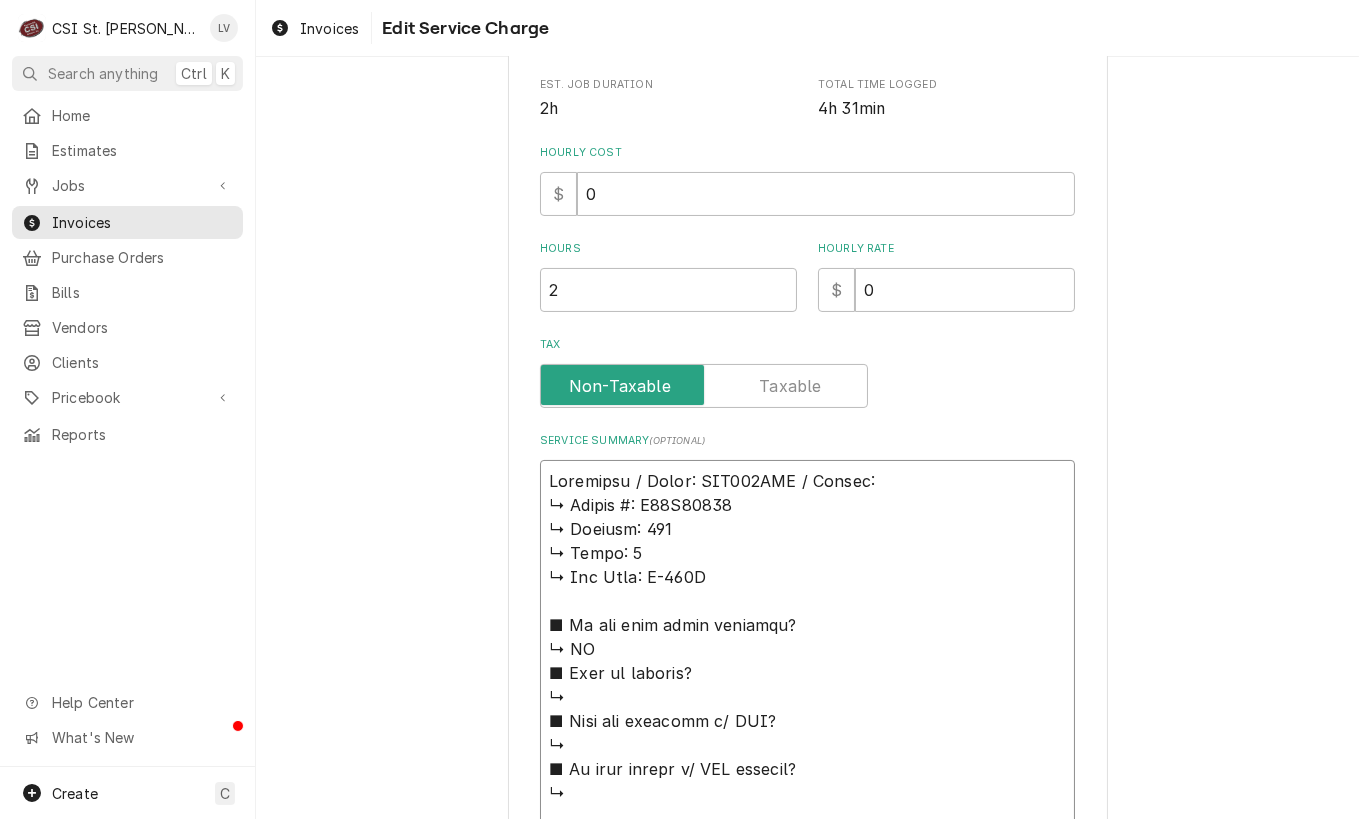 type on "x" 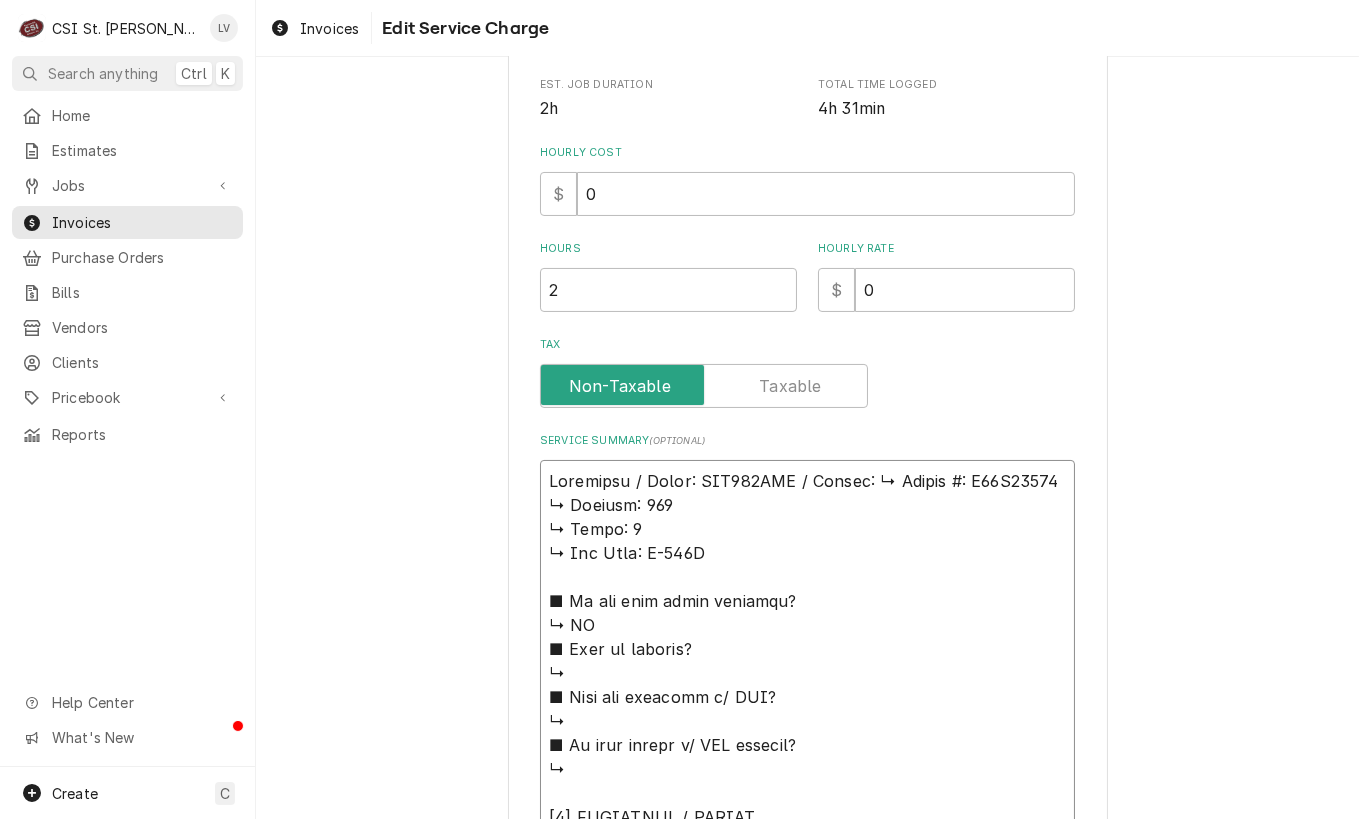 type on "x" 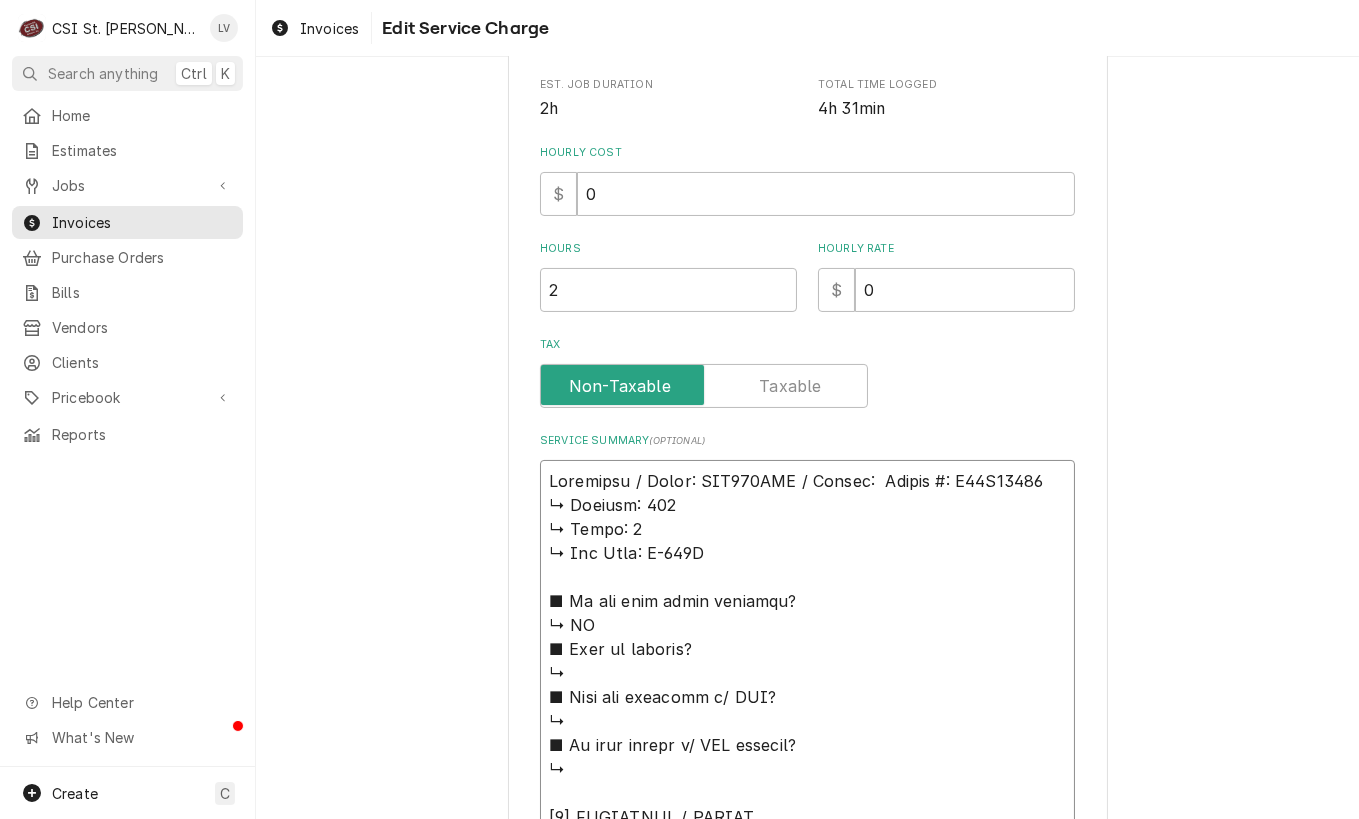 type on "x" 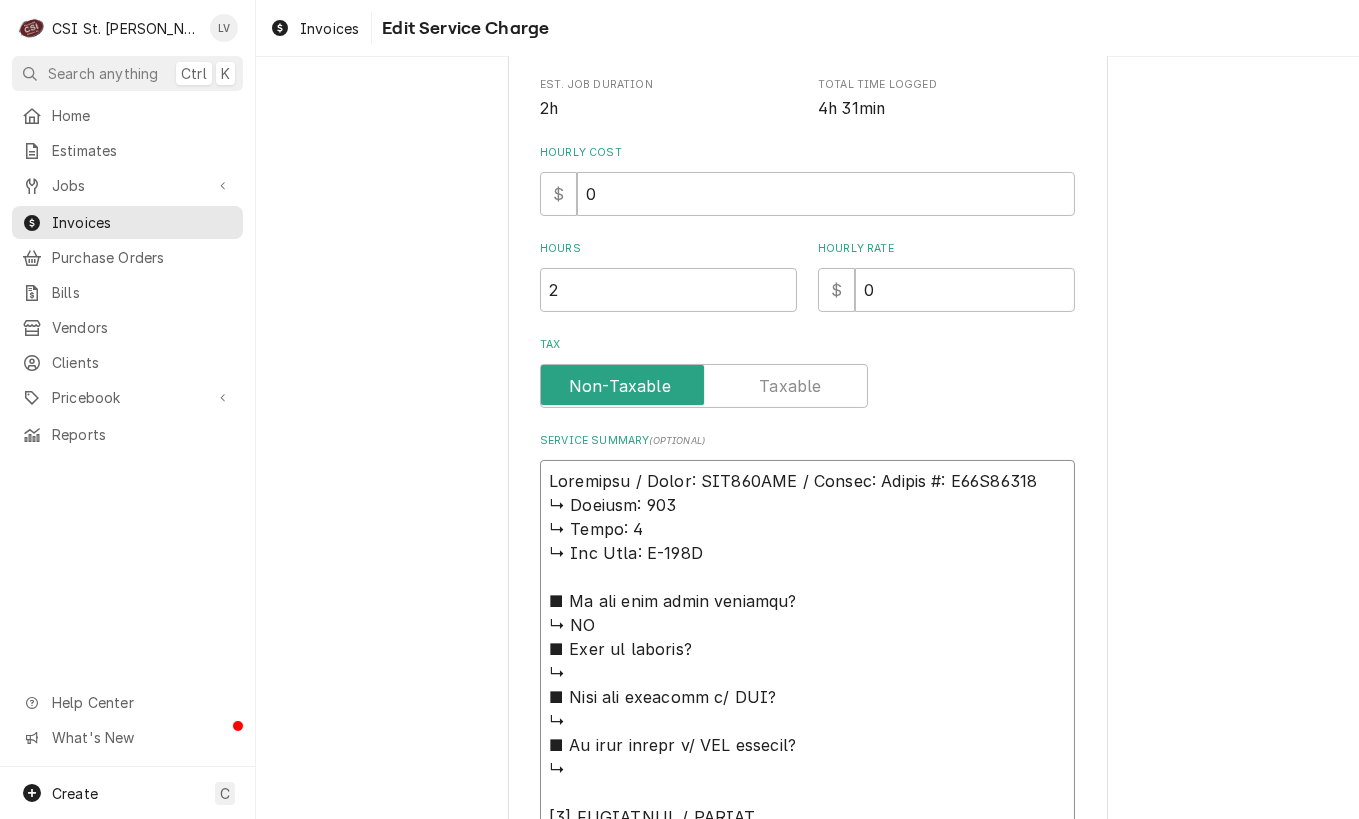 type on "x" 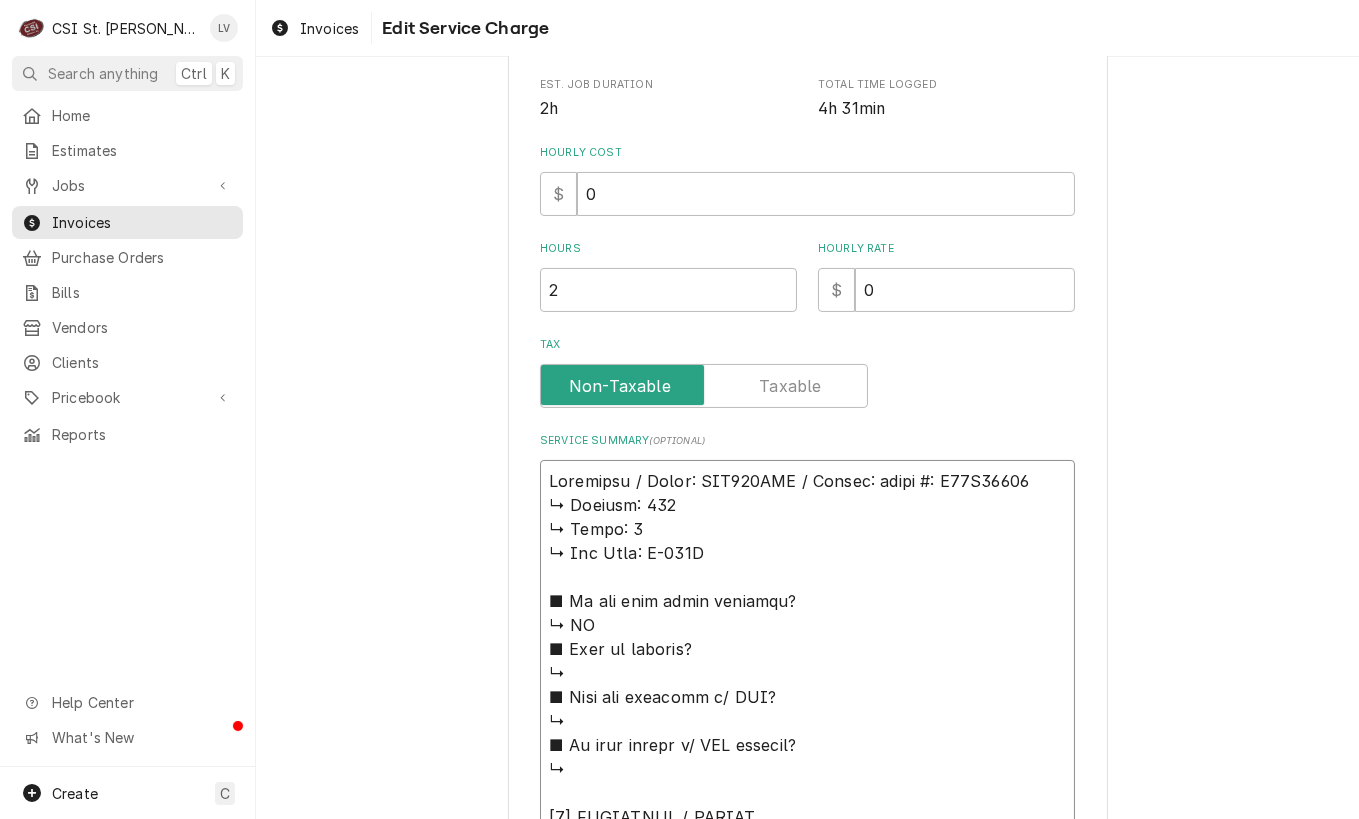 type on "x" 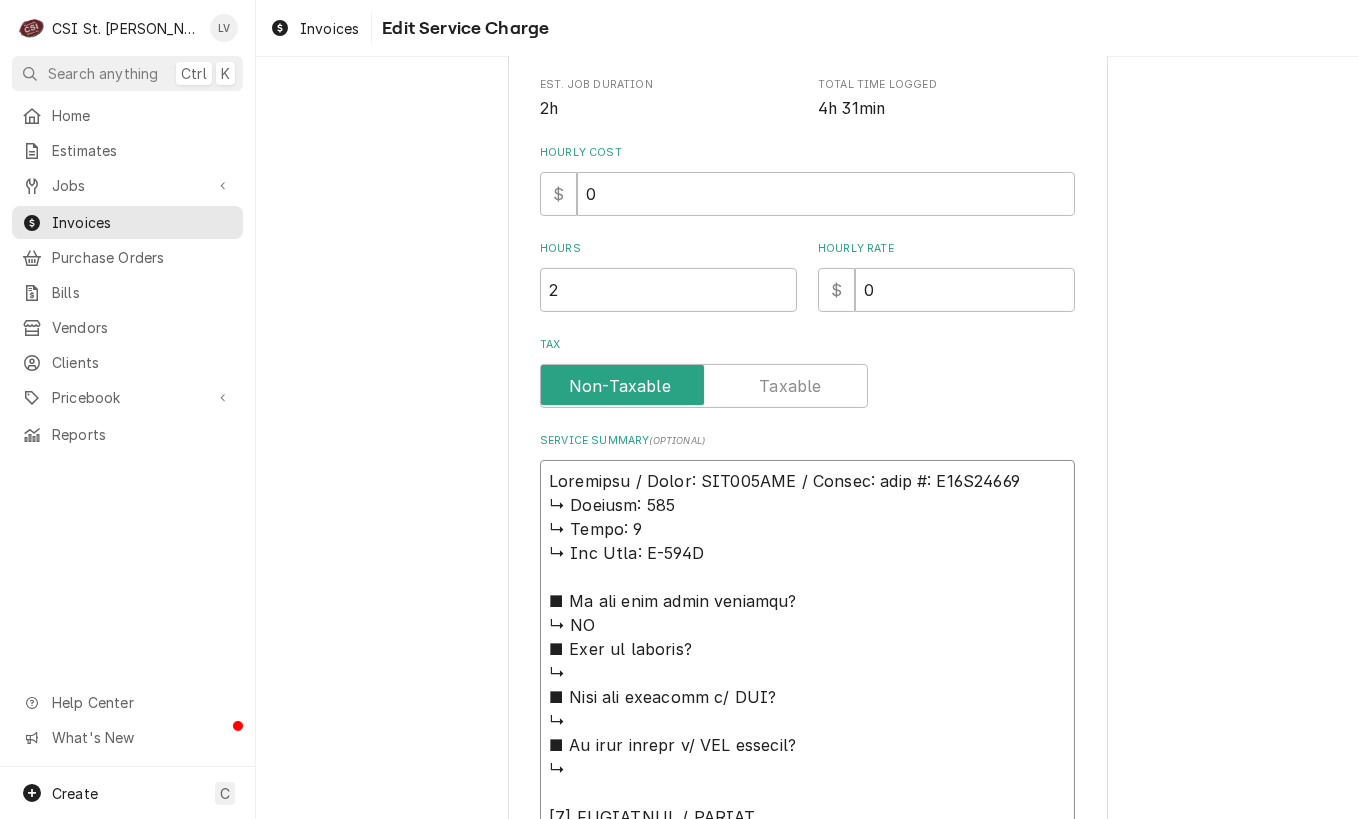 type on "x" 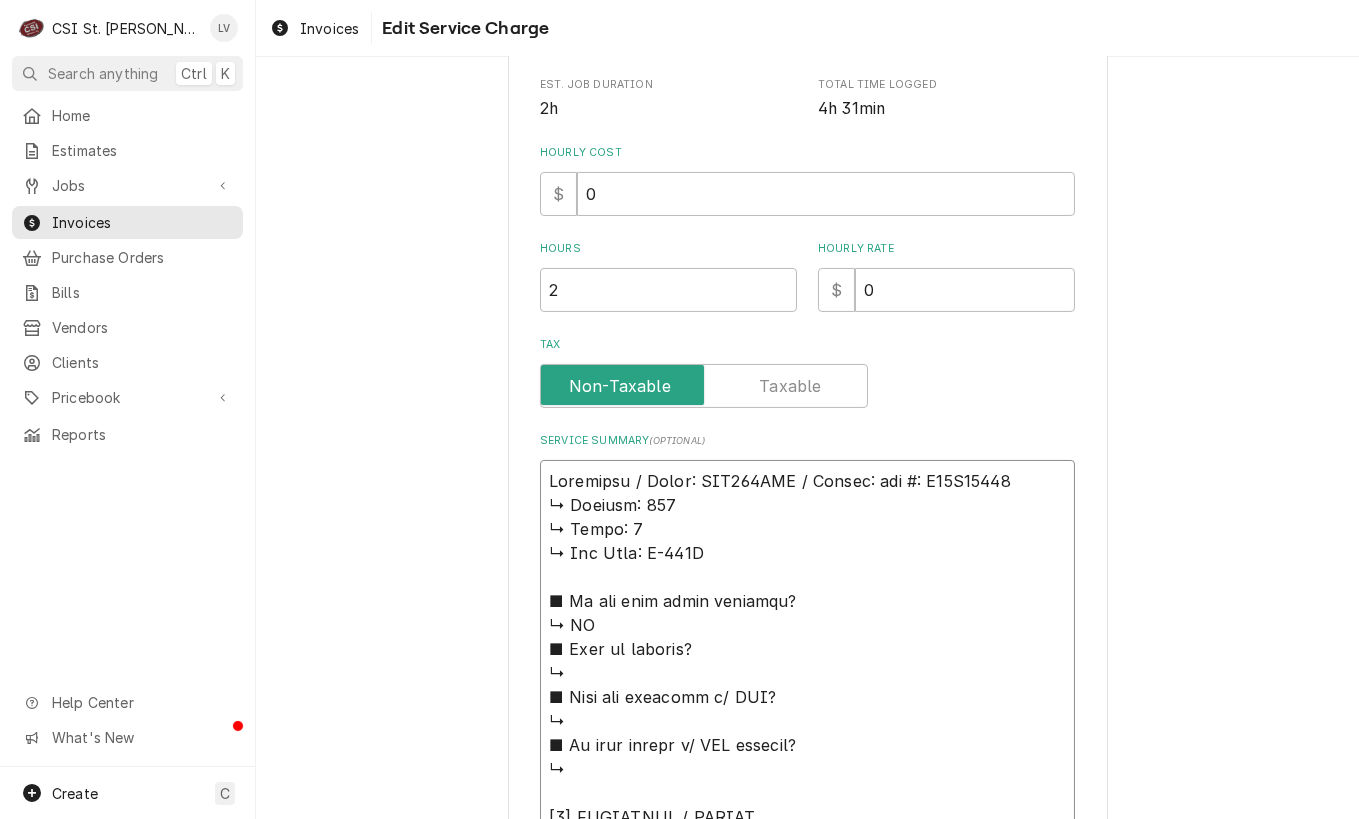 type on "x" 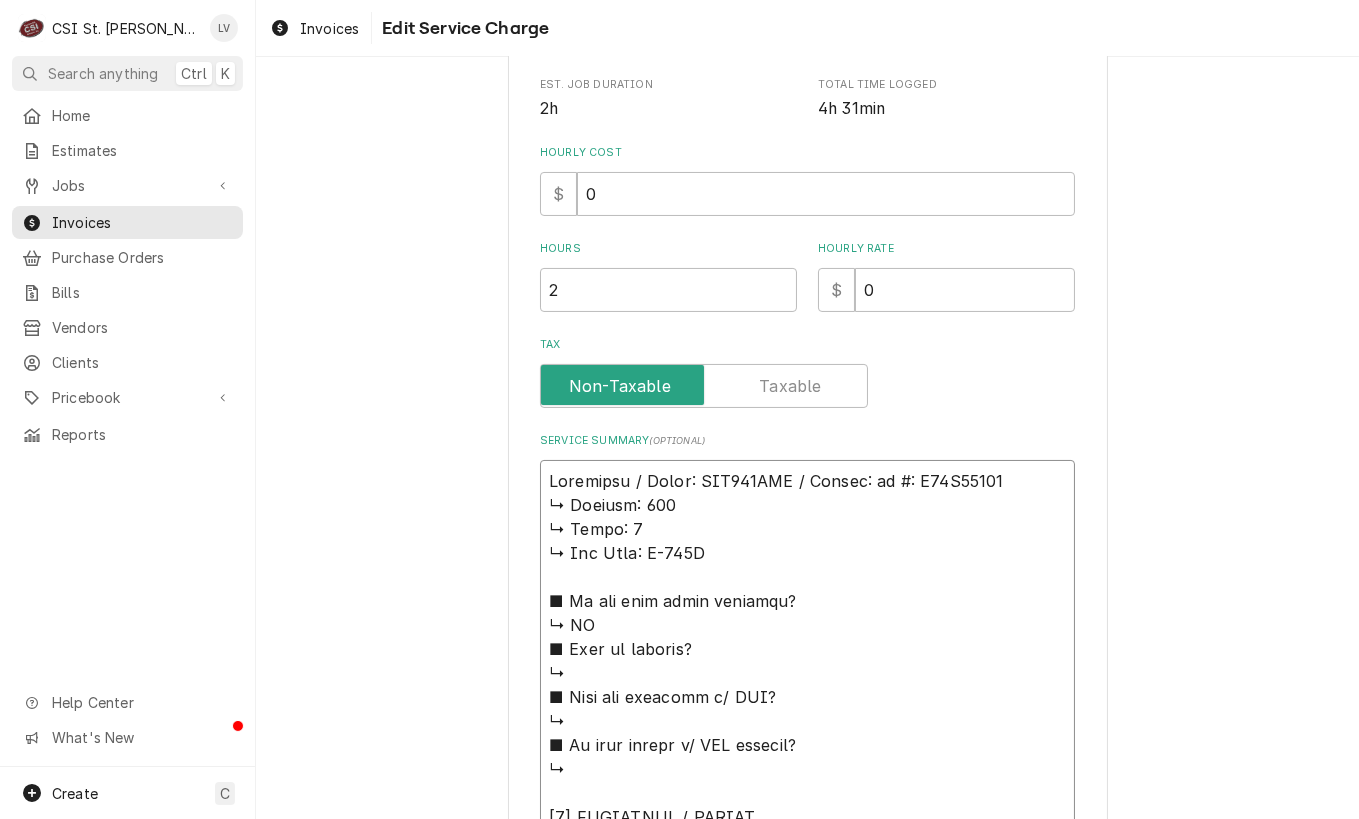 type on "x" 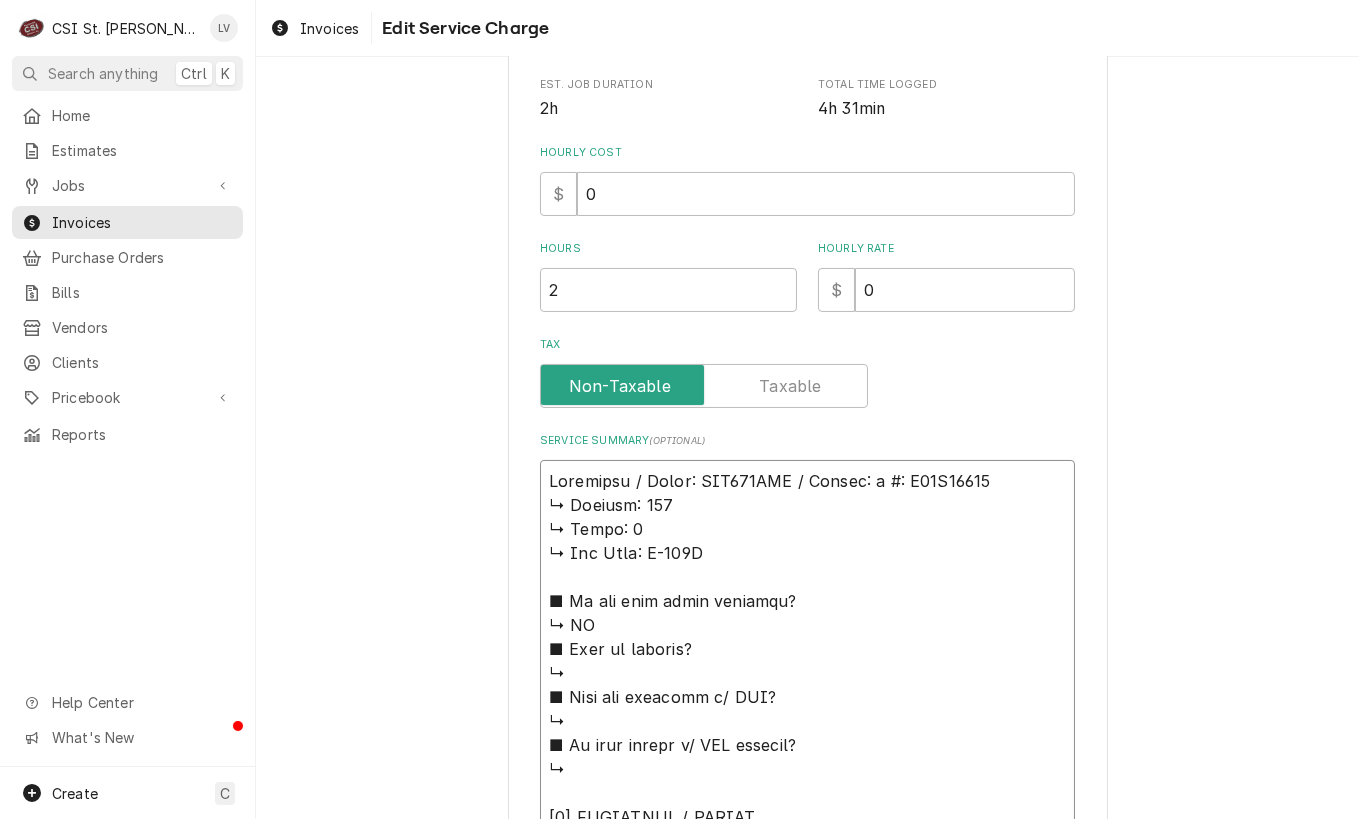 type on "x" 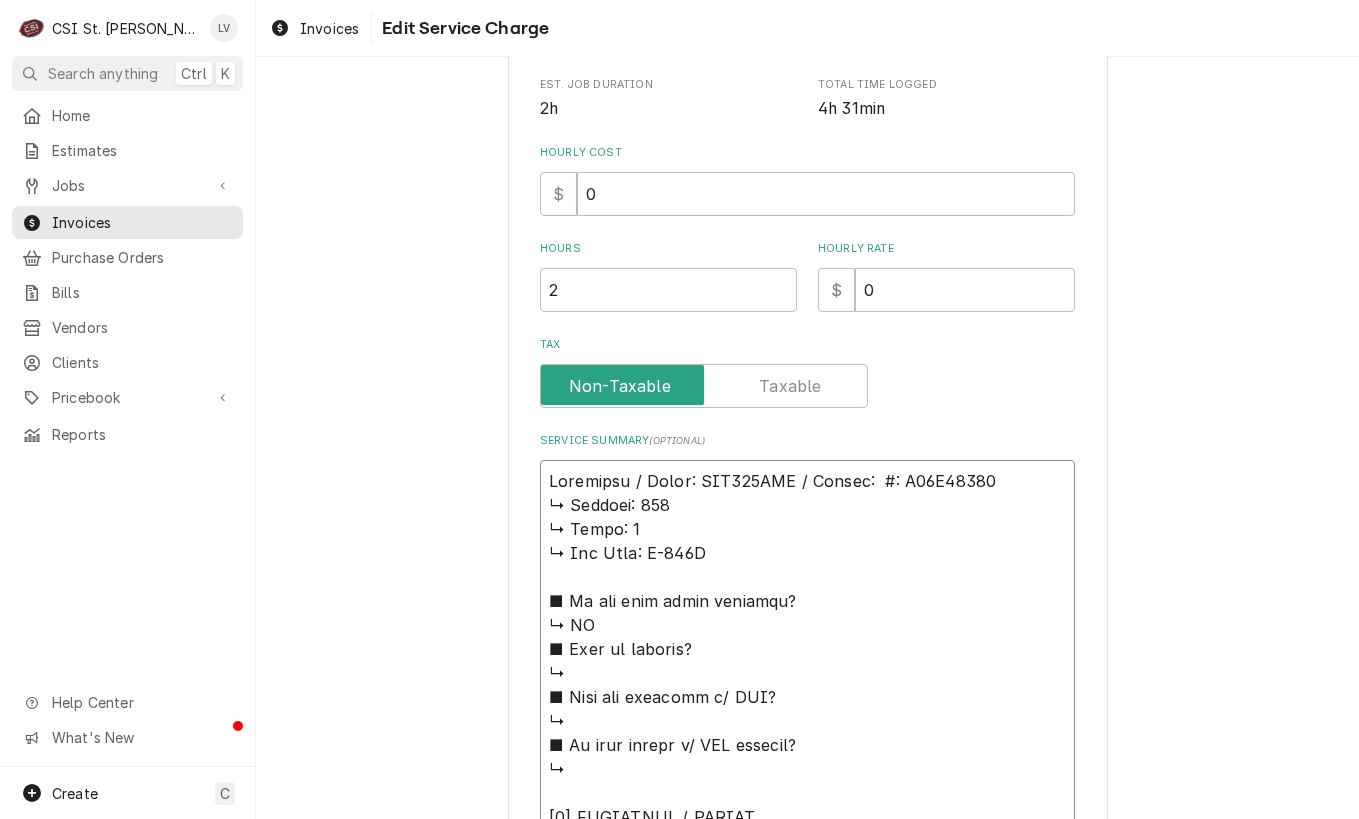 type on "x" 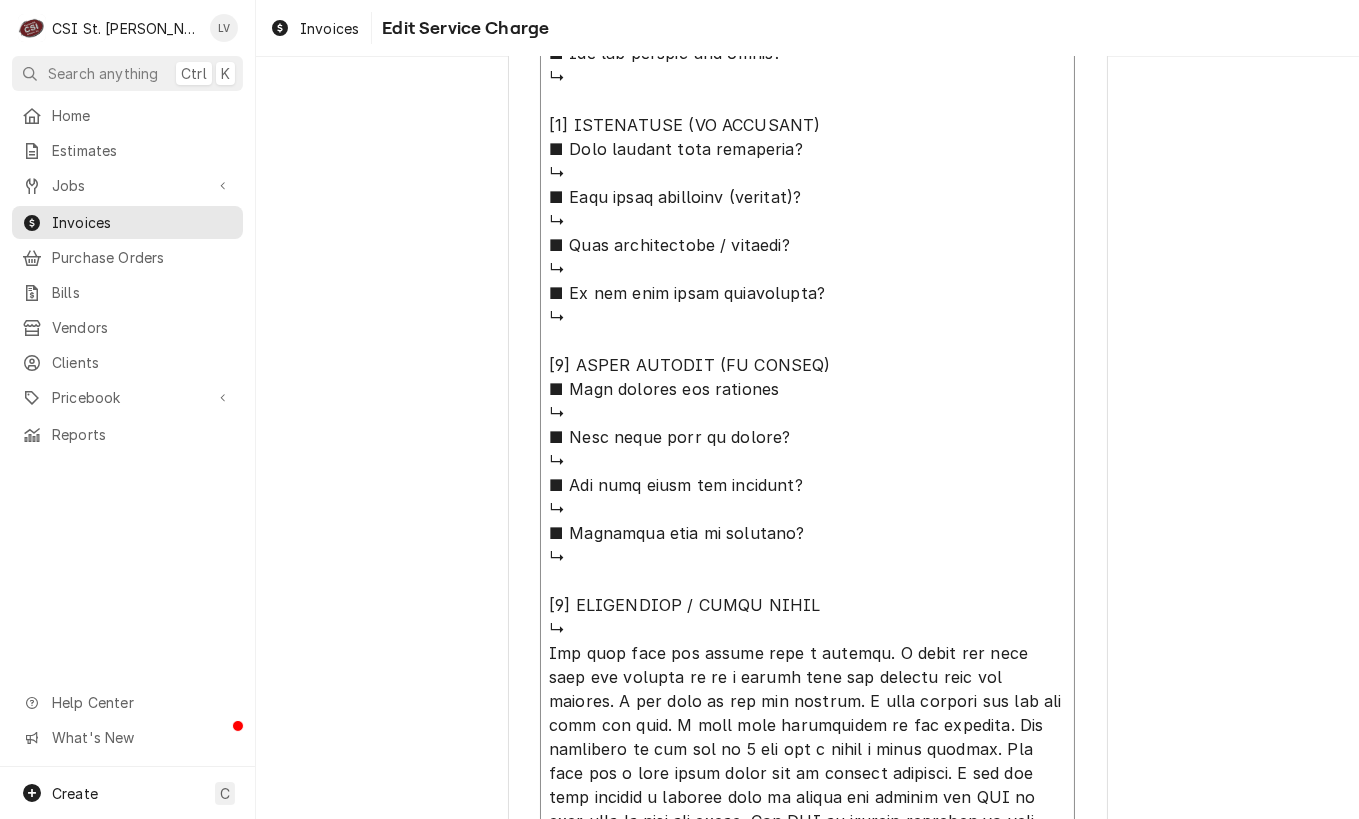 scroll, scrollTop: 1601, scrollLeft: 0, axis: vertical 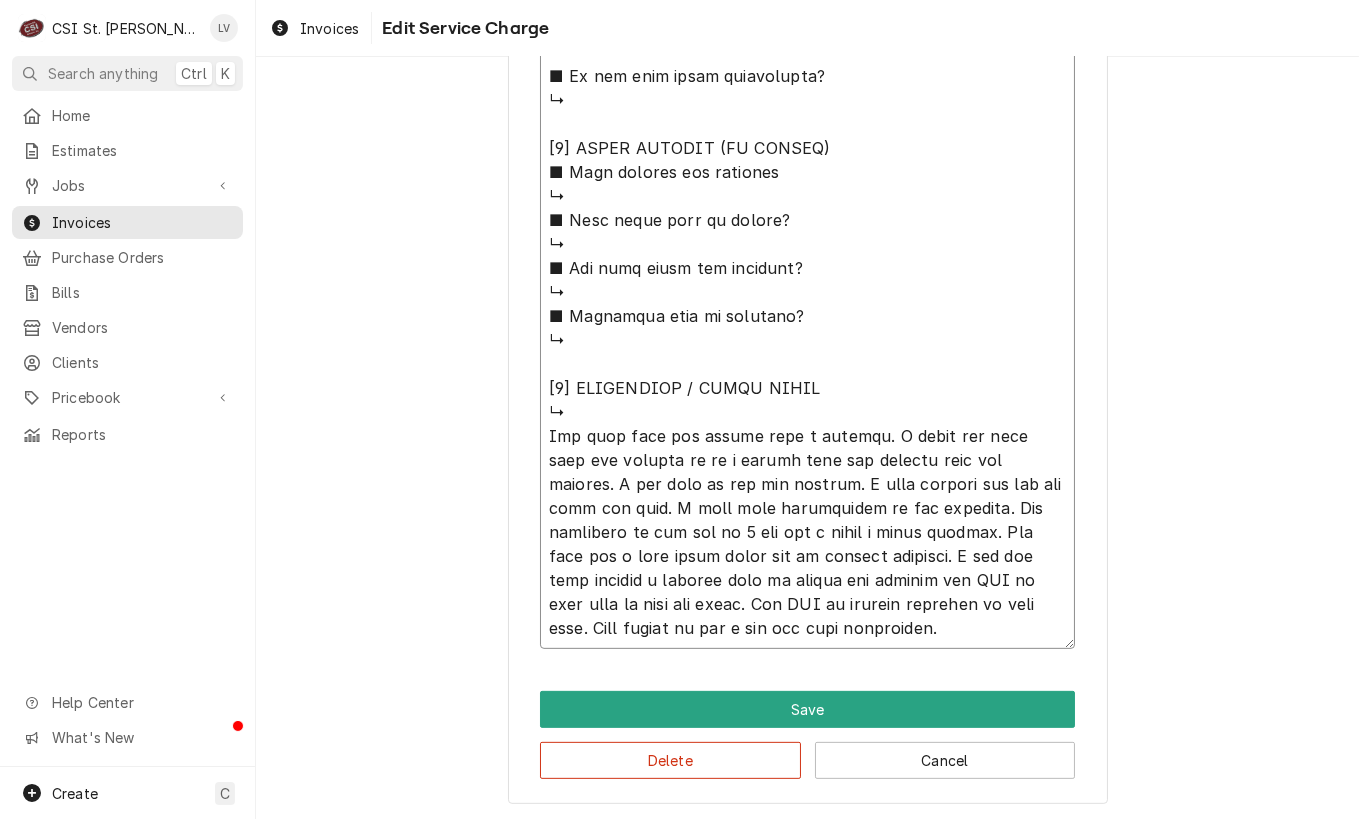 drag, startPoint x: 543, startPoint y: 503, endPoint x: 861, endPoint y: 401, distance: 333.95807 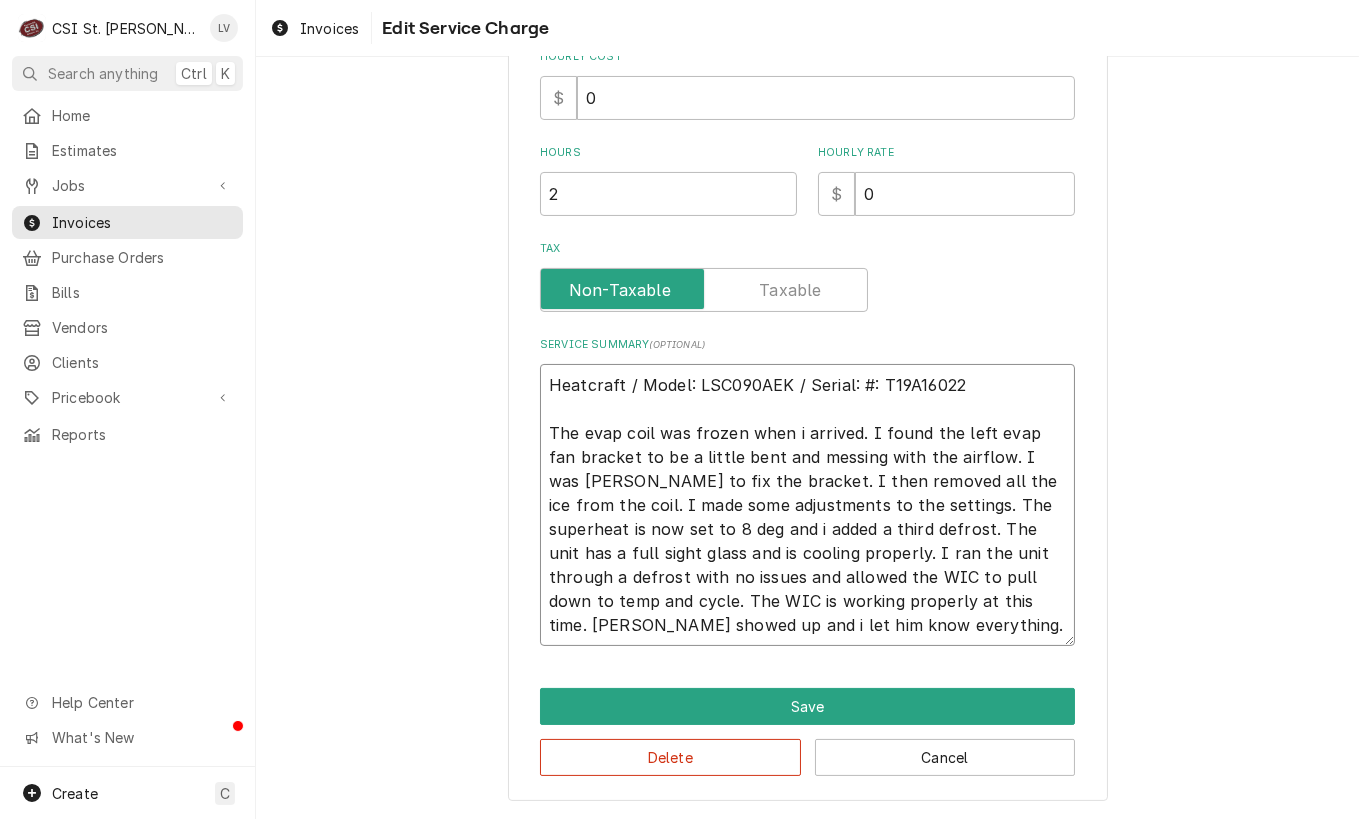 scroll, scrollTop: 593, scrollLeft: 0, axis: vertical 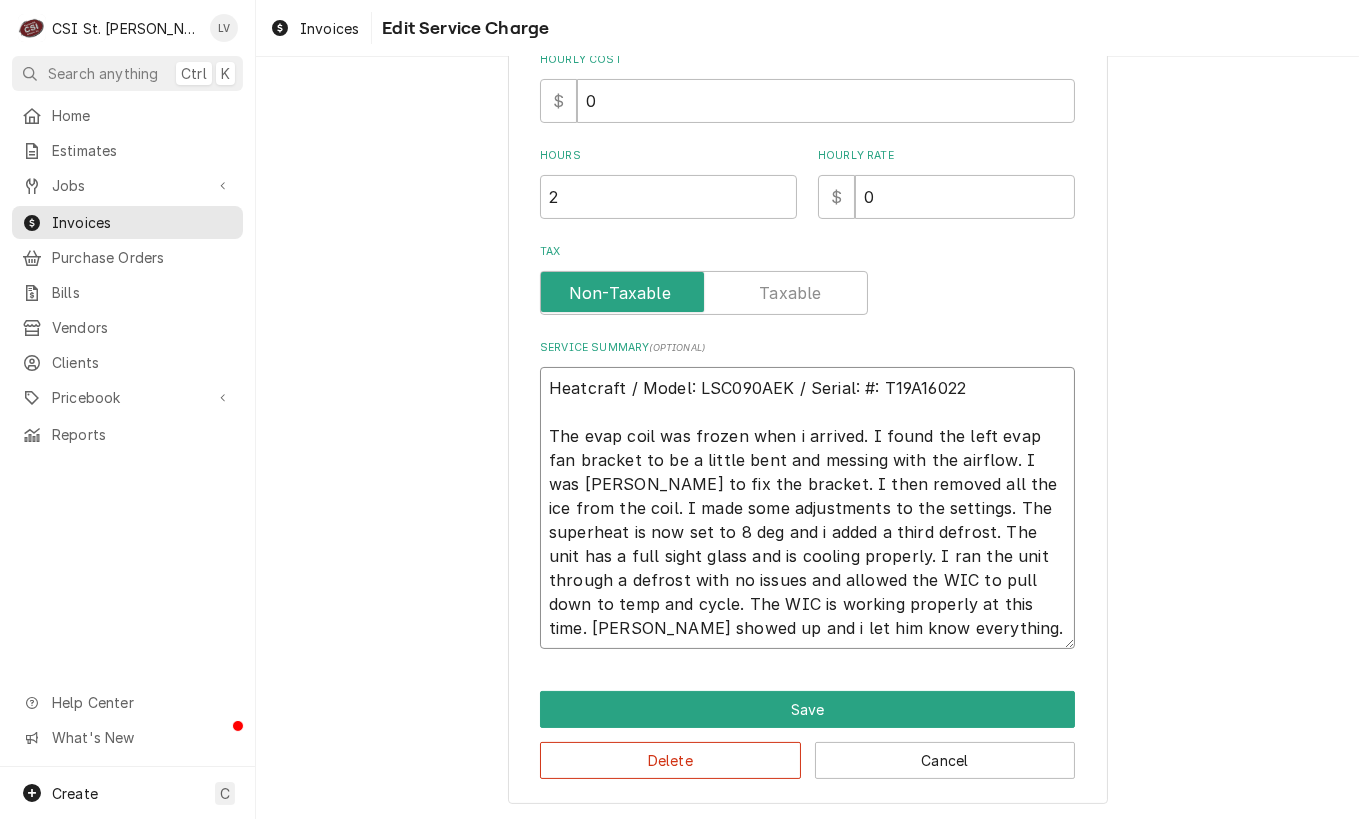 drag, startPoint x: 540, startPoint y: 428, endPoint x: 686, endPoint y: 623, distance: 243.60008 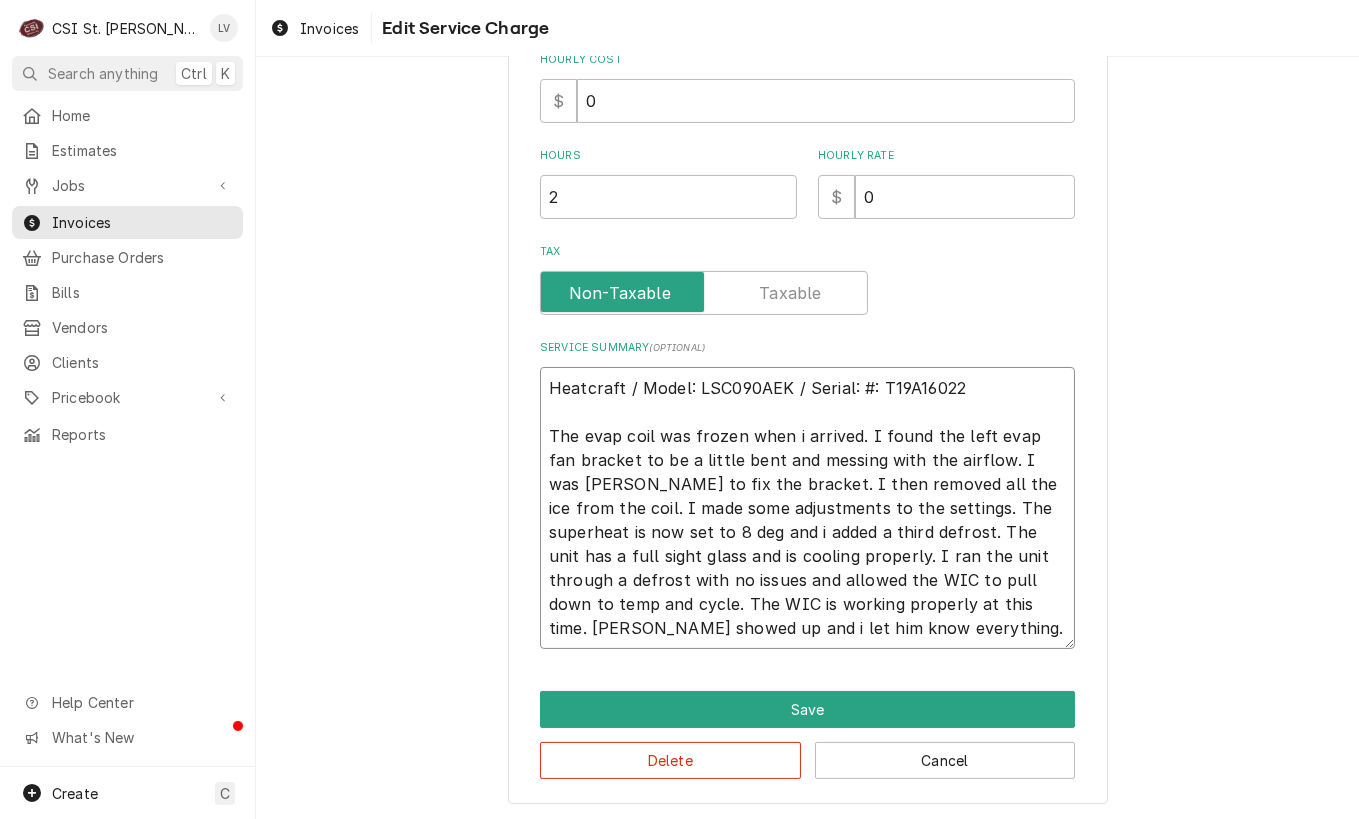 click on "Heatcraft / Model: LSC090AEK / Serial: #: T19A16022
The evap coil was frozen when i arrived. I found the left evap fan bracket to be a little bent and messing with the airflow. I was abke to fix the bracket. I then removed all the ice from the coil. I made some adjustments to the settings. The superheat is now set to 8 deg and i added a third defrost. The unit has a full sight glass and is cooling properly. I ran the unit through a defrost with no issues and allowed the WIC to pull down to temp and cycle. The WIC is working properly at this time. Ryan showed up and i let him know everything." at bounding box center [807, 508] 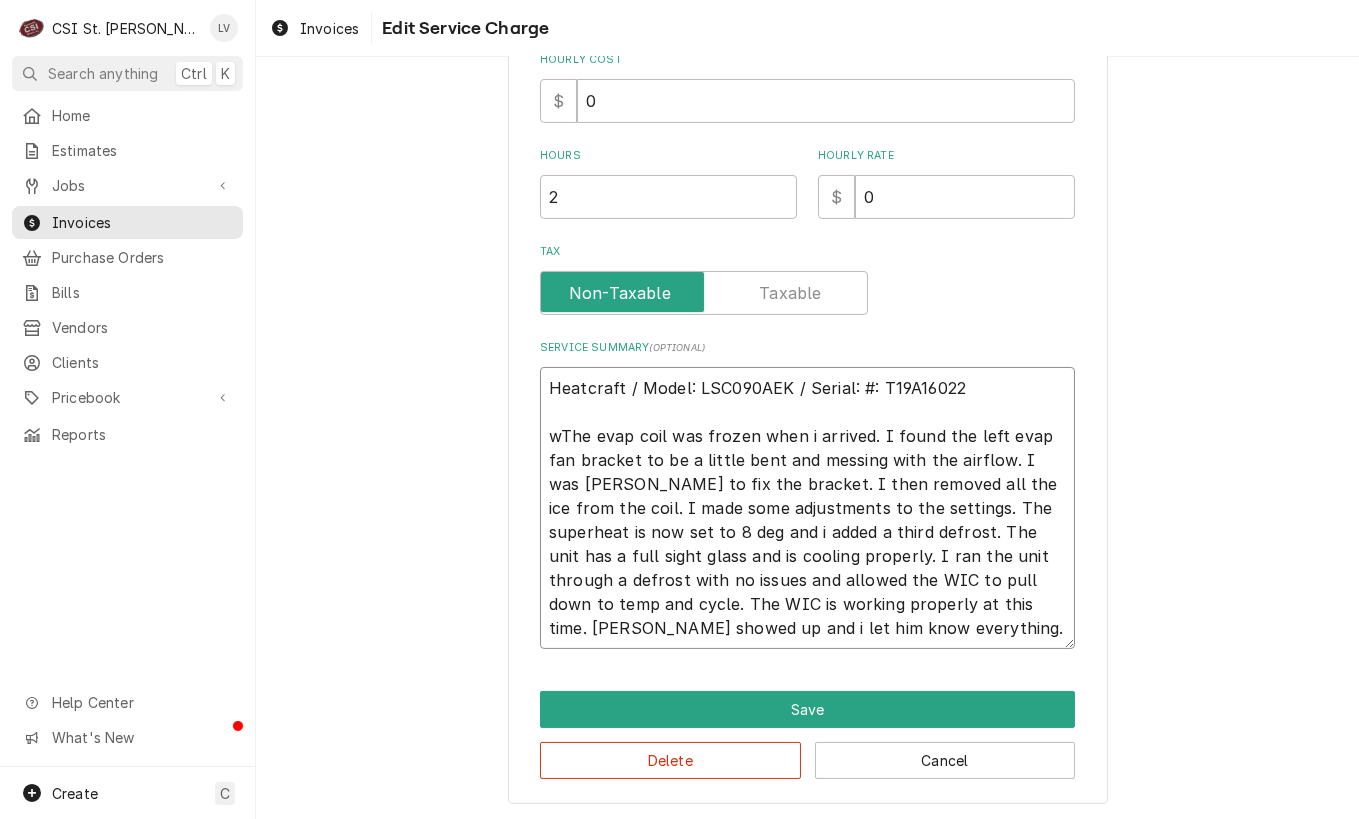 type on "x" 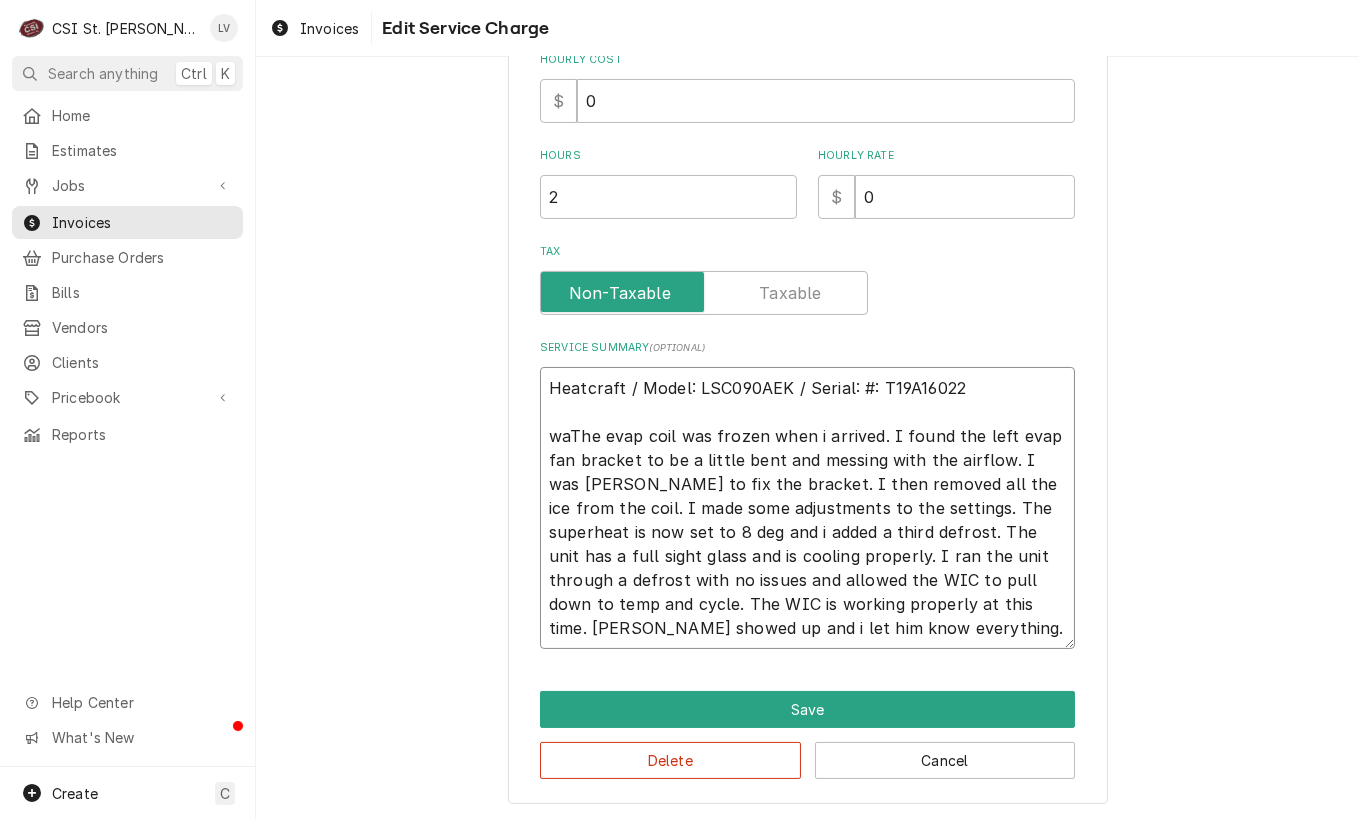 type on "x" 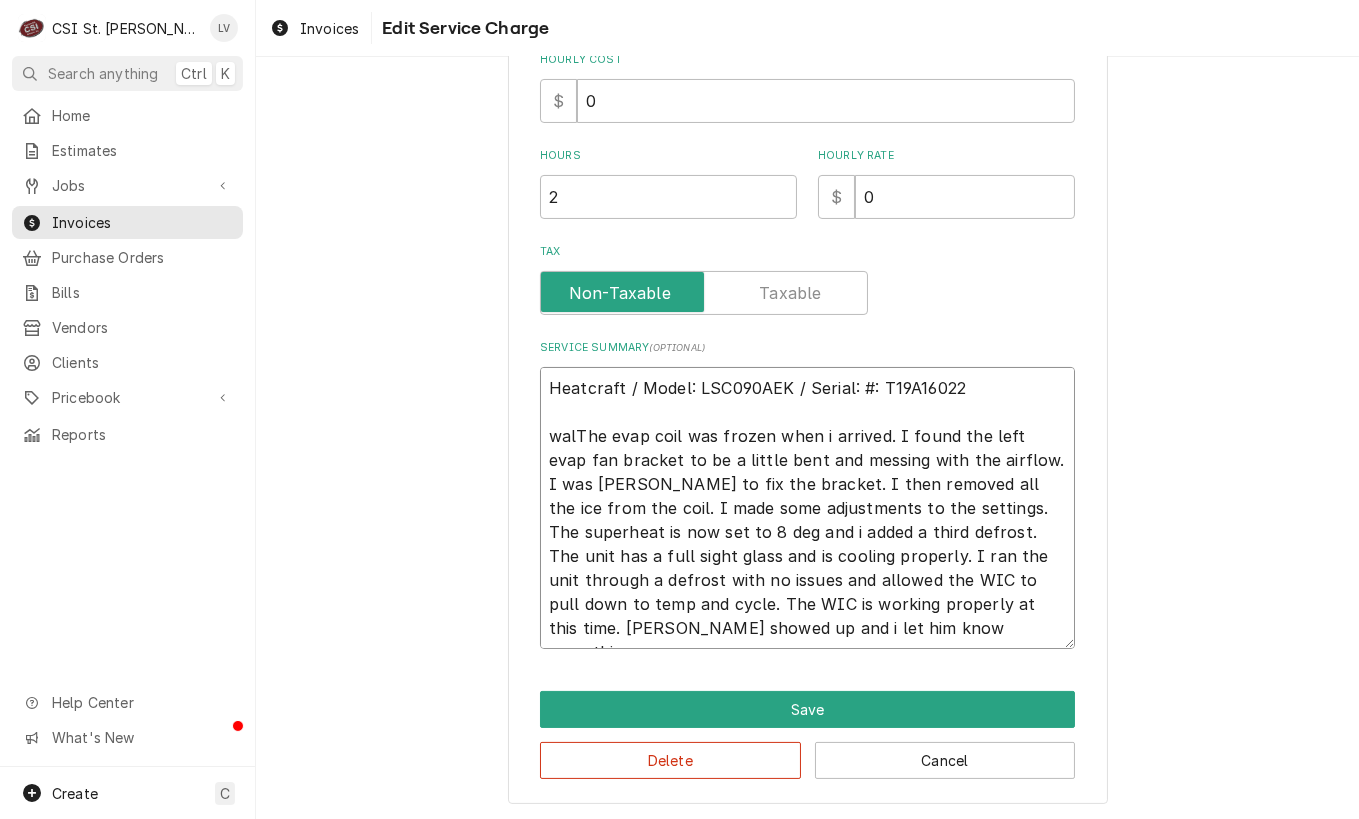 type on "x" 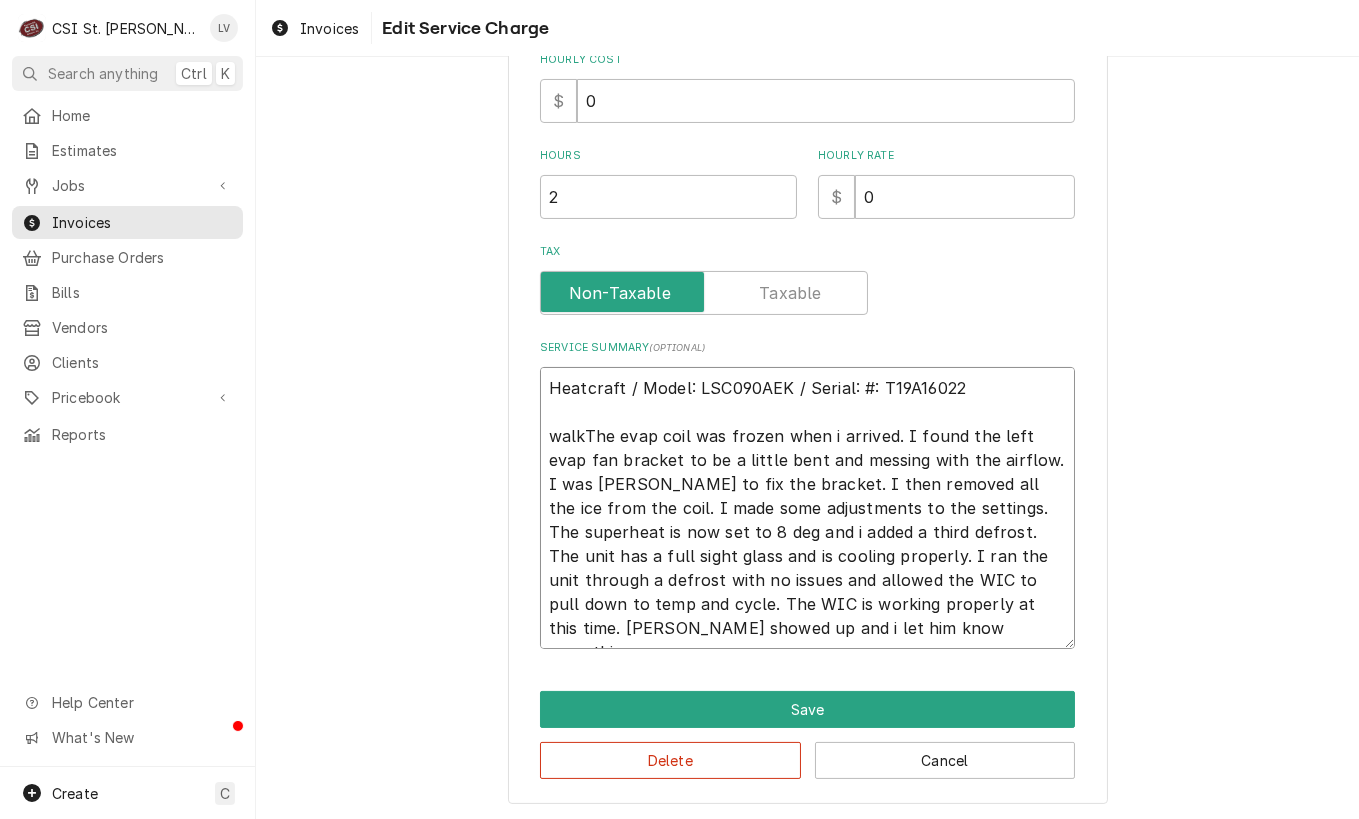 type on "x" 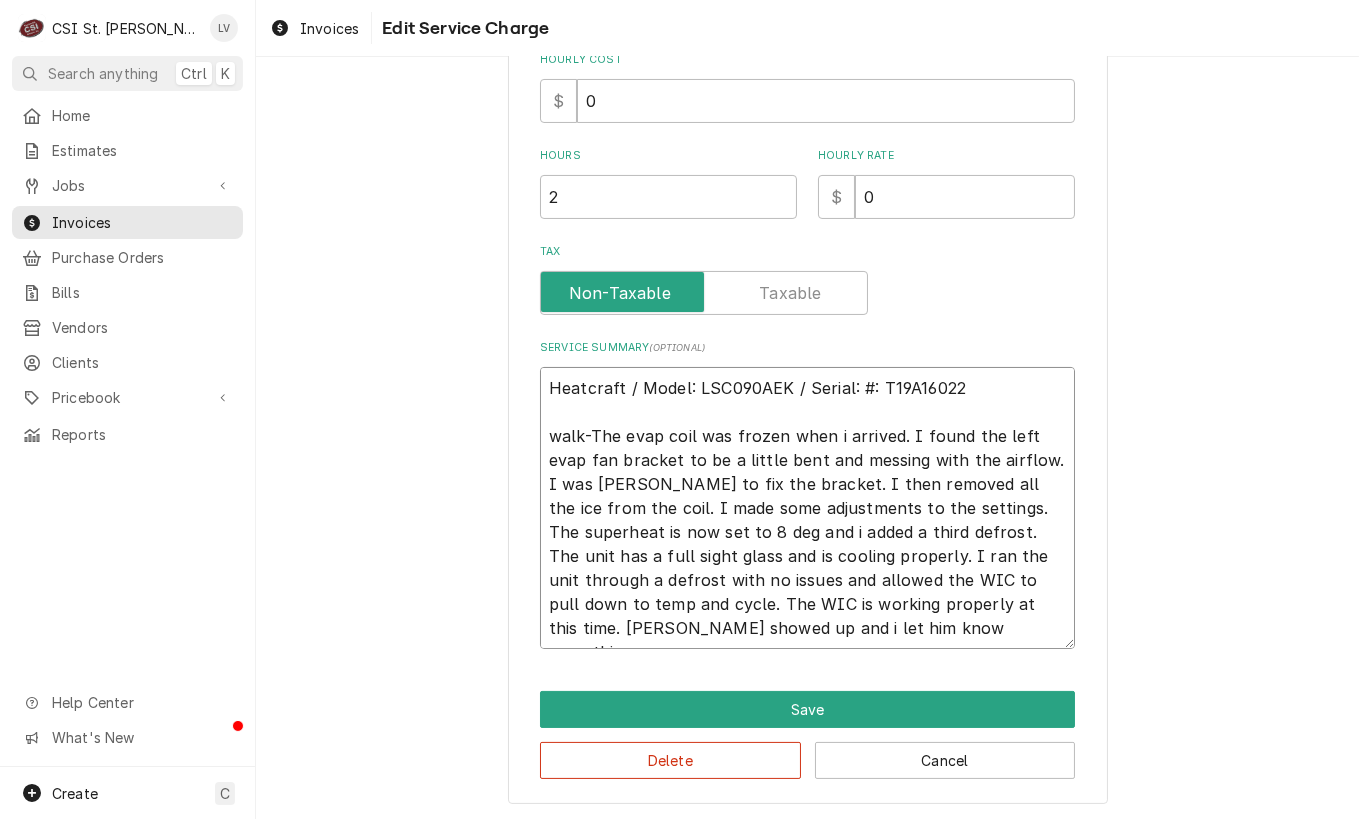 type on "x" 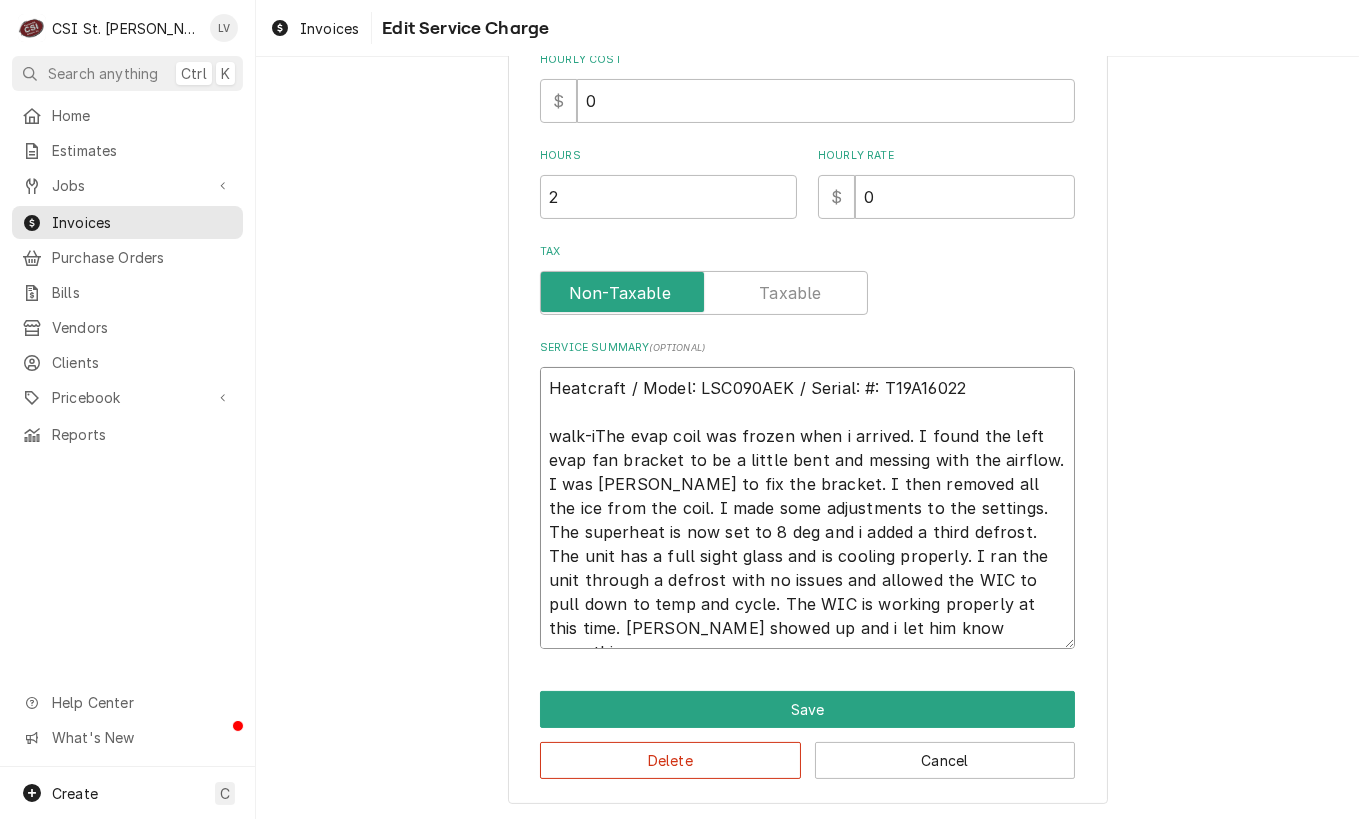 type on "x" 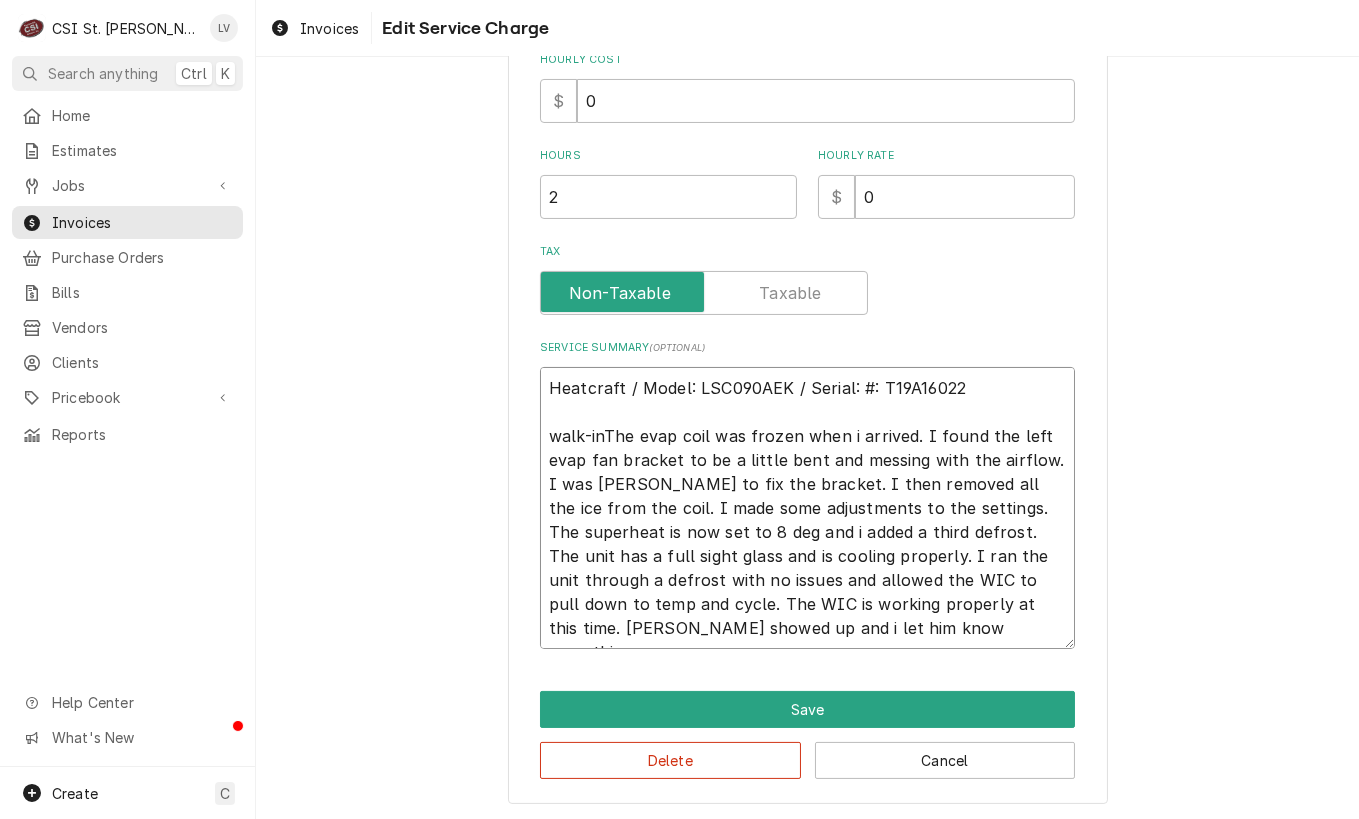 type on "x" 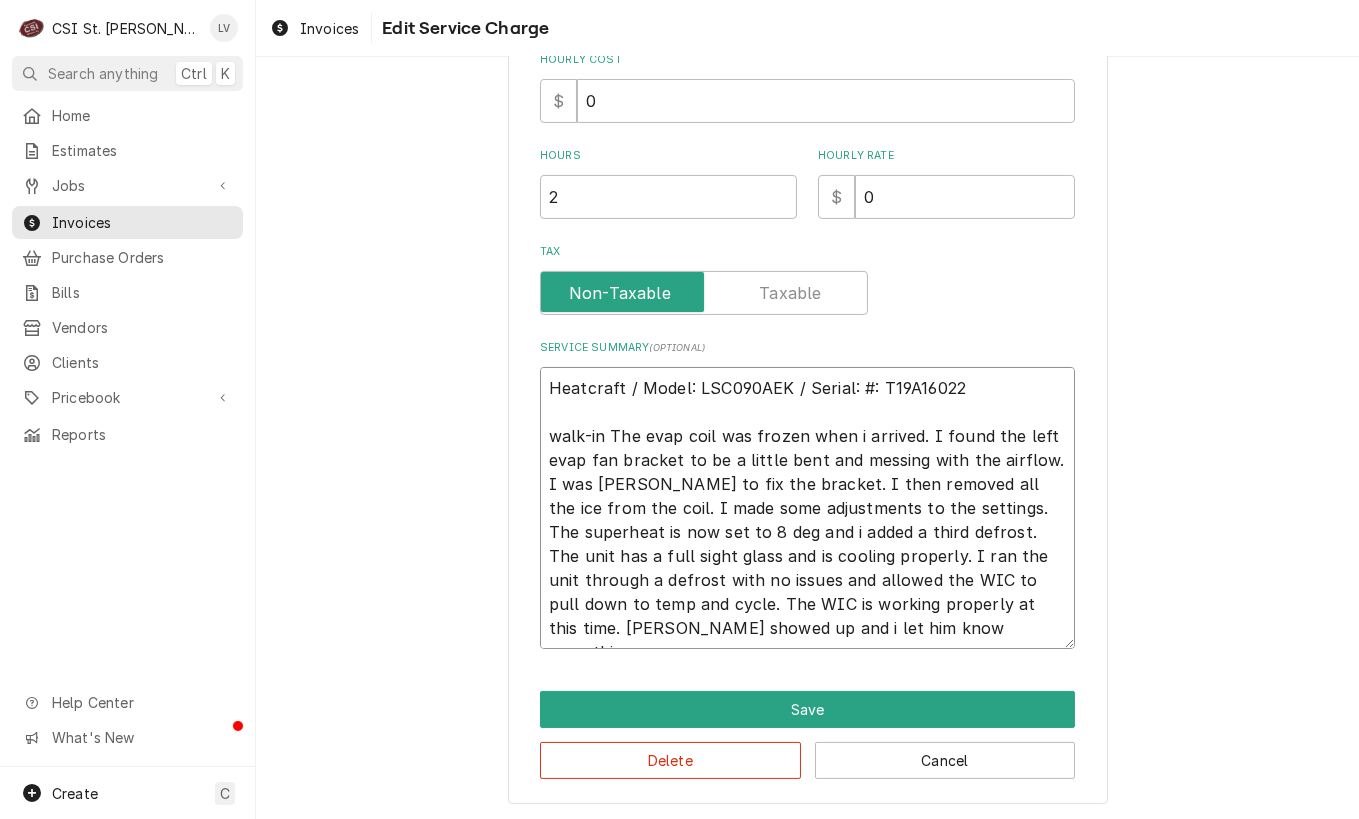 type on "x" 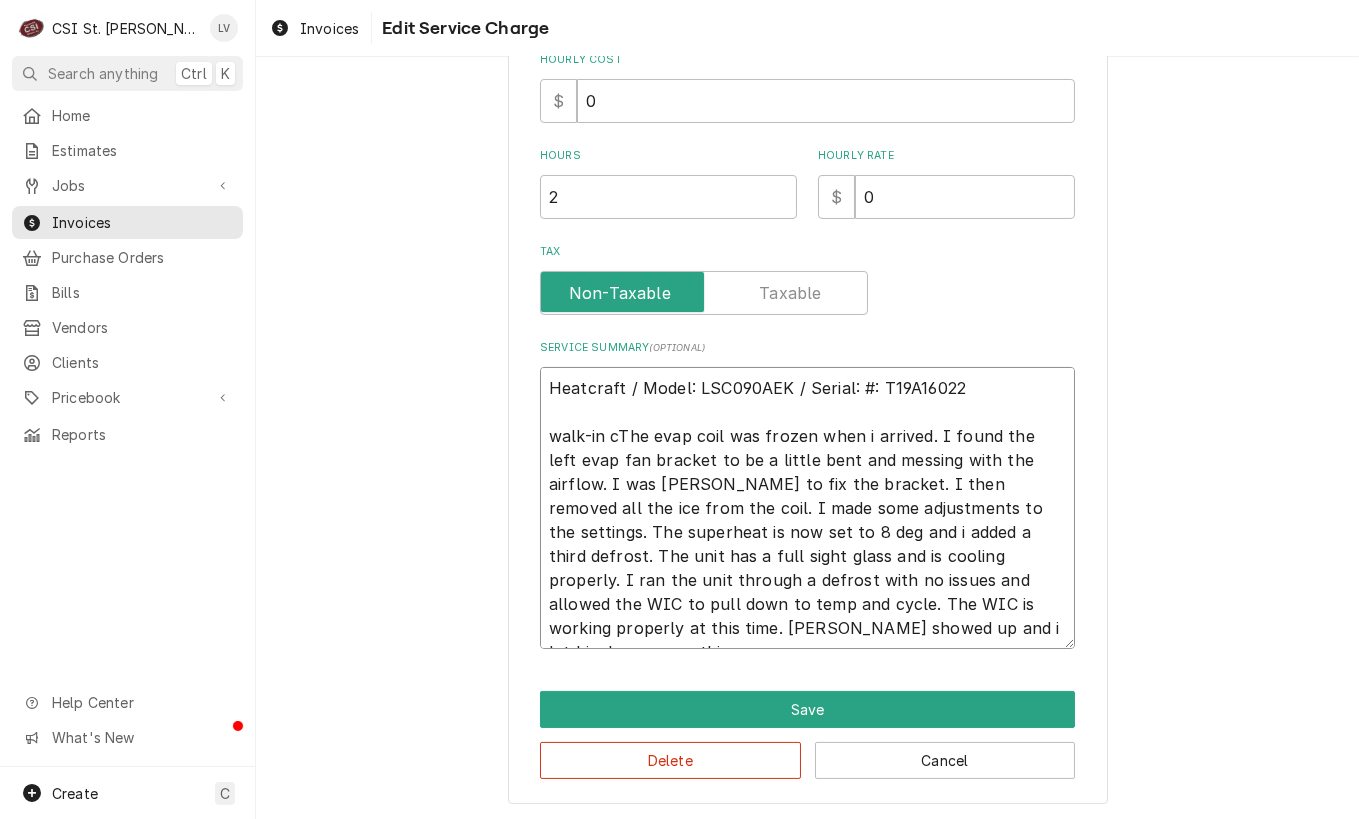 type on "x" 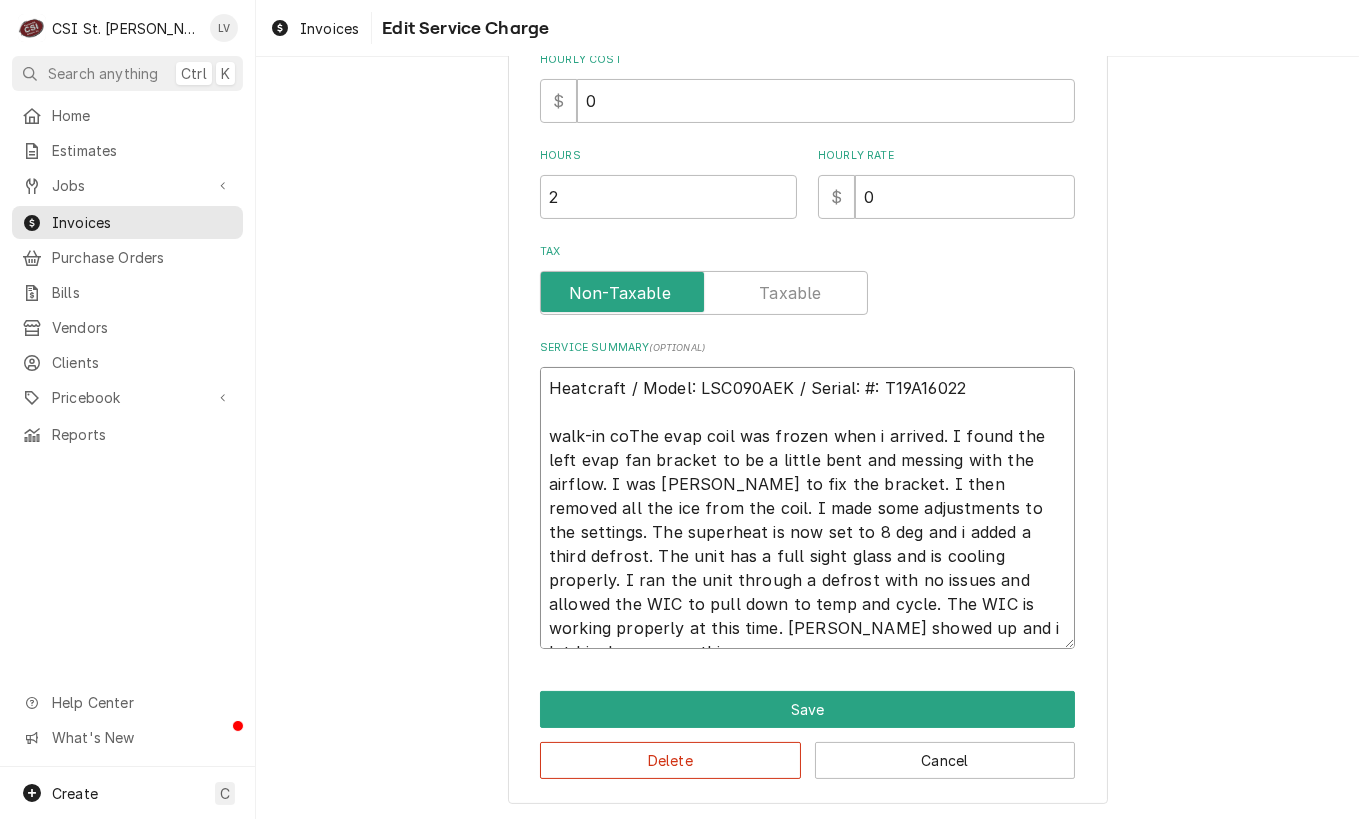 type on "x" 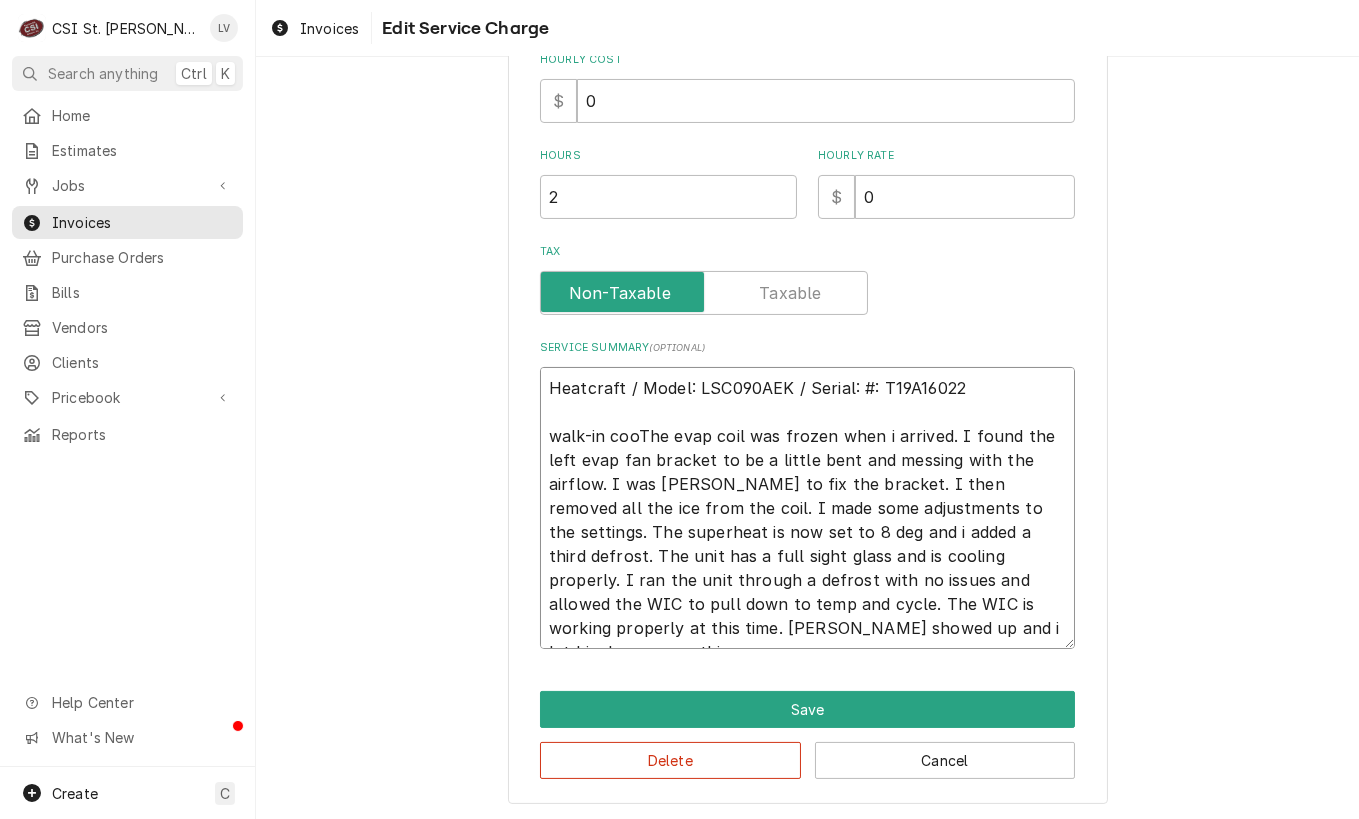type on "x" 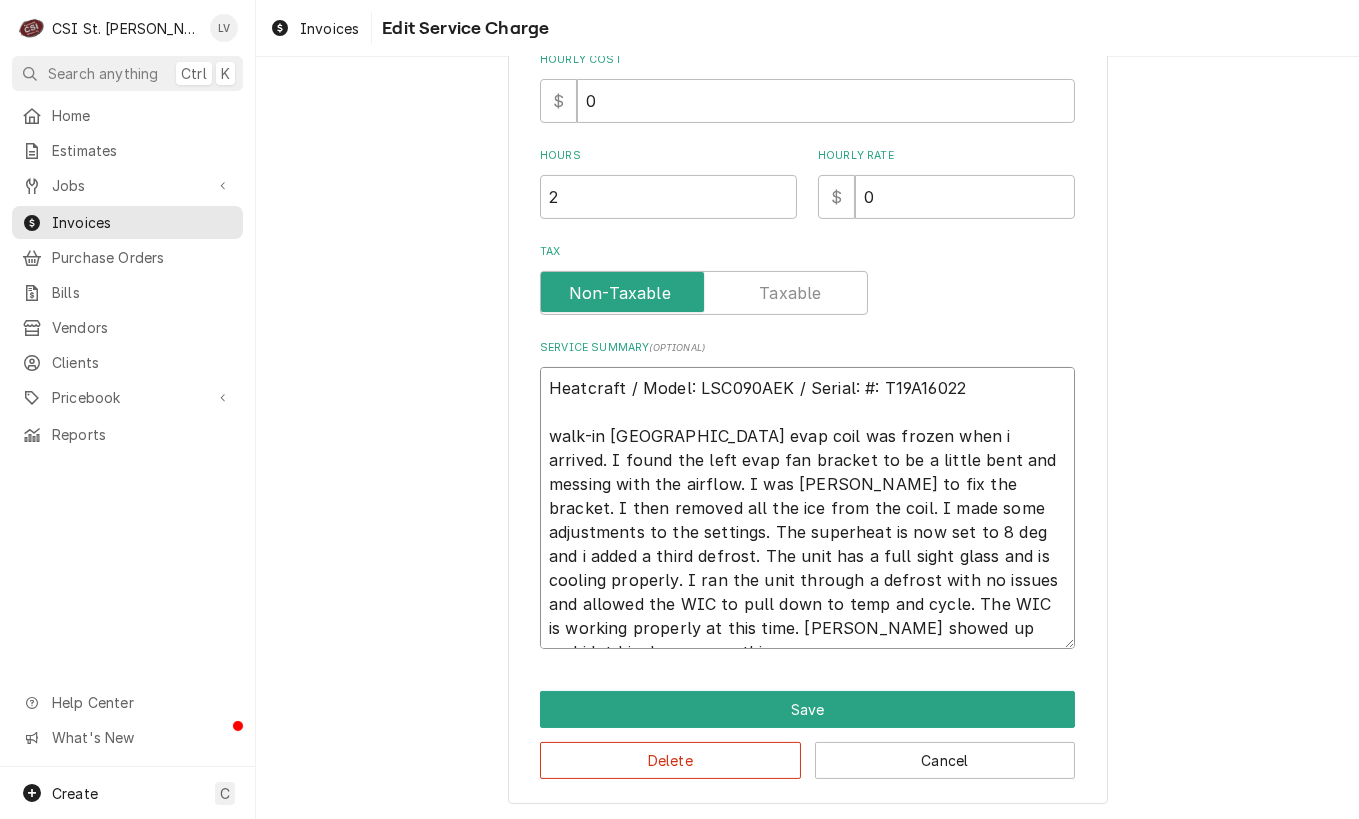 type on "x" 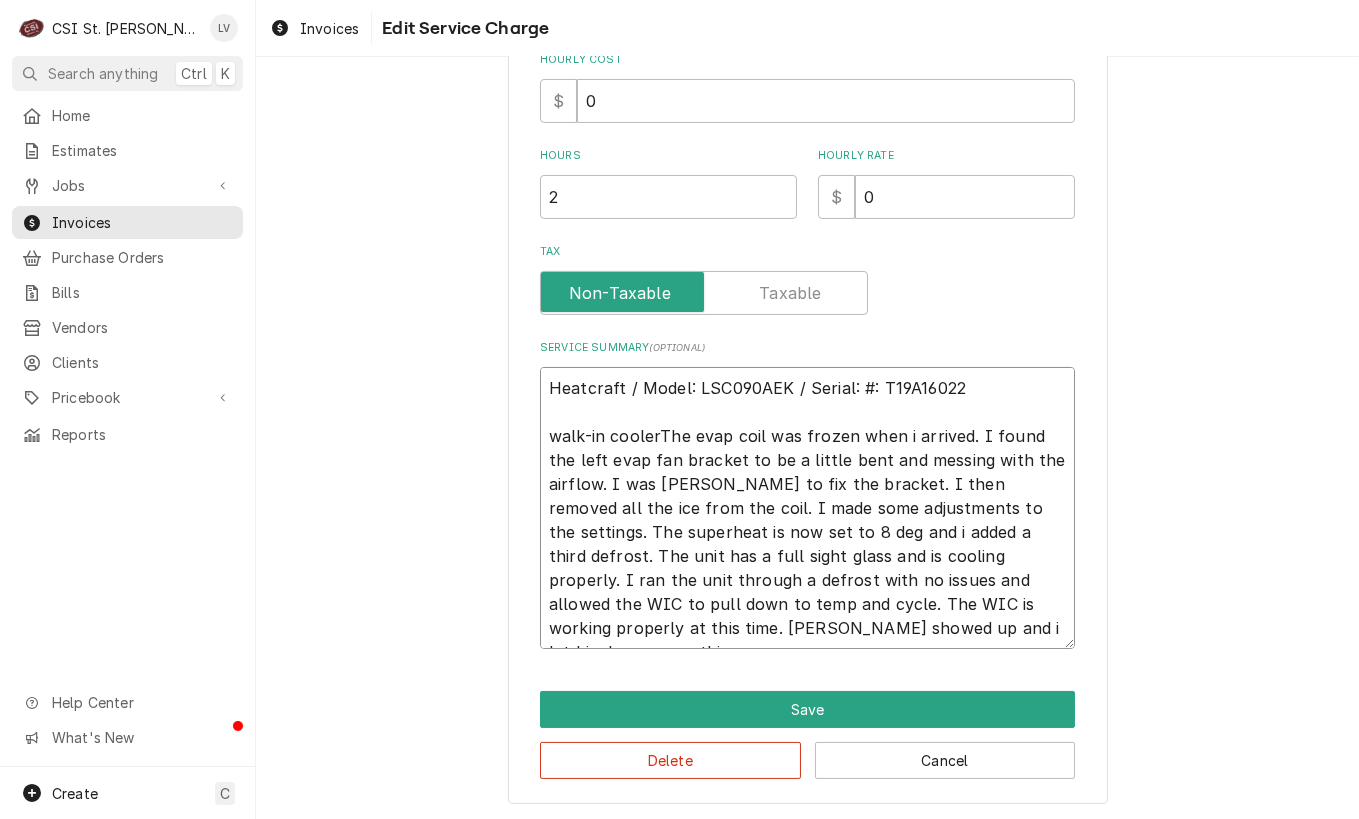 type on "x" 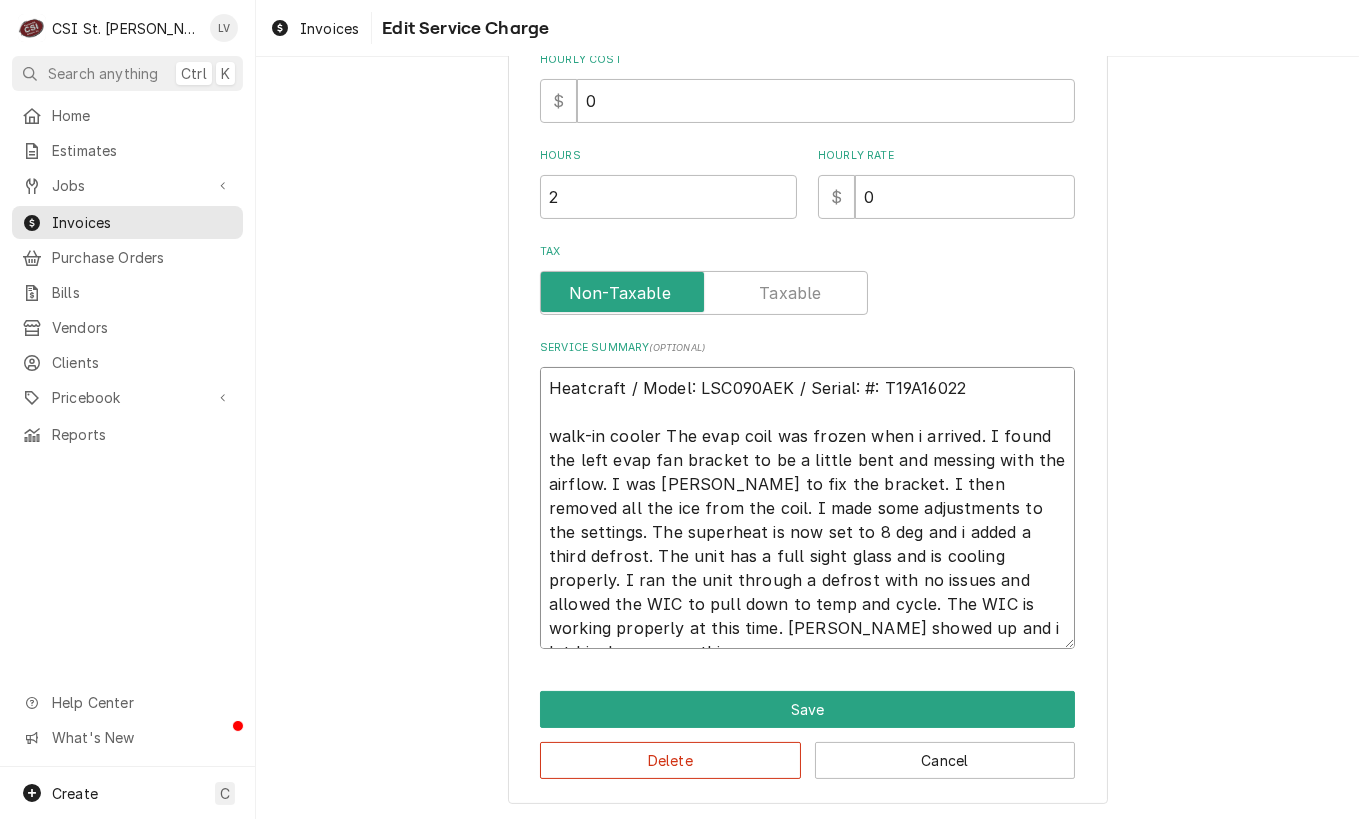 type on "x" 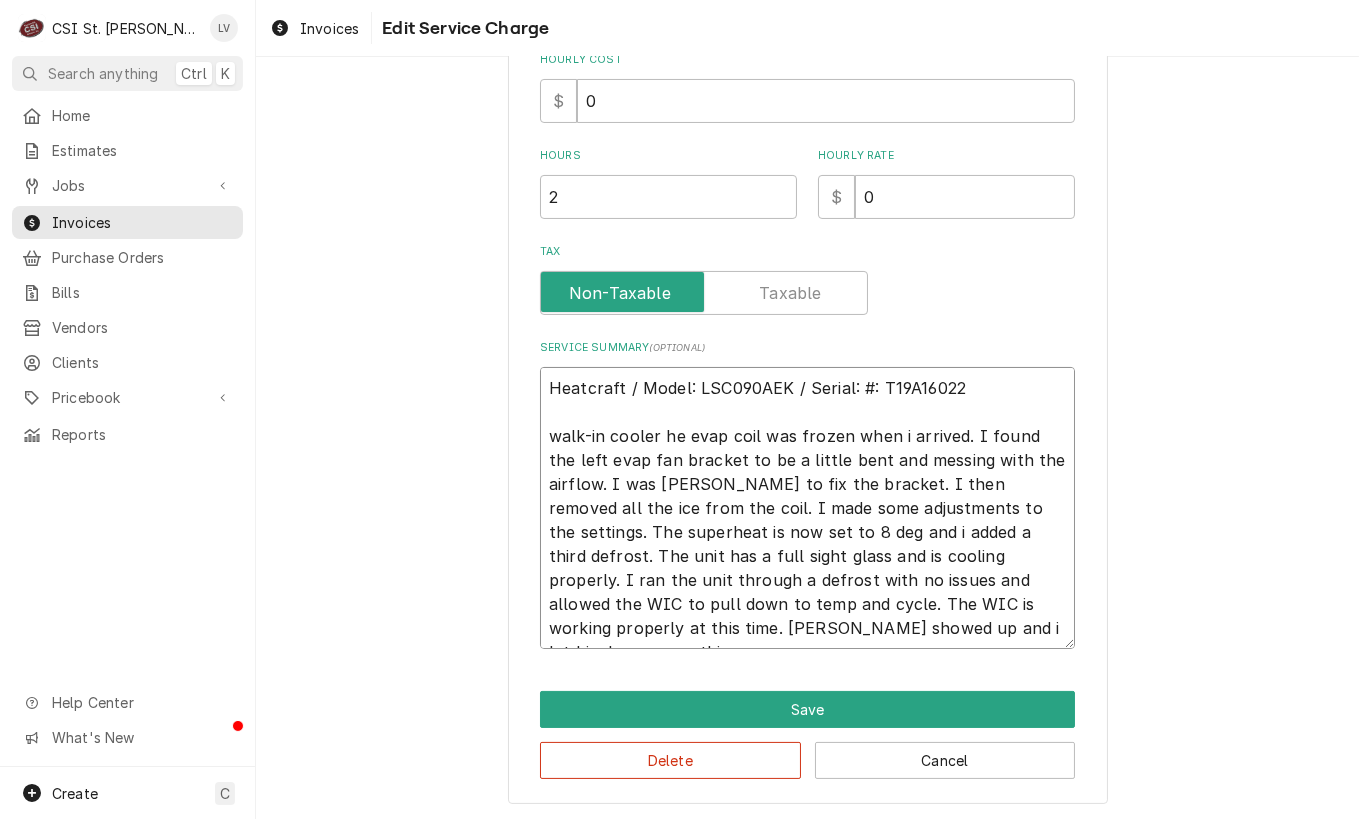 type on "x" 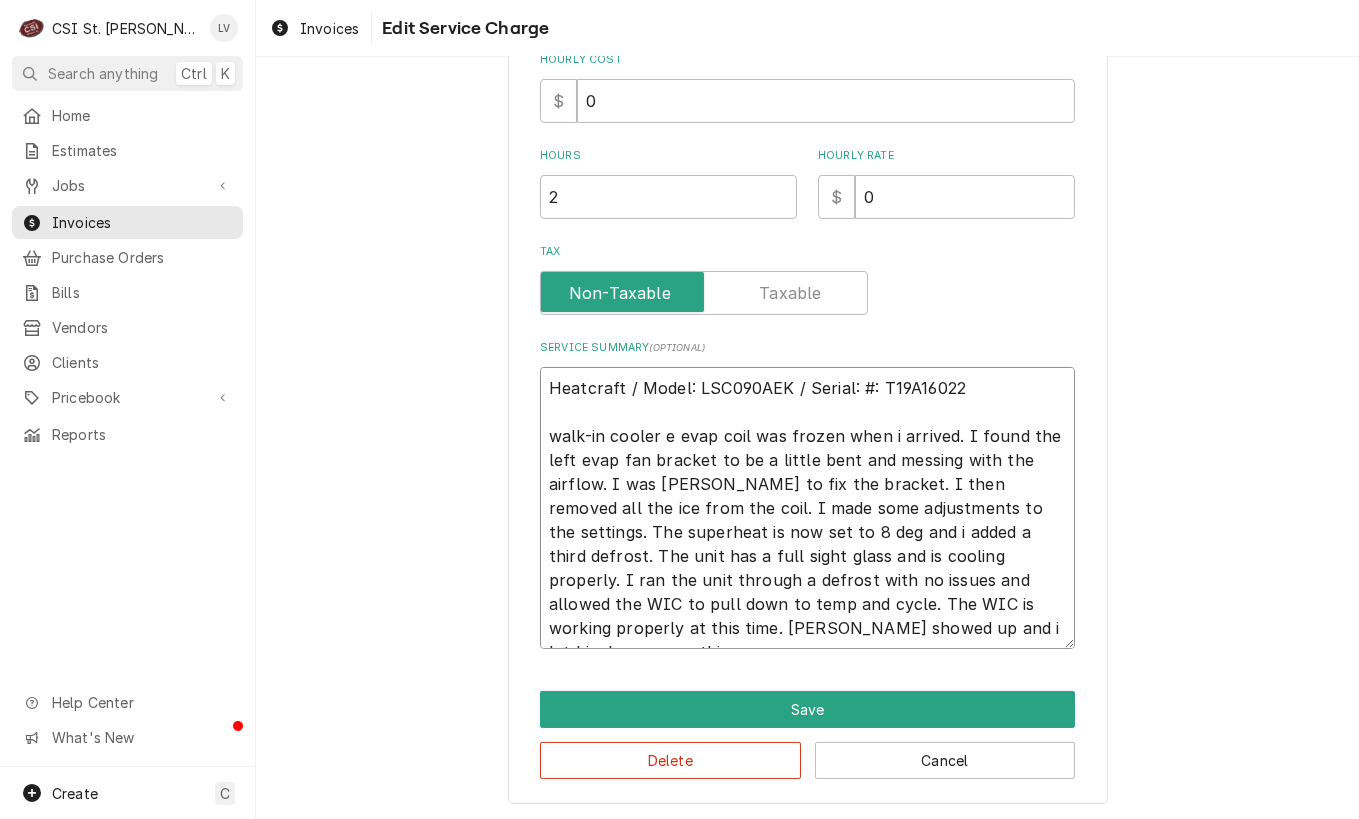 type on "x" 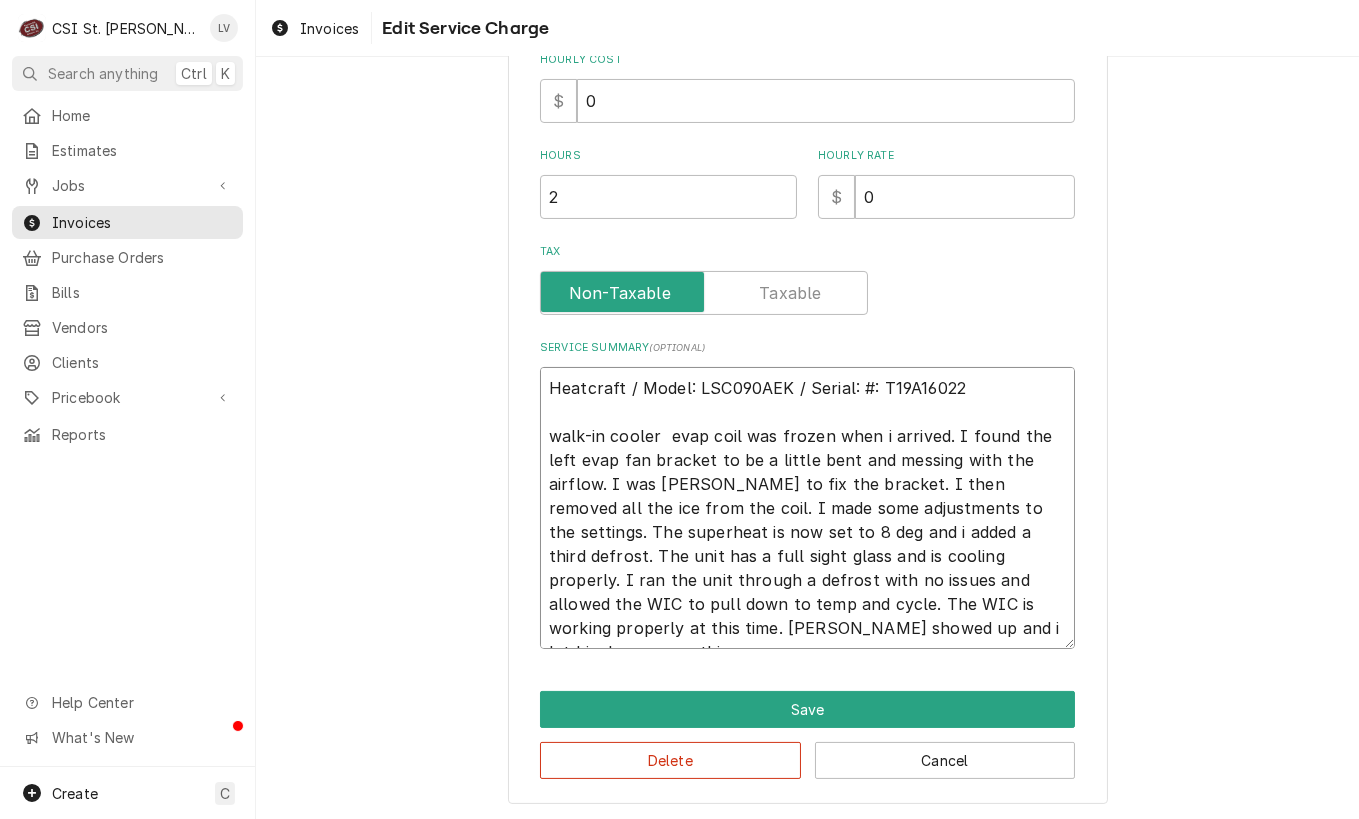 type on "x" 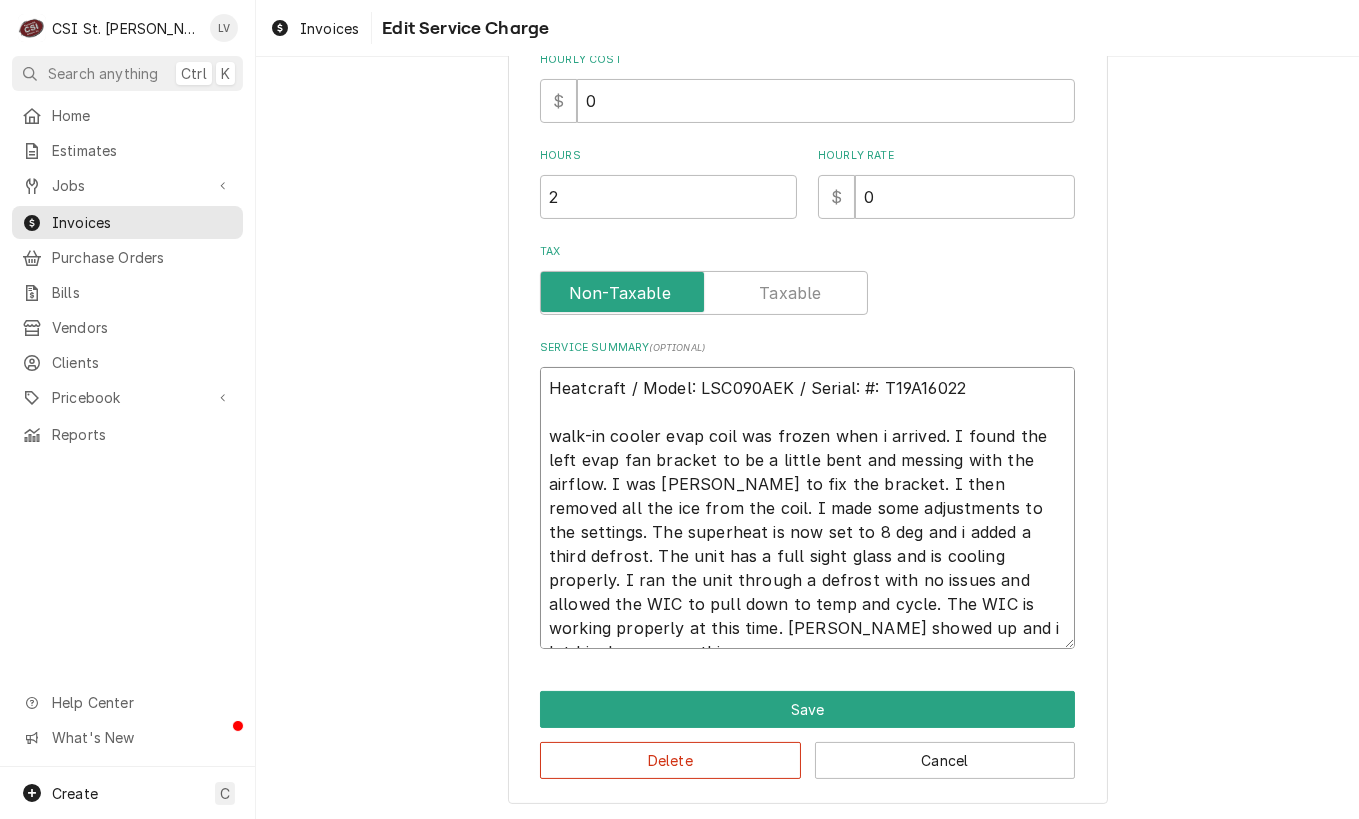 drag, startPoint x: 542, startPoint y: 435, endPoint x: 908, endPoint y: 593, distance: 398.6477 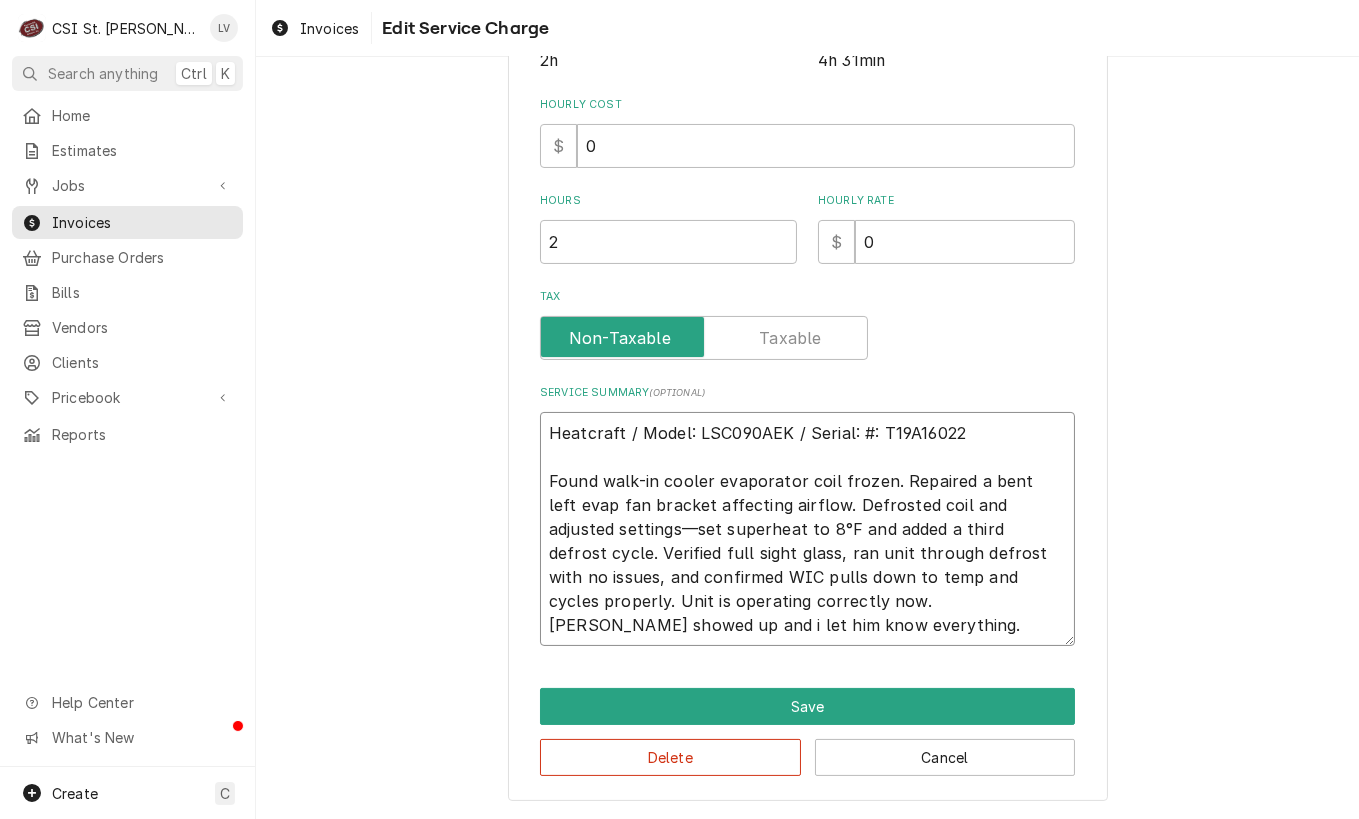 scroll, scrollTop: 545, scrollLeft: 0, axis: vertical 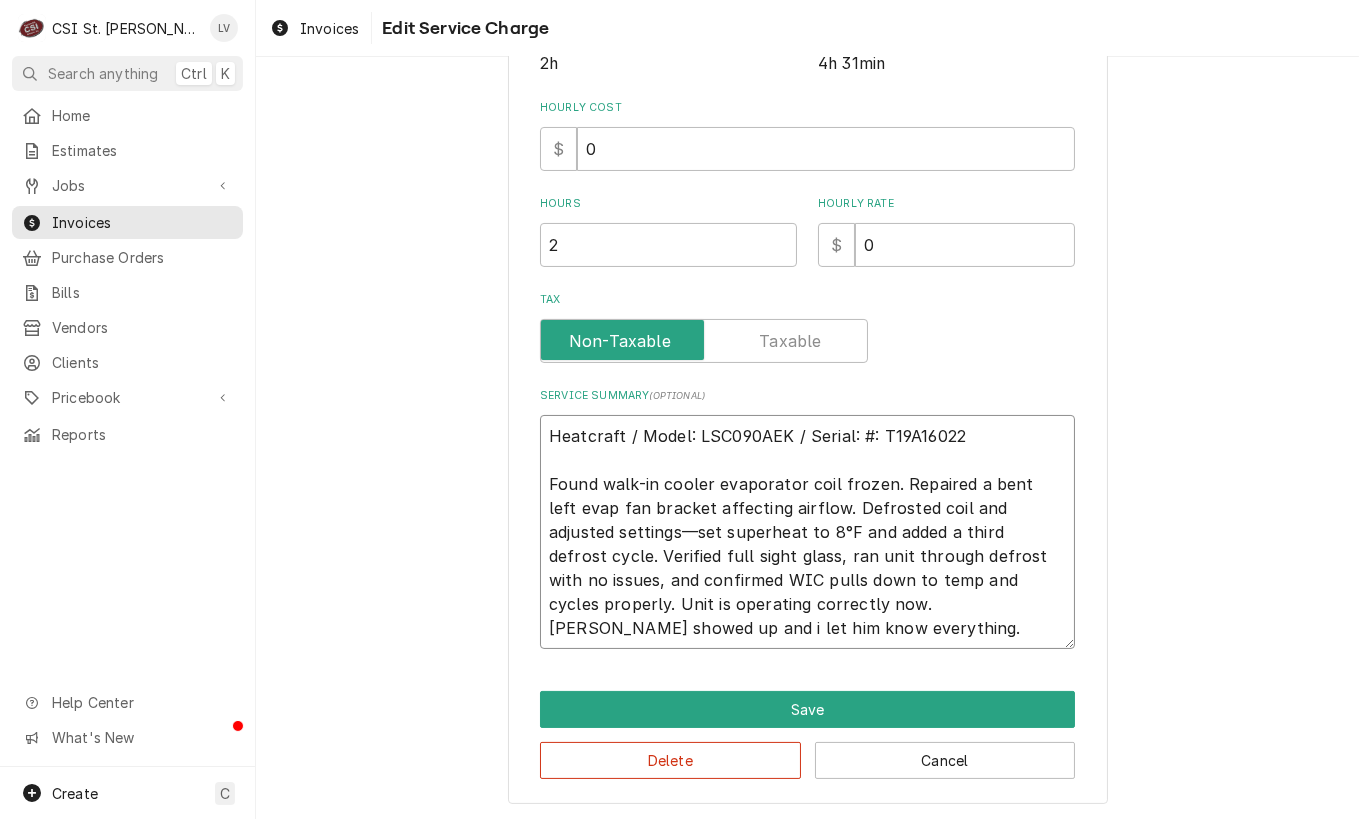 type on "x" 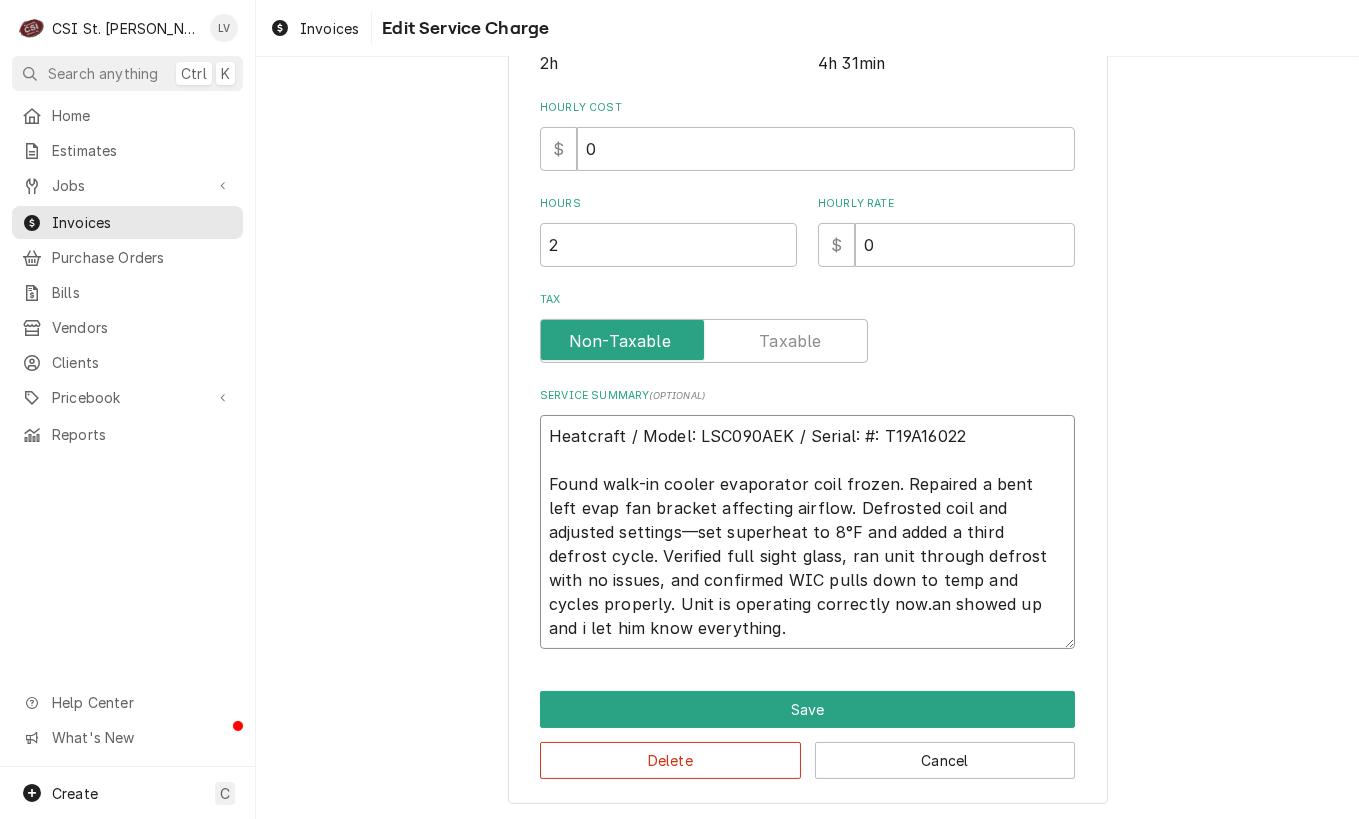 type on "x" 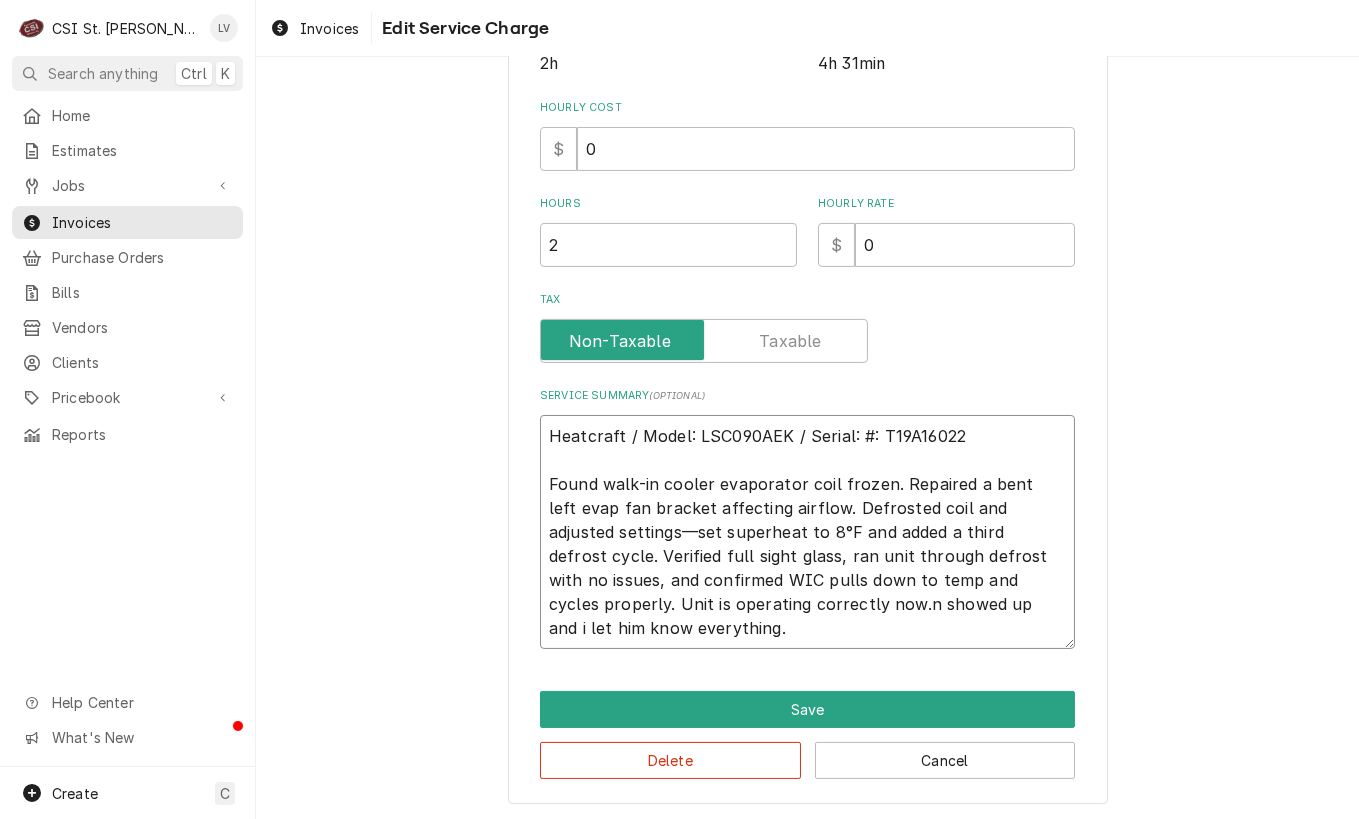 type on "x" 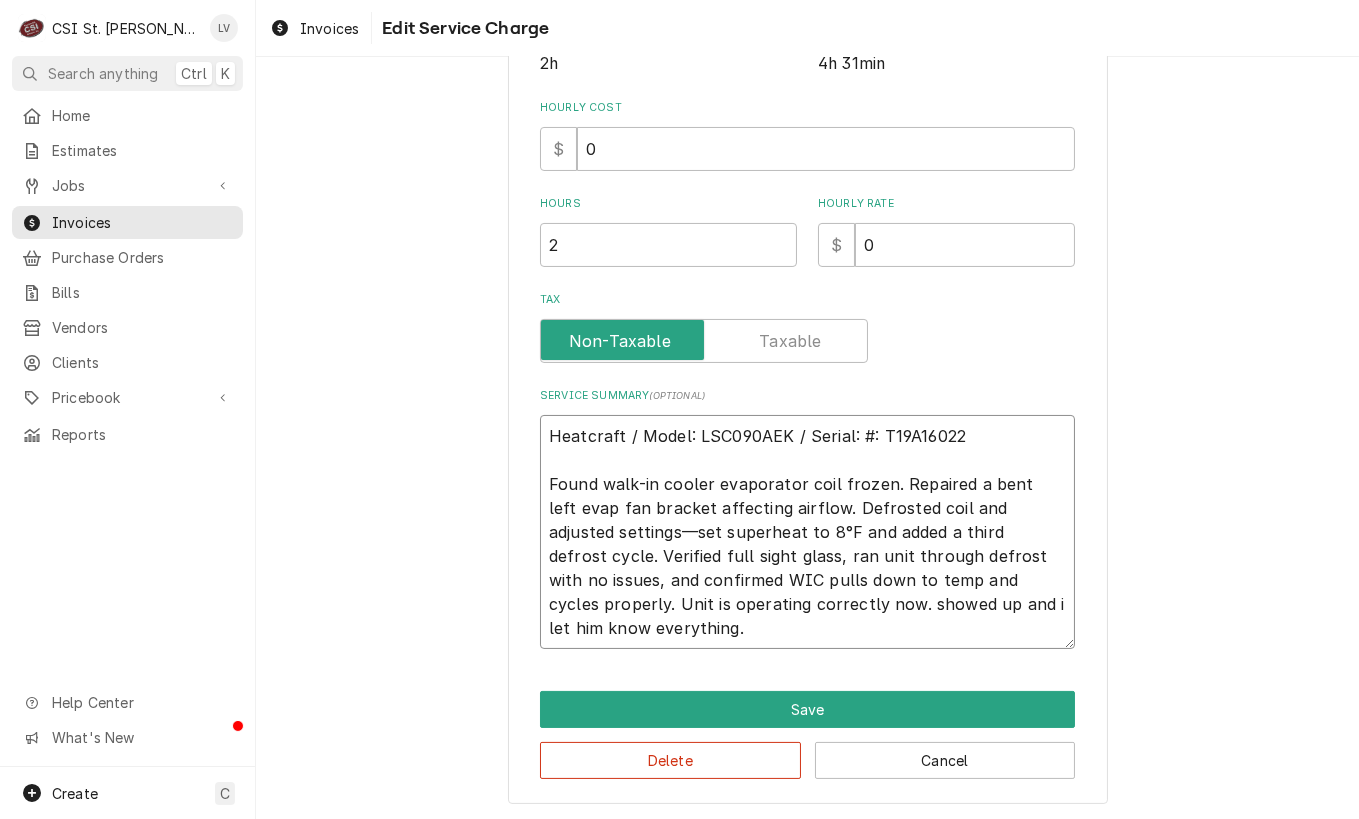 type on "x" 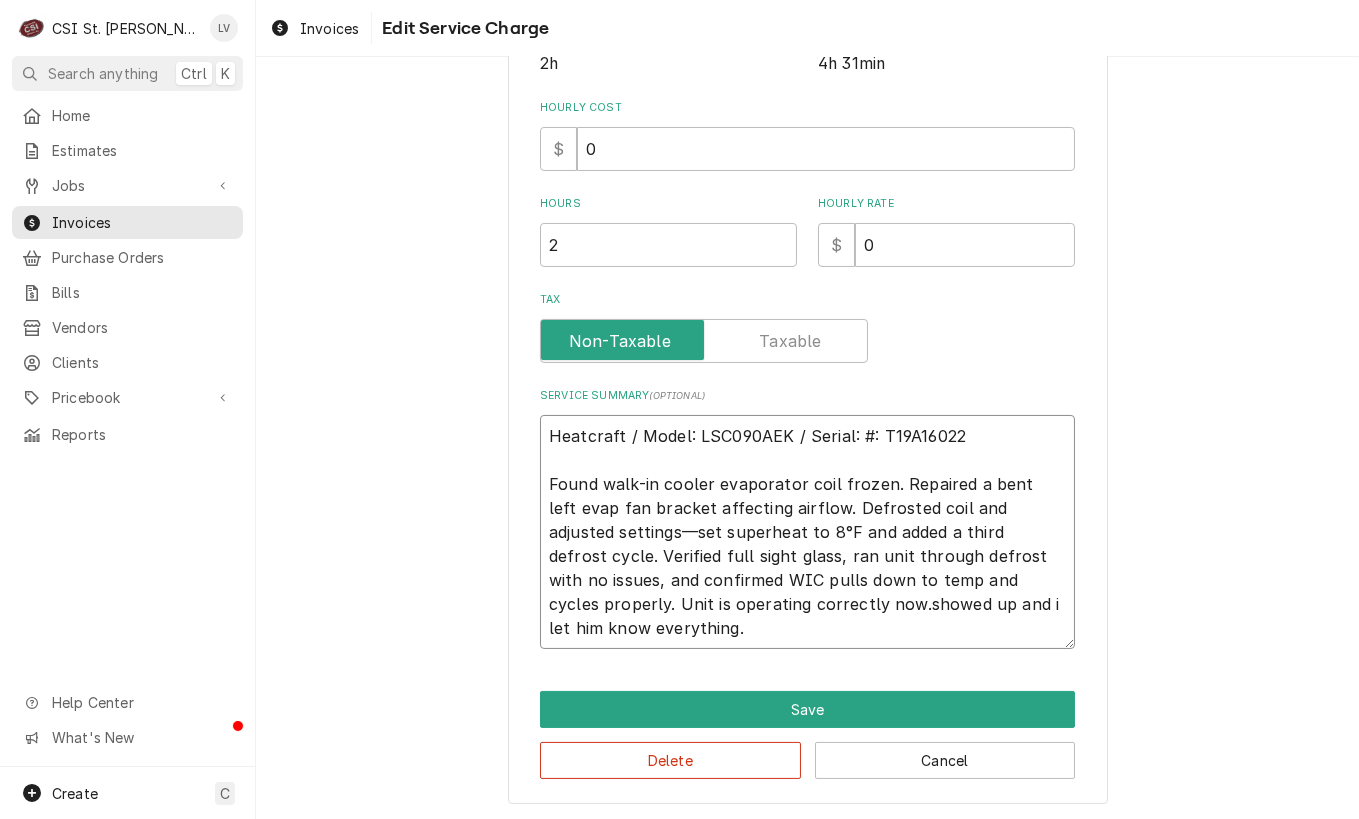 type on "x" 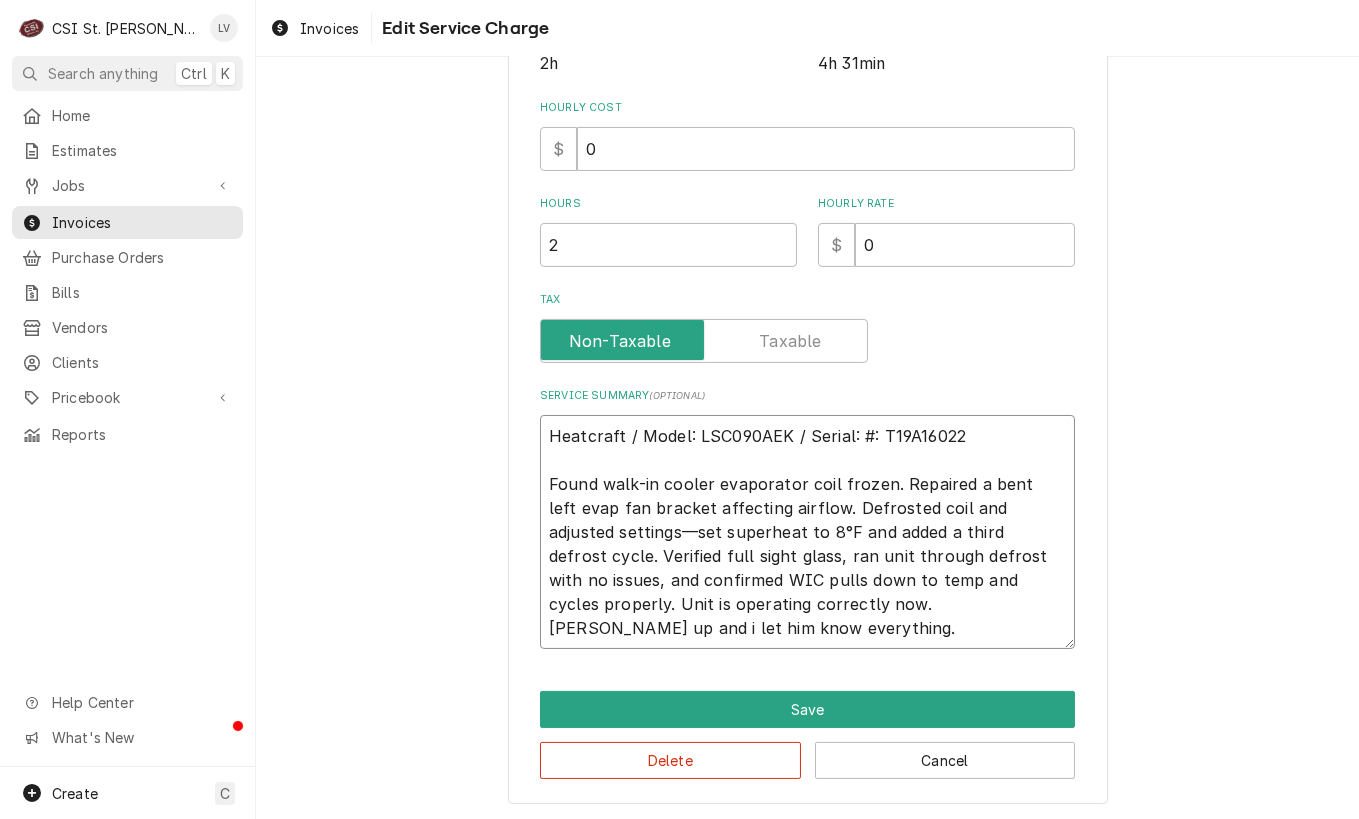 type on "x" 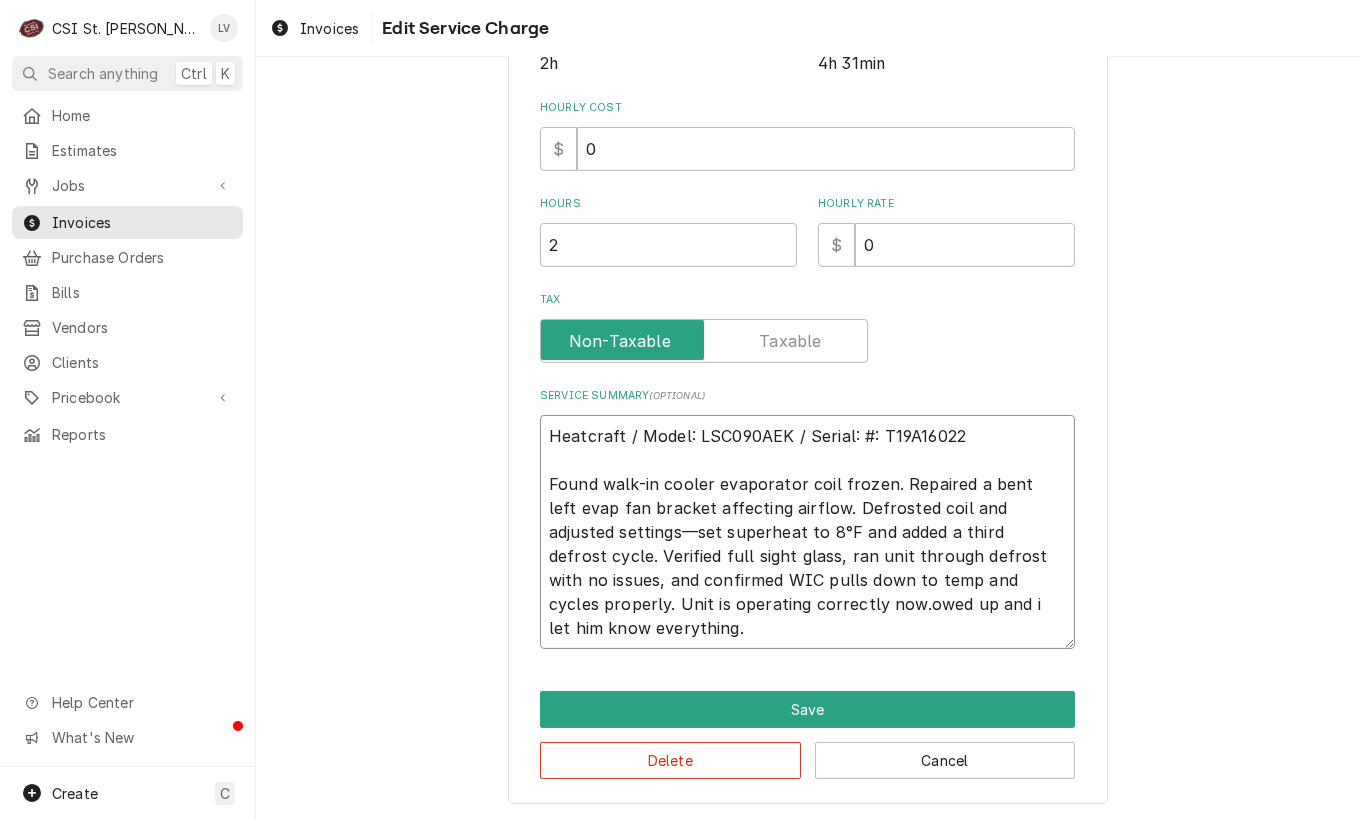 type on "x" 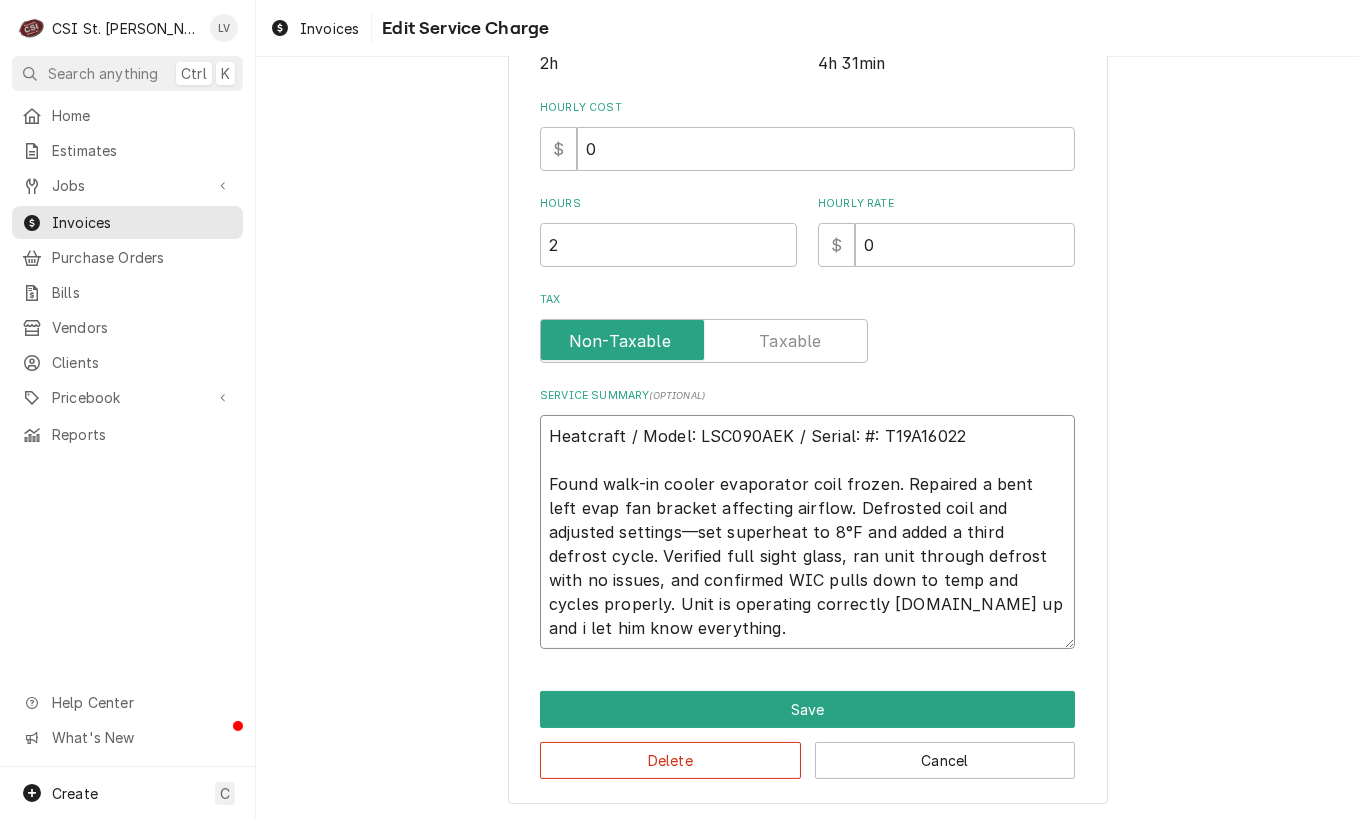 scroll, scrollTop: 521, scrollLeft: 0, axis: vertical 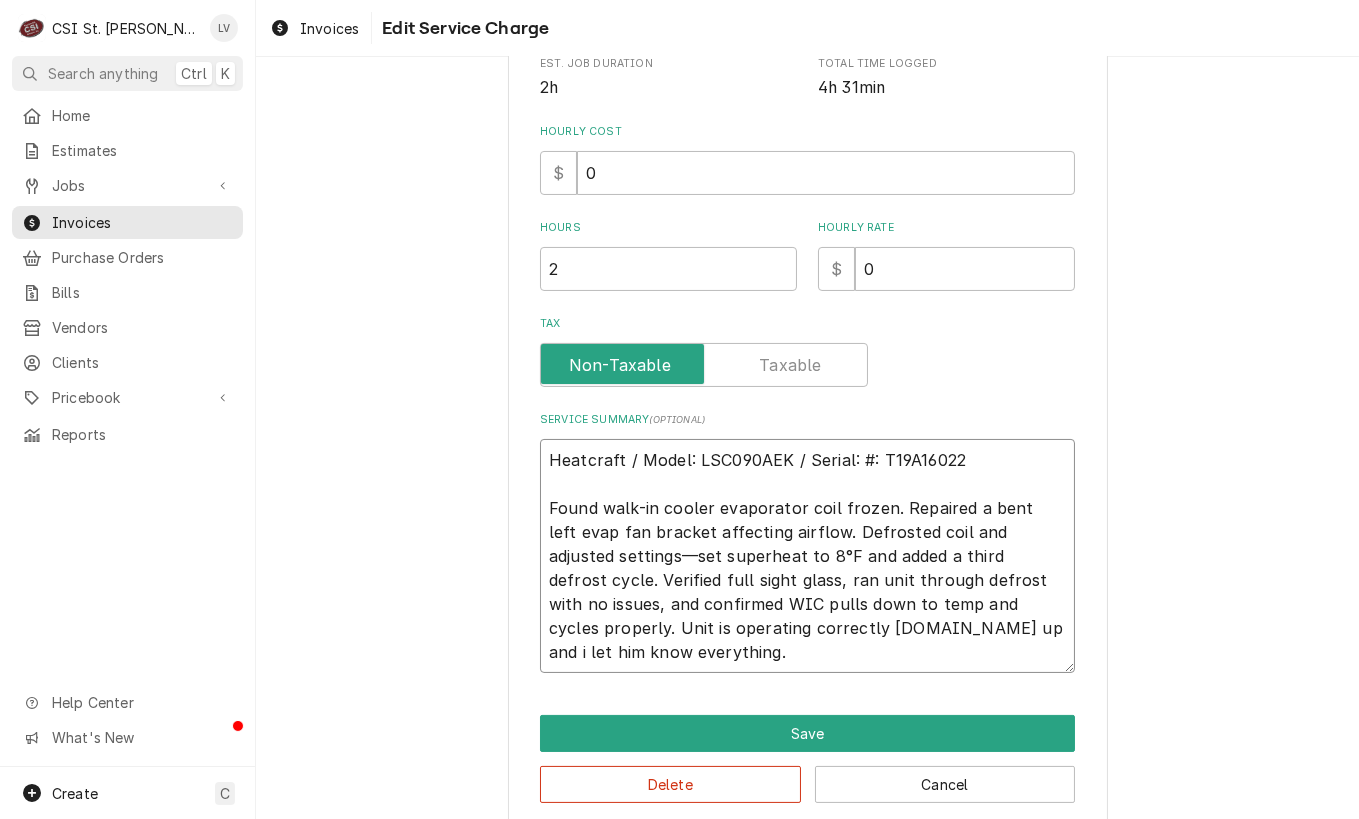 type on "x" 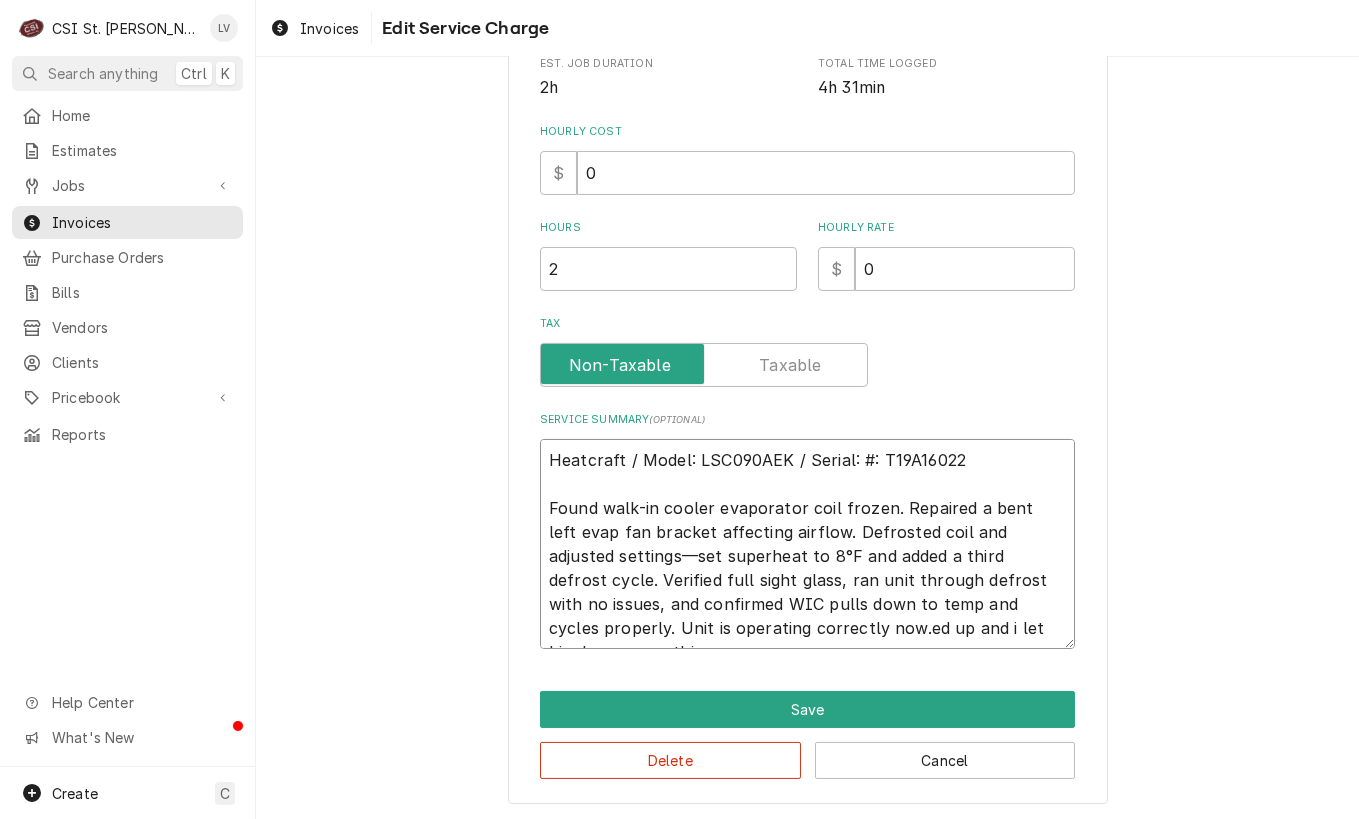 type on "x" 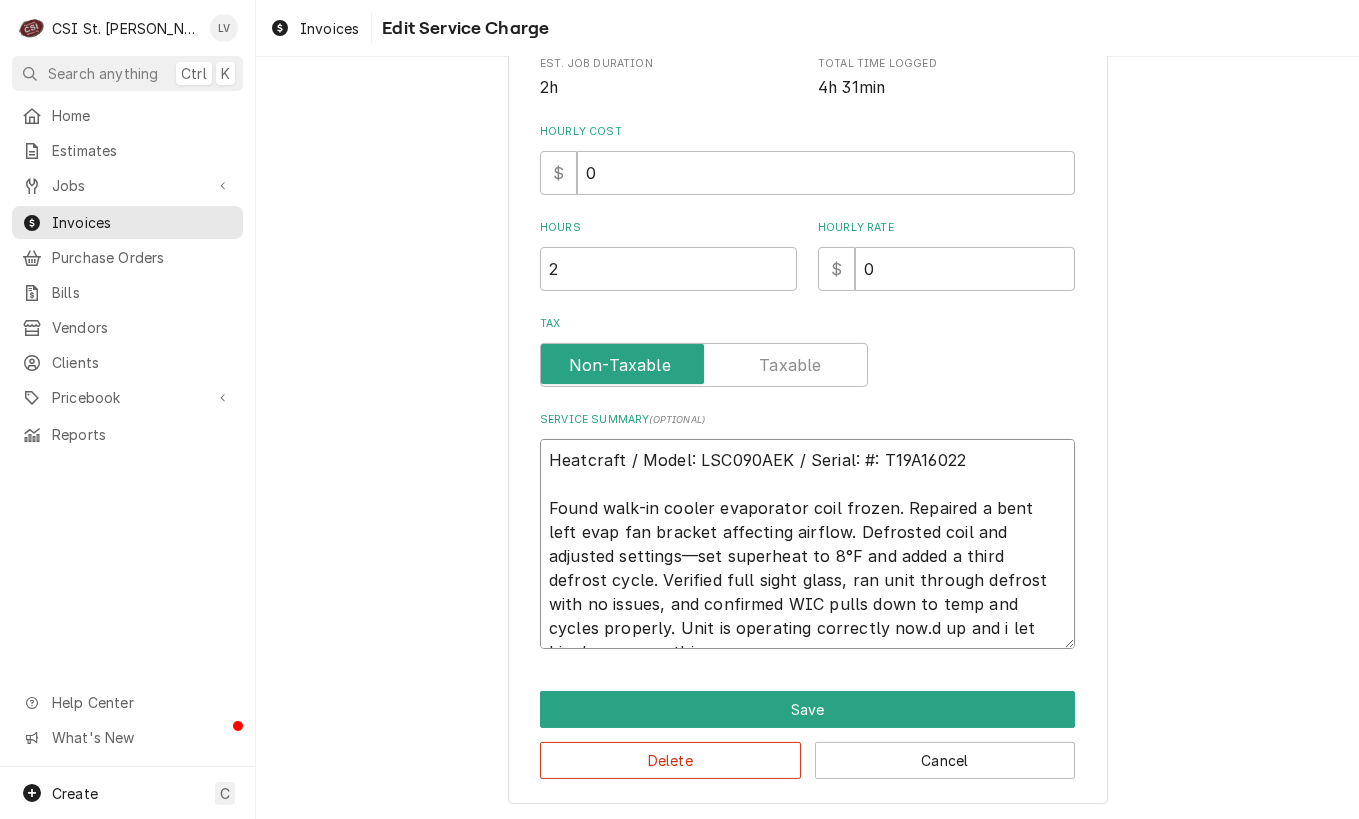 type on "x" 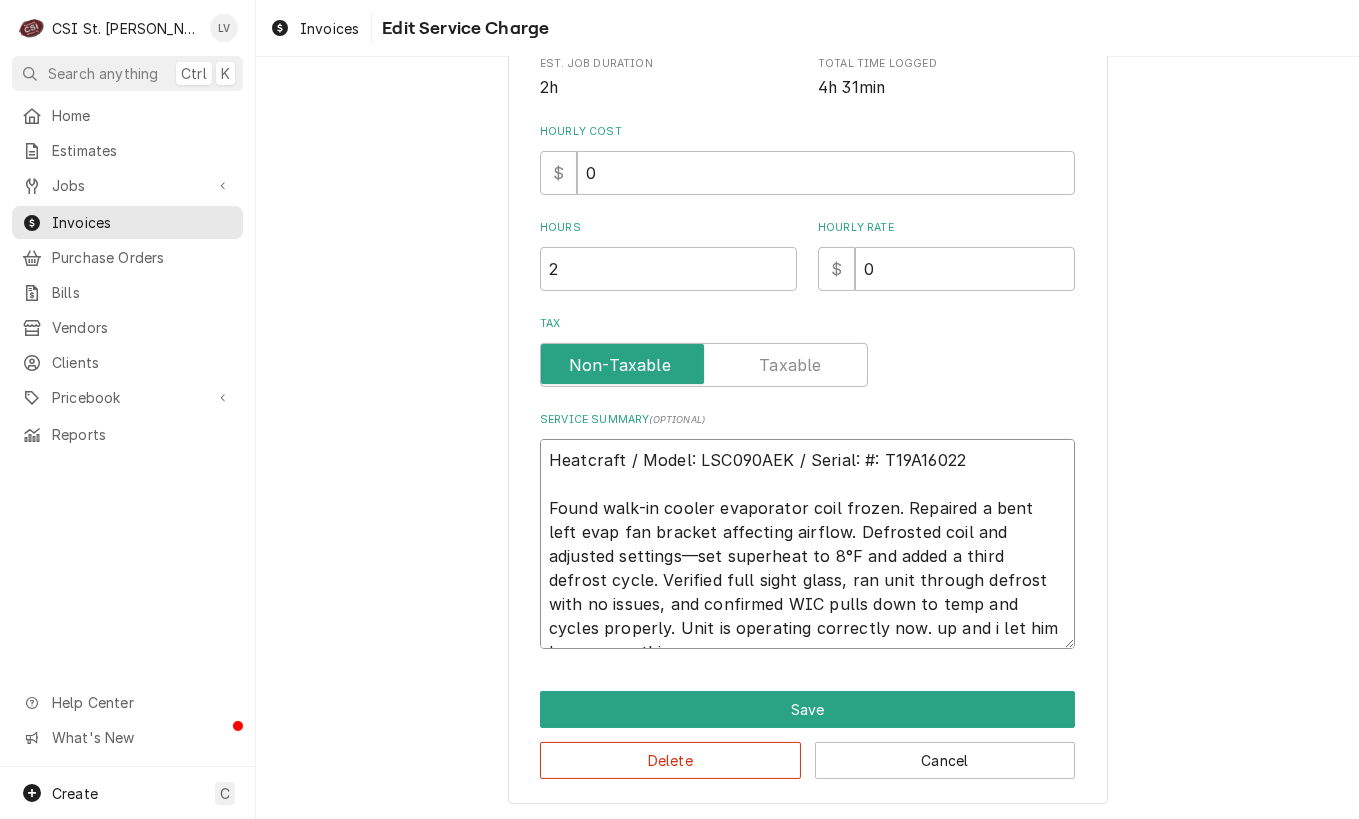 type on "x" 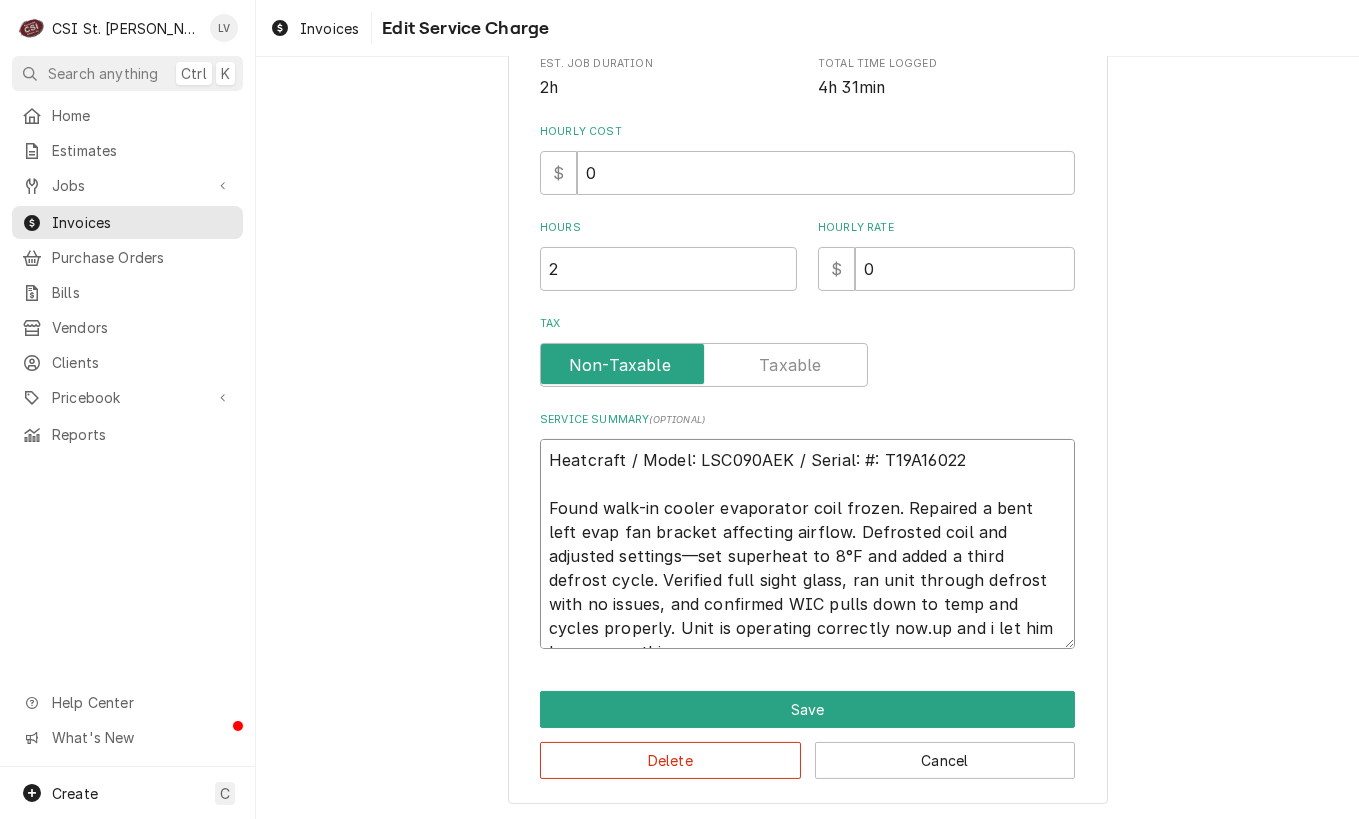 type on "x" 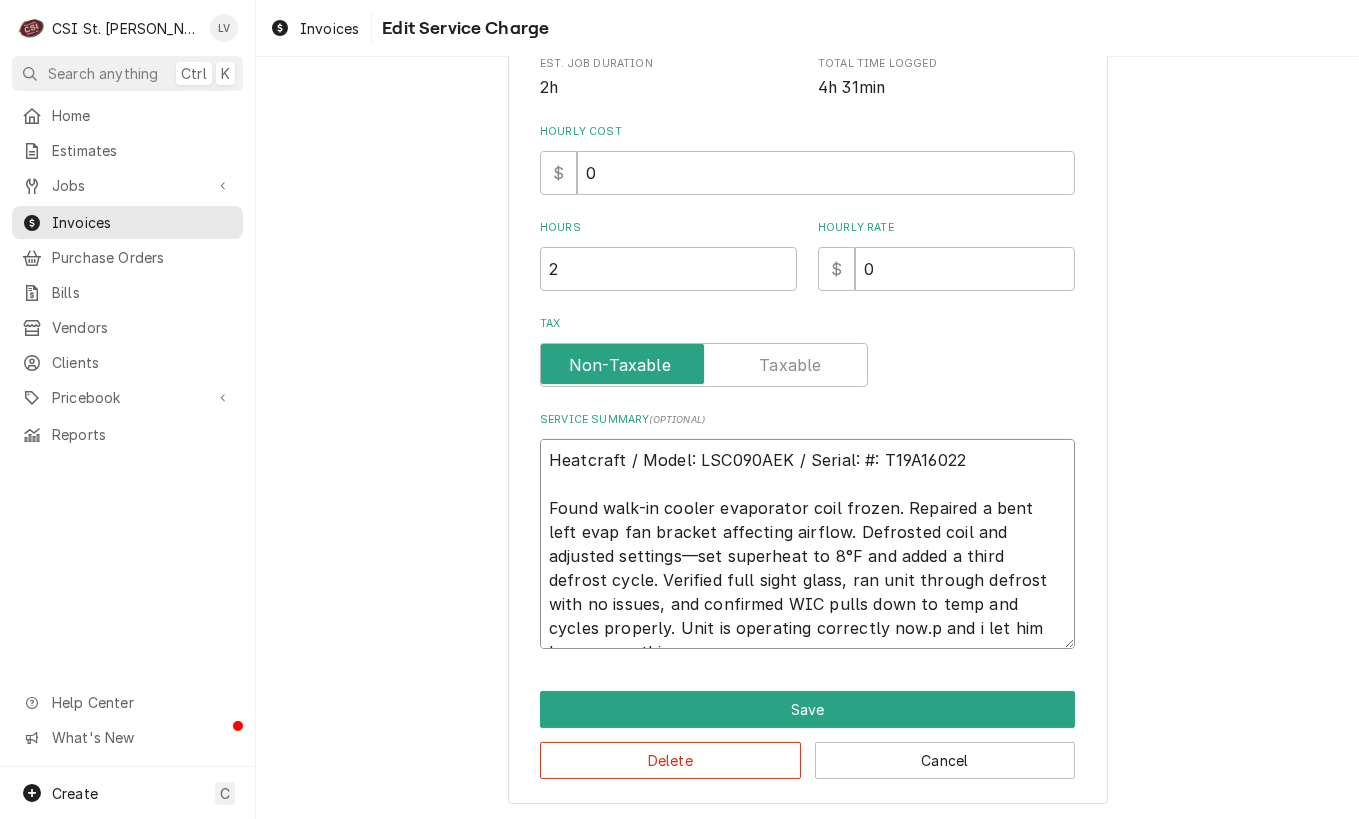 type on "x" 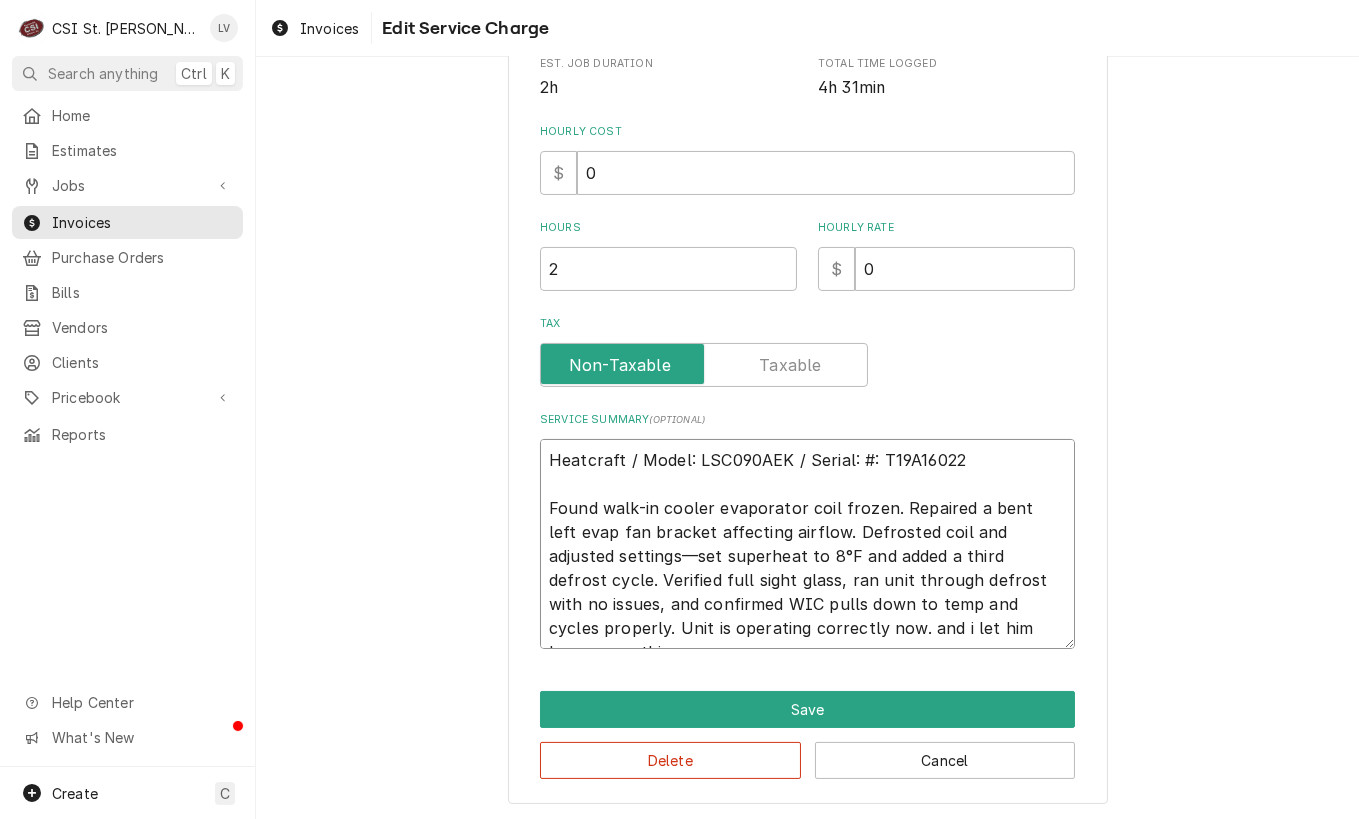 type on "x" 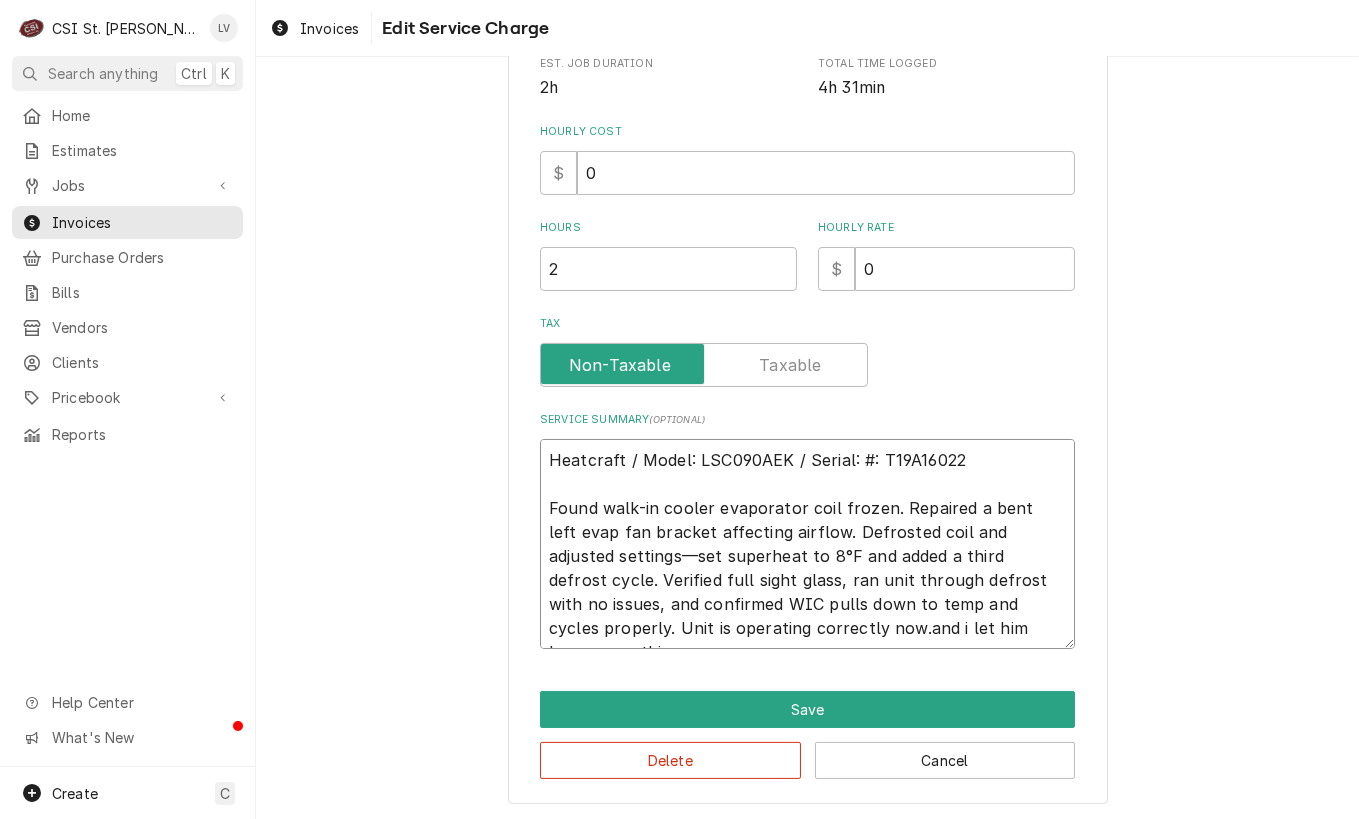 type on "x" 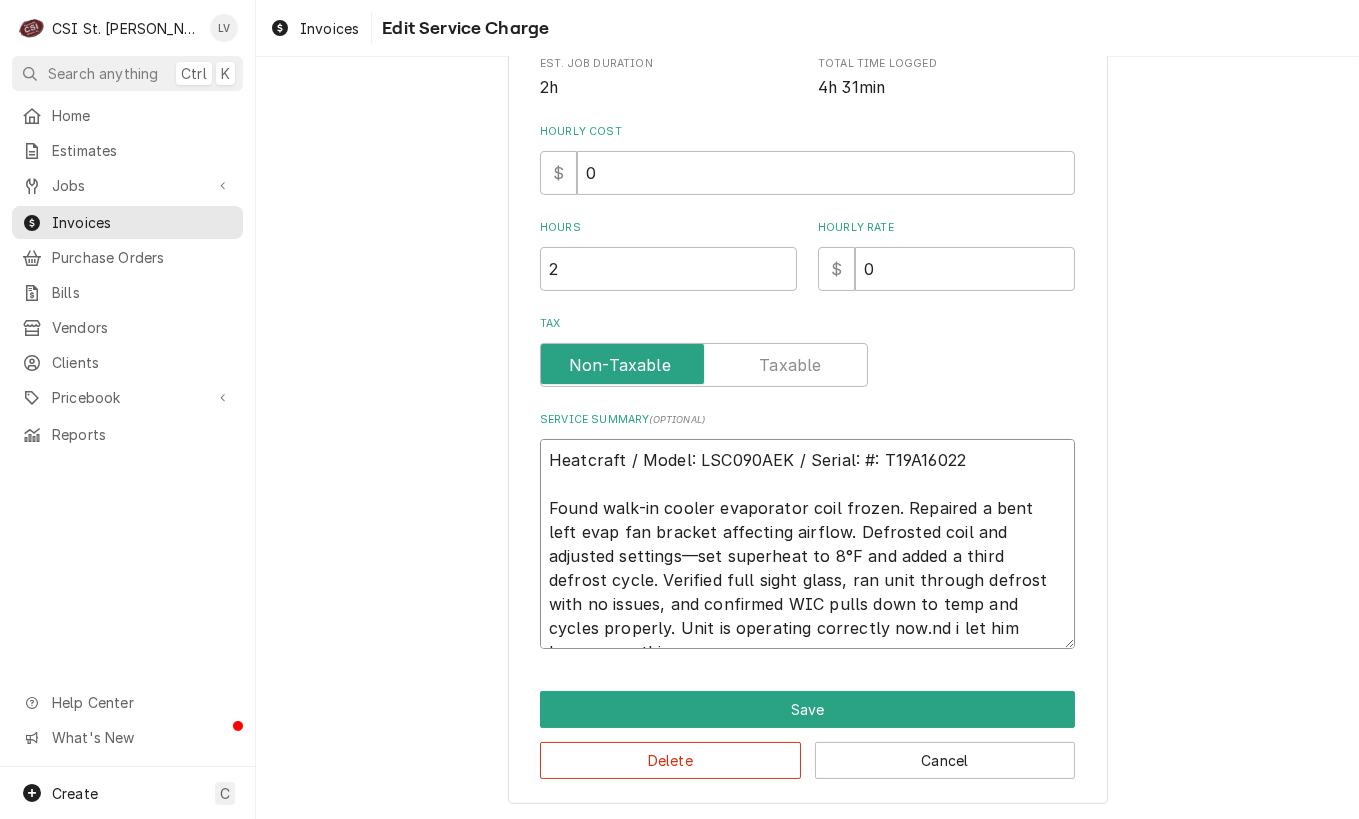 type on "x" 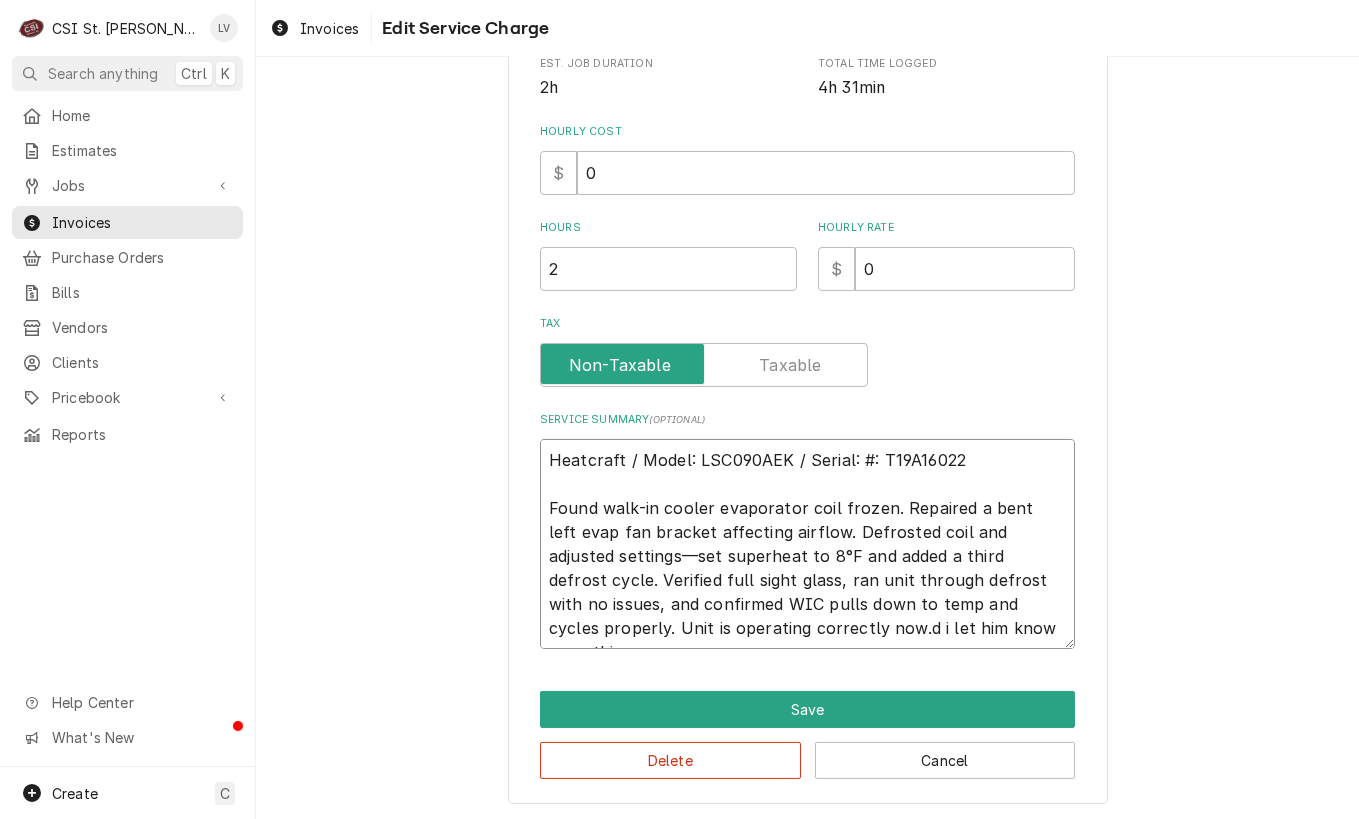 type on "x" 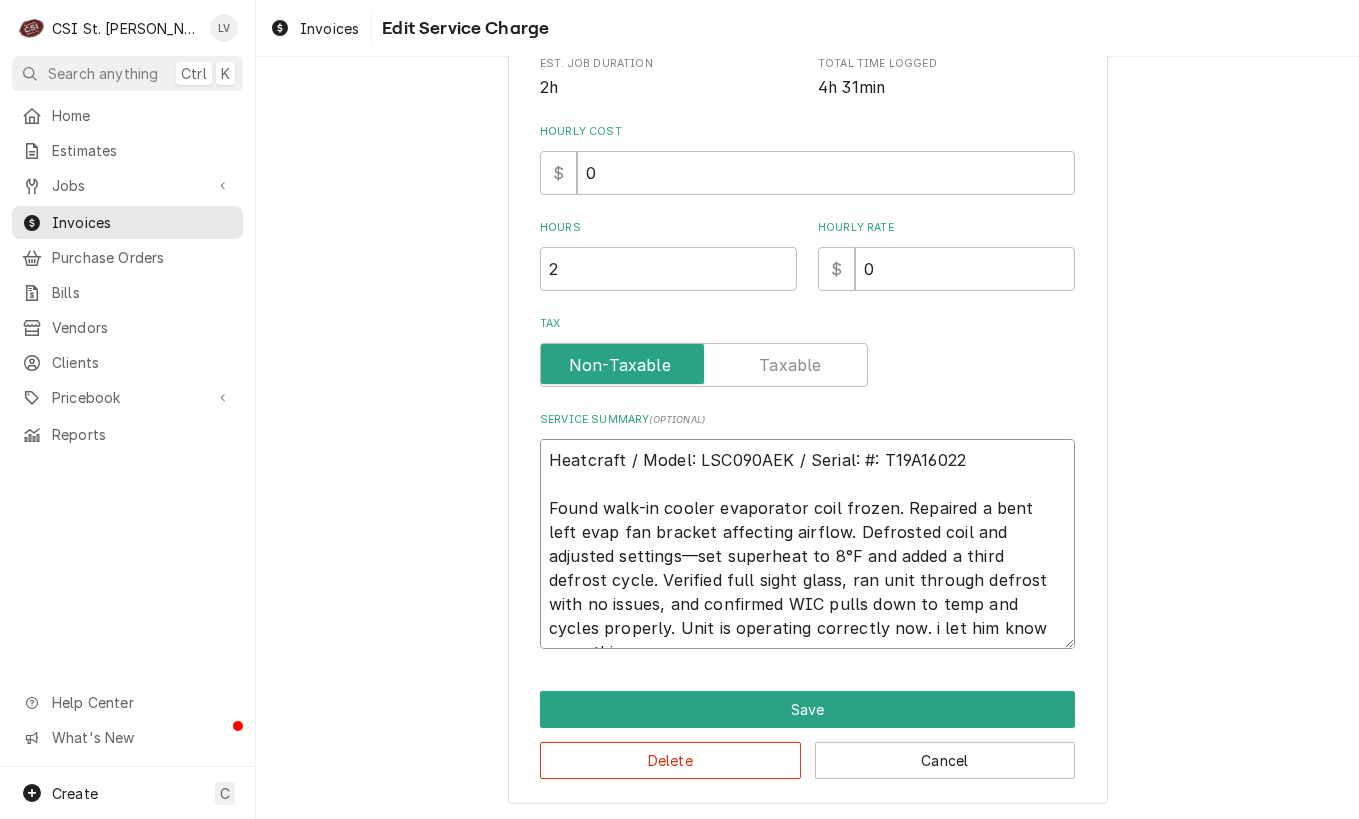 type on "x" 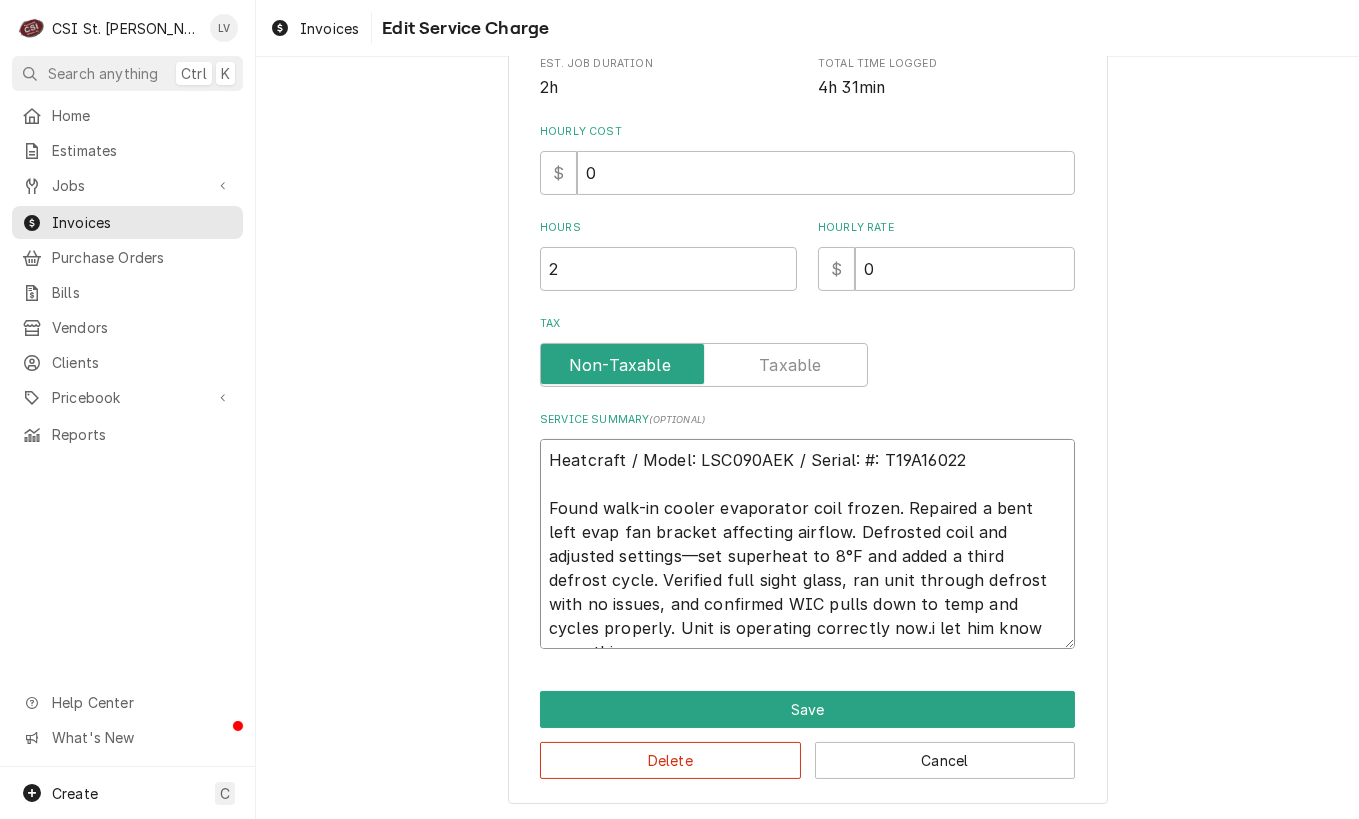 type on "x" 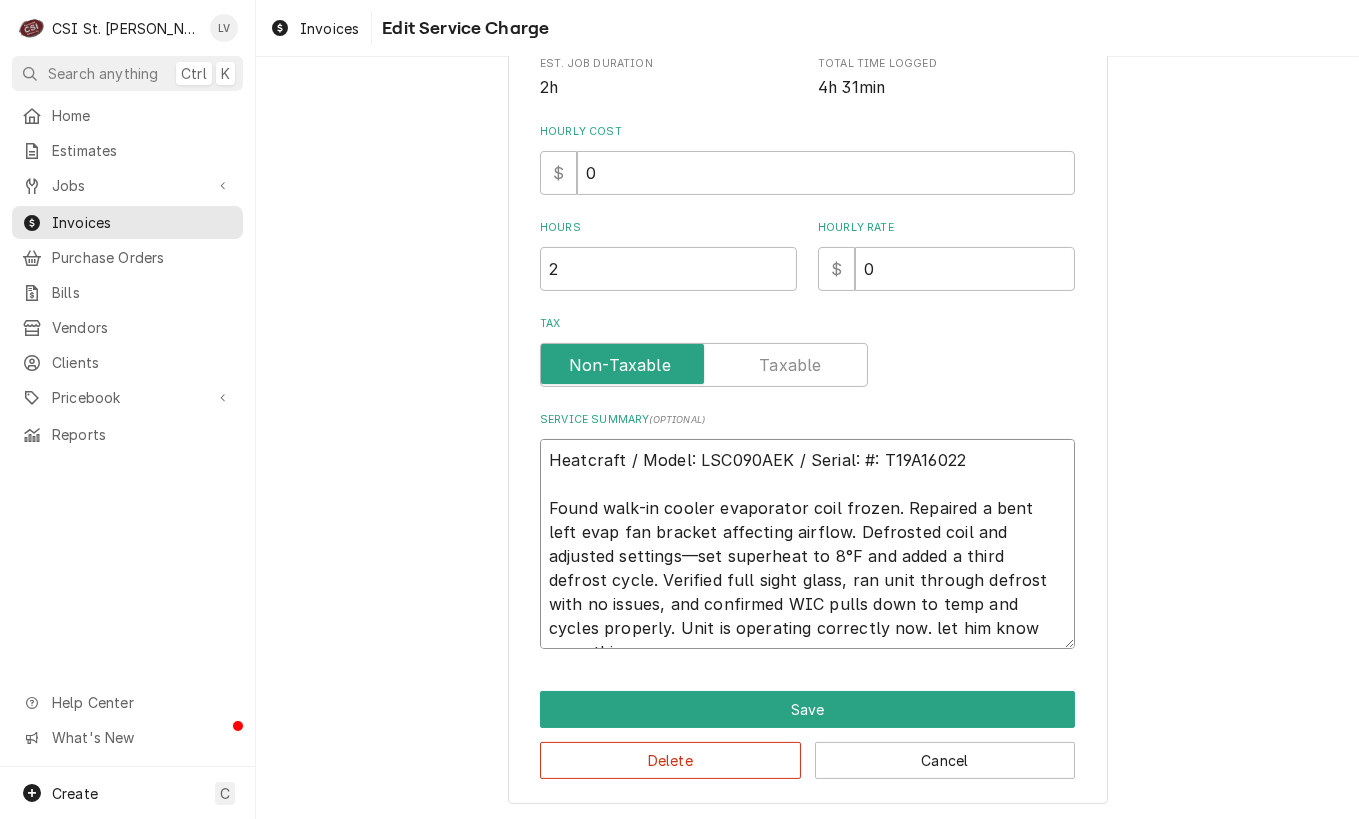 type on "x" 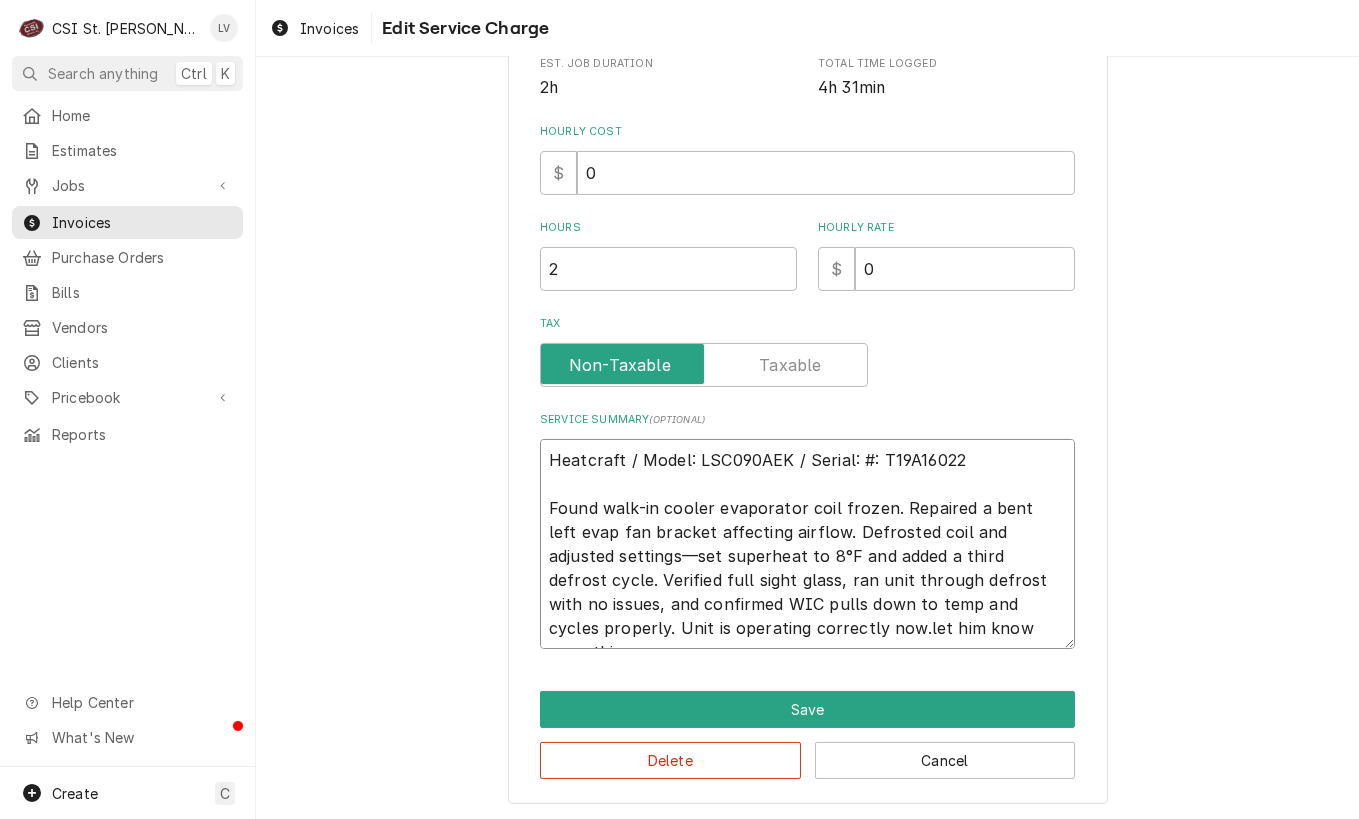 type on "x" 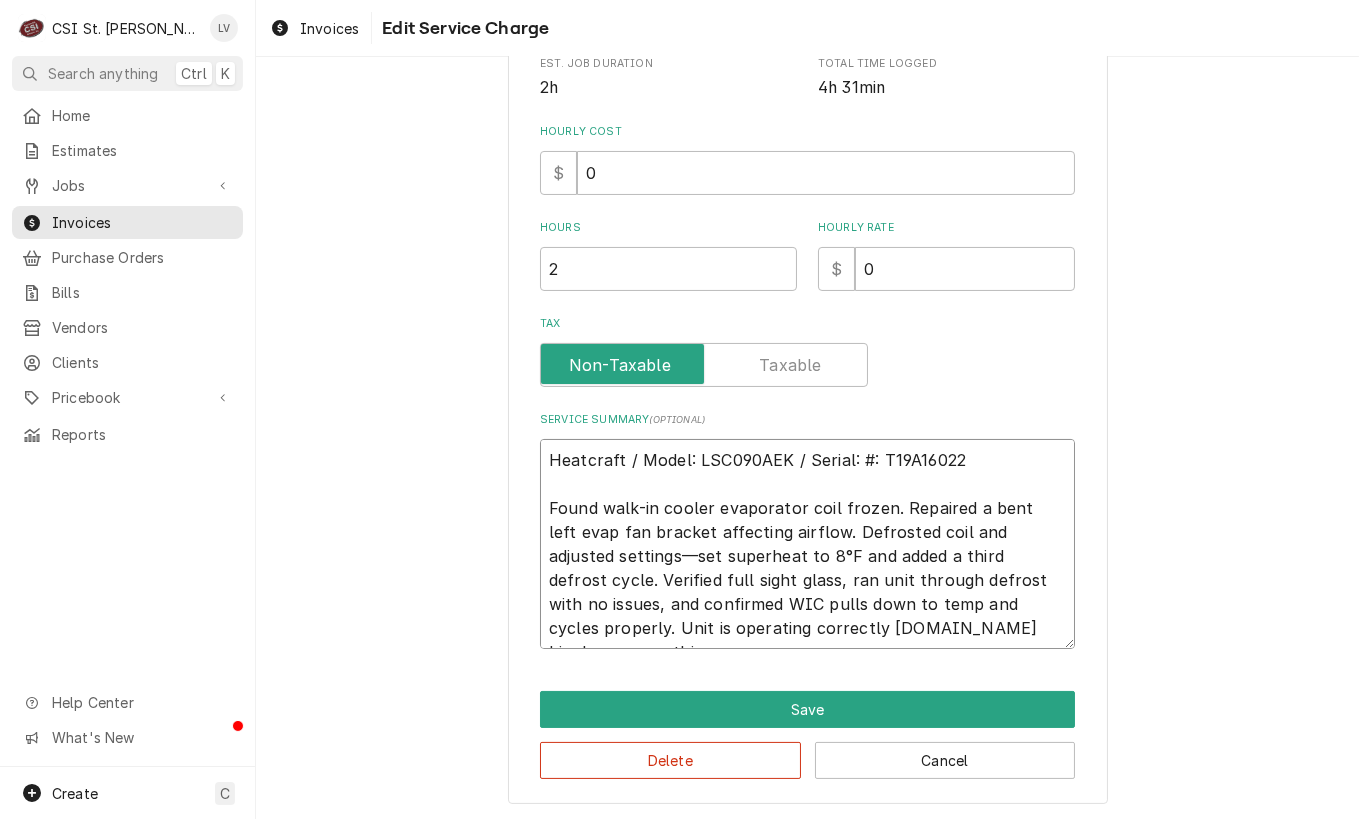 type on "x" 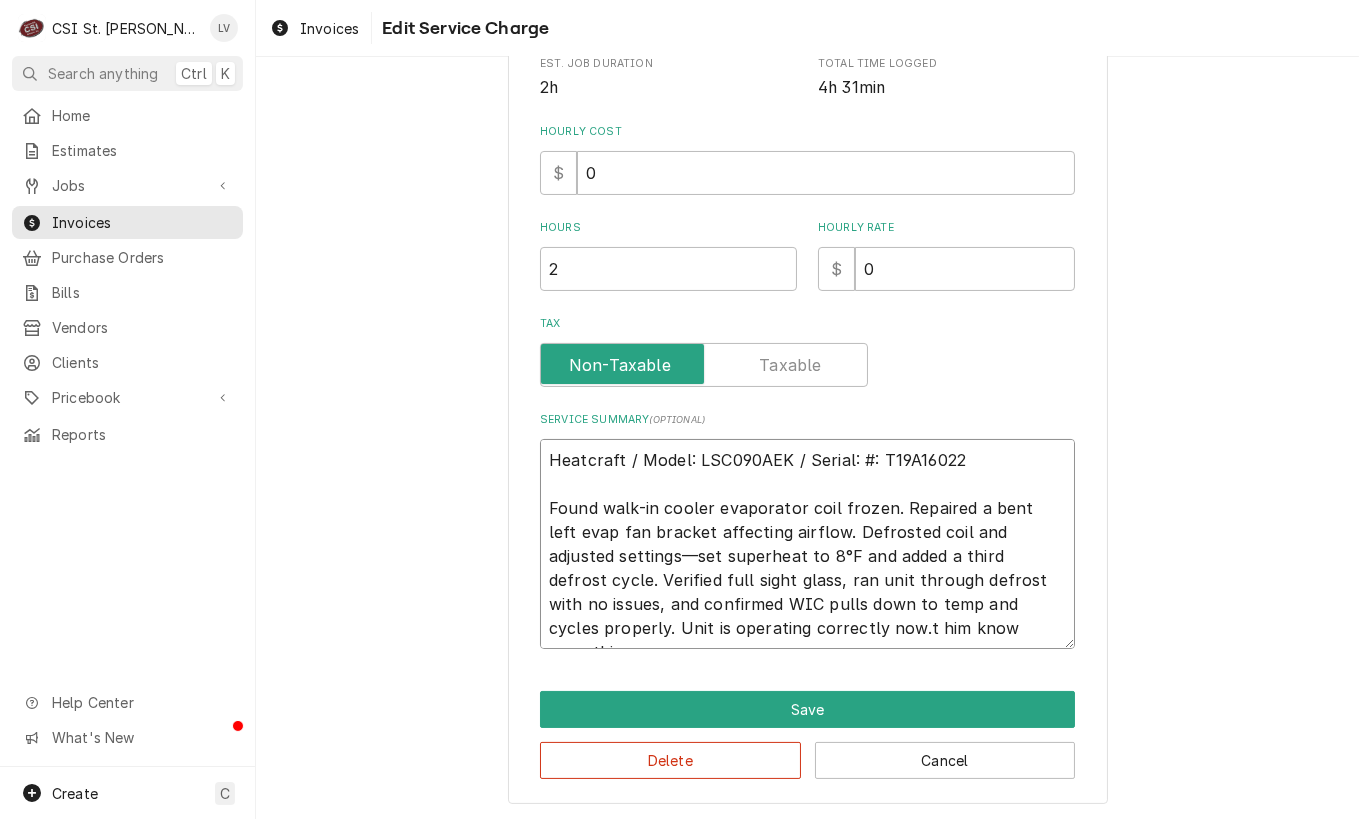 type on "x" 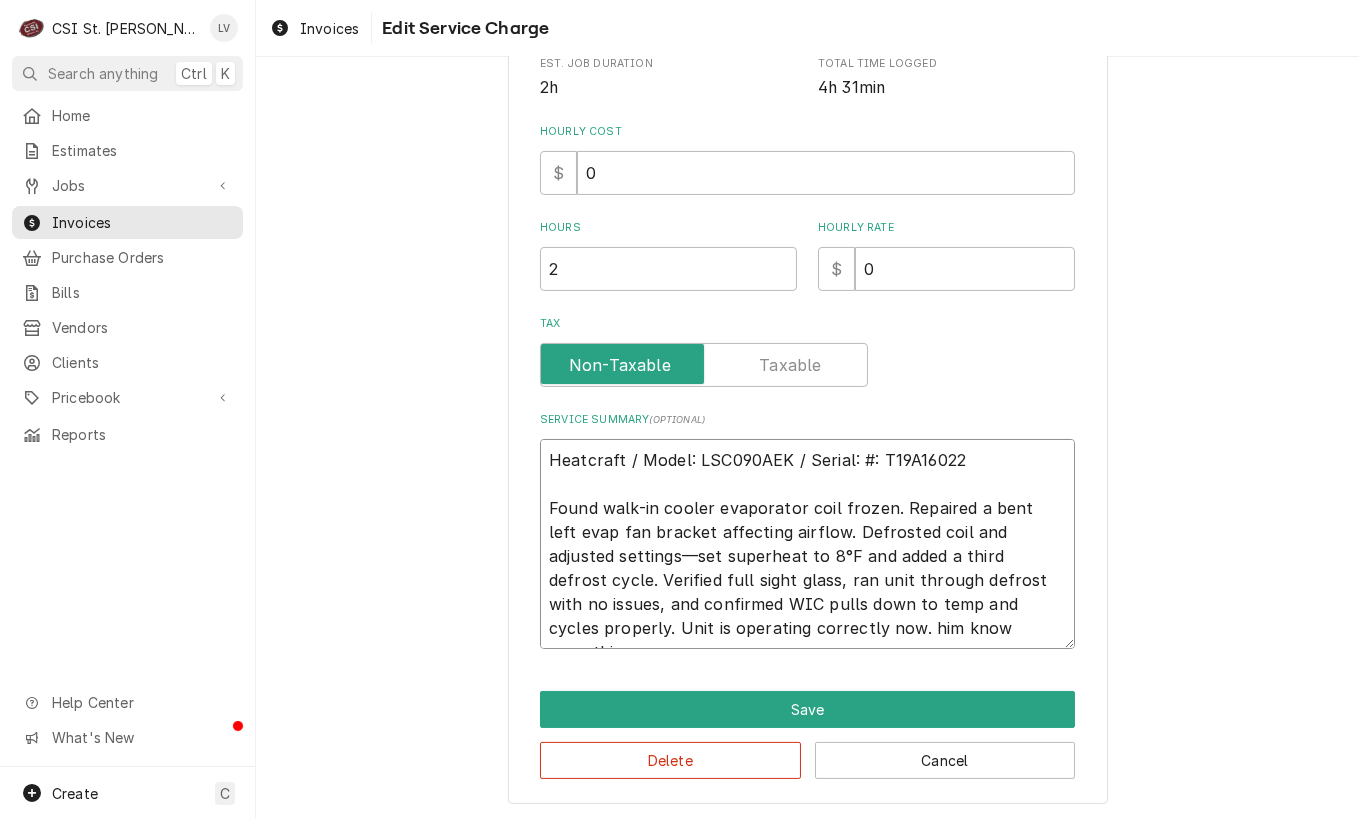 type on "x" 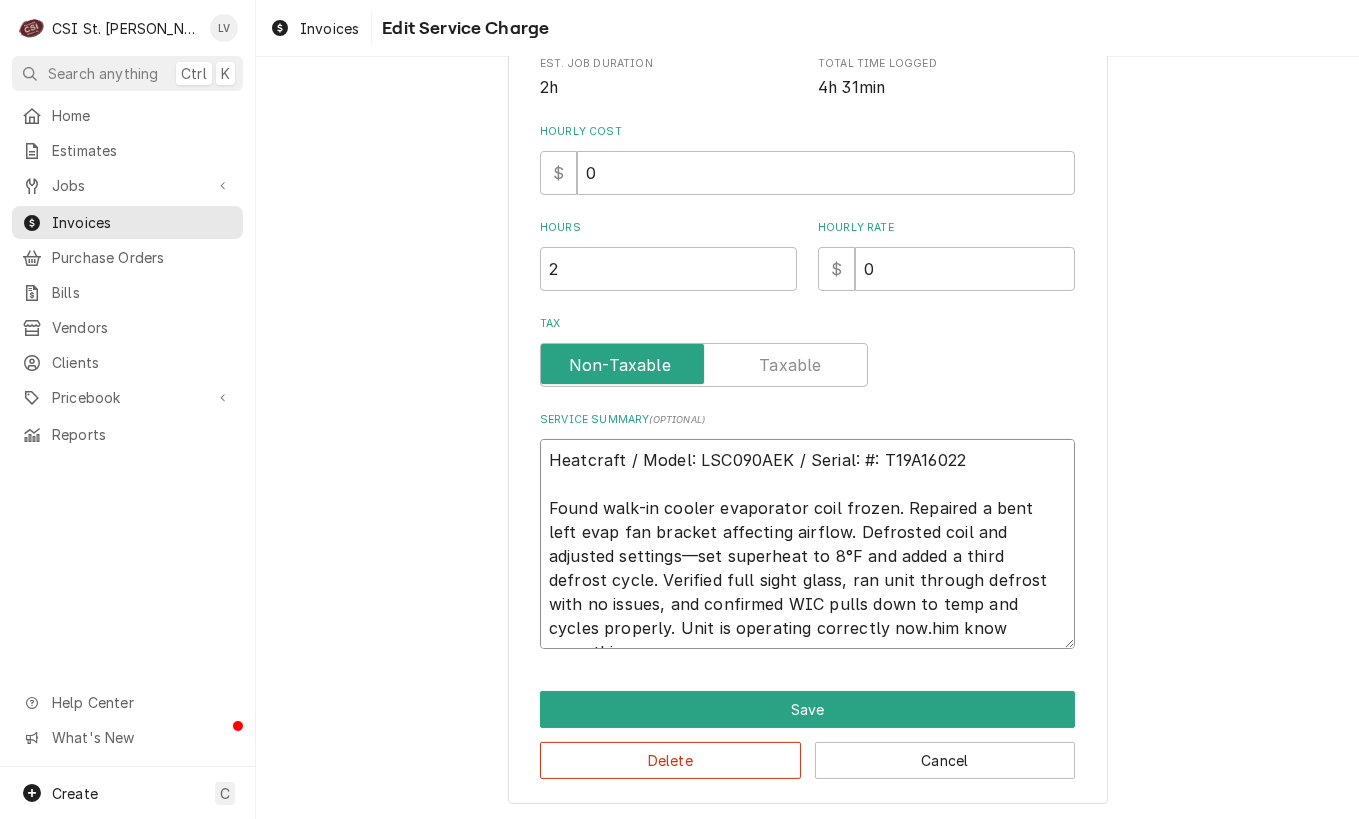 type on "x" 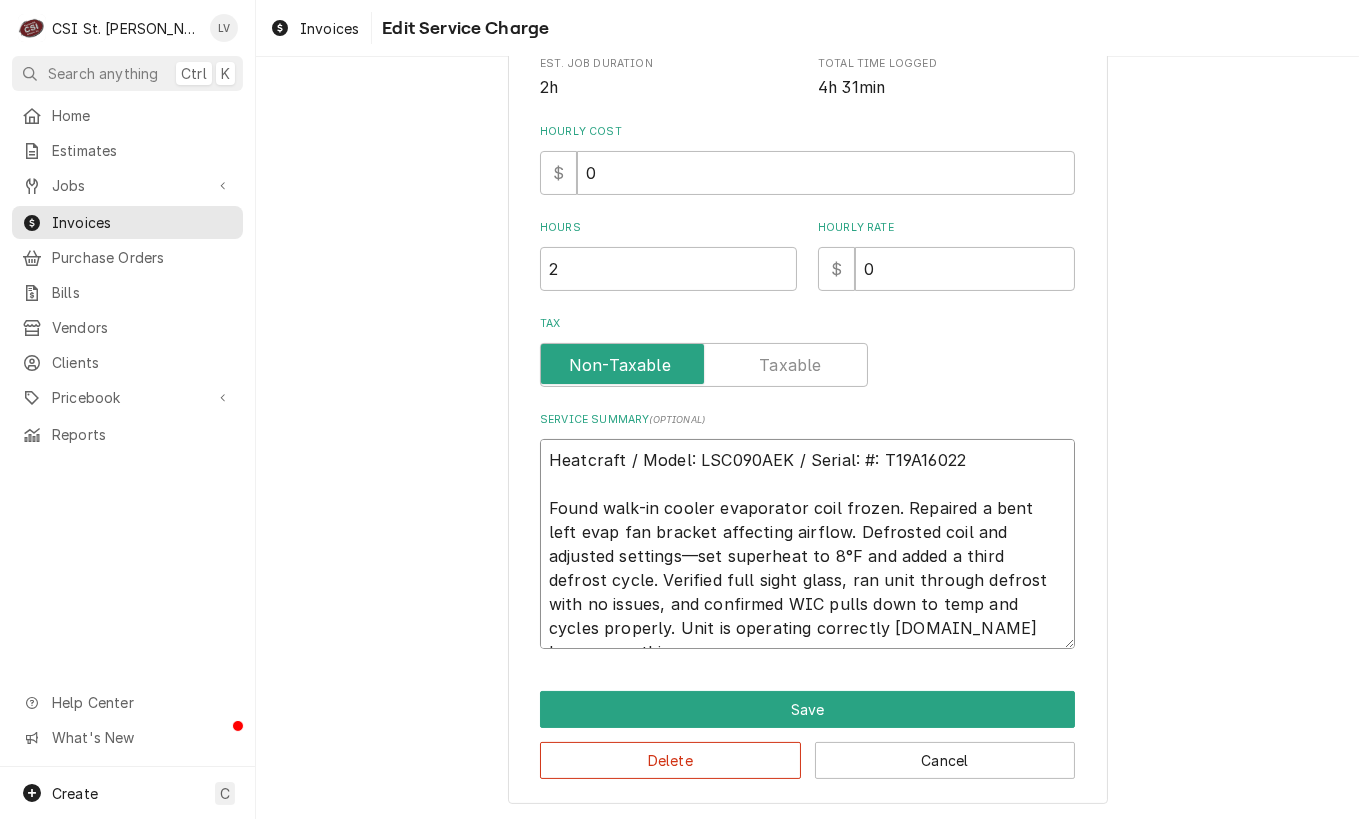 type on "x" 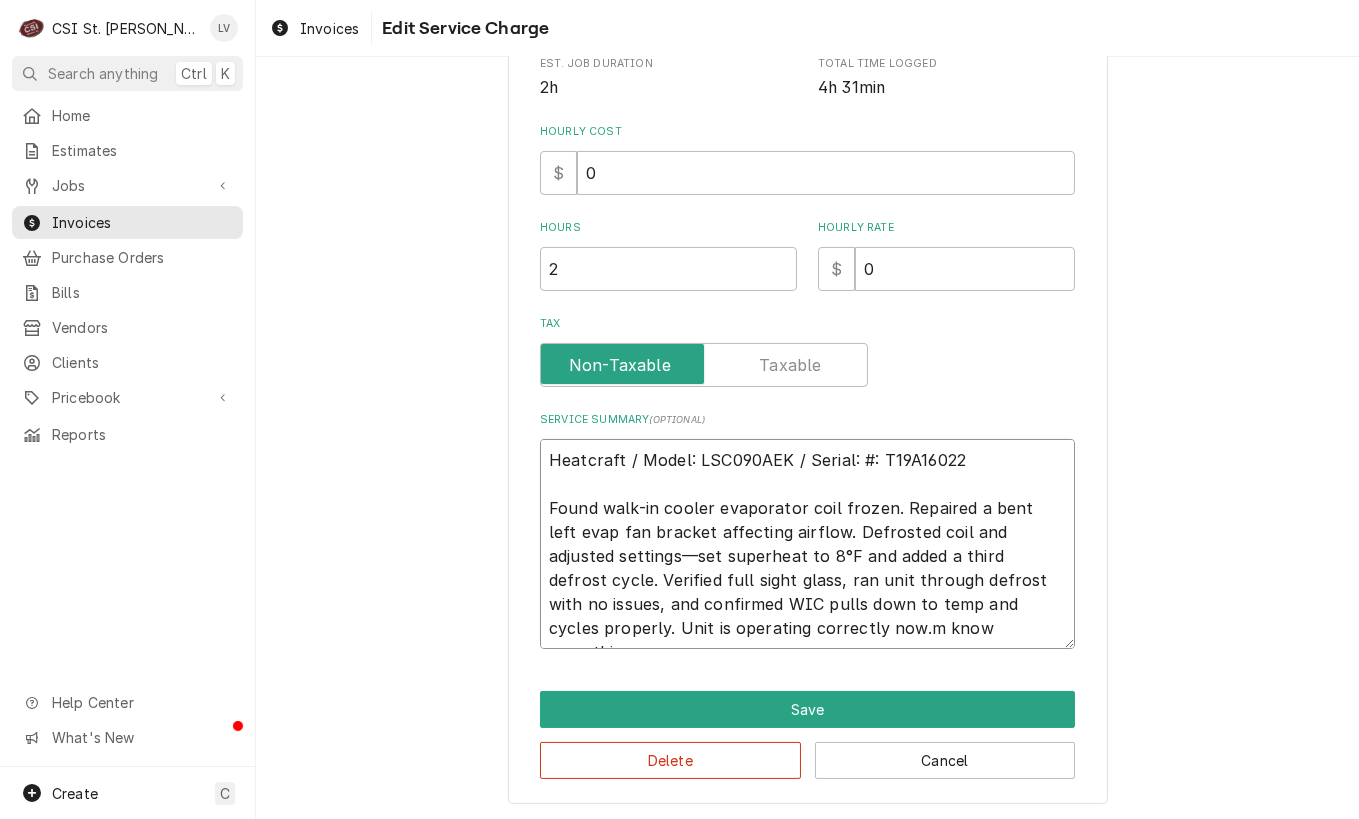 type on "x" 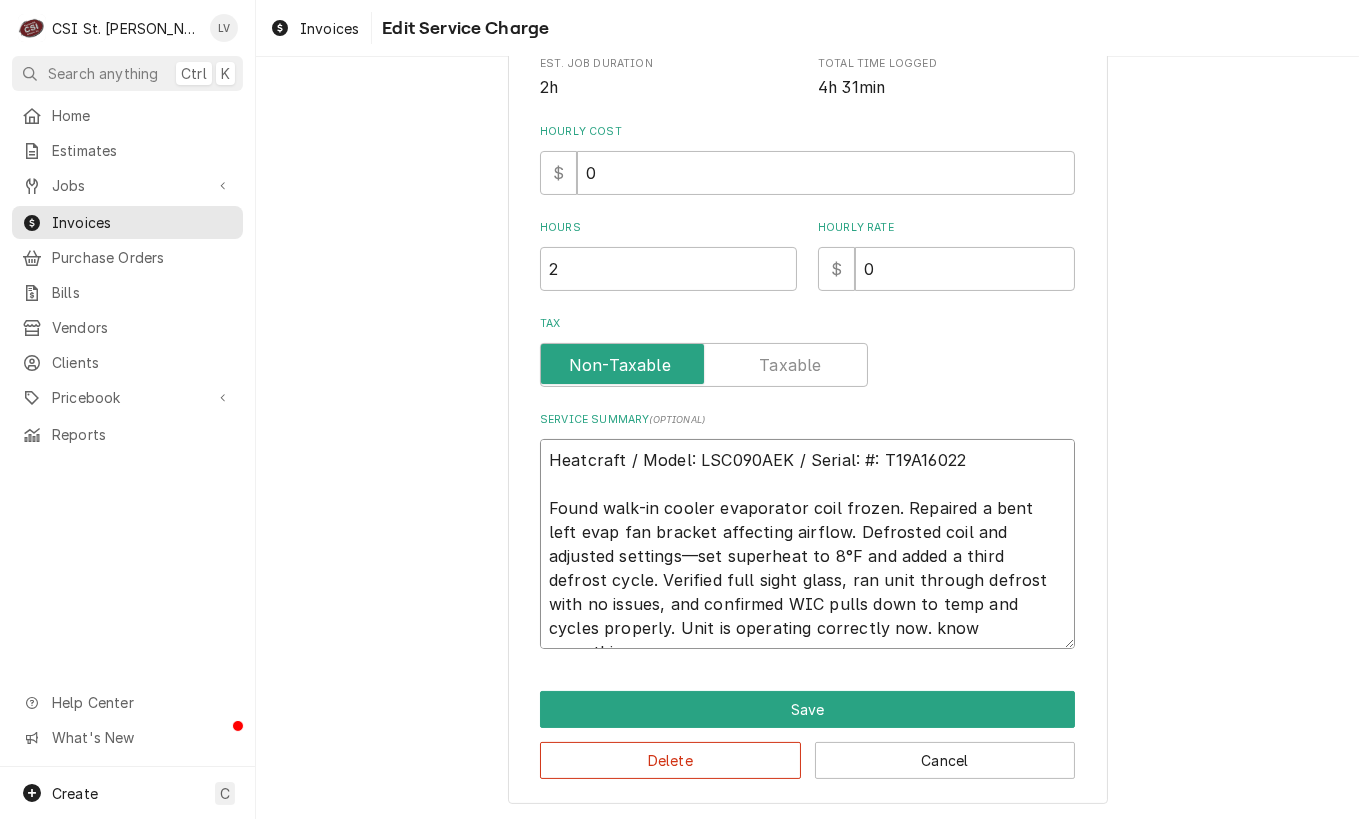 type 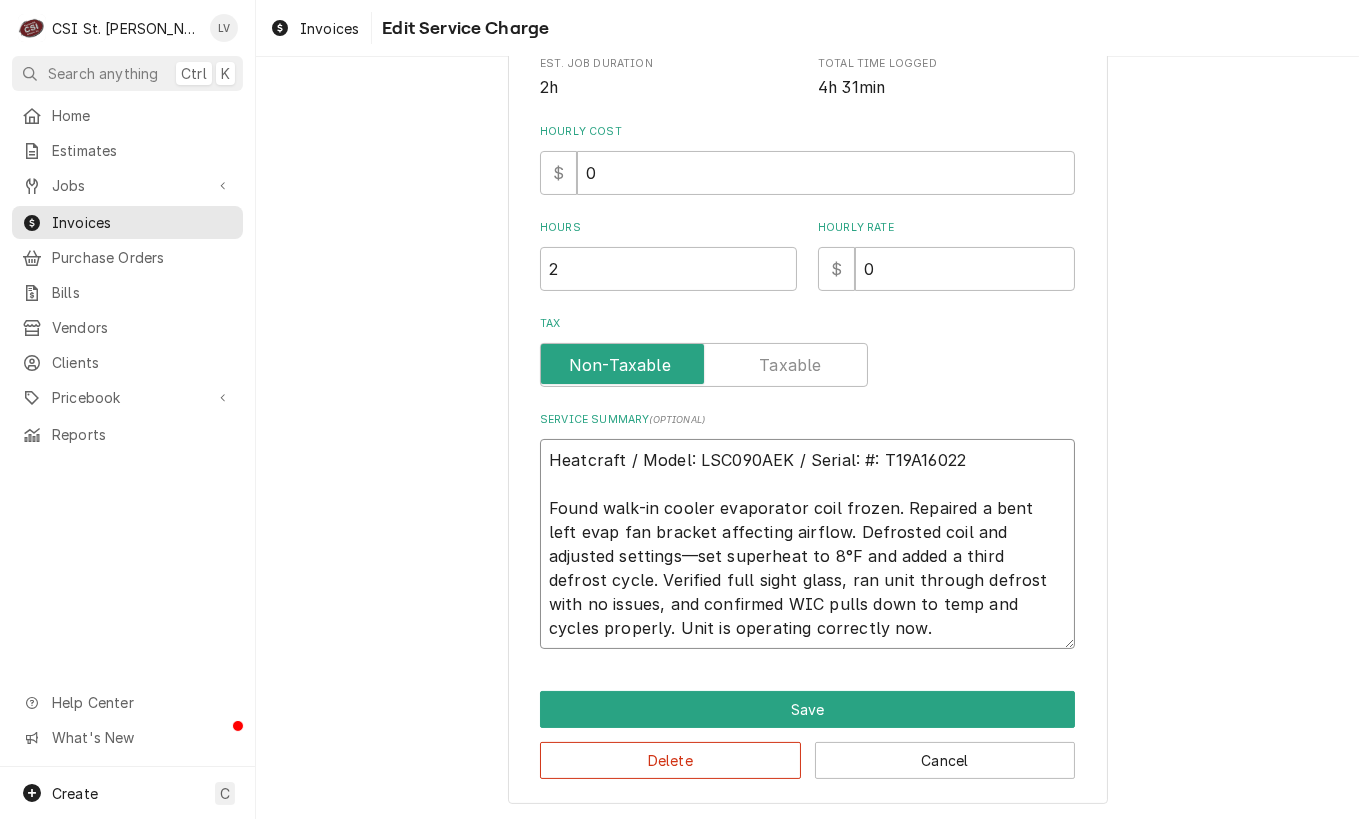 drag, startPoint x: 543, startPoint y: 457, endPoint x: 869, endPoint y: 617, distance: 363.14734 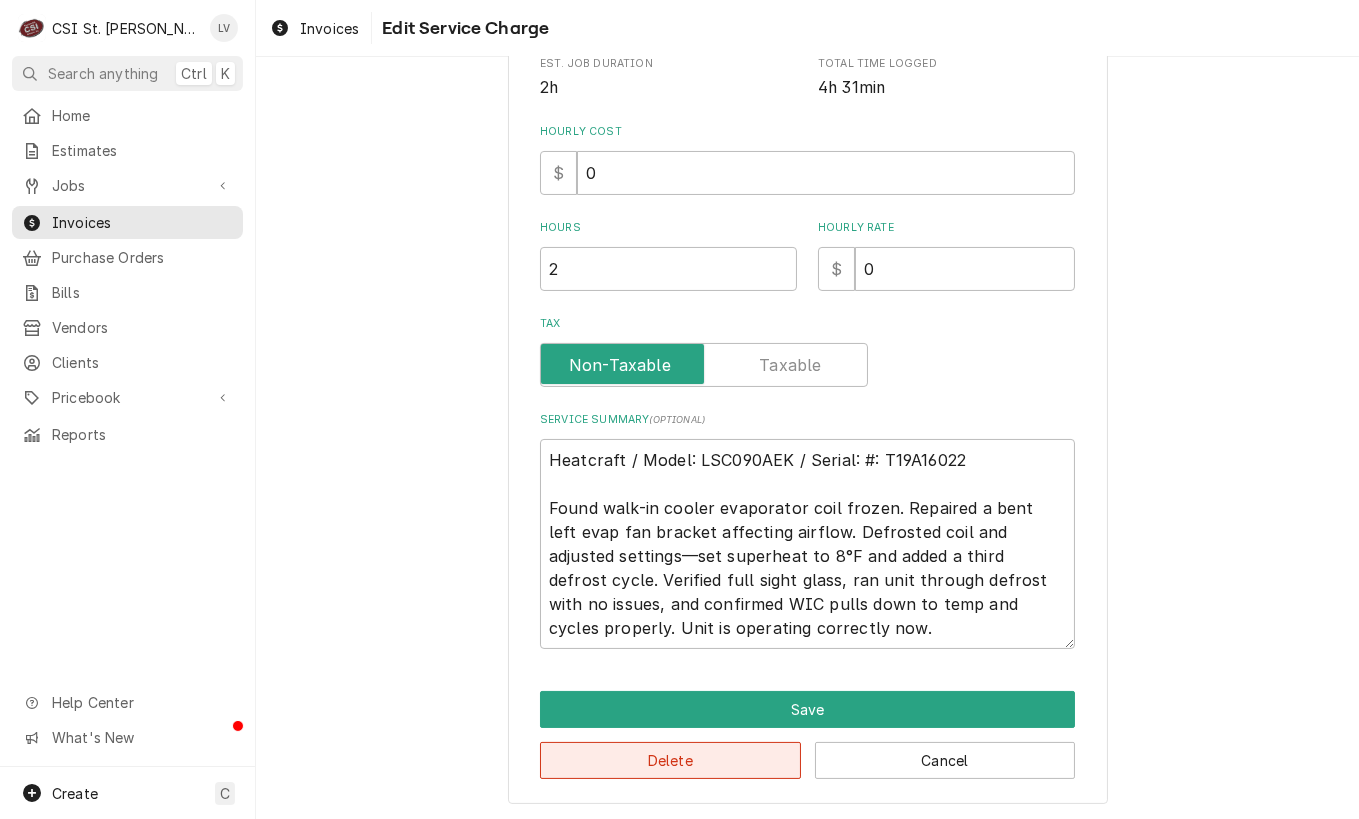 click on "Delete" at bounding box center [670, 760] 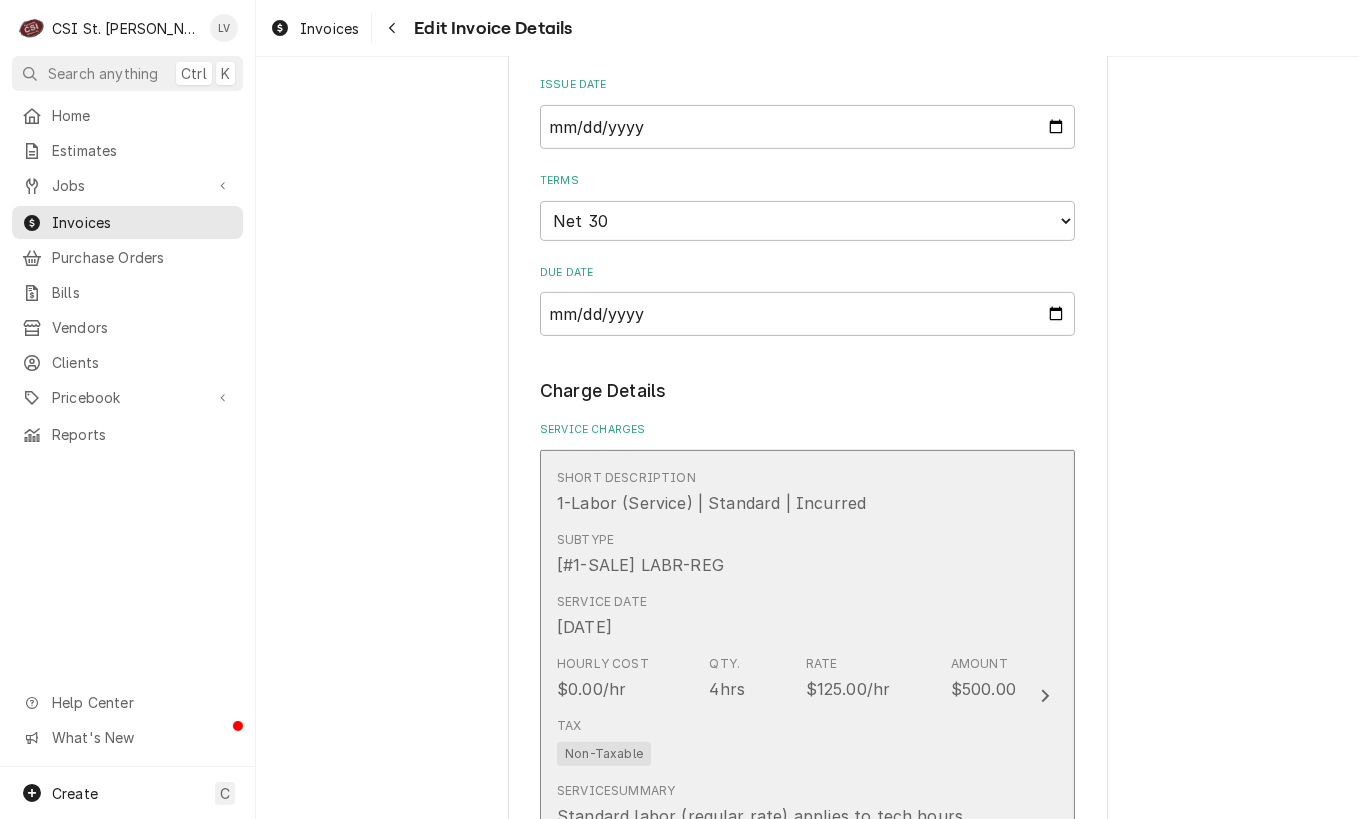 click on "Hourly Cost $0.00/hr Qty. 4hrs Rate $125.00/hr Amount $500.00" at bounding box center [786, 678] 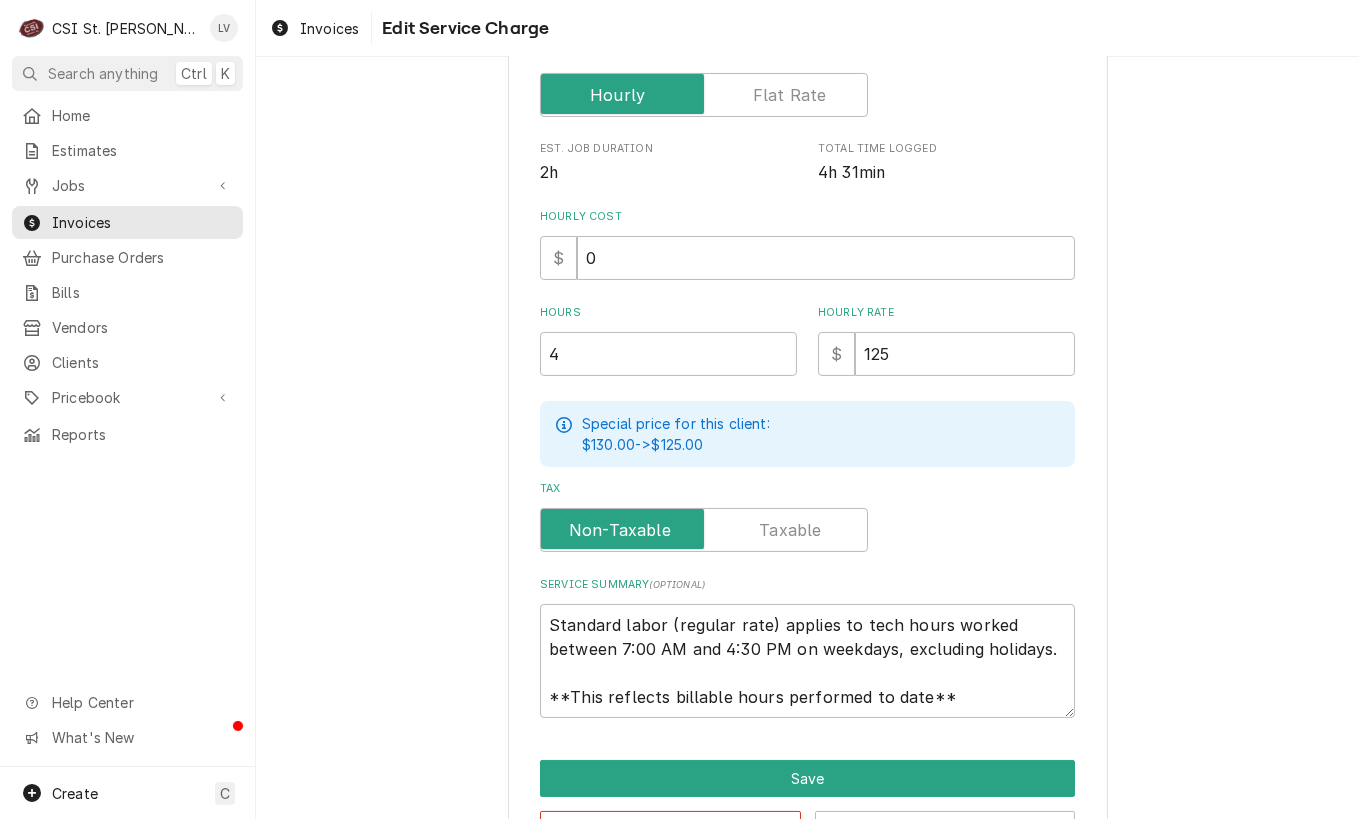scroll, scrollTop: 500, scrollLeft: 0, axis: vertical 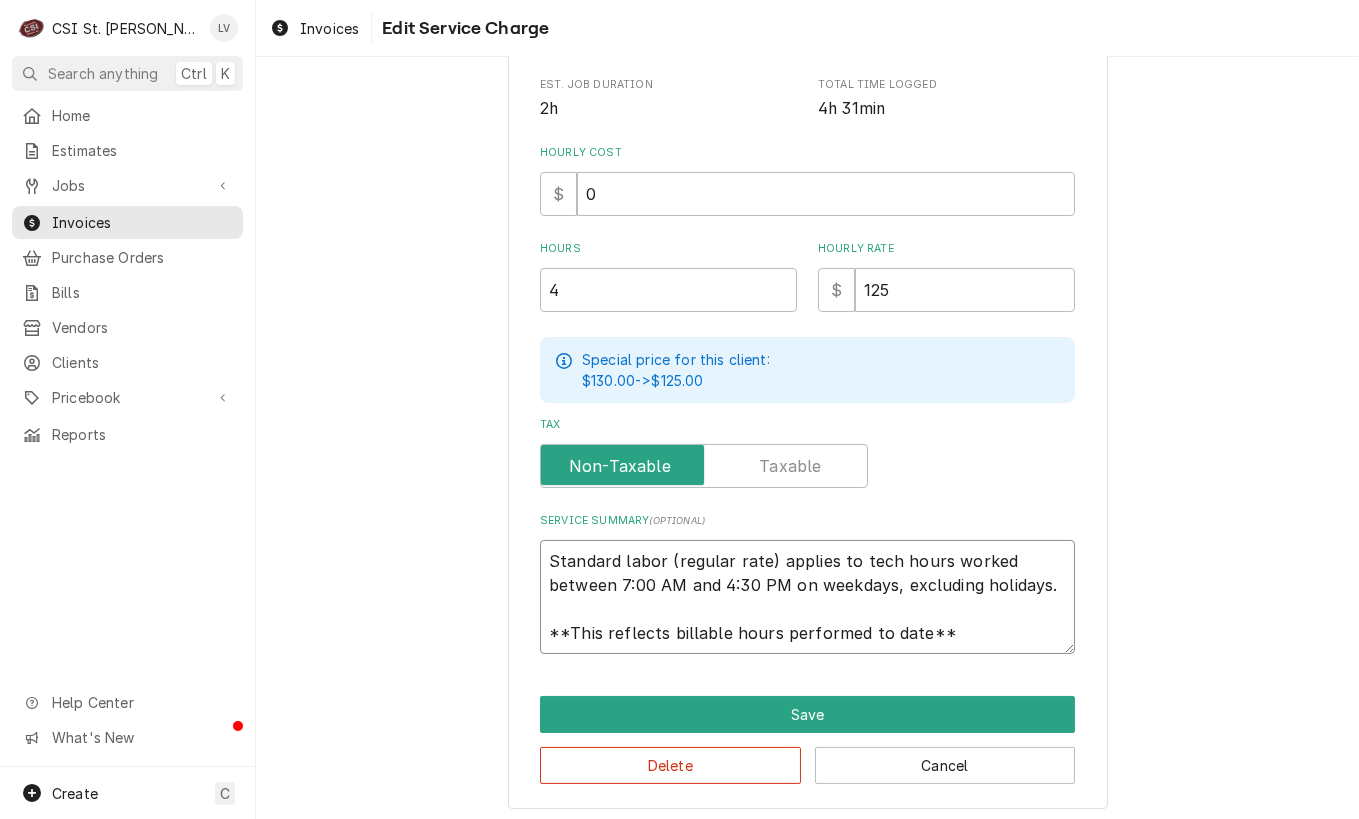 drag, startPoint x: 537, startPoint y: 552, endPoint x: 971, endPoint y: 650, distance: 444.92697 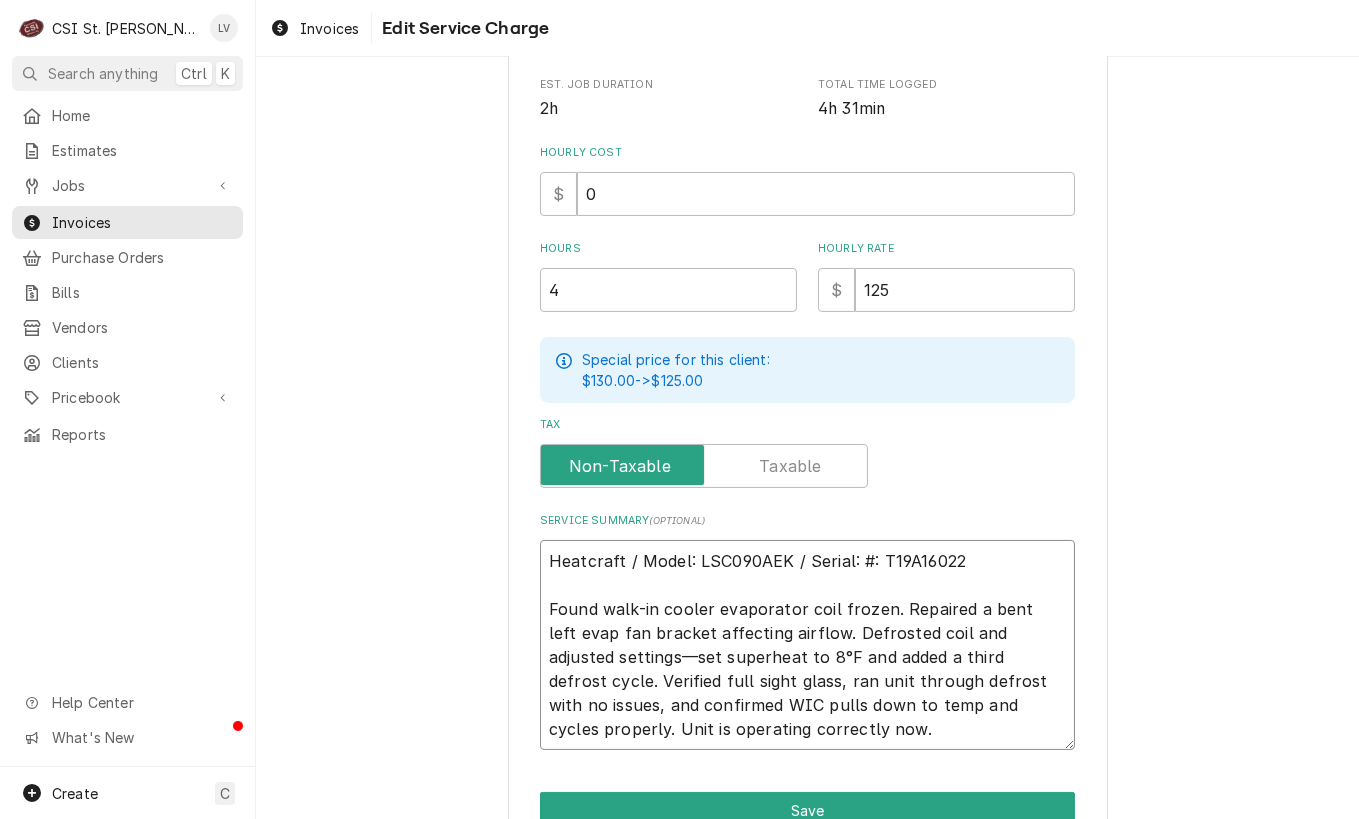scroll, scrollTop: 0, scrollLeft: 0, axis: both 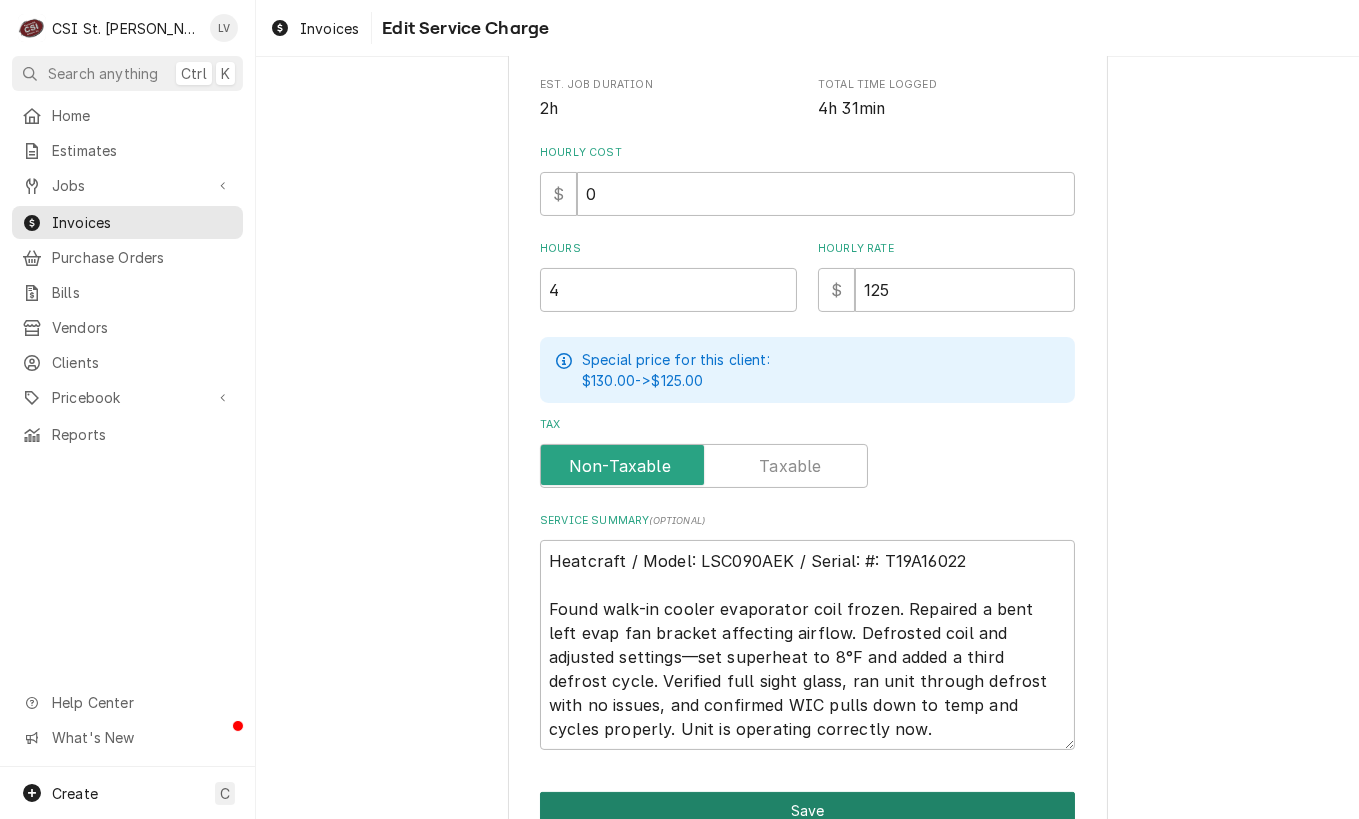 click on "Save" at bounding box center [807, 810] 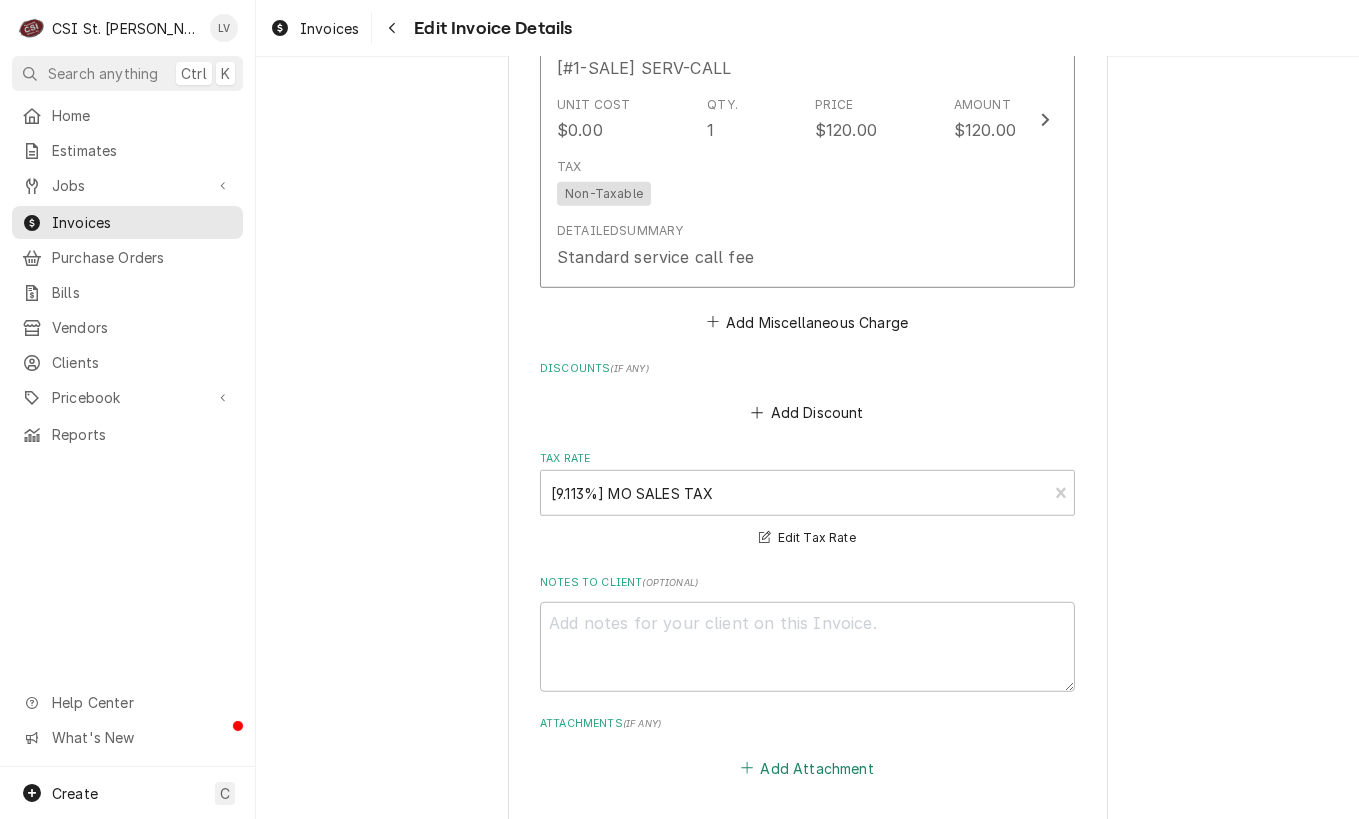 scroll, scrollTop: 3259, scrollLeft: 0, axis: vertical 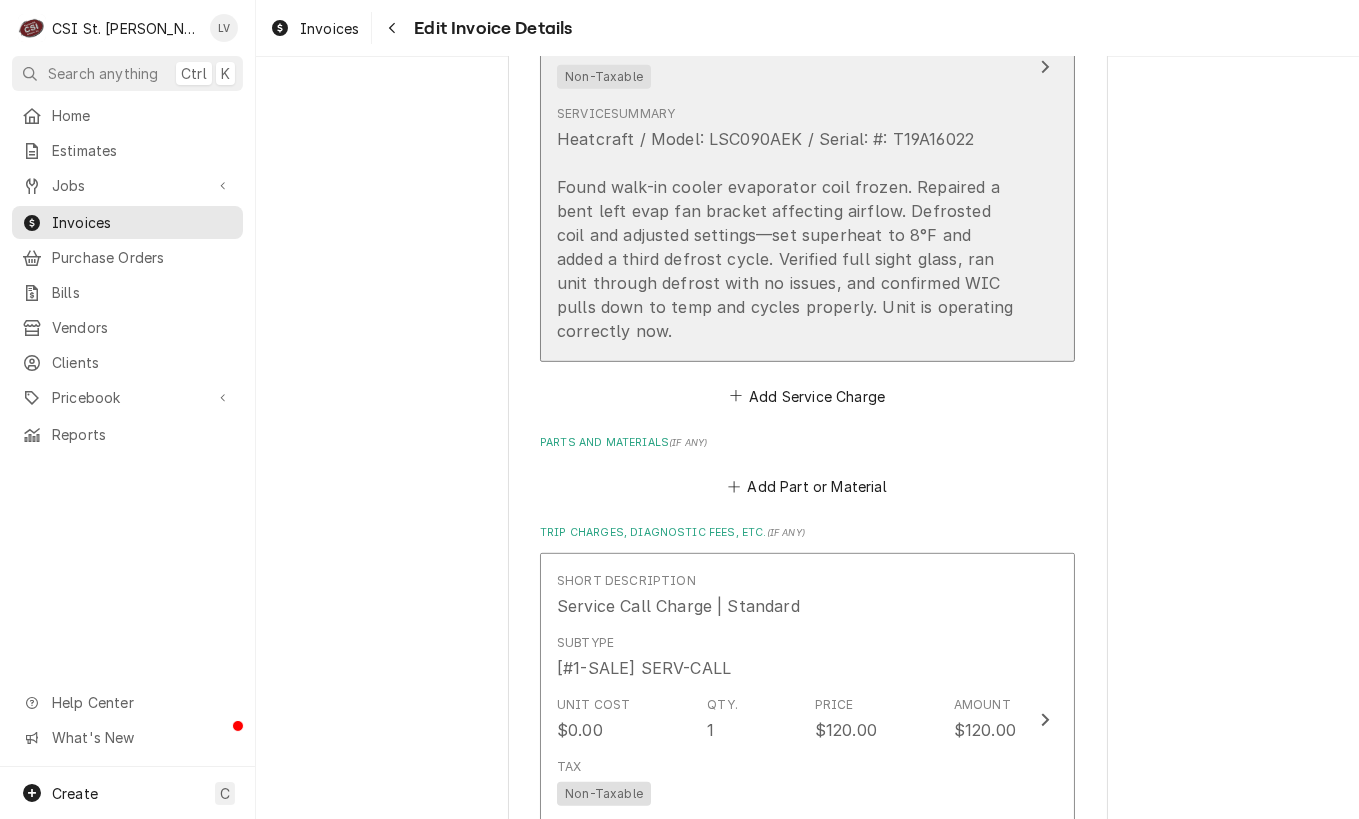 click on "Heatcraft / Model: LSC090AEK / Serial: #: T19A16022
Found walk-in cooler evaporator coil frozen. Repaired a bent left evap fan bracket affecting airflow. Defrosted coil and adjusted settings—set superheat to 8°F and added a third defrost cycle. Verified full sight glass, ran unit through defrost with no issues, and confirmed WIC pulls down to temp and cycles properly. Unit is operating correctly now." at bounding box center [786, 235] 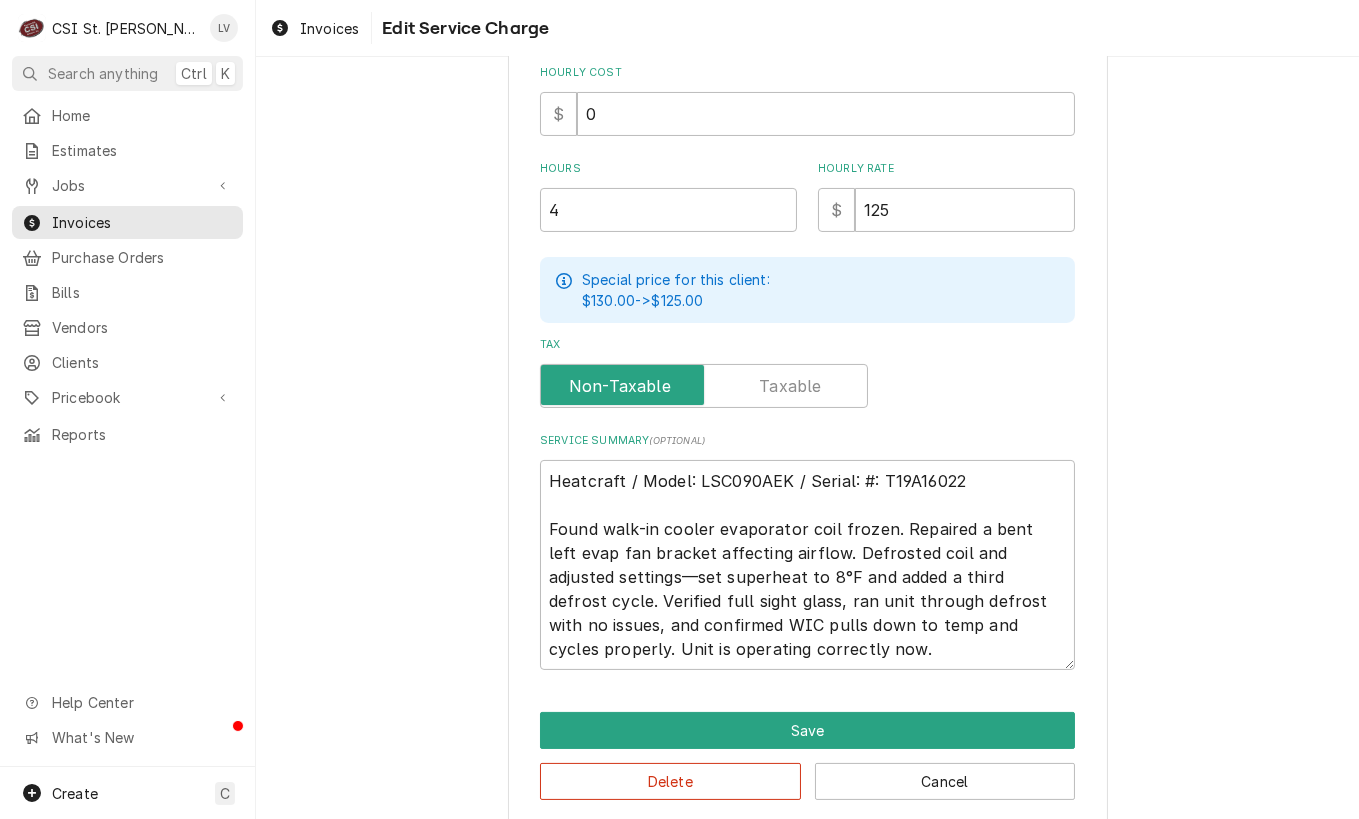 scroll, scrollTop: 599, scrollLeft: 0, axis: vertical 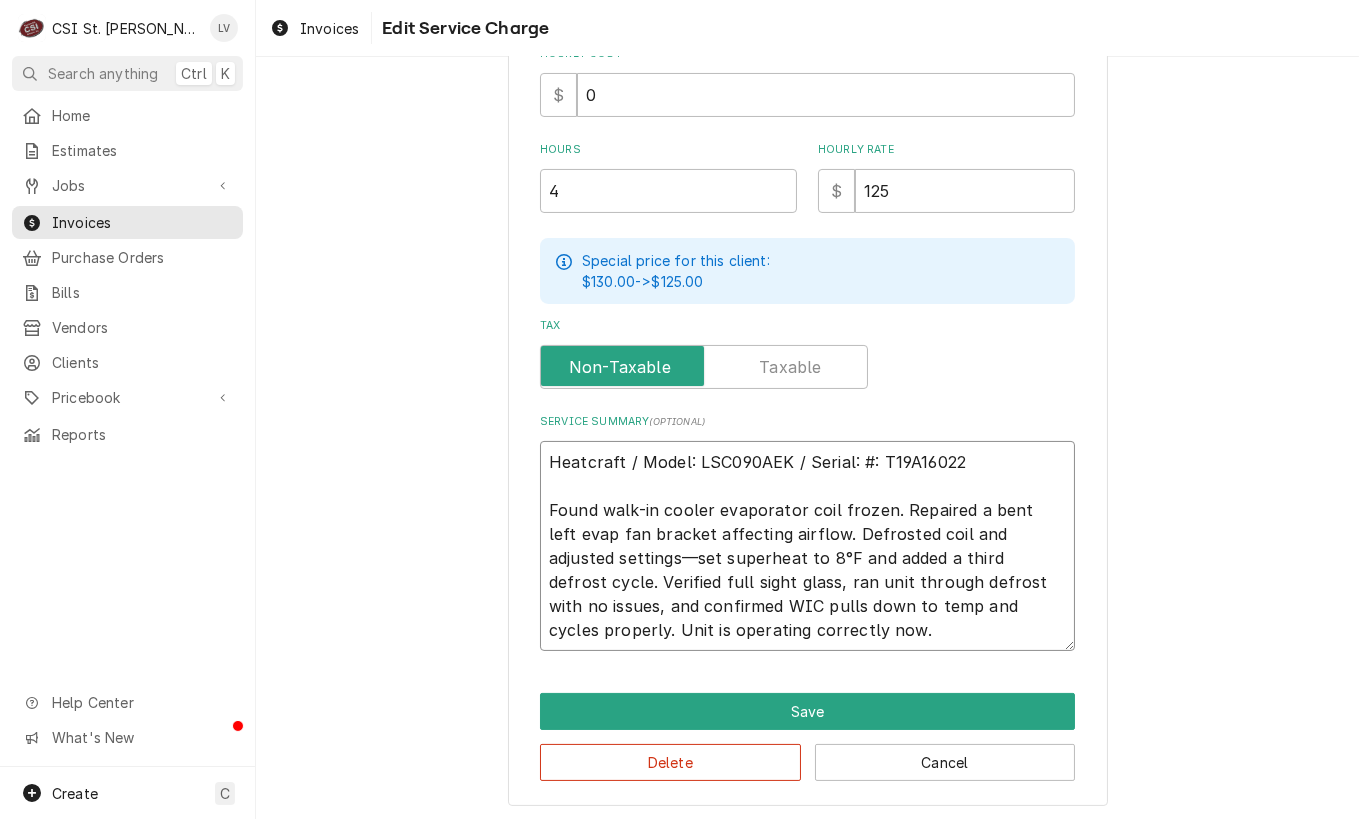 drag, startPoint x: 660, startPoint y: 599, endPoint x: 690, endPoint y: 597, distance: 30.066593 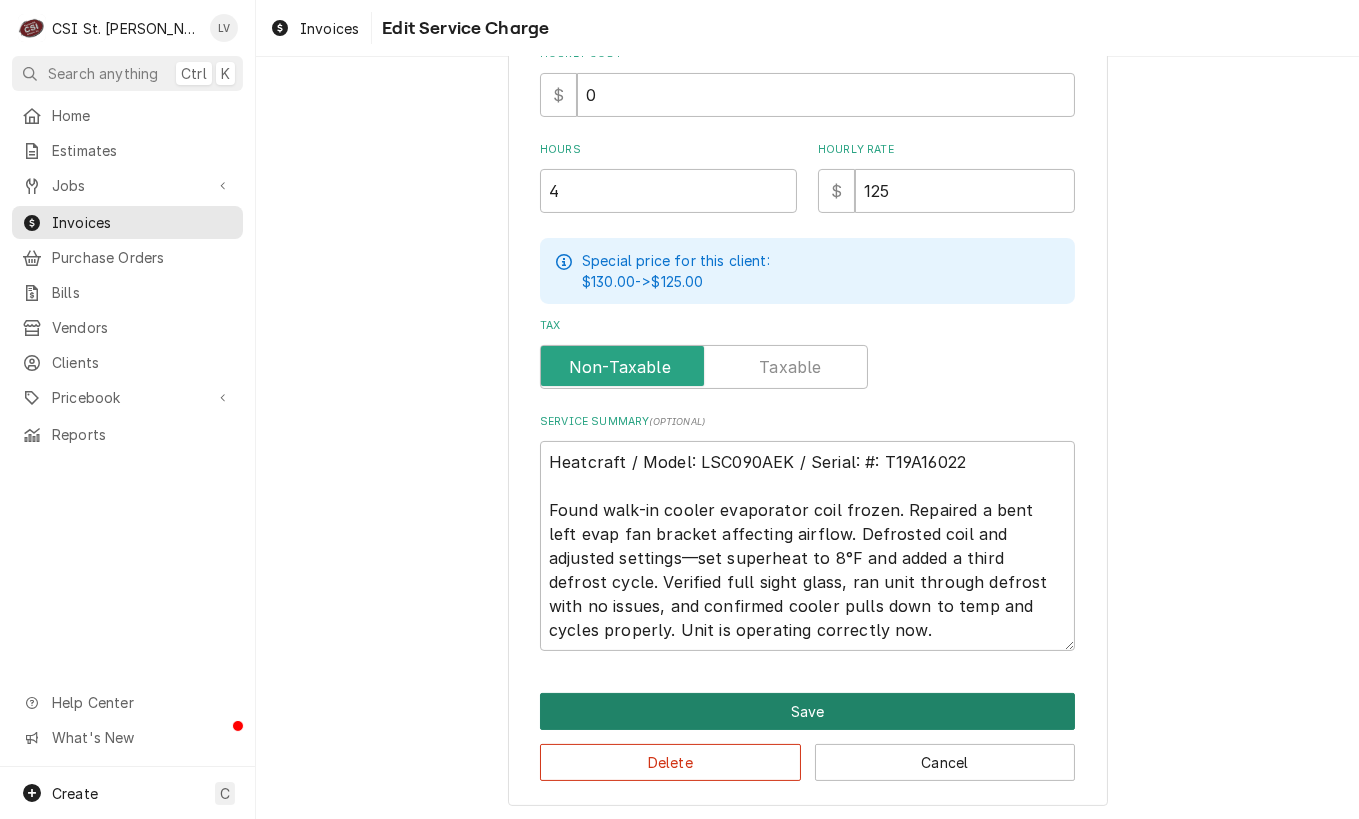 click on "Save" at bounding box center (807, 711) 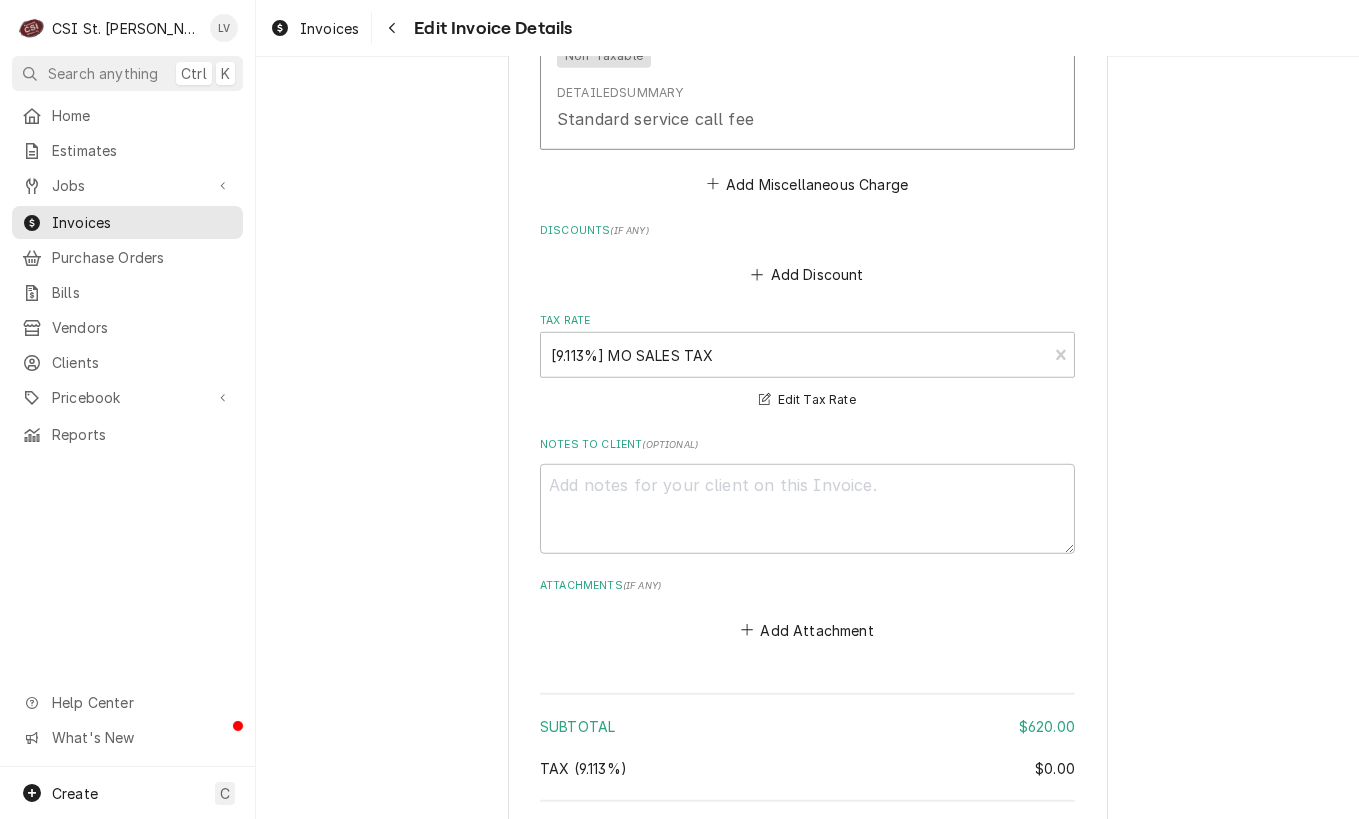 scroll, scrollTop: 3259, scrollLeft: 0, axis: vertical 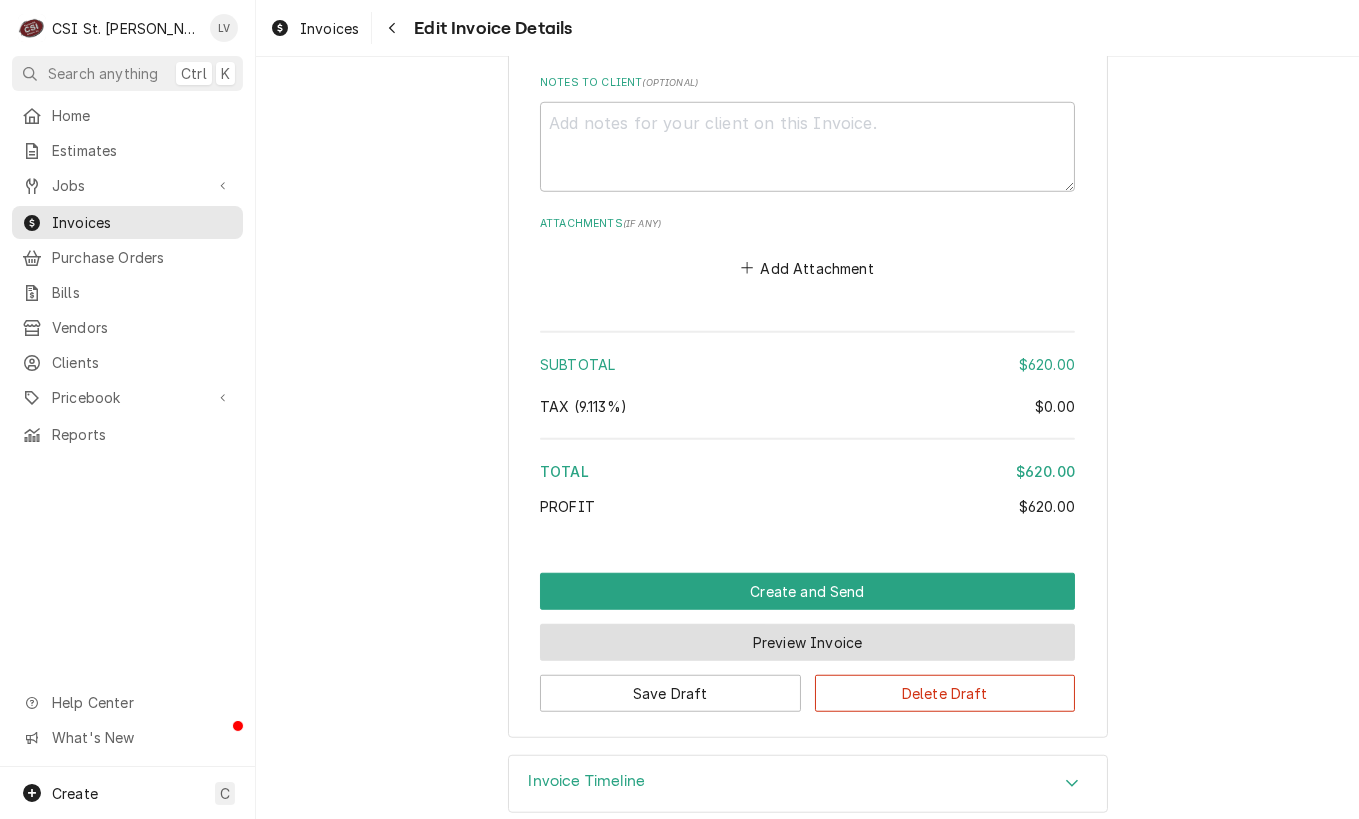 click on "Preview Invoice" at bounding box center (807, 642) 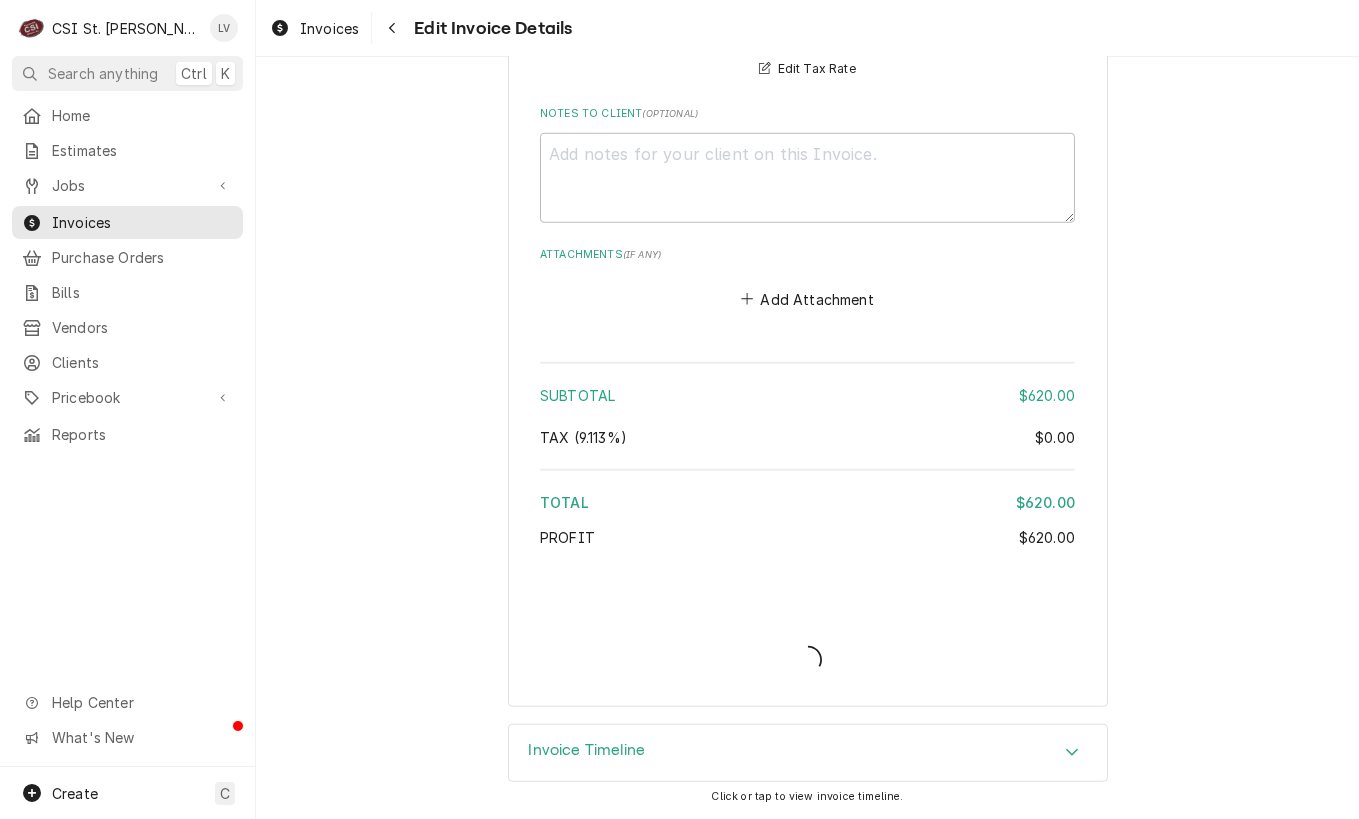 scroll, scrollTop: 3198, scrollLeft: 0, axis: vertical 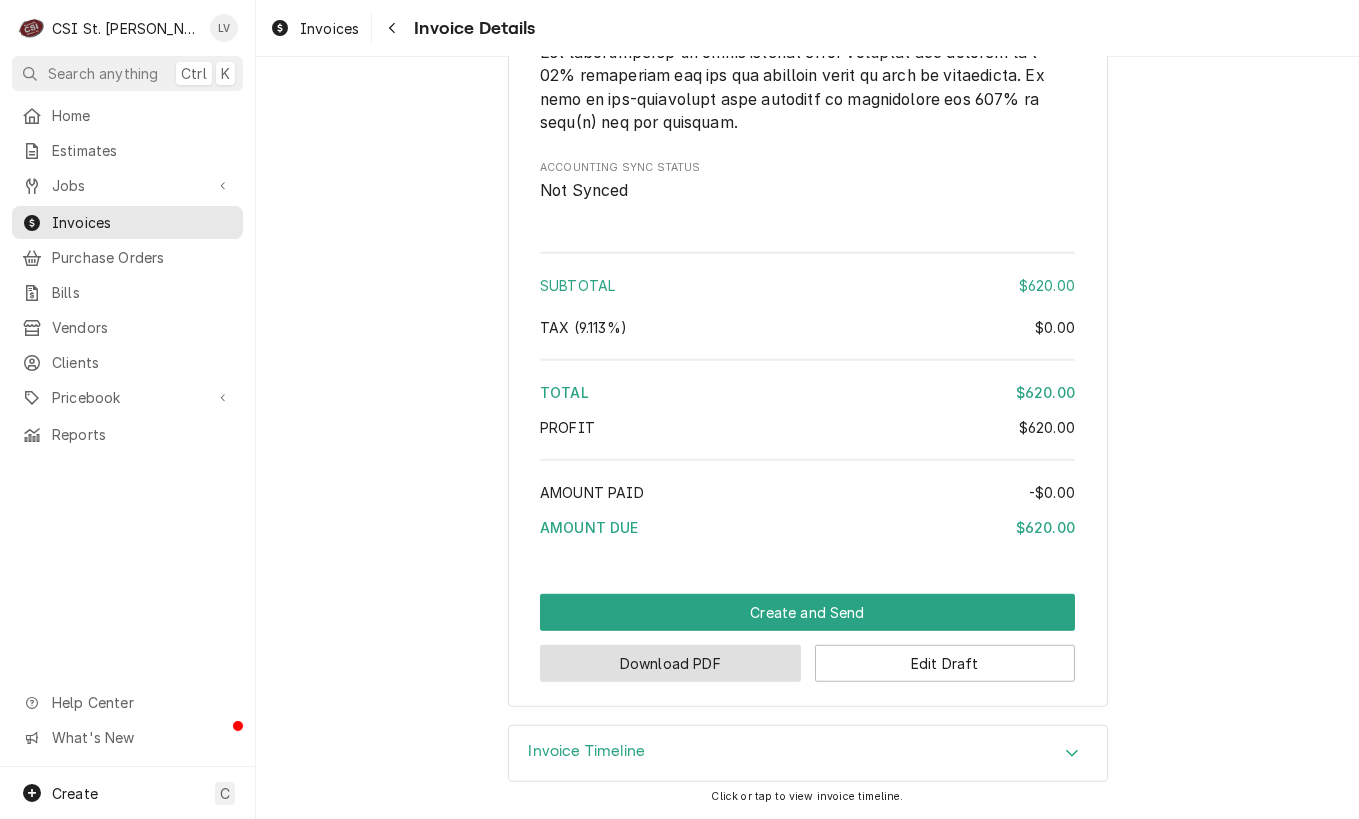 click on "Download PDF" at bounding box center (670, 663) 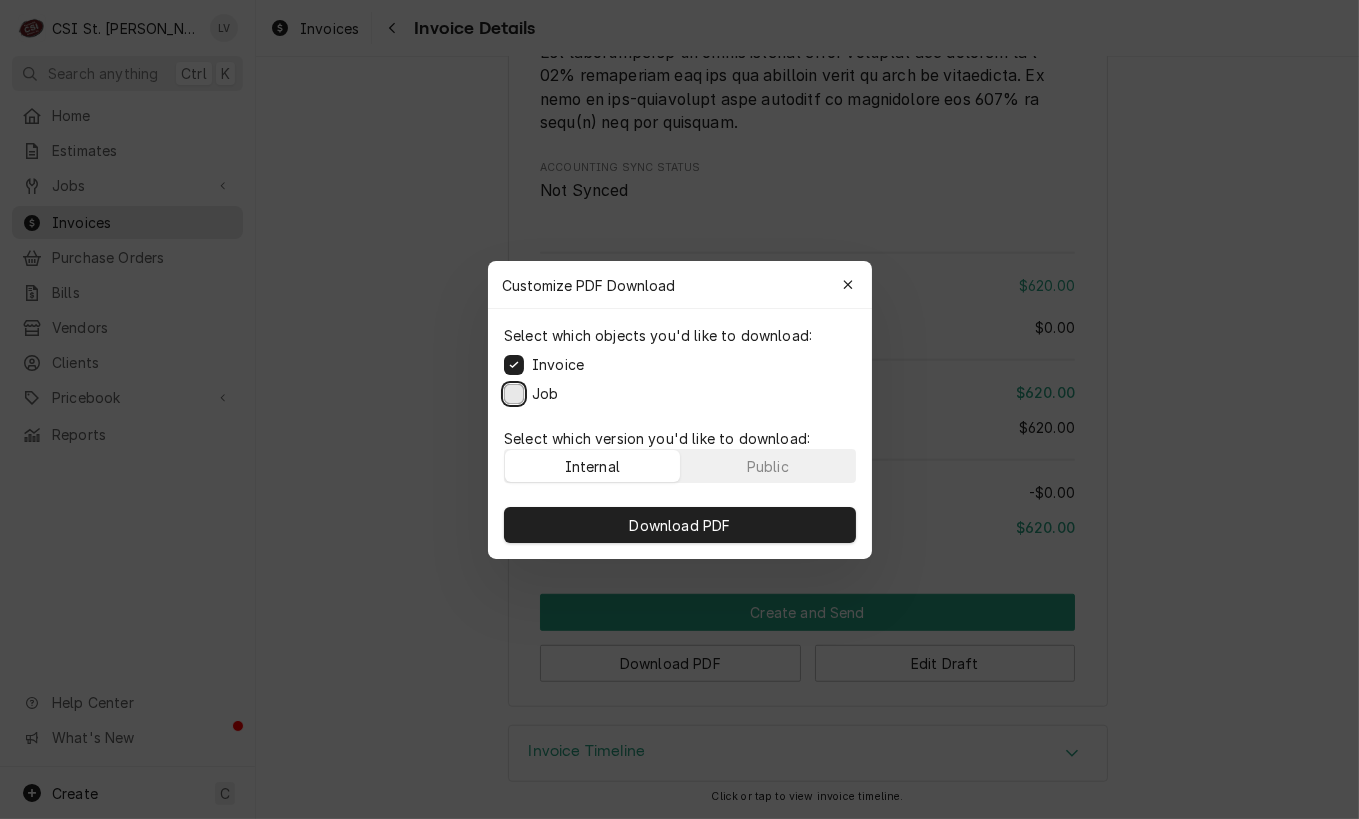 click on "Job" at bounding box center [514, 393] 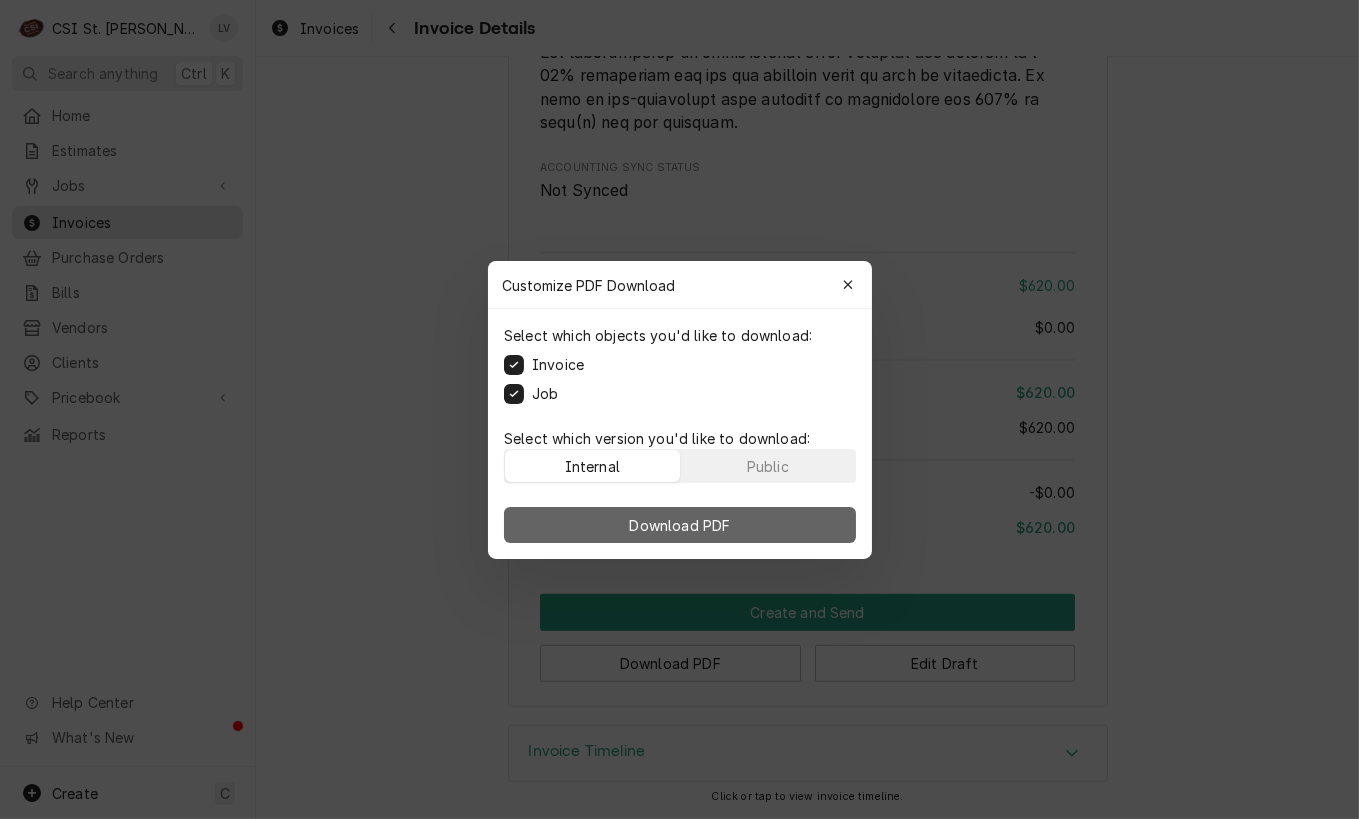click on "Download PDF" at bounding box center [679, 524] 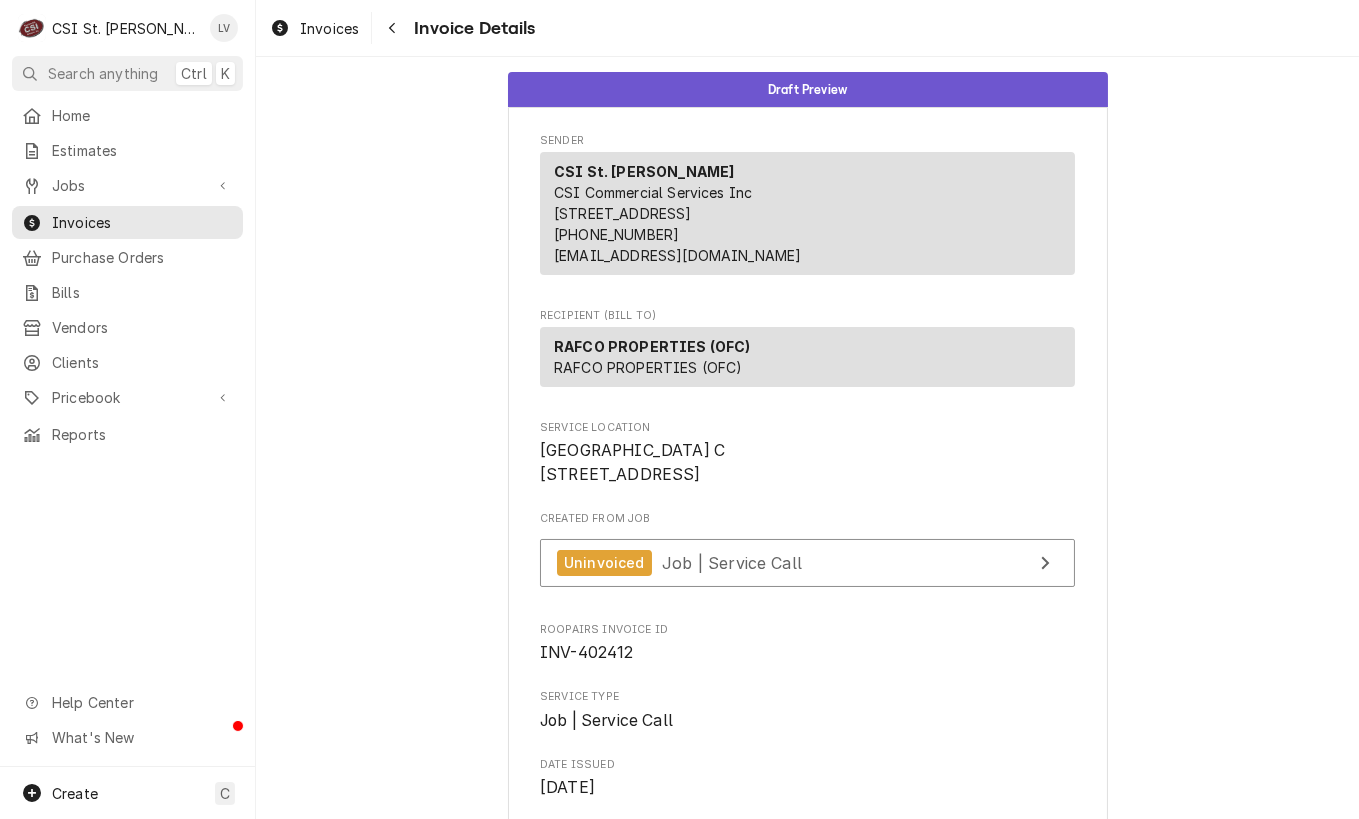 scroll, scrollTop: 0, scrollLeft: 0, axis: both 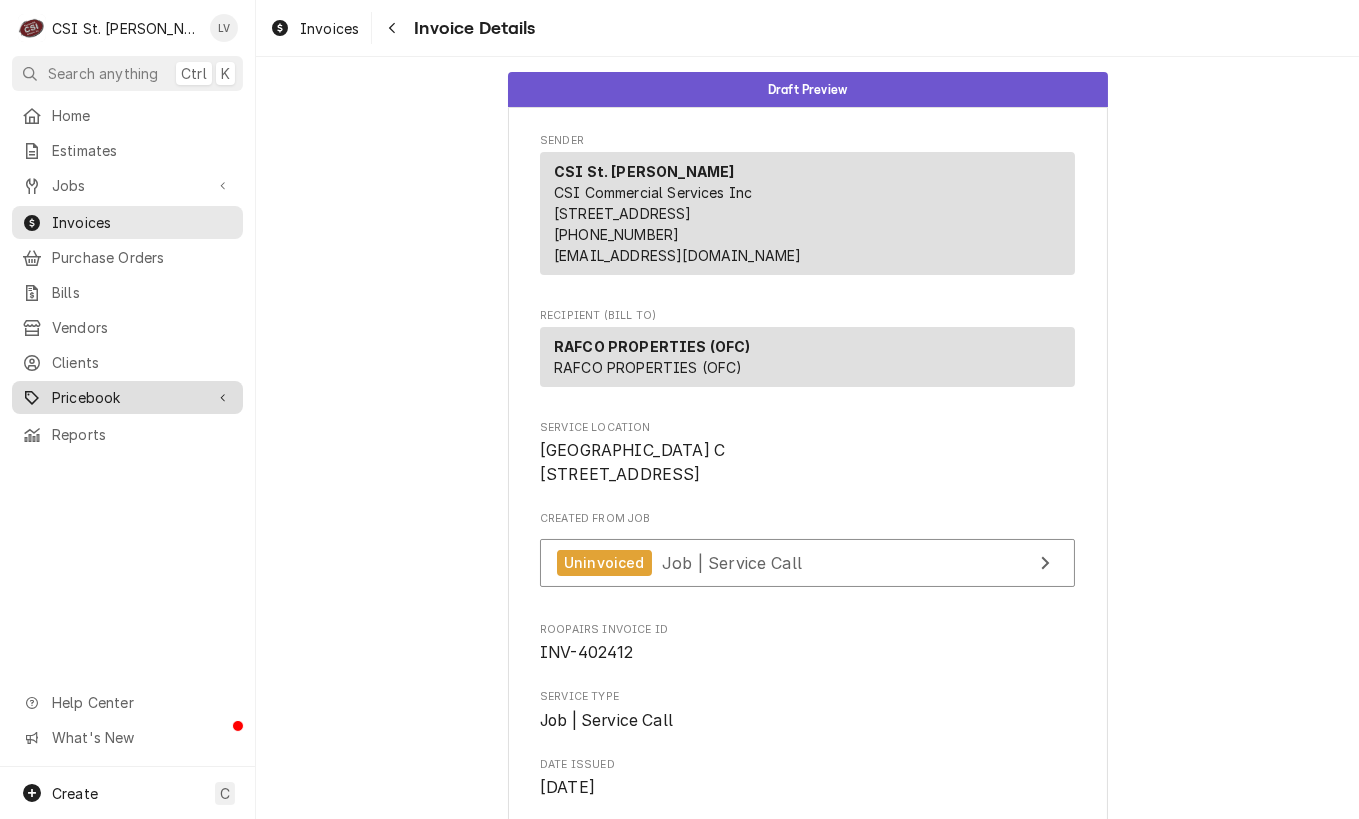click at bounding box center [223, 398] 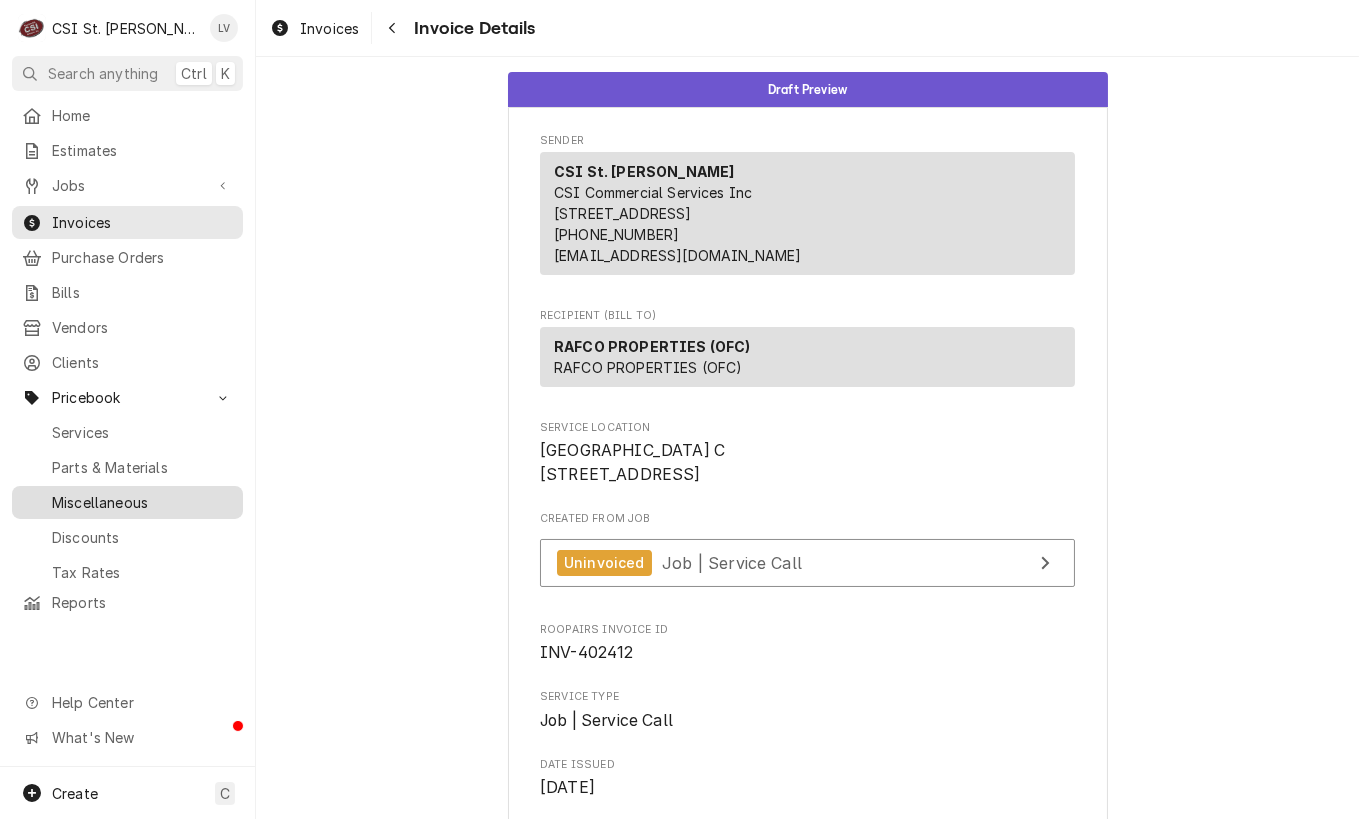 click on "Miscellaneous" at bounding box center (142, 502) 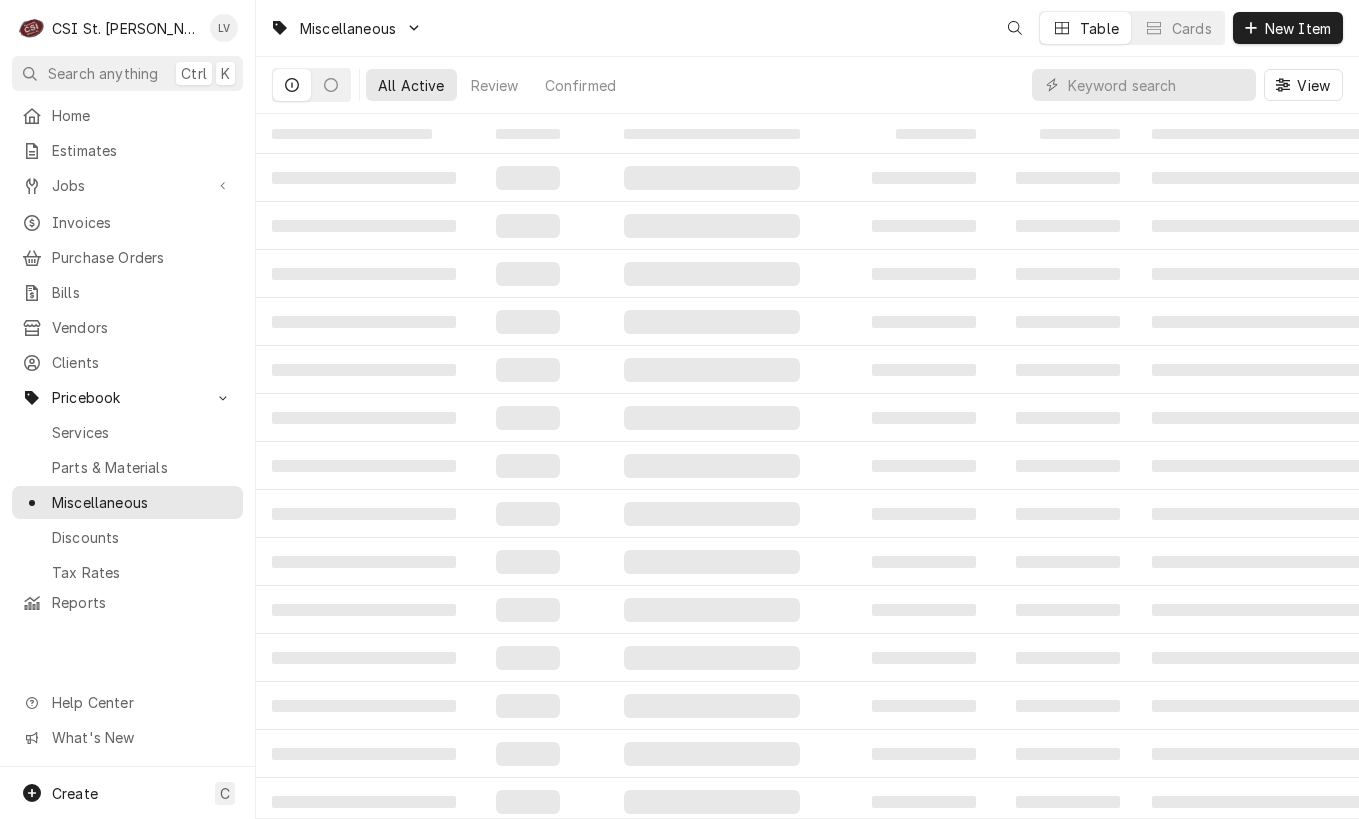 scroll, scrollTop: 0, scrollLeft: 0, axis: both 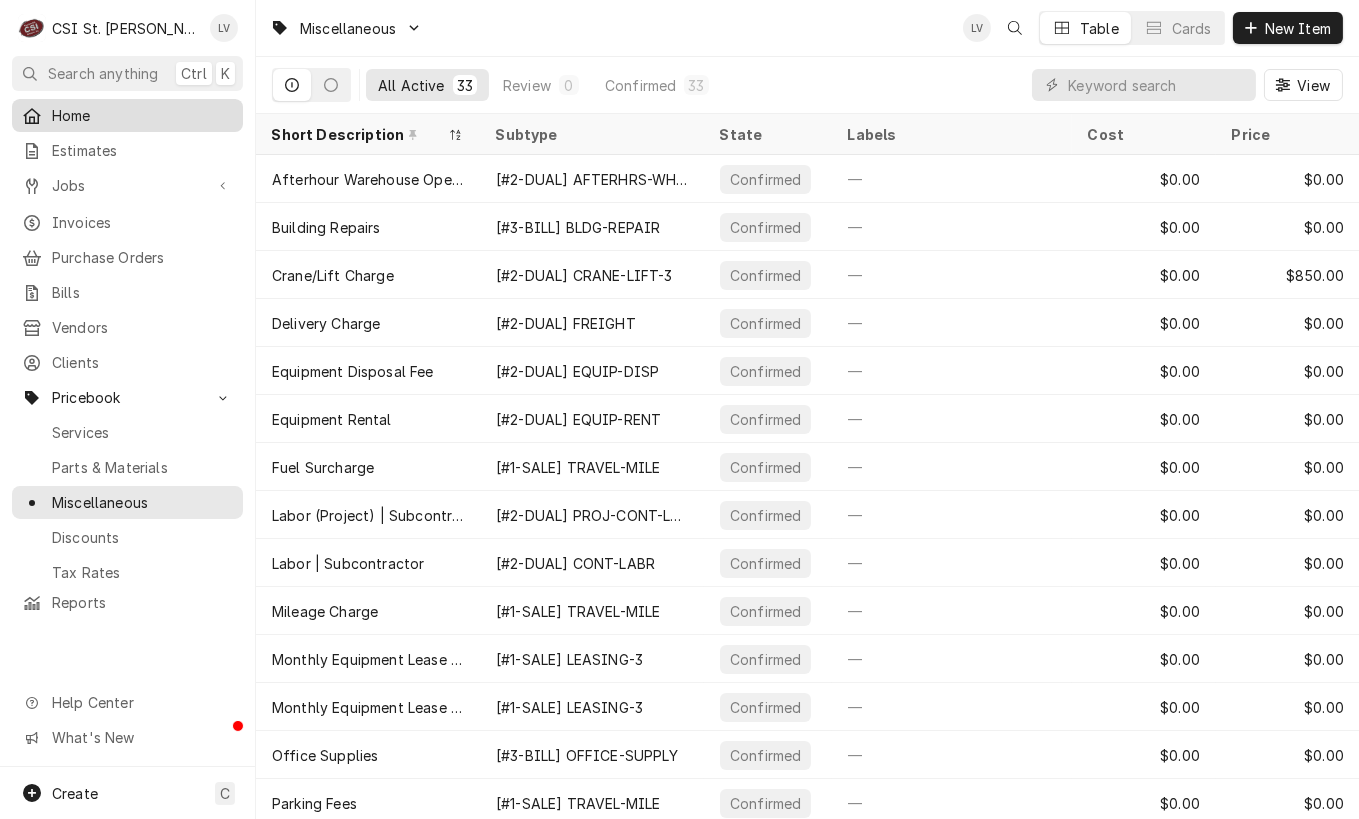click on "Home" at bounding box center [142, 115] 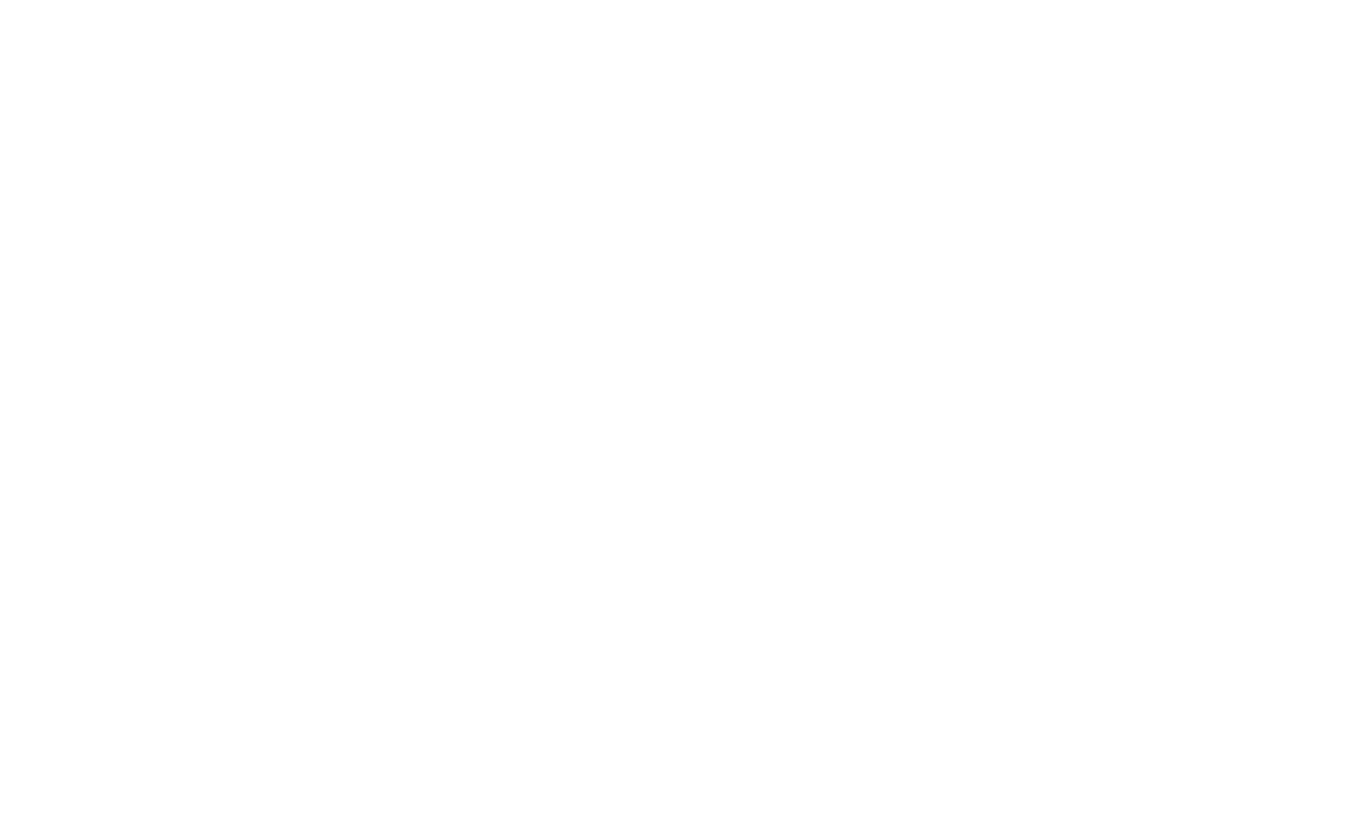scroll, scrollTop: 0, scrollLeft: 0, axis: both 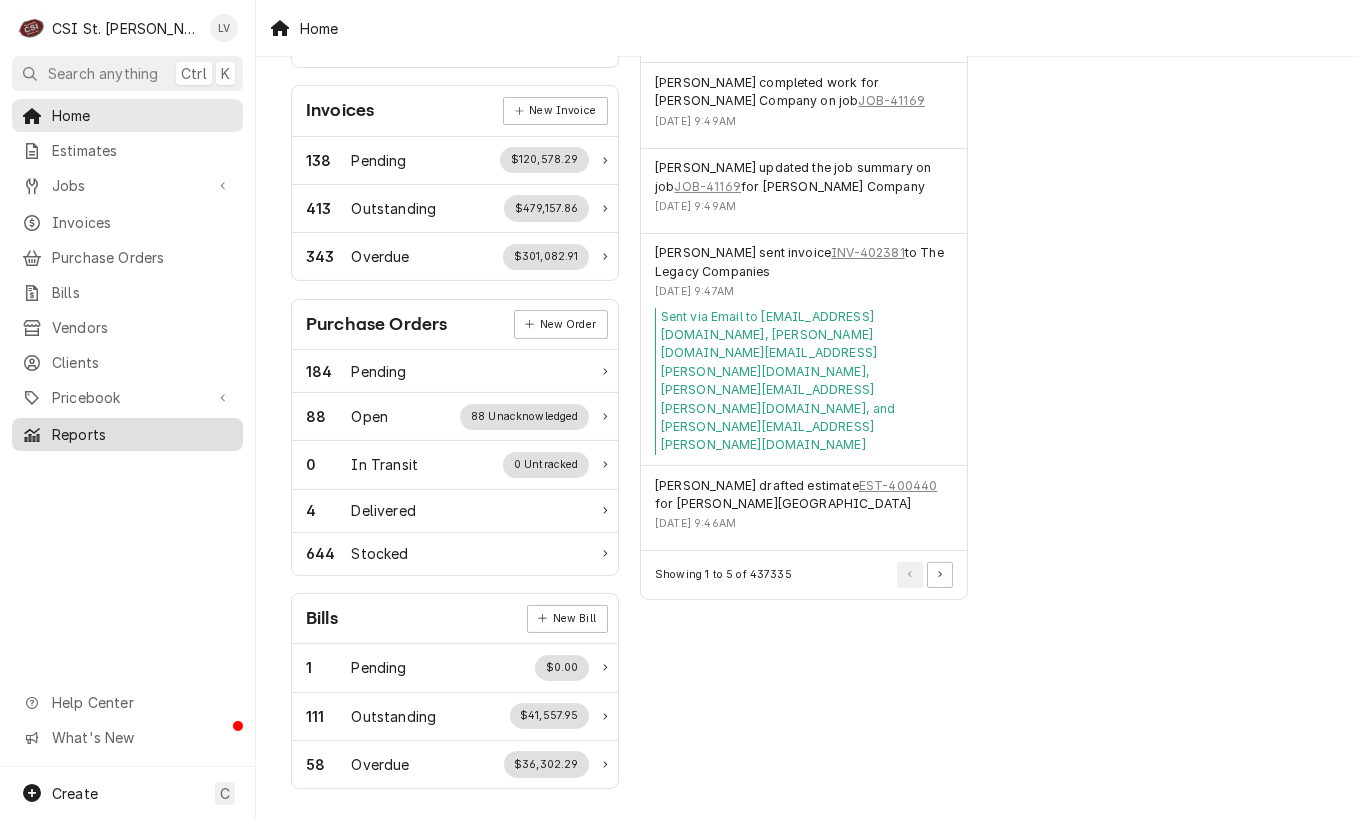 click on "Reports" at bounding box center (142, 434) 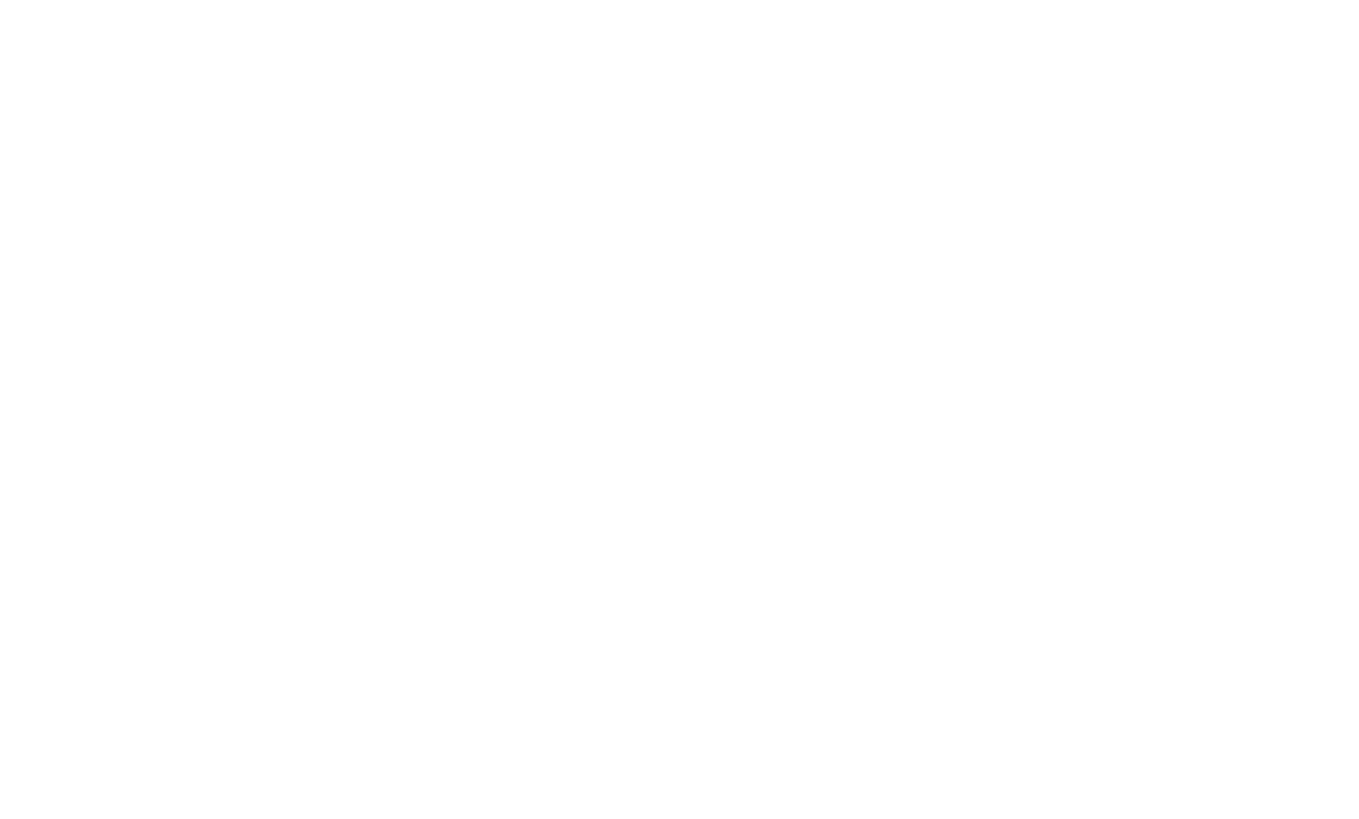scroll, scrollTop: 0, scrollLeft: 0, axis: both 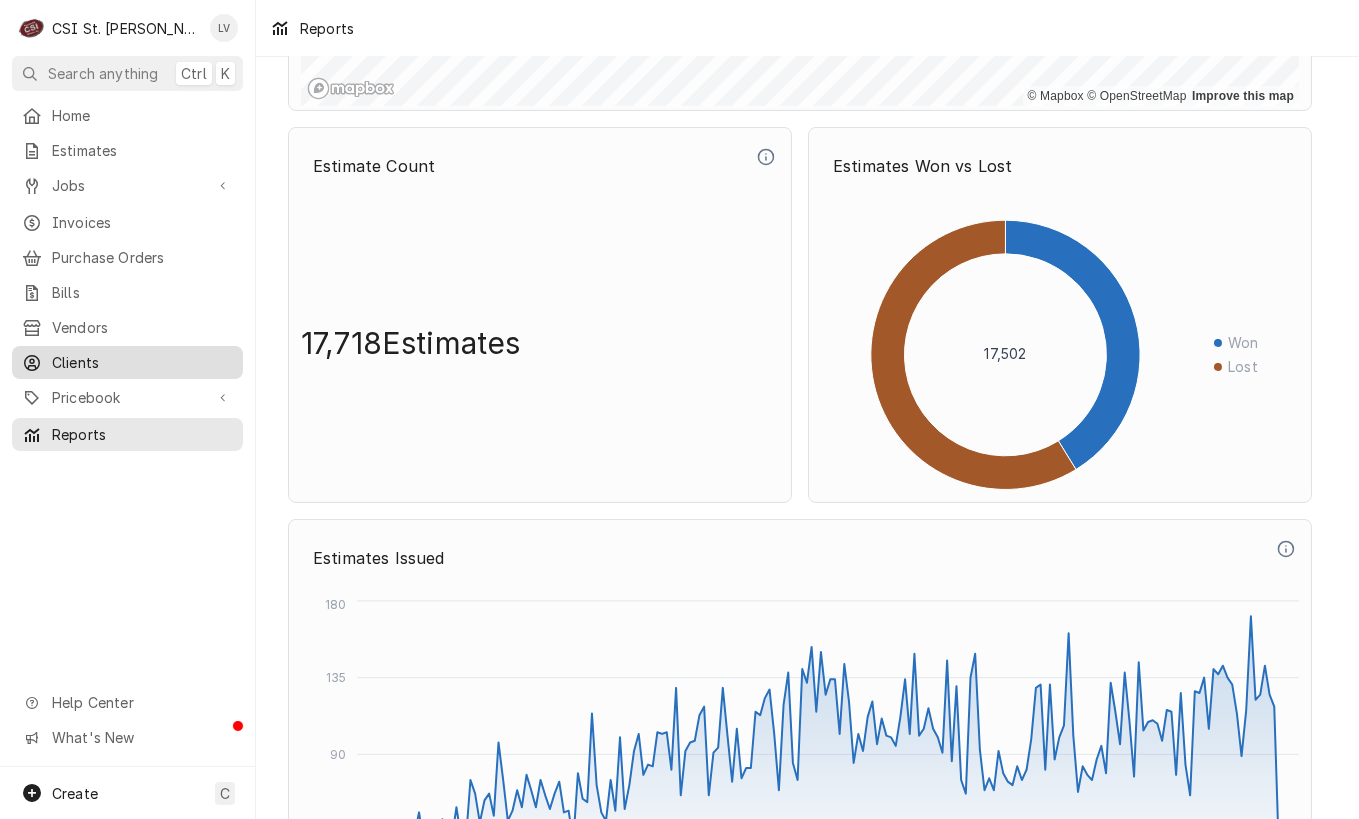 click on "Clients" at bounding box center [142, 362] 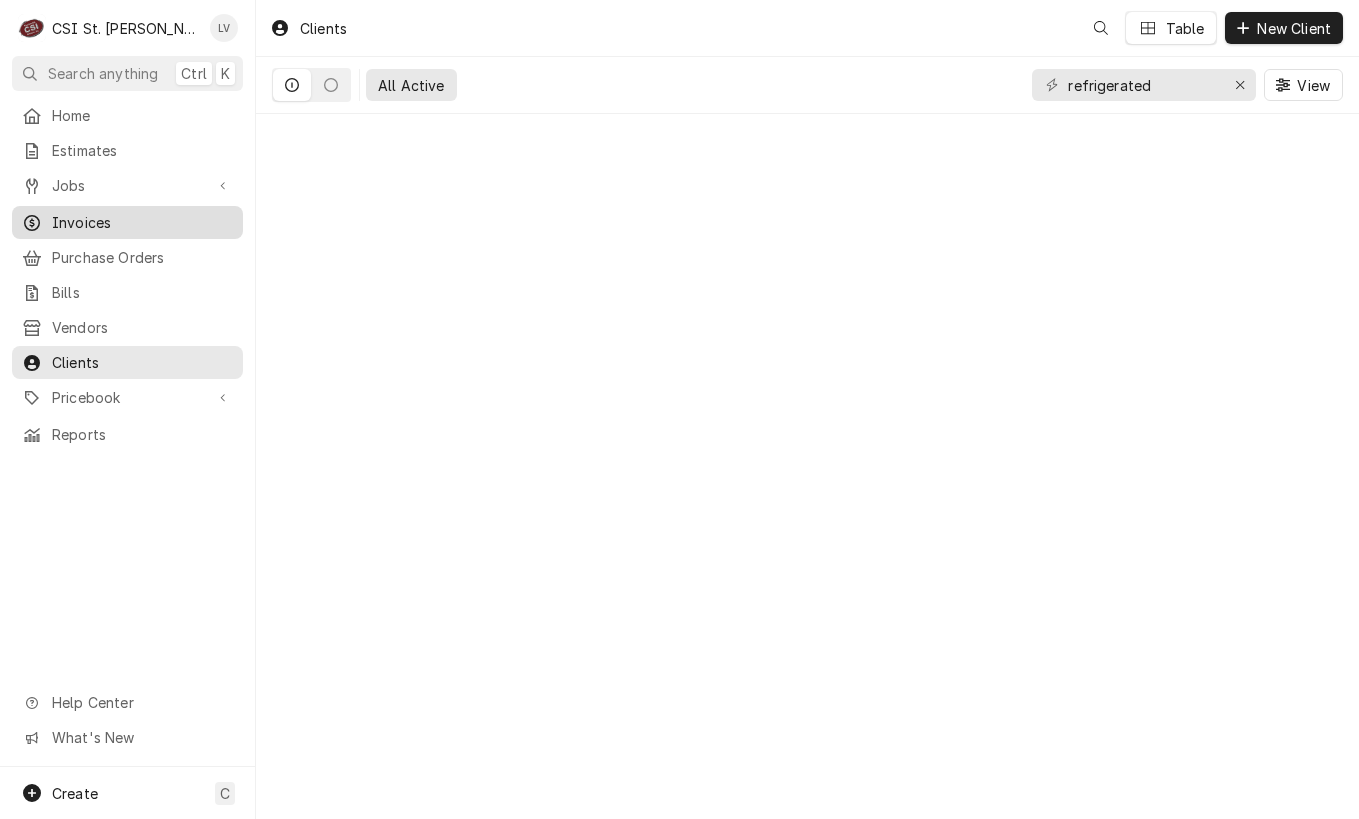 scroll, scrollTop: 0, scrollLeft: 0, axis: both 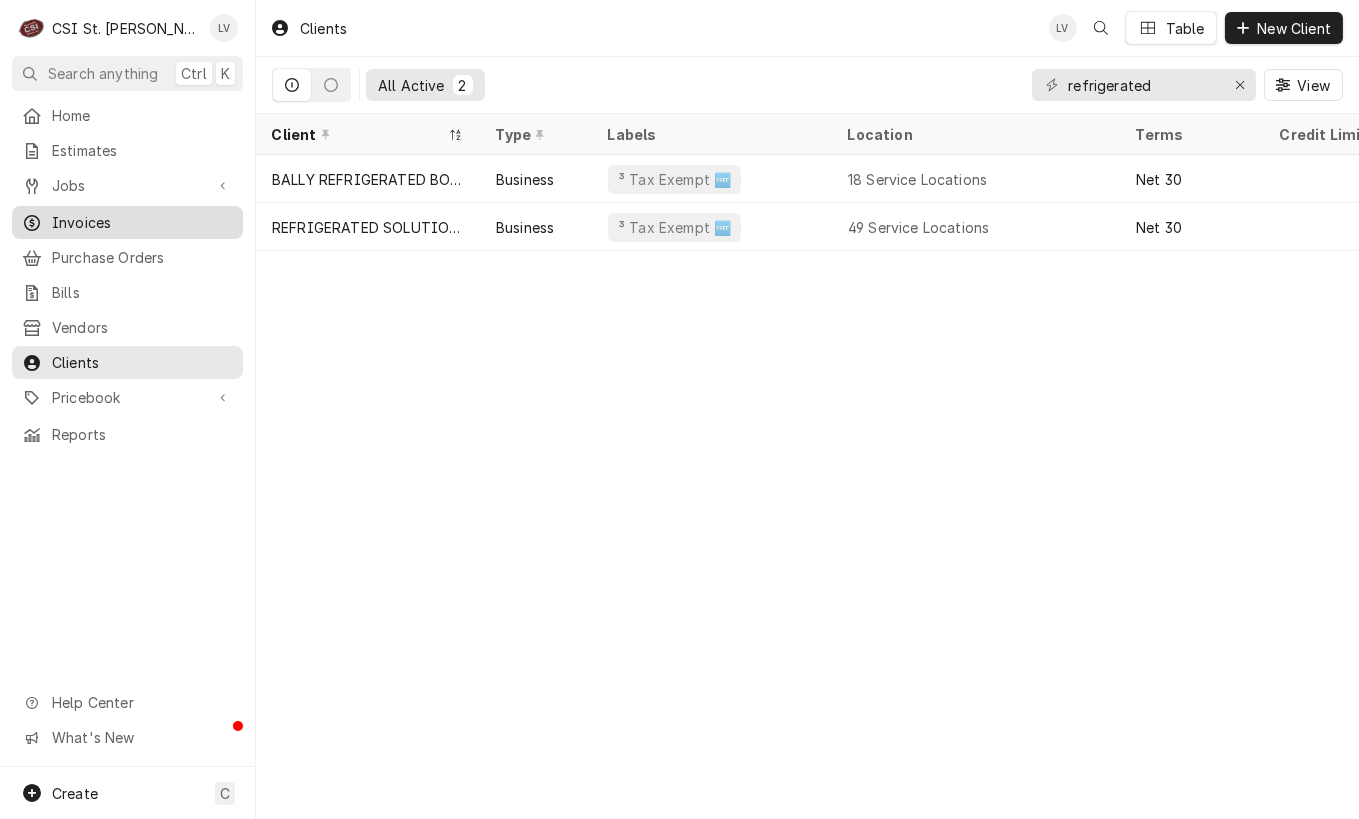 click on "Invoices" at bounding box center (142, 222) 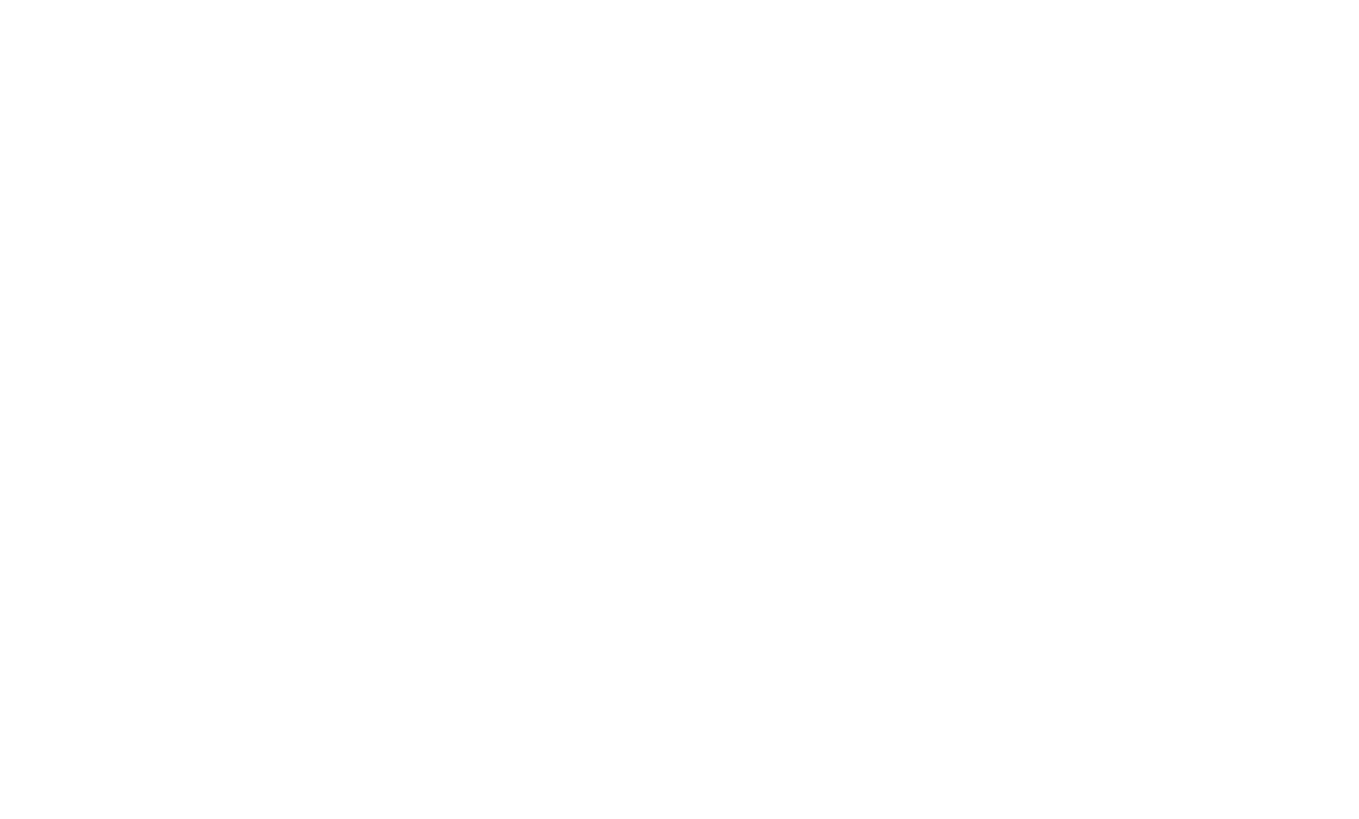 scroll, scrollTop: 0, scrollLeft: 0, axis: both 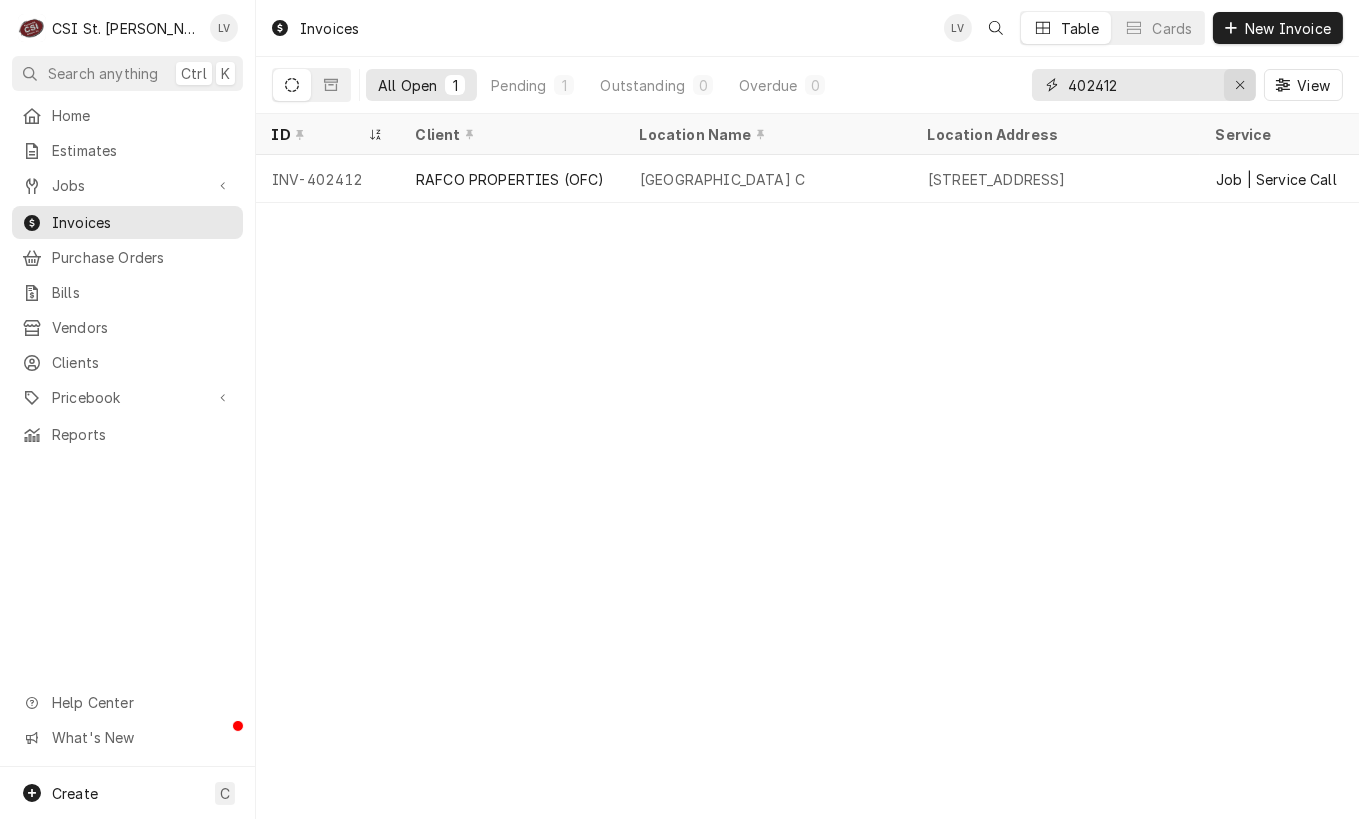 click 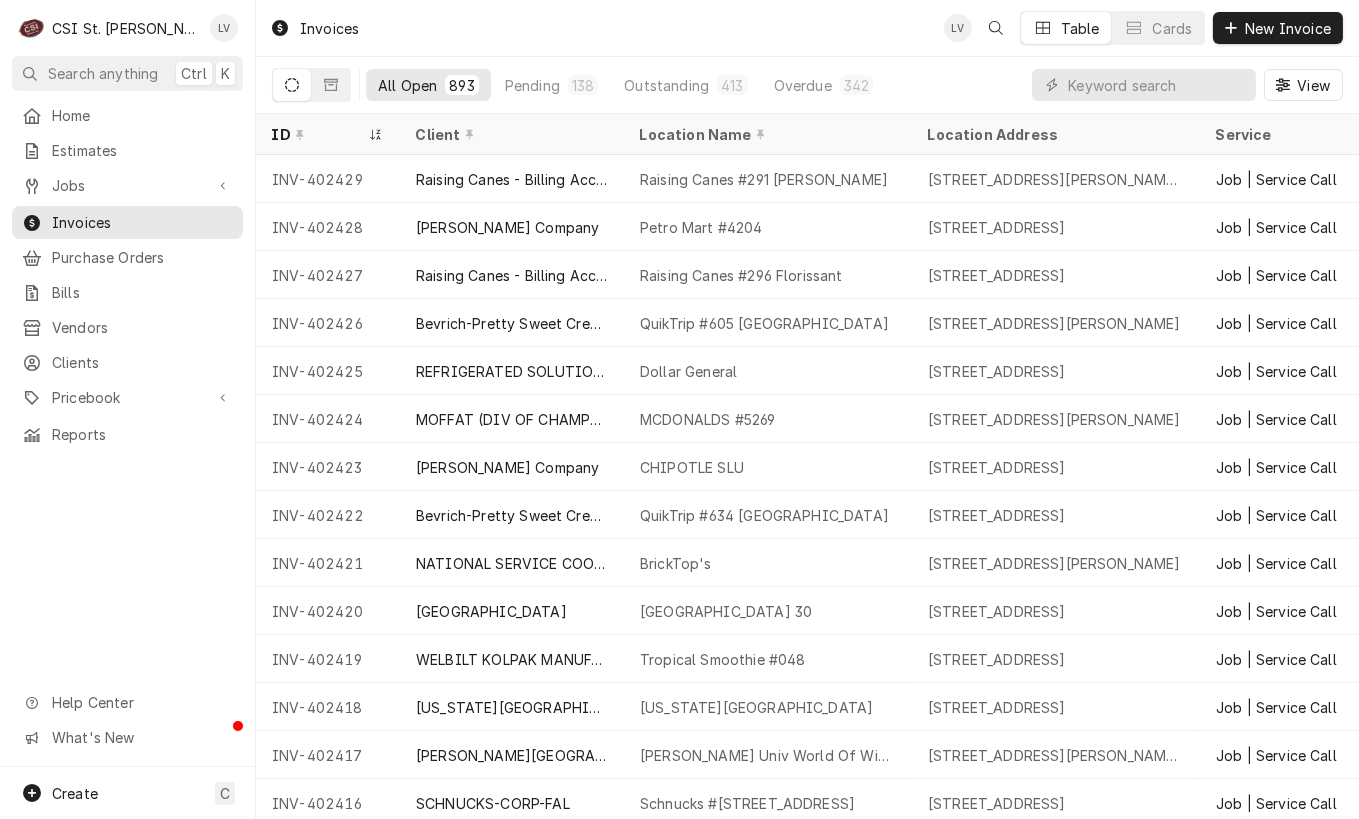 click on "Home Estimates Jobs Jobs Job Series Invoices Purchase Orders Bills Vendors Clients Pricebook Services Parts & Materials Miscellaneous Discounts Tax Rates Reports Help Center What's New" at bounding box center [127, 433] 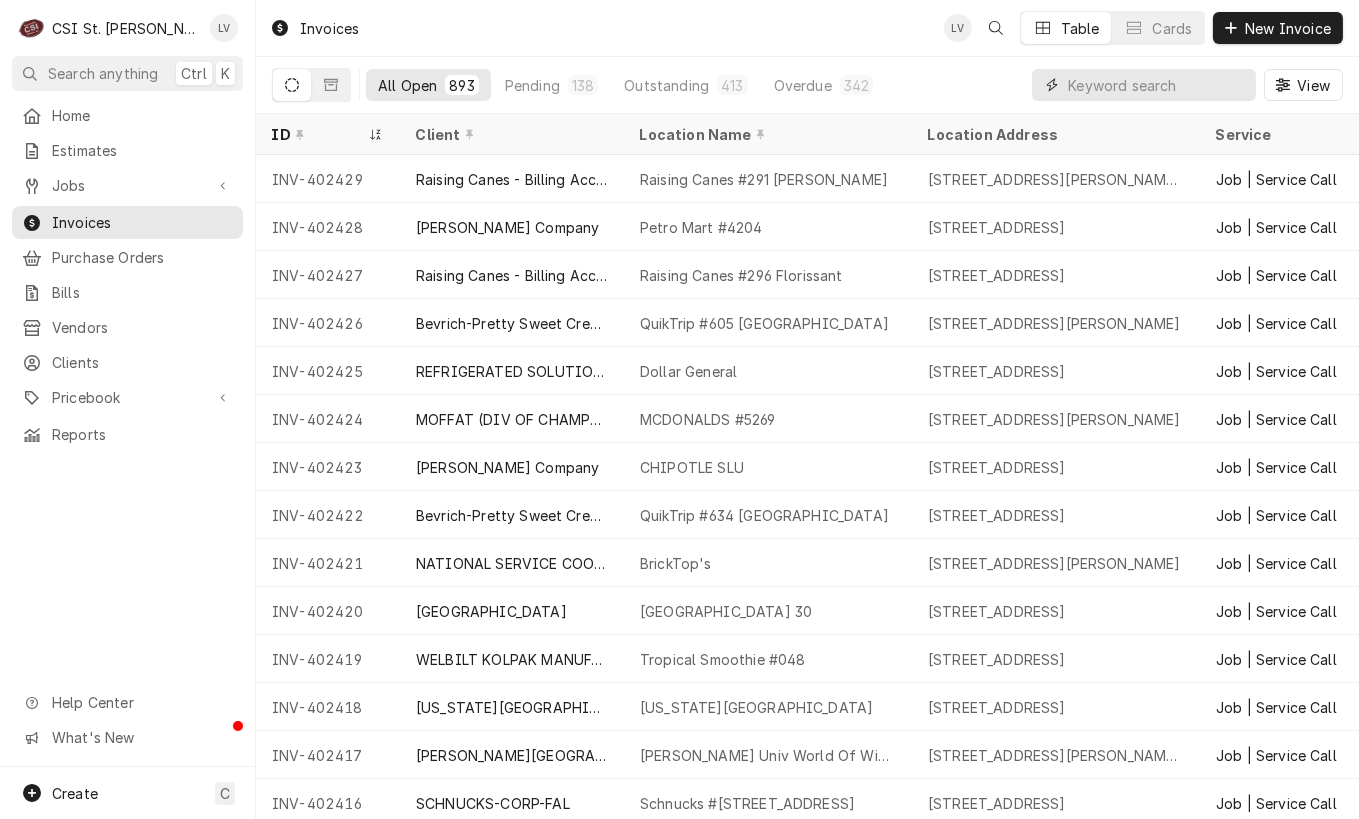 click at bounding box center (1157, 85) 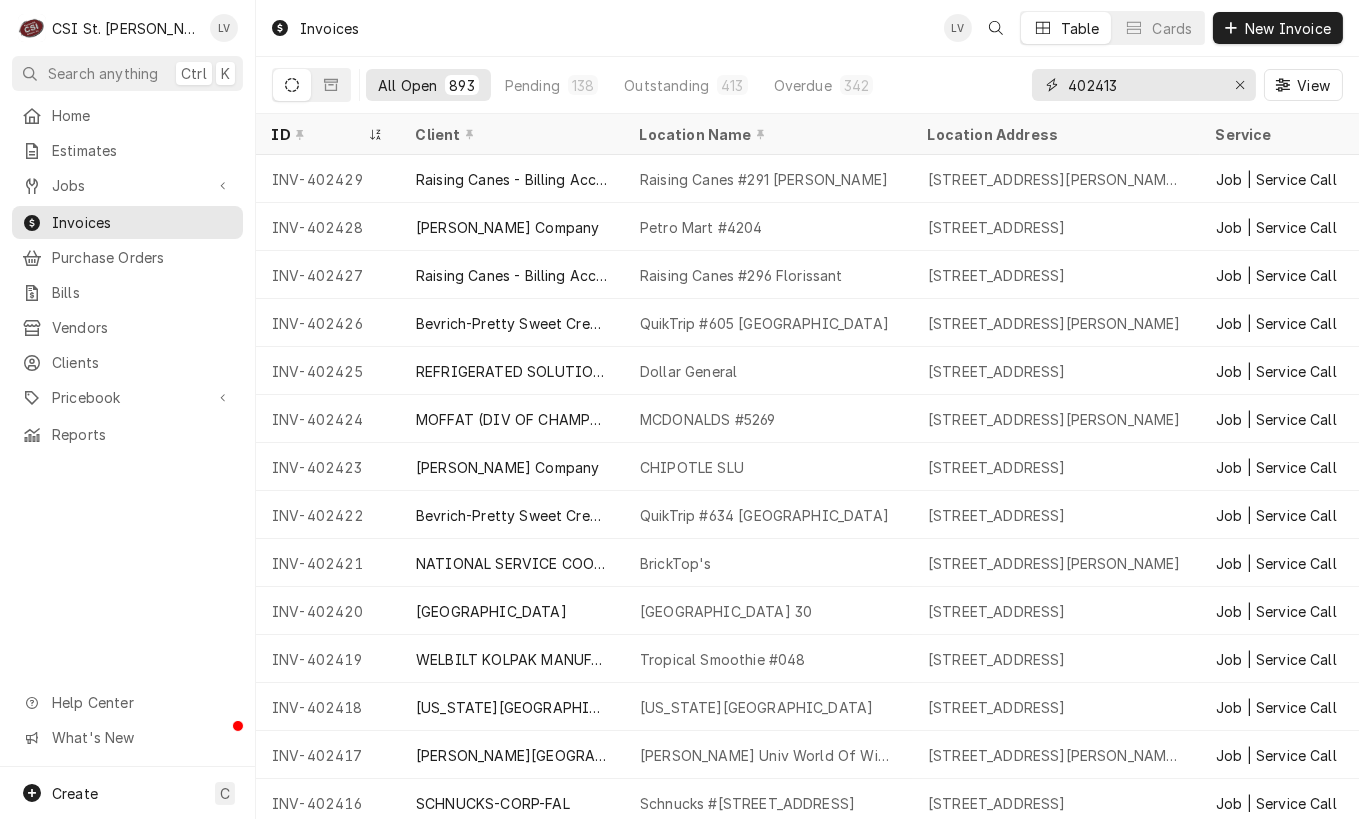 type on "402413" 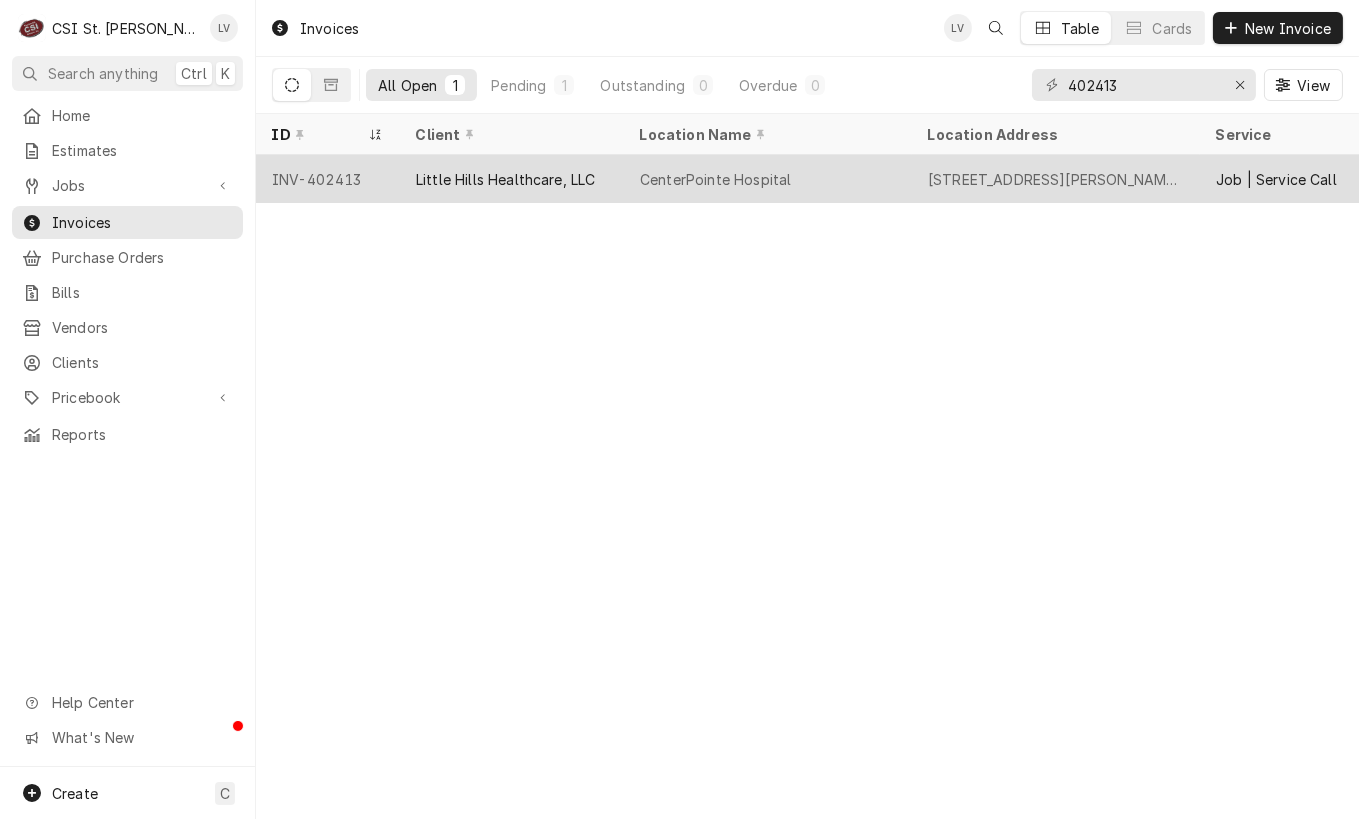 click on "Little Hills Healthcare, LLC" at bounding box center (505, 179) 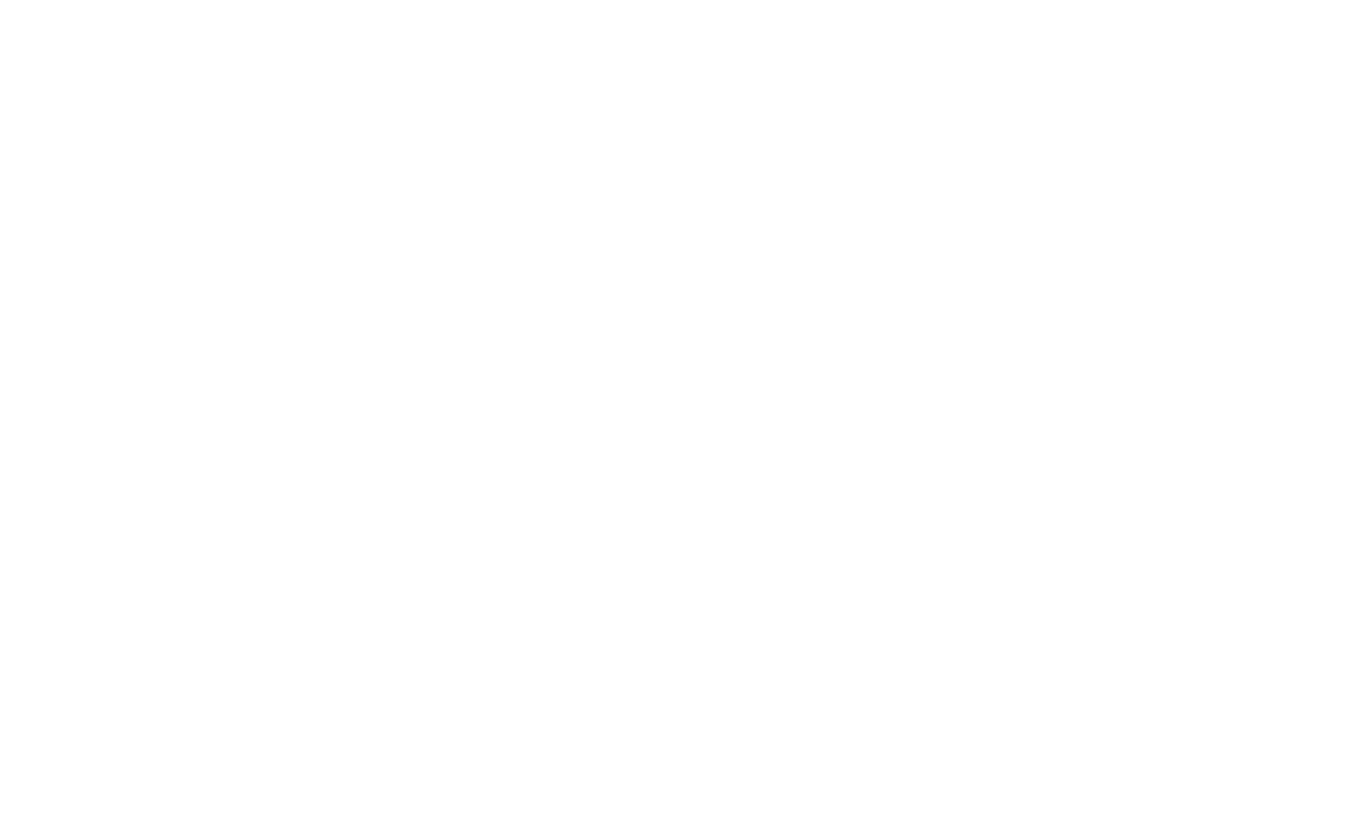scroll, scrollTop: 0, scrollLeft: 0, axis: both 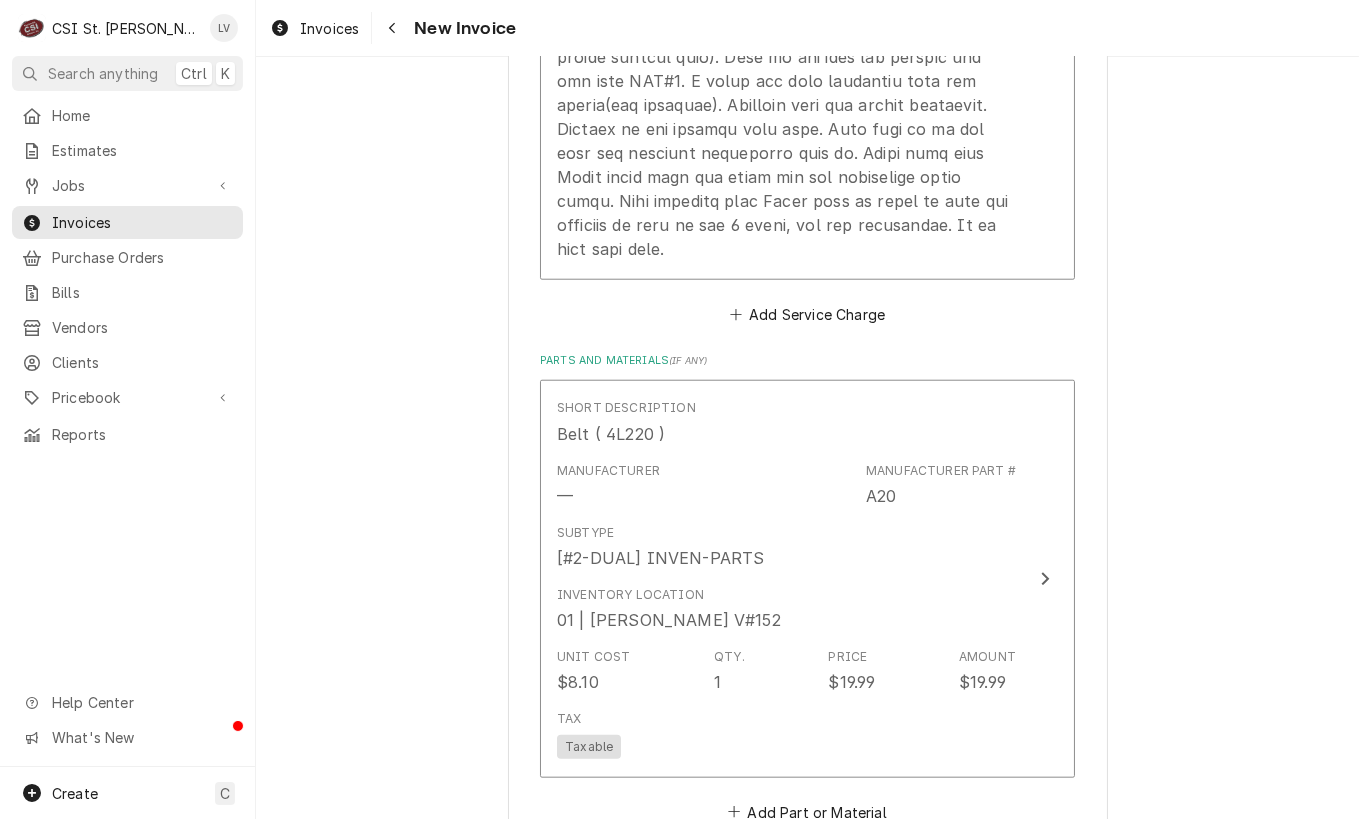 click on "Short Description 1-Labor (Service) | Standard | Incurred Subtype [#1-SALE] LABR-REG Service Date Jul 10, 2025 Hourly Cost $0.00/hr Qty. 2hrs Rate $125.00/hr Amount $250.00 Tax Non-Taxable Service  Summary Standard labor (regular rate) applies to tech hours worked between 7:00 AM and 4:30 PM on weekdays, excluding holidays.
**This reflects billable hours performed to date** Short Description Job | Service Call Subtype [#1-SALE] LABR-REG Service Date Jul 10, 2025 Hourly Cost $0.00/hr Qty. 2hrs Rate $0.00/hr Amount $0.00 Tax Non-Taxable Service  Summary" at bounding box center (807, -993) 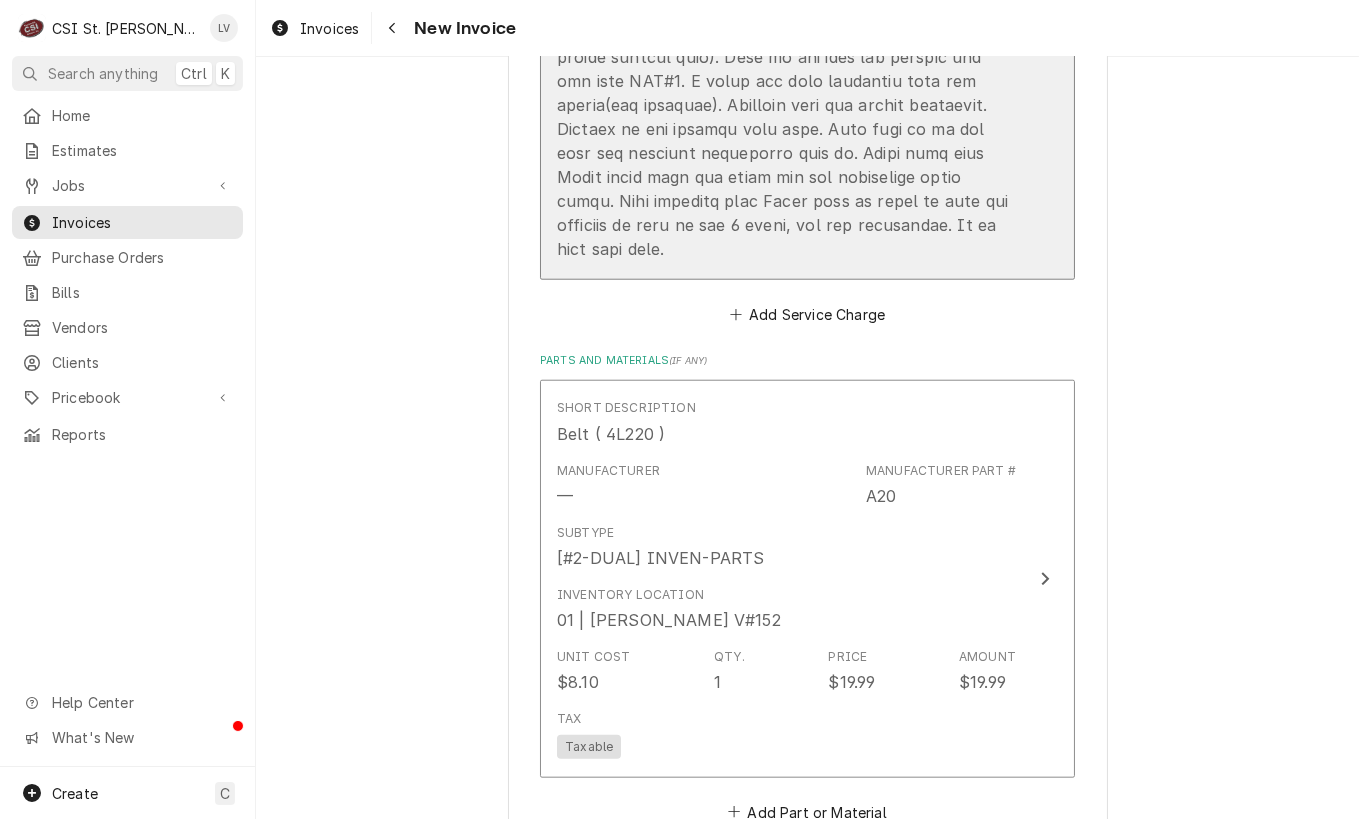 click at bounding box center (786, -579) 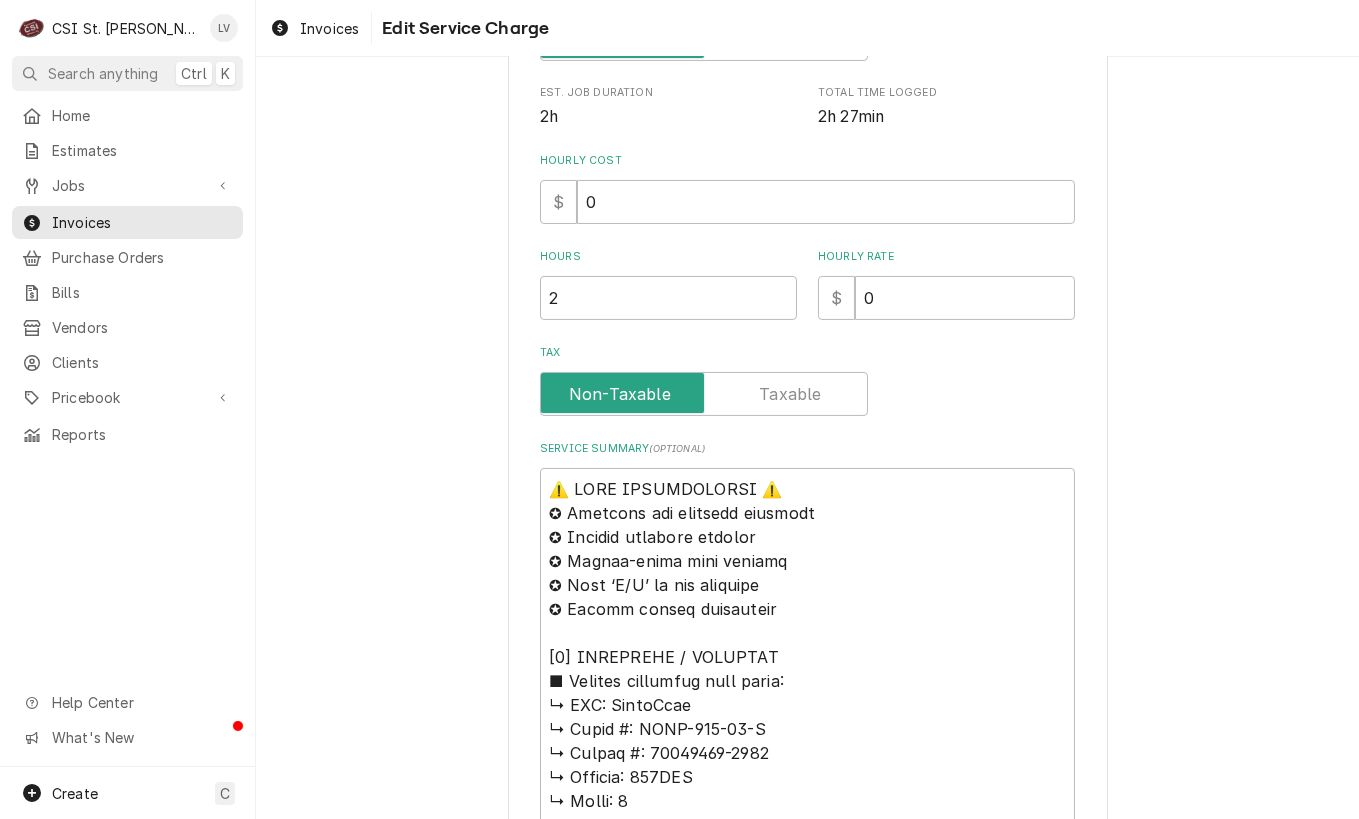 scroll, scrollTop: 500, scrollLeft: 0, axis: vertical 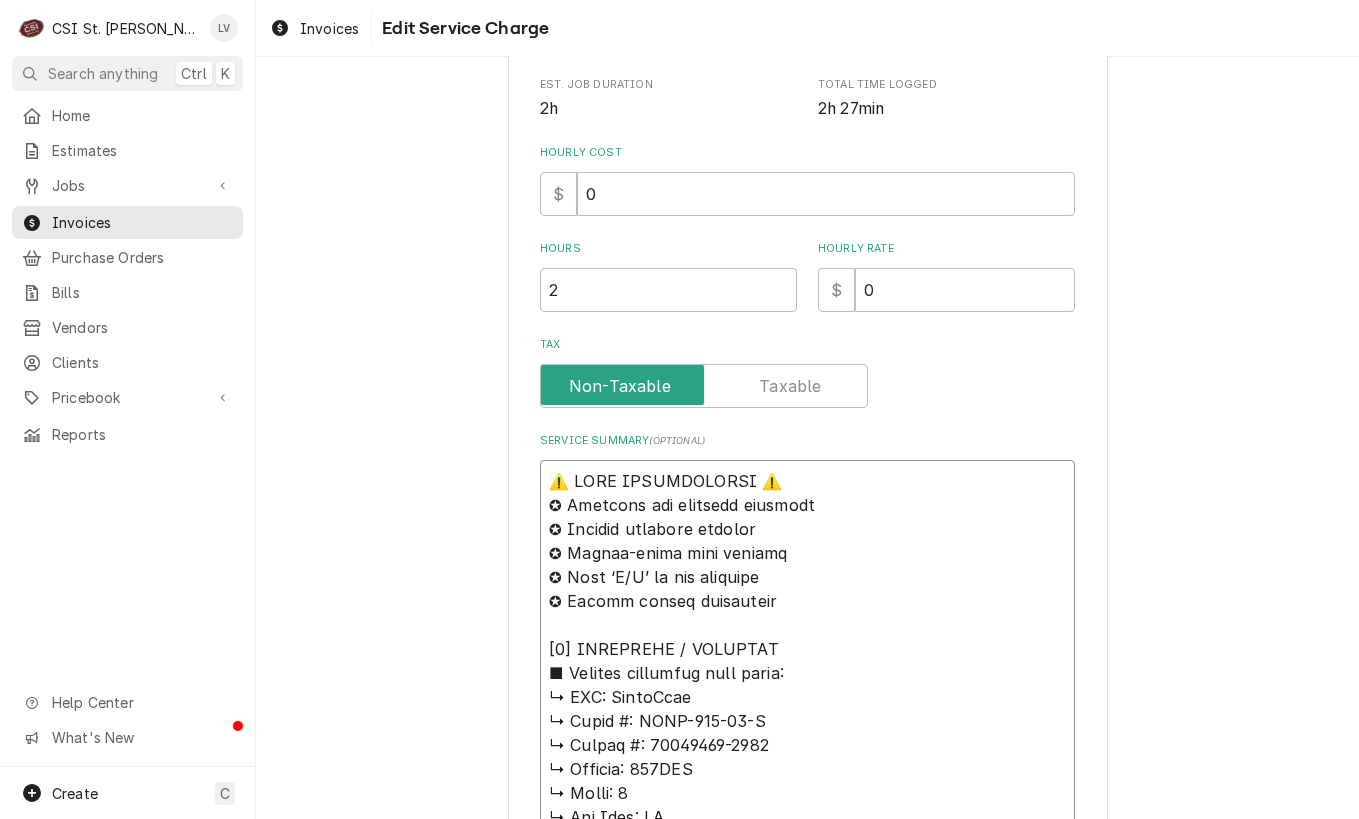 drag, startPoint x: 604, startPoint y: 694, endPoint x: 527, endPoint y: 477, distance: 230.25638 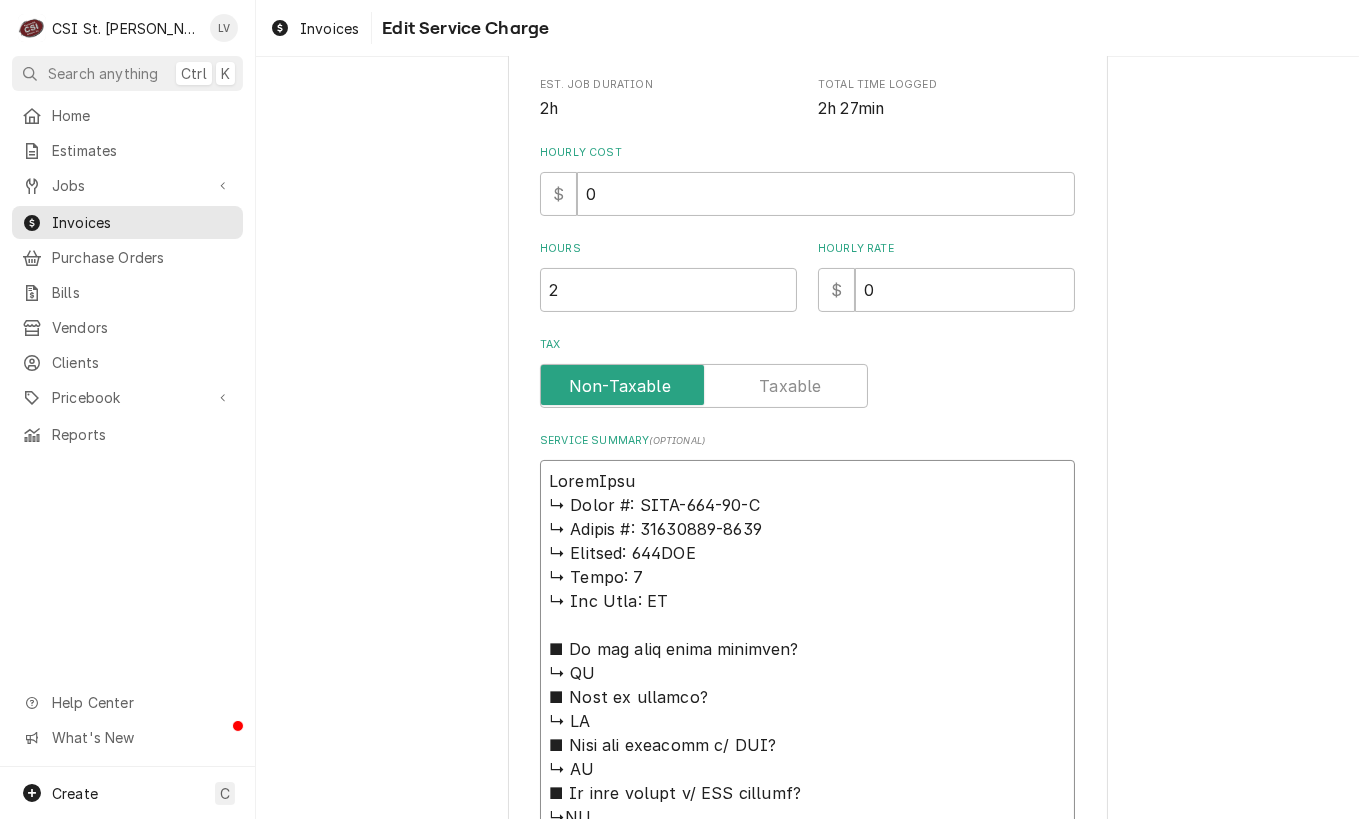 click on "Service Summary  ( optional )" at bounding box center (807, 1165) 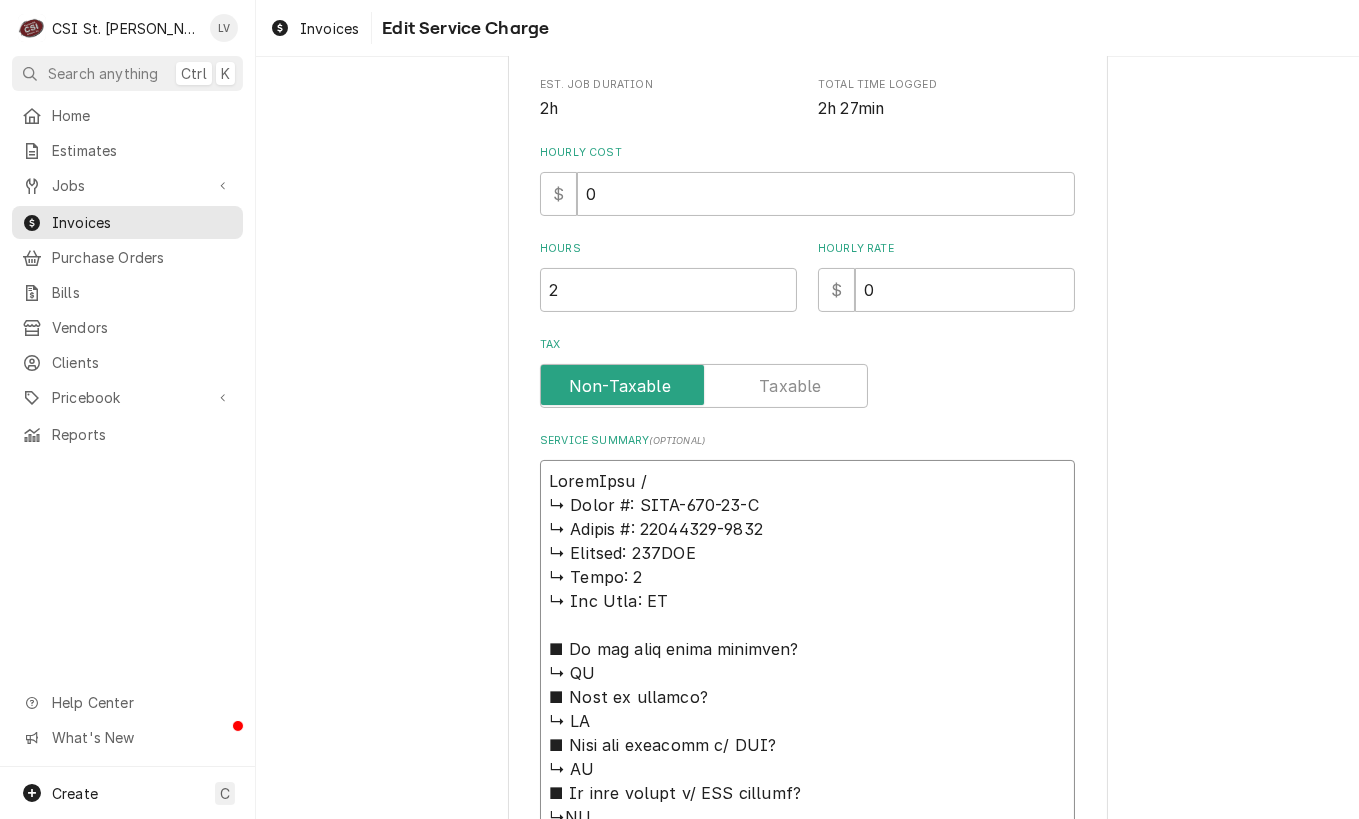 type on "x" 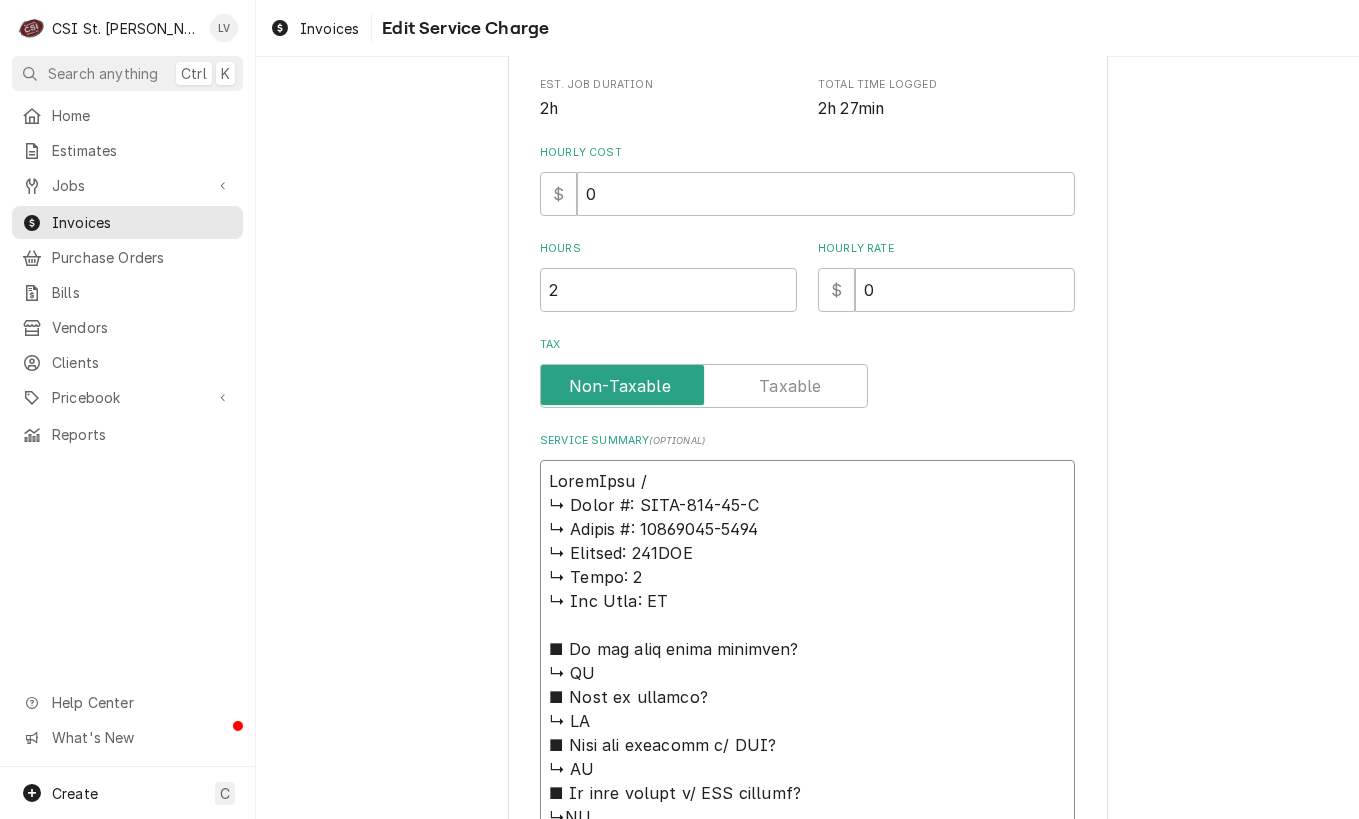 type on "x" 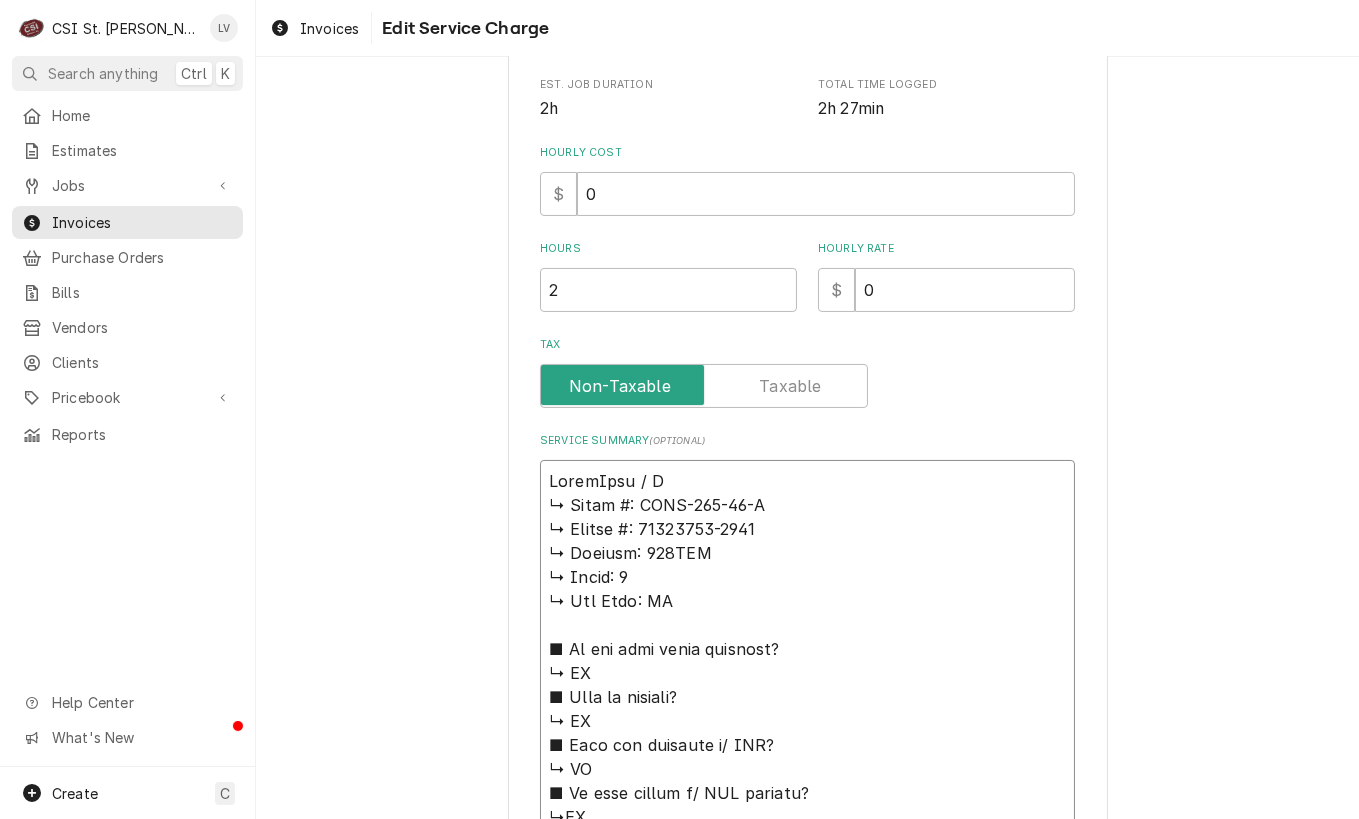 type on "x" 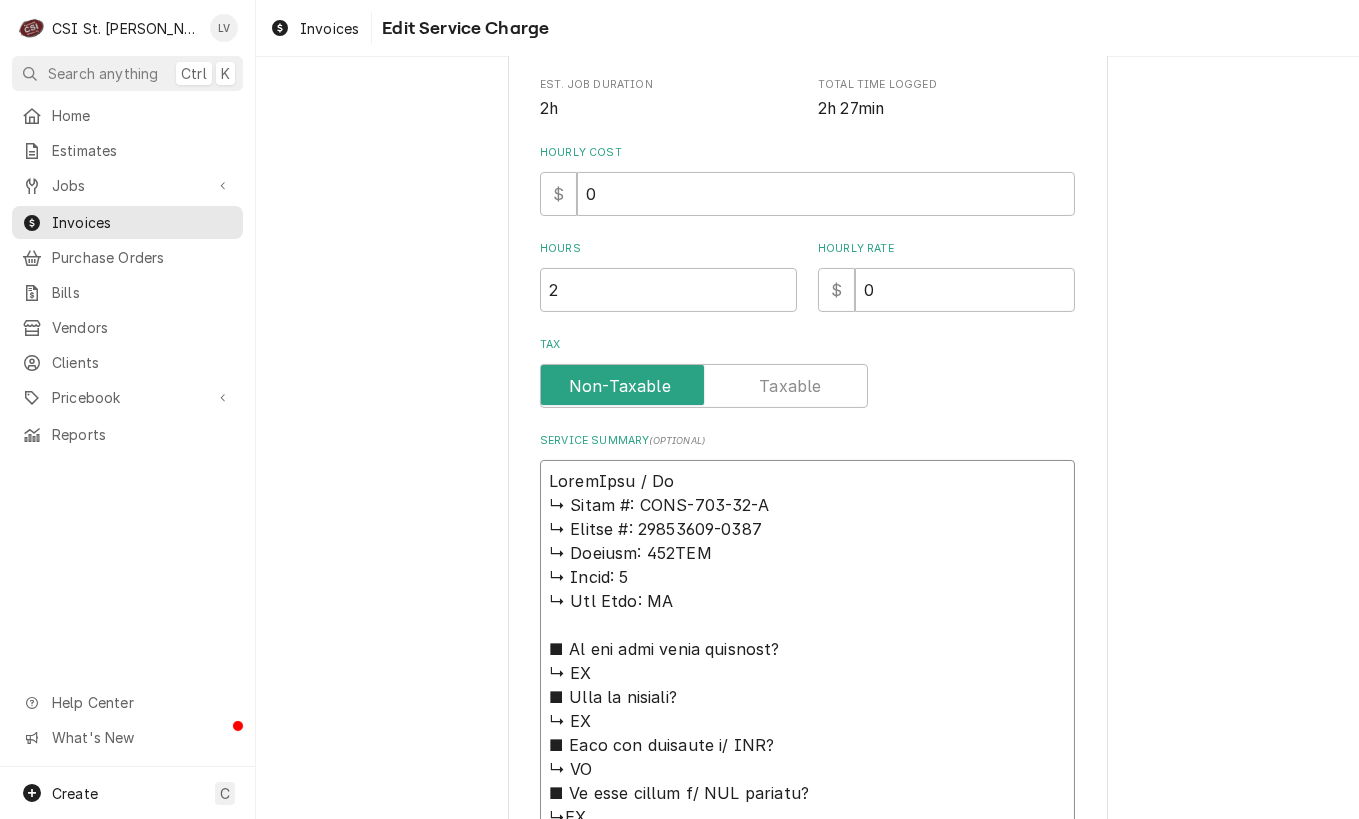 type on "x" 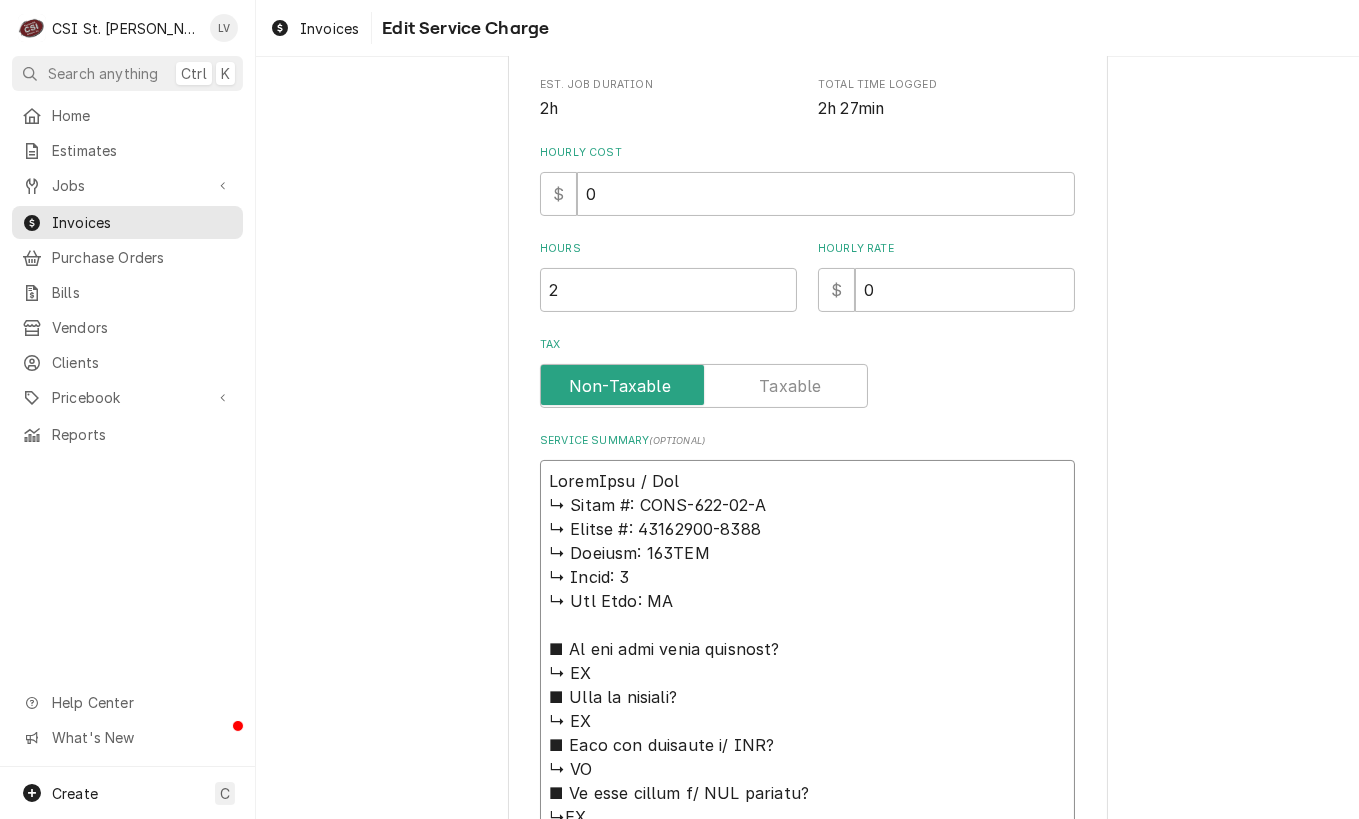 type on "x" 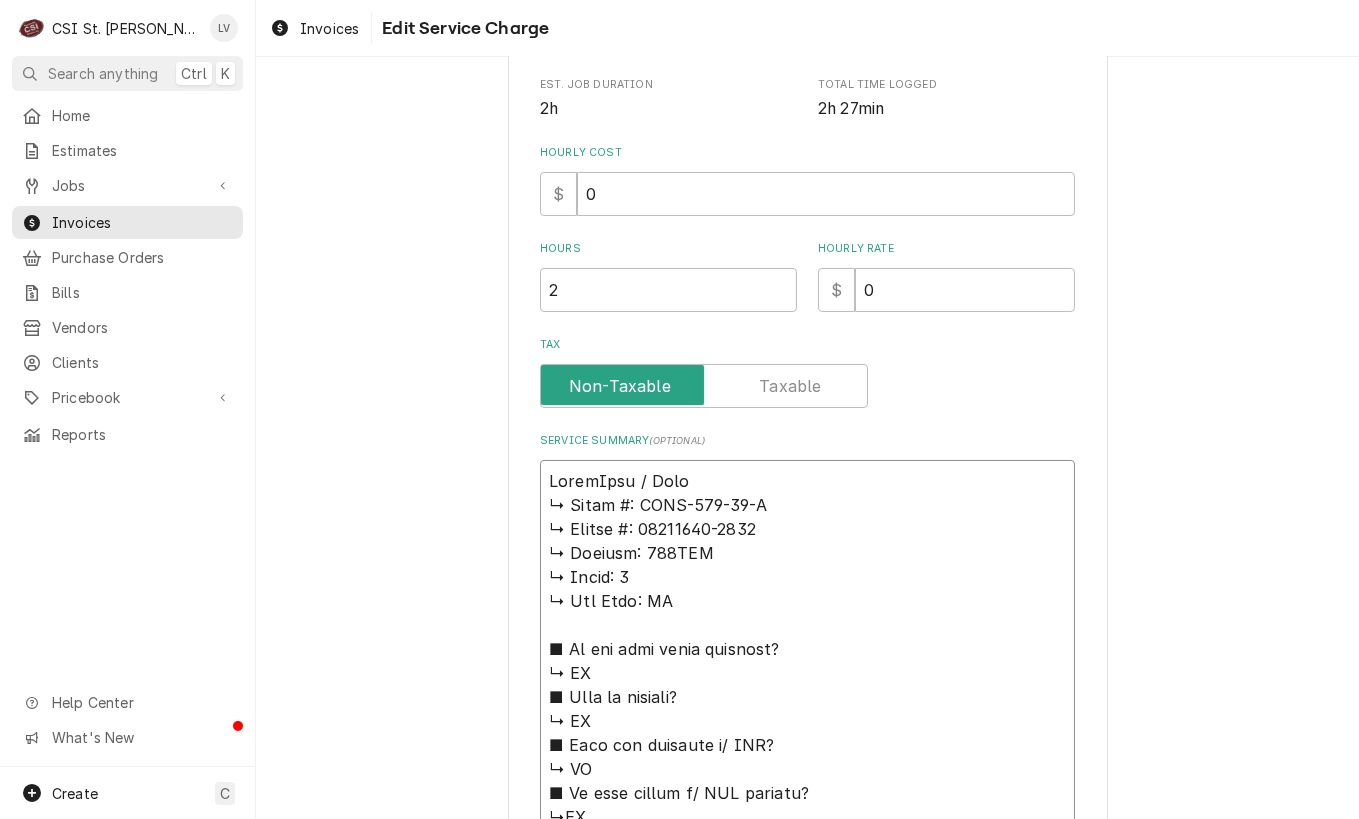 type on "x" 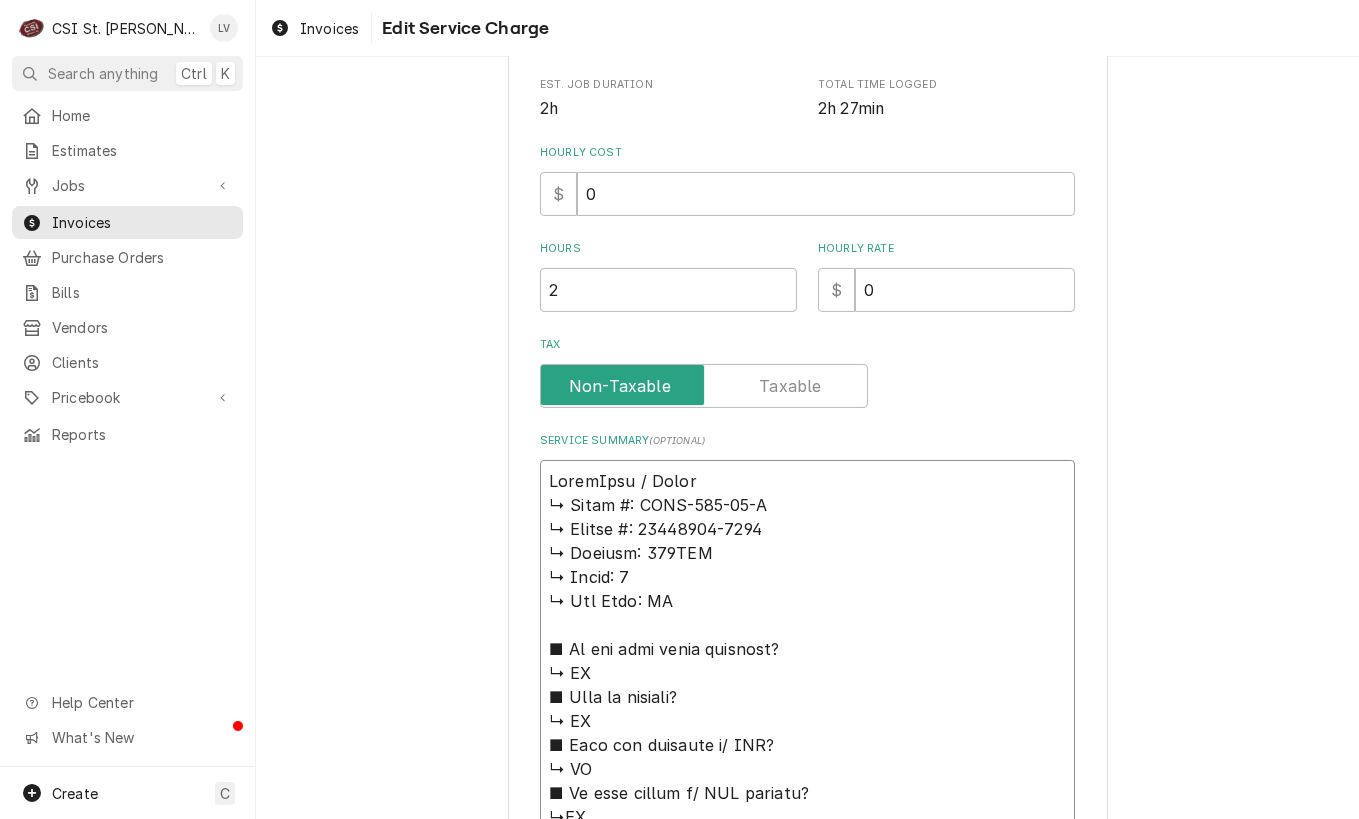 type on "x" 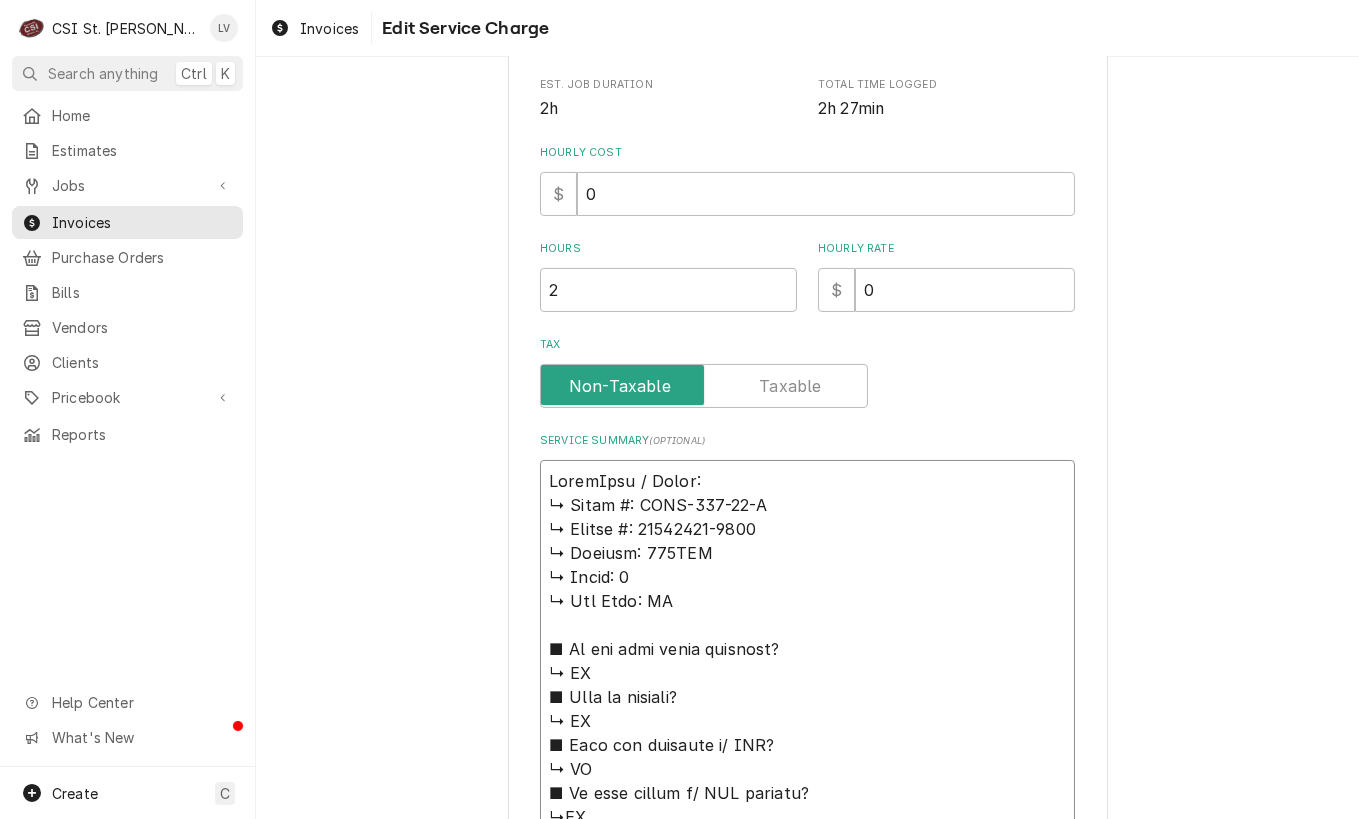 type on "x" 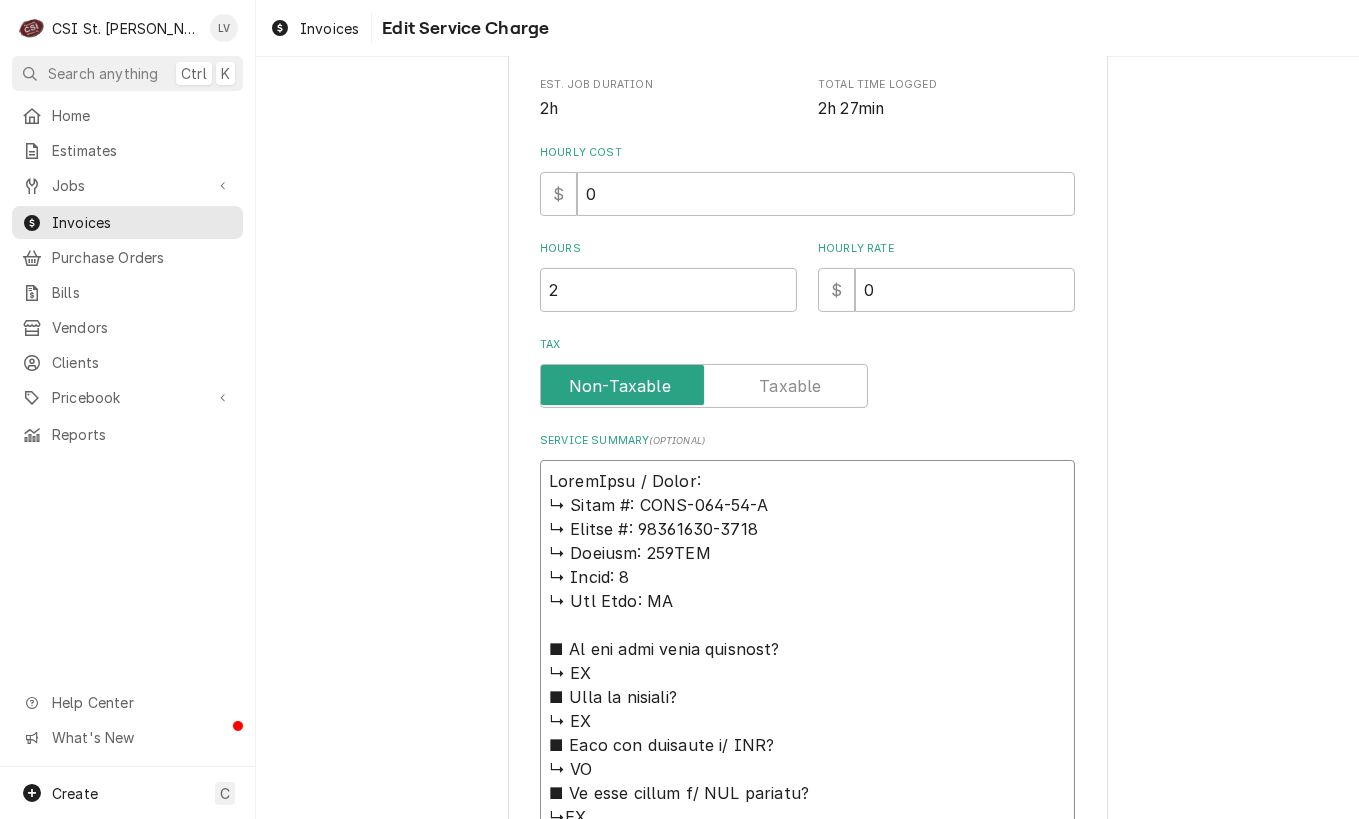 type on "x" 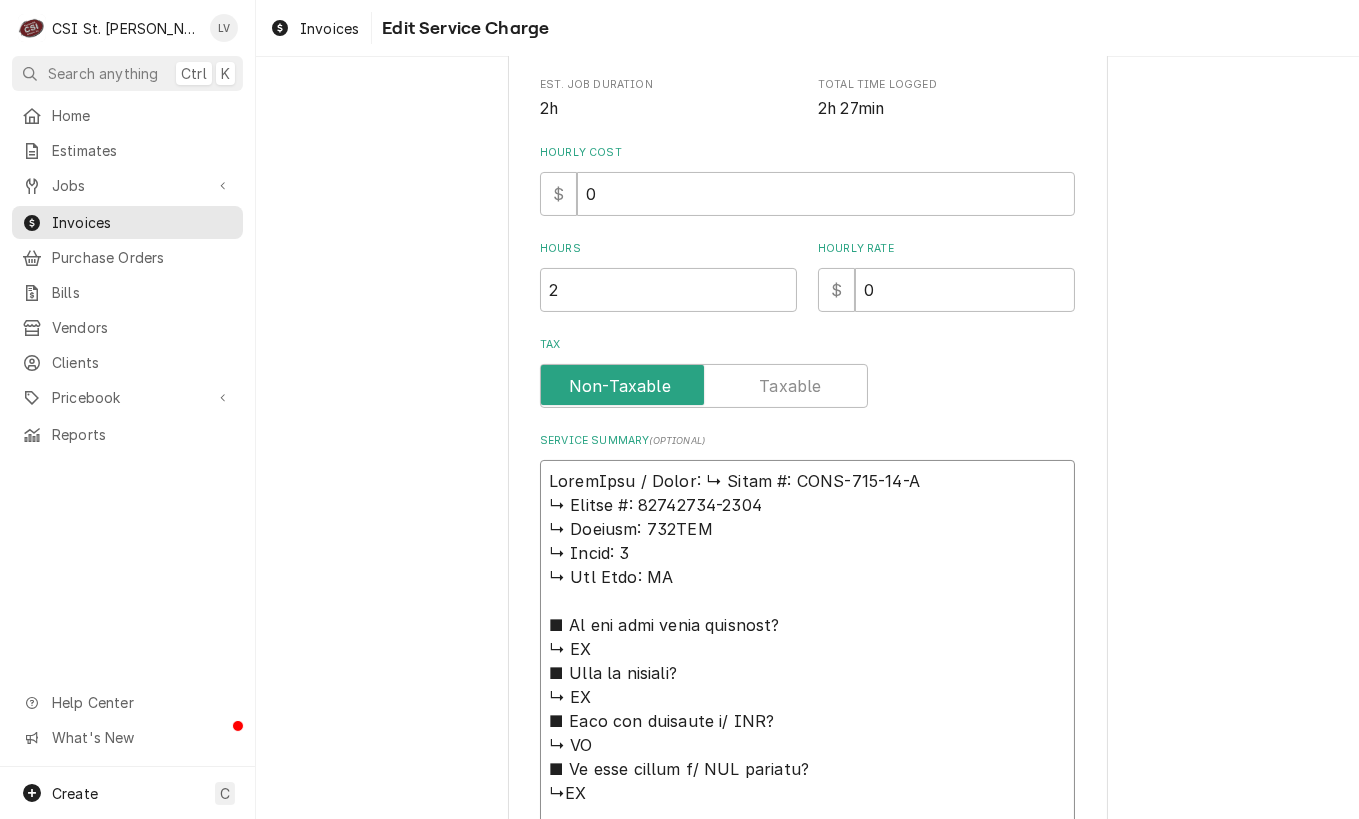 type on "x" 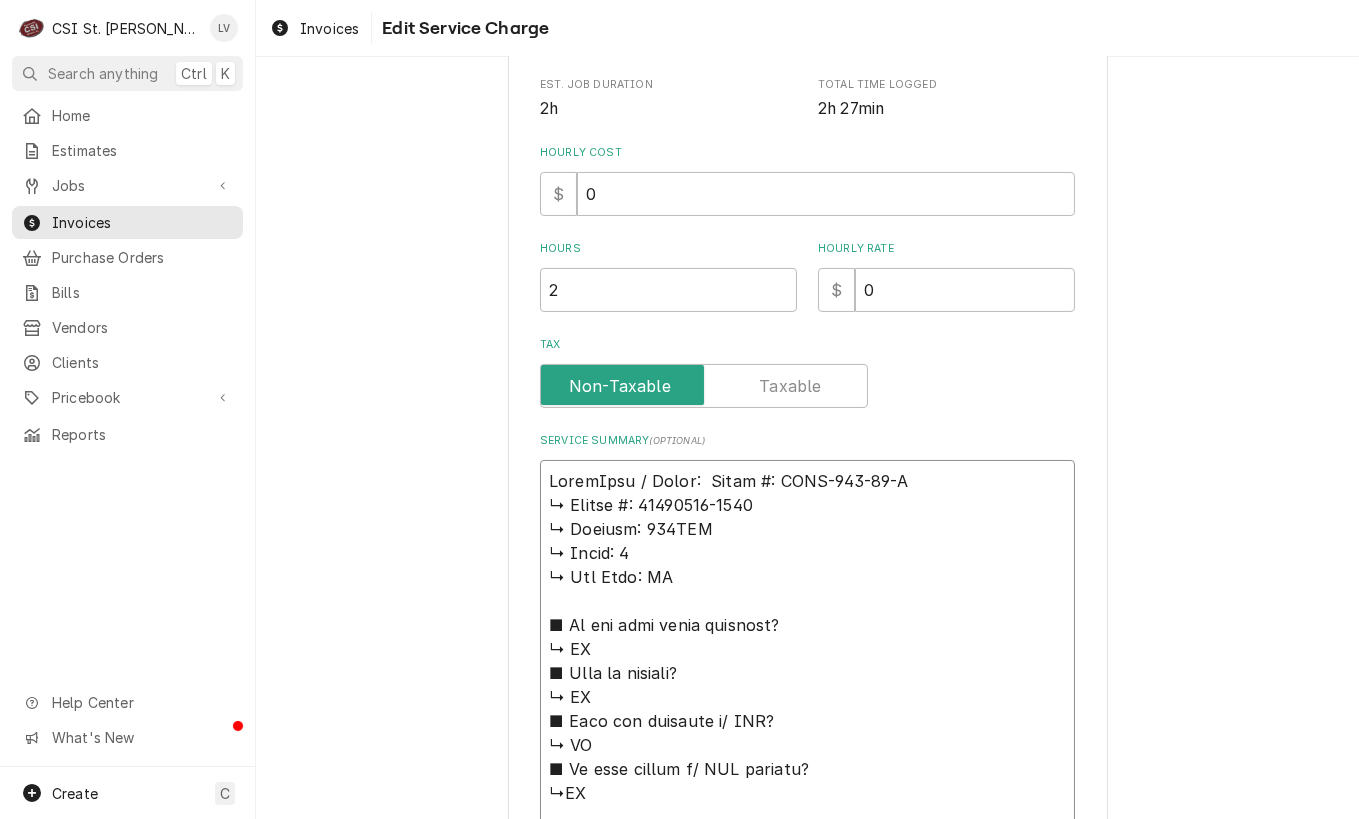 type on "x" 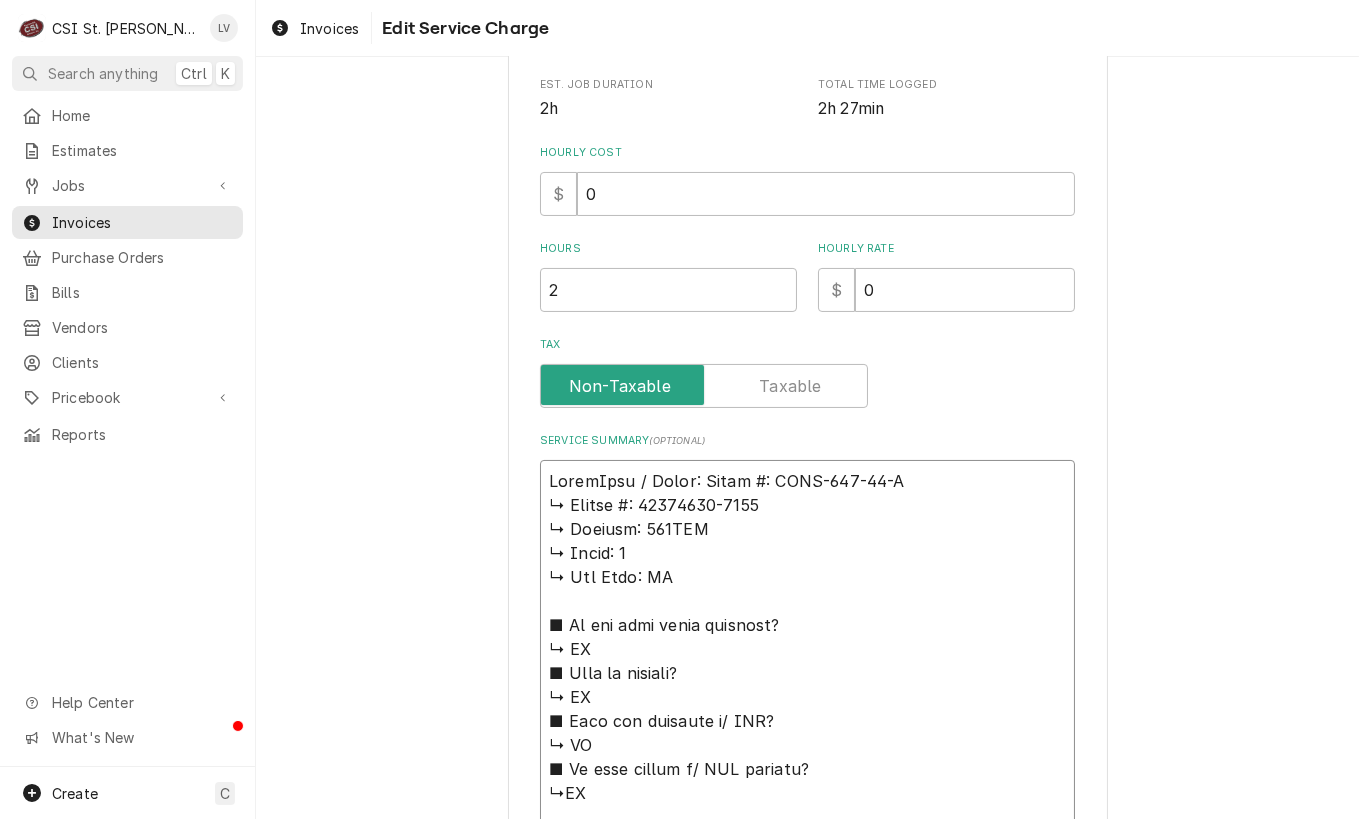 type on "x" 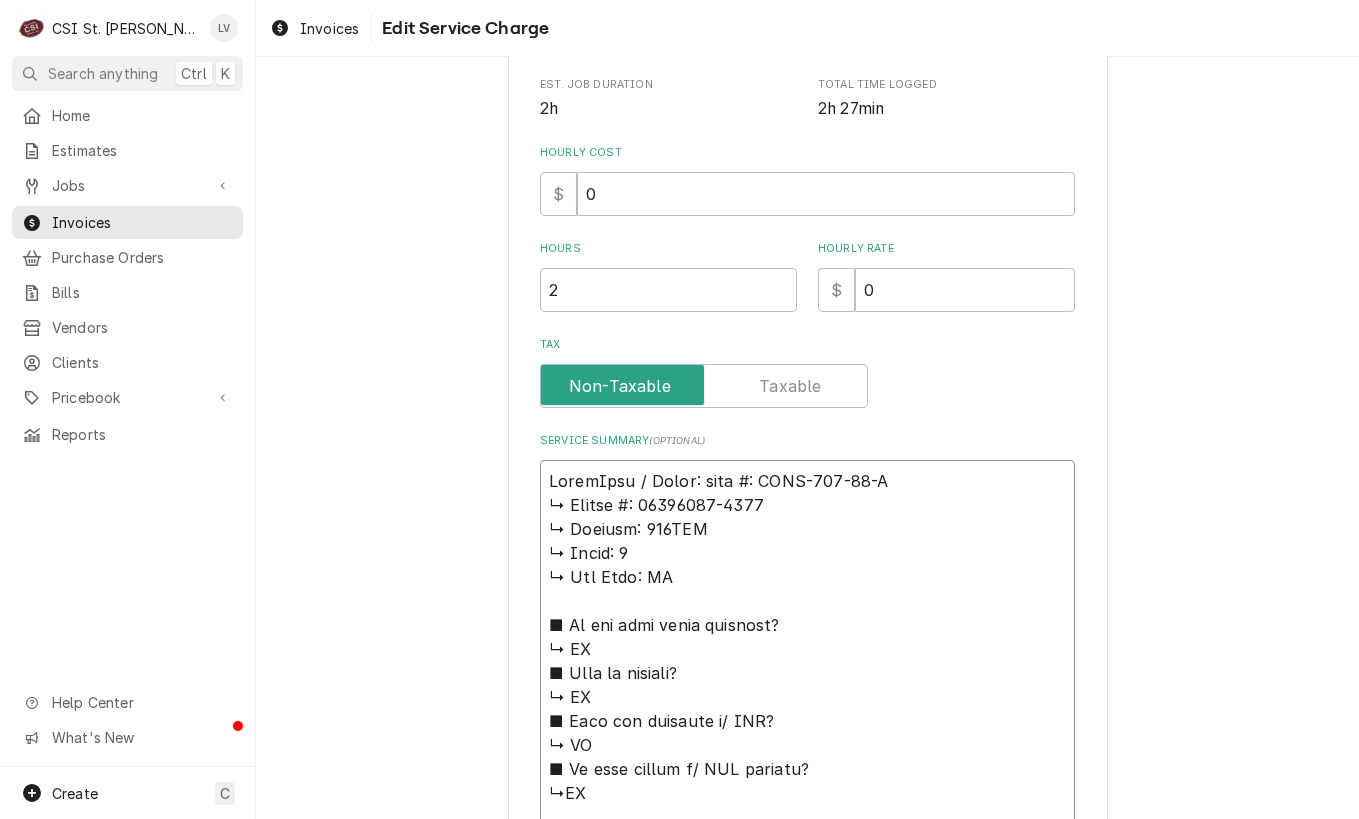 type on "x" 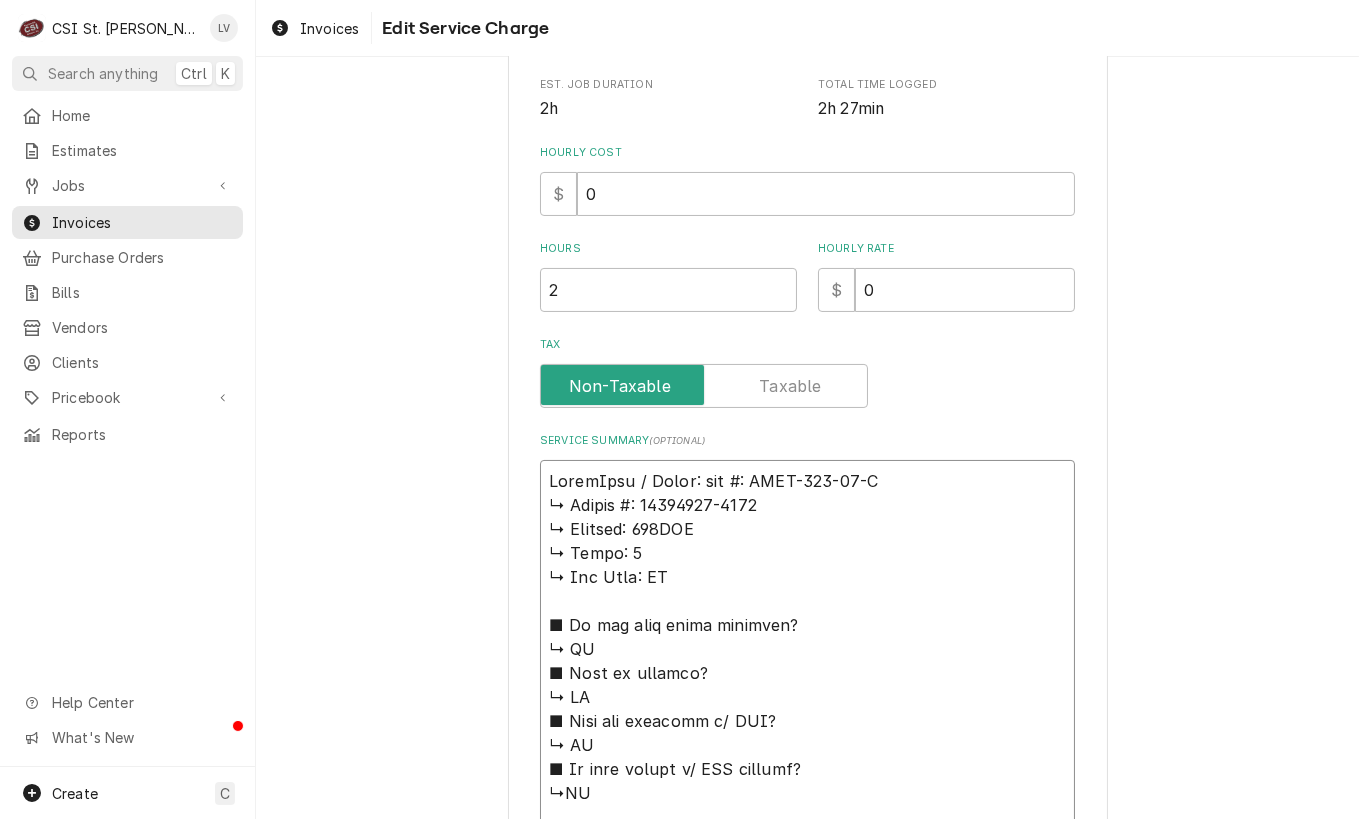 type on "x" 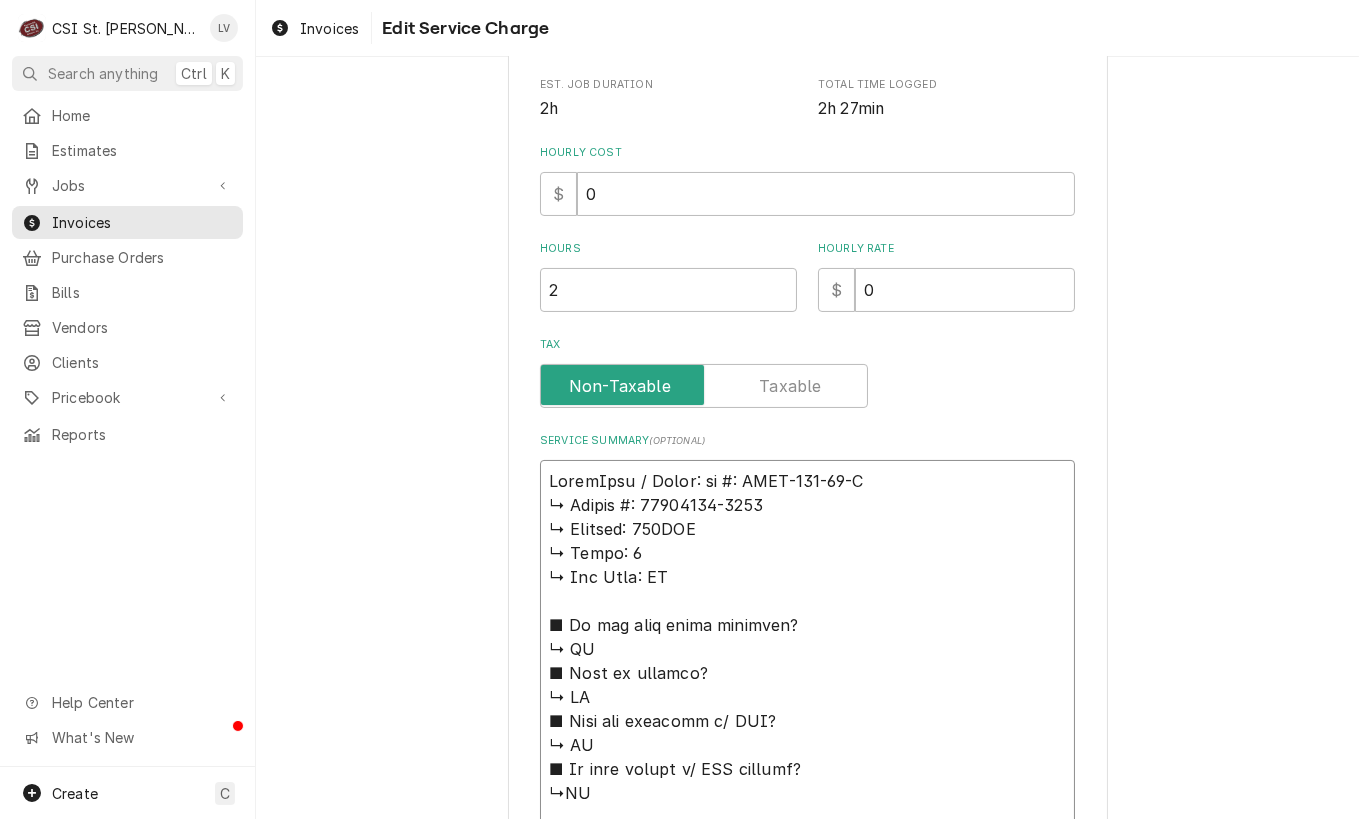 type on "x" 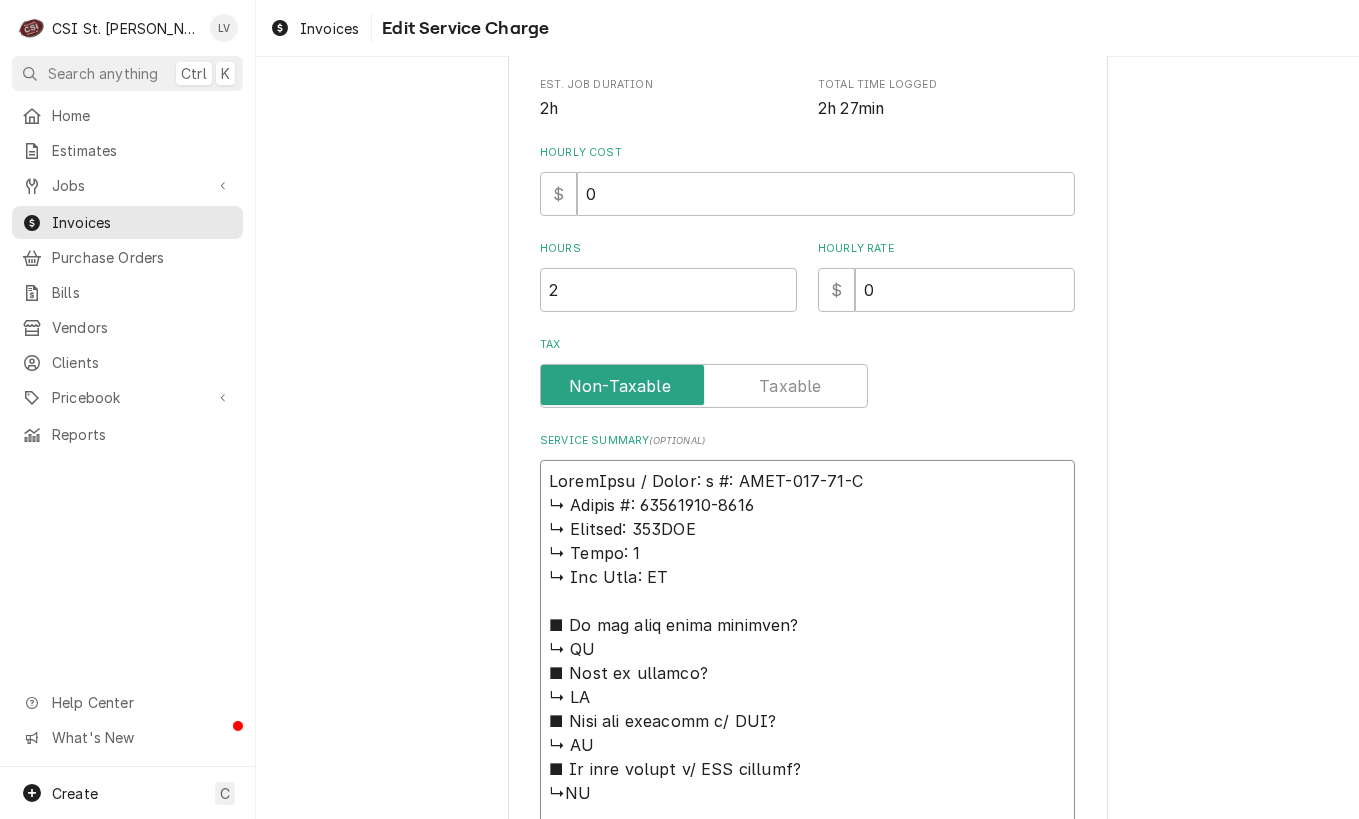 type on "x" 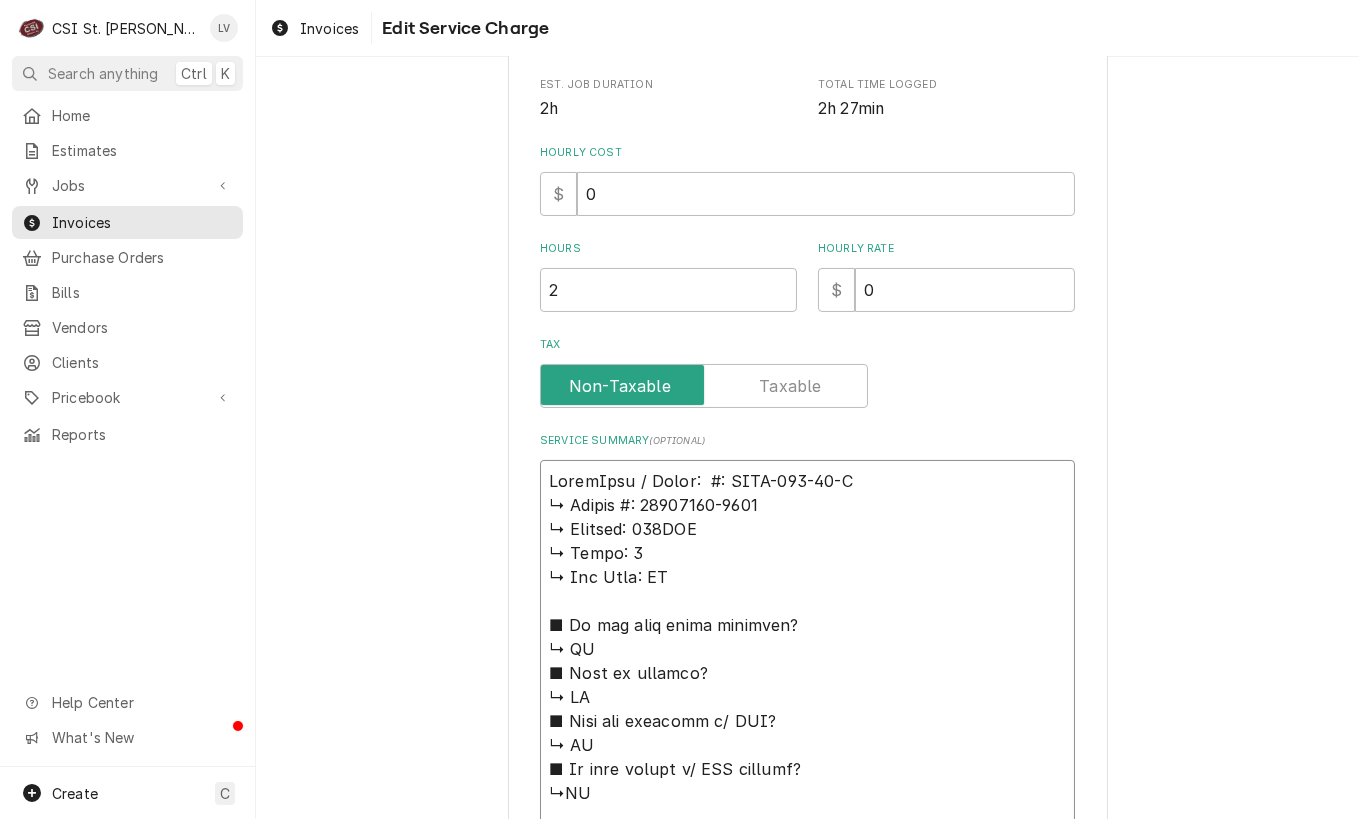type on "x" 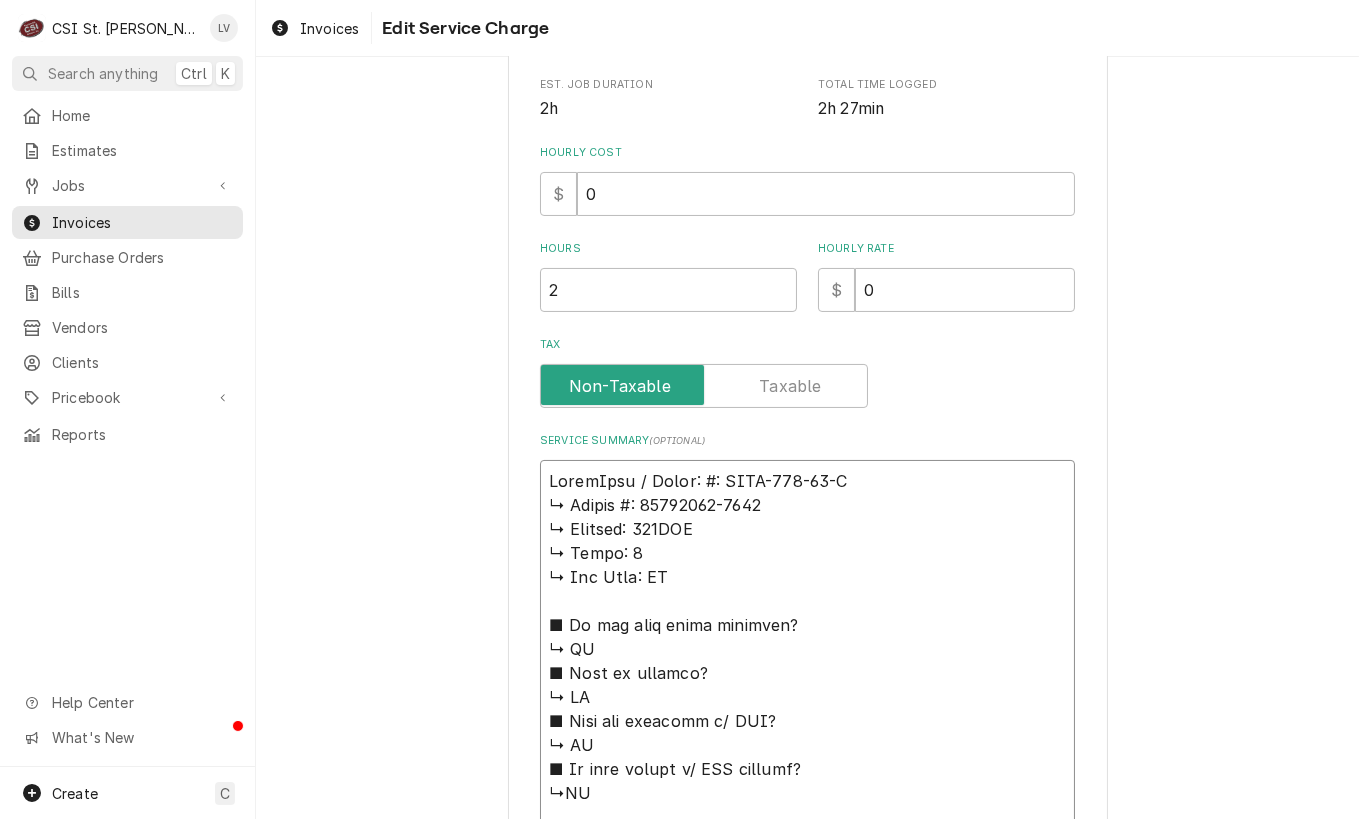 type on "x" 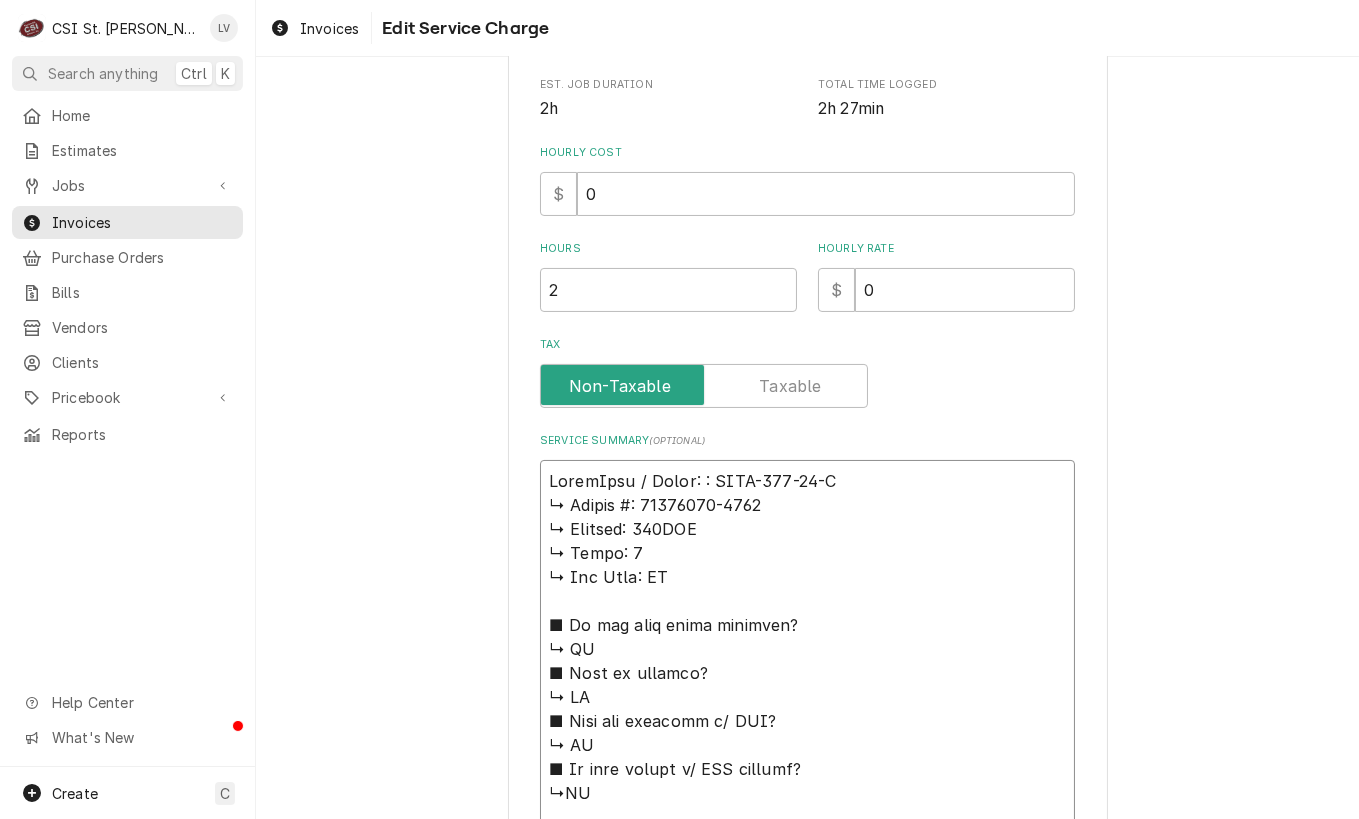type on "x" 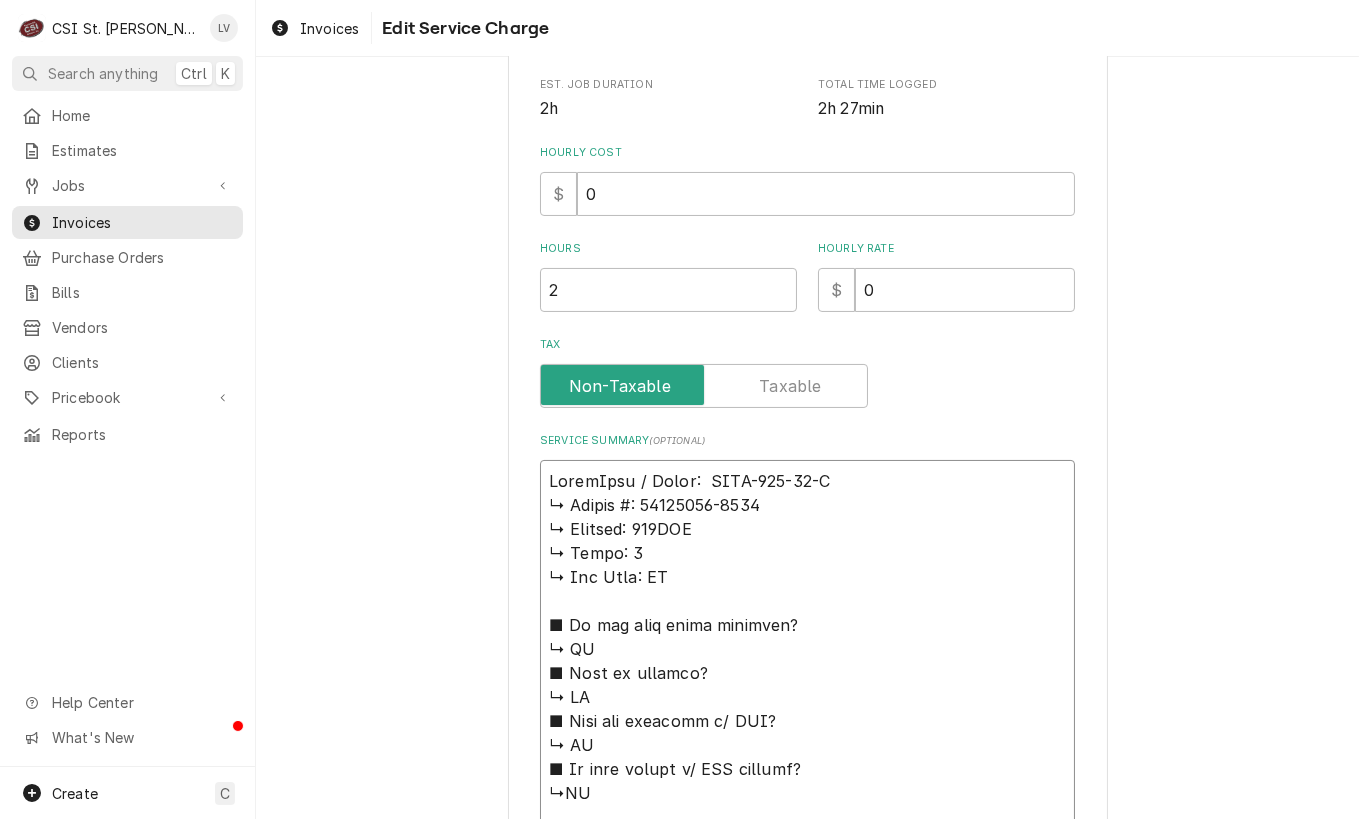 type on "x" 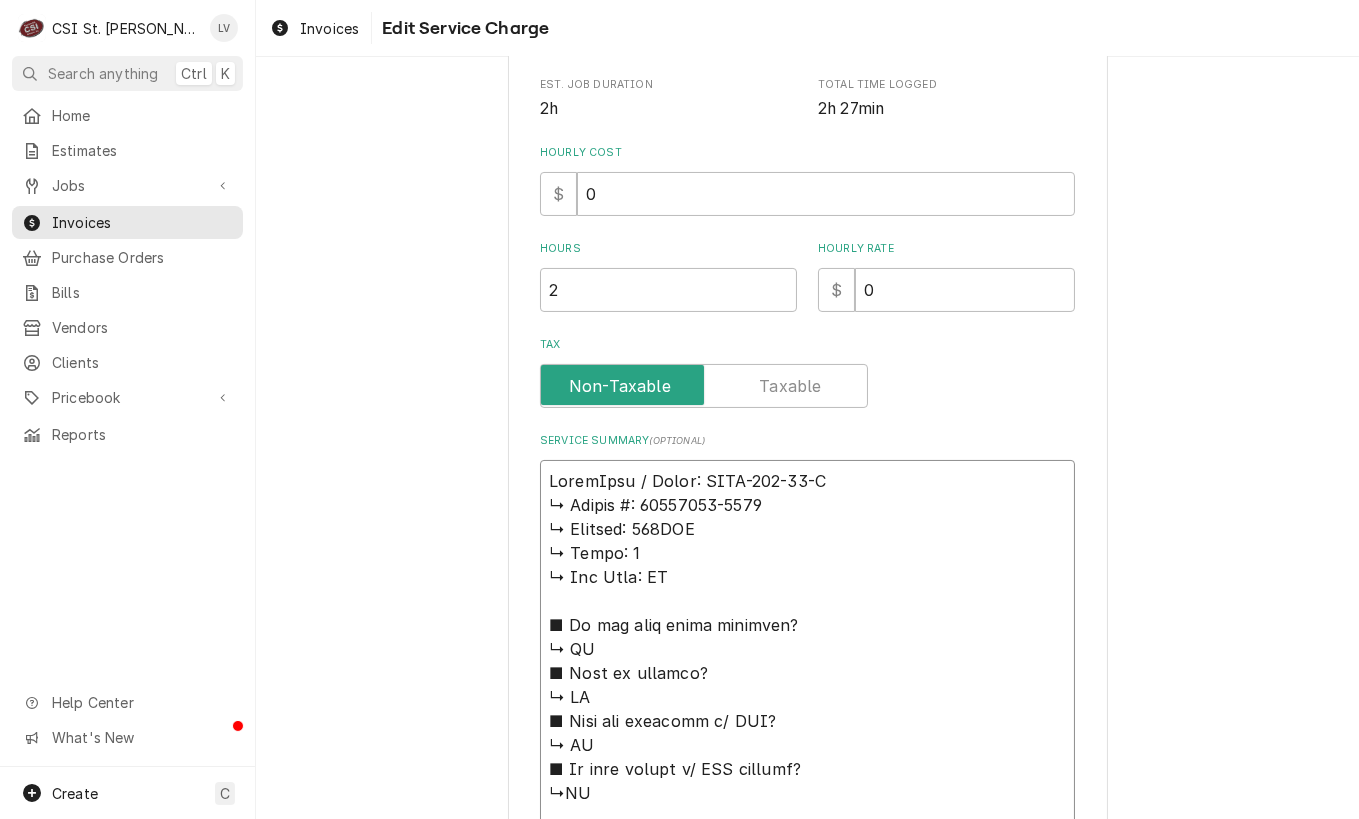 click on "Service Summary  ( optional )" at bounding box center [807, 1153] 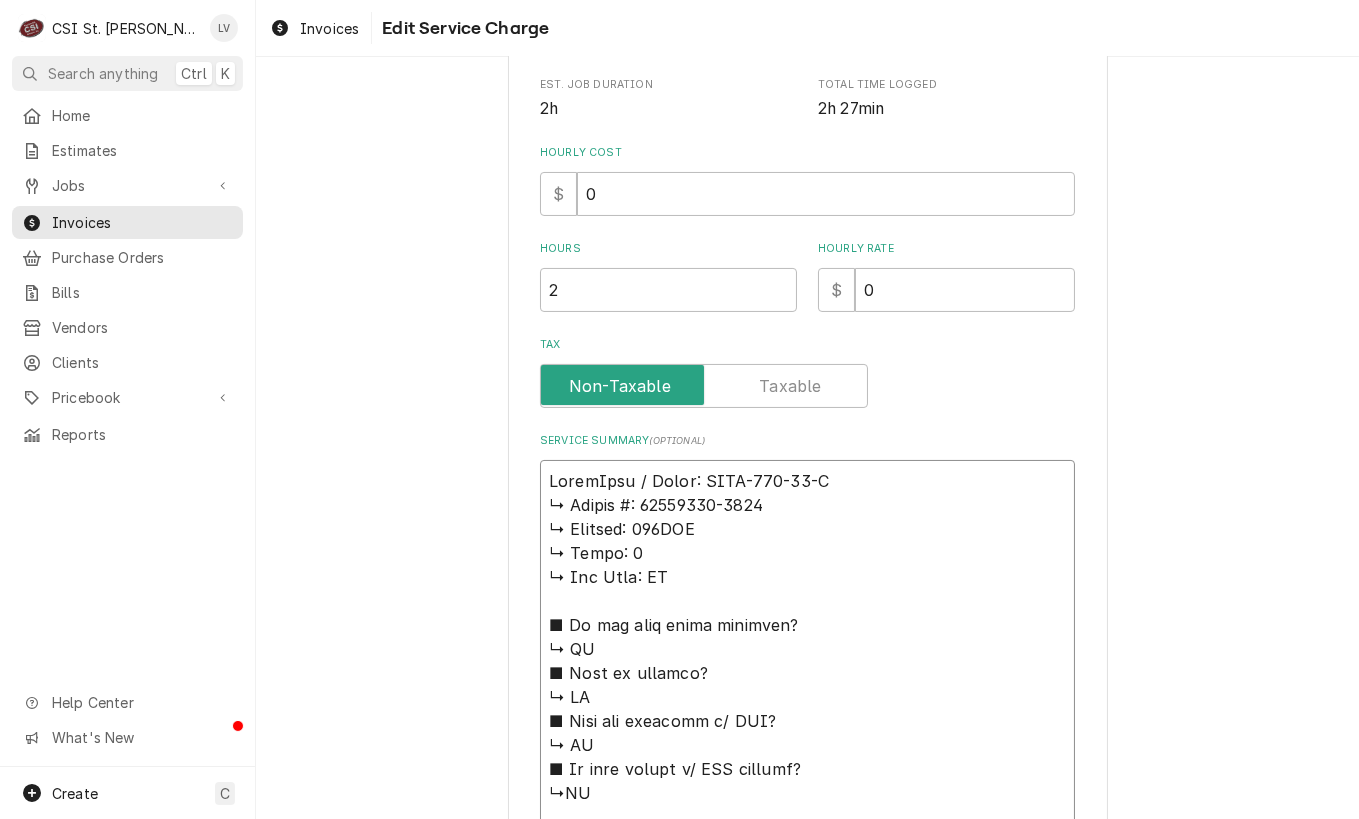 type on "x" 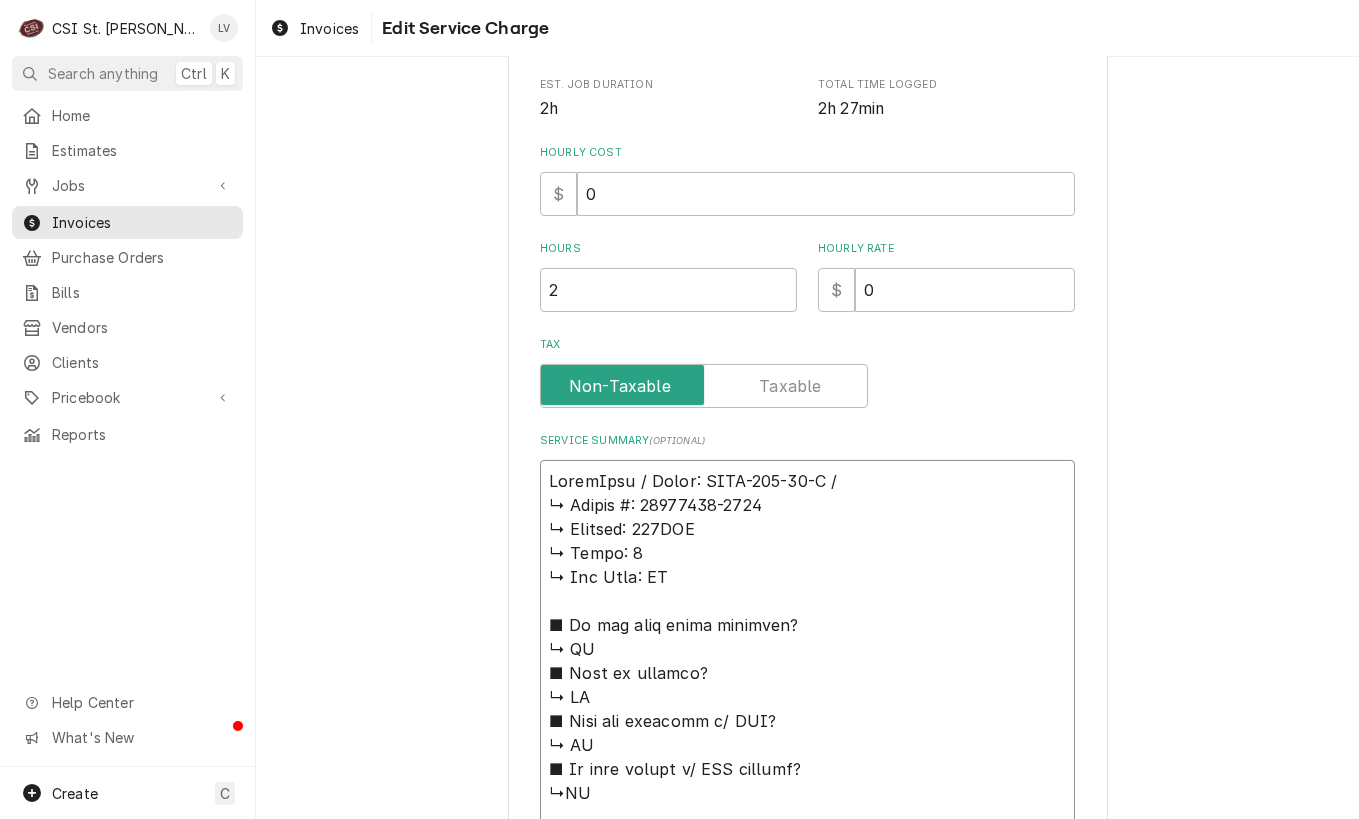 type on "x" 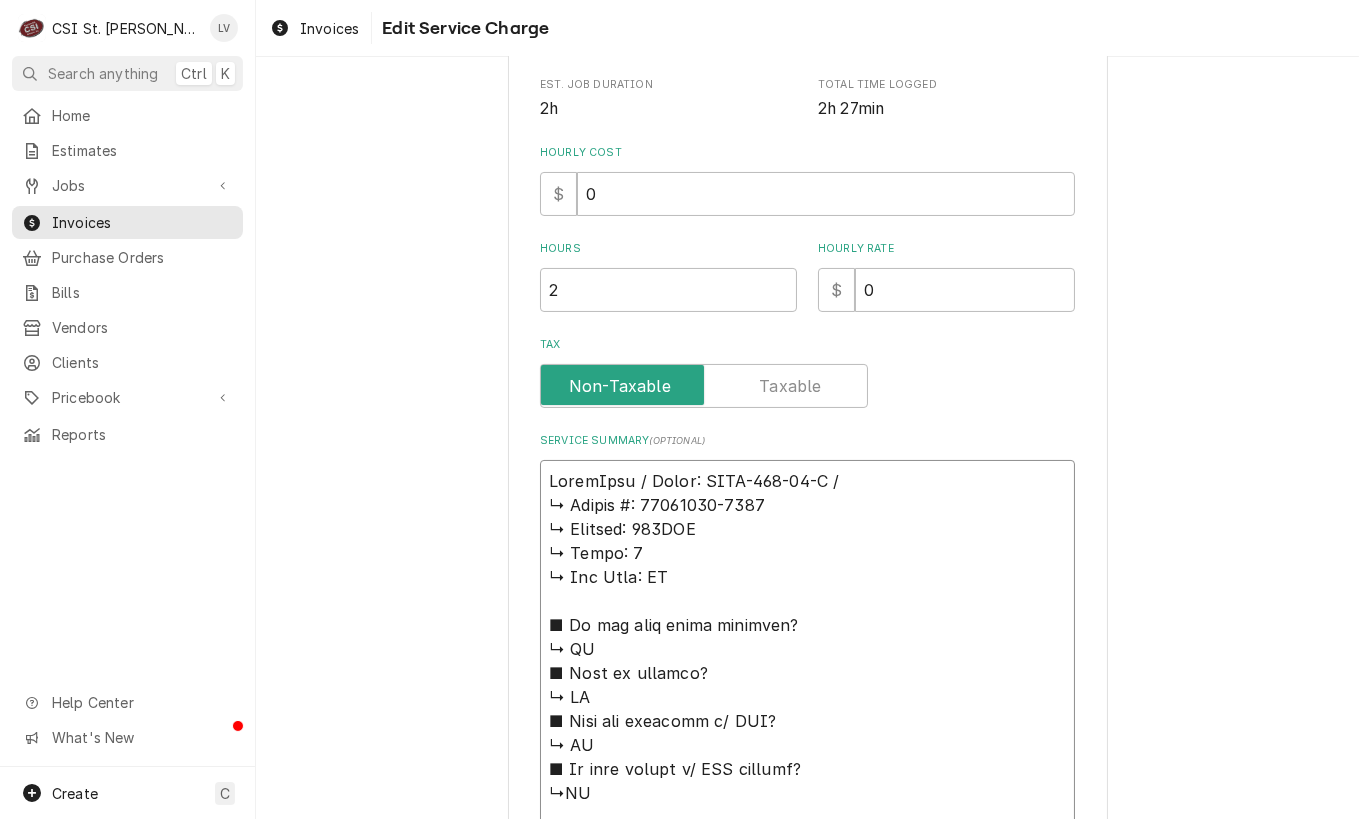 type on "x" 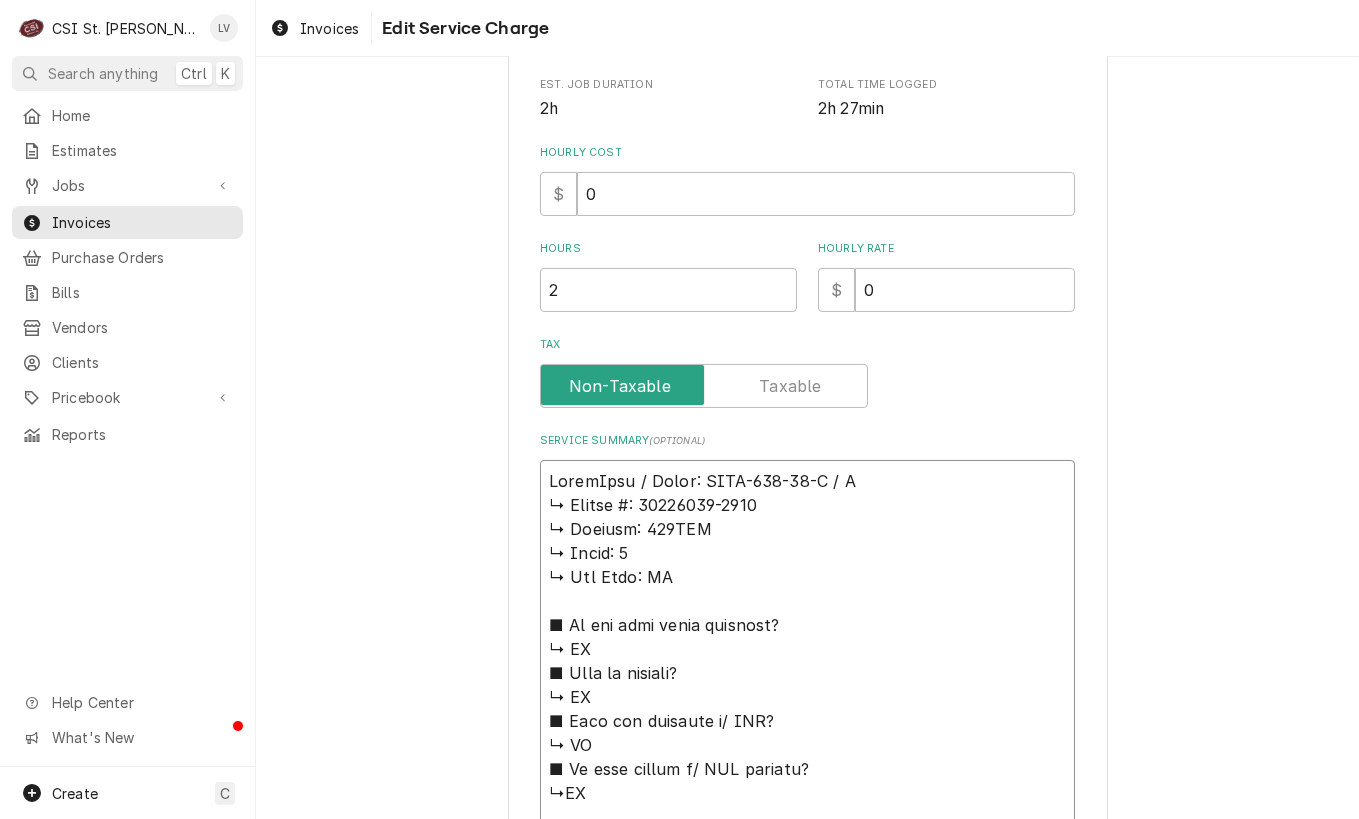 type on "x" 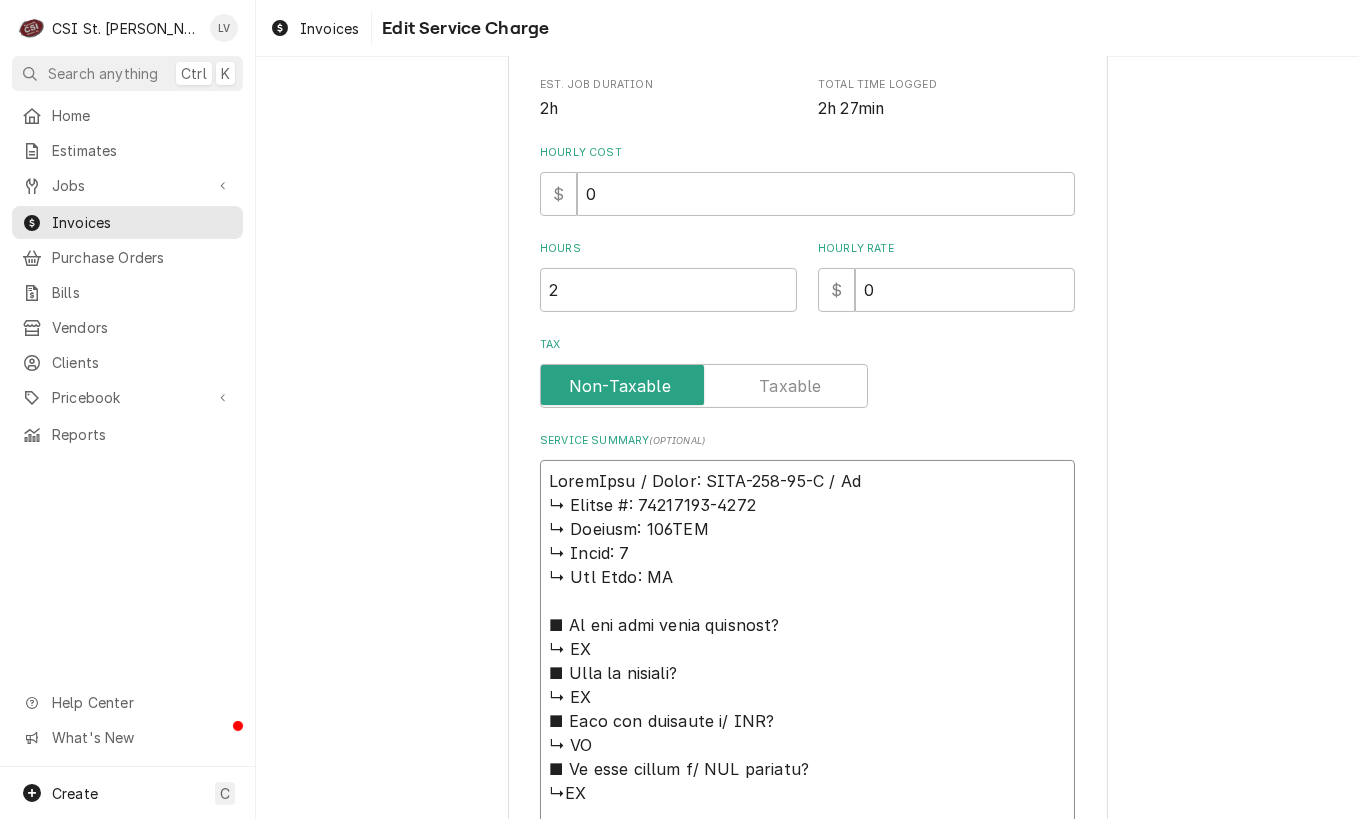 type on "x" 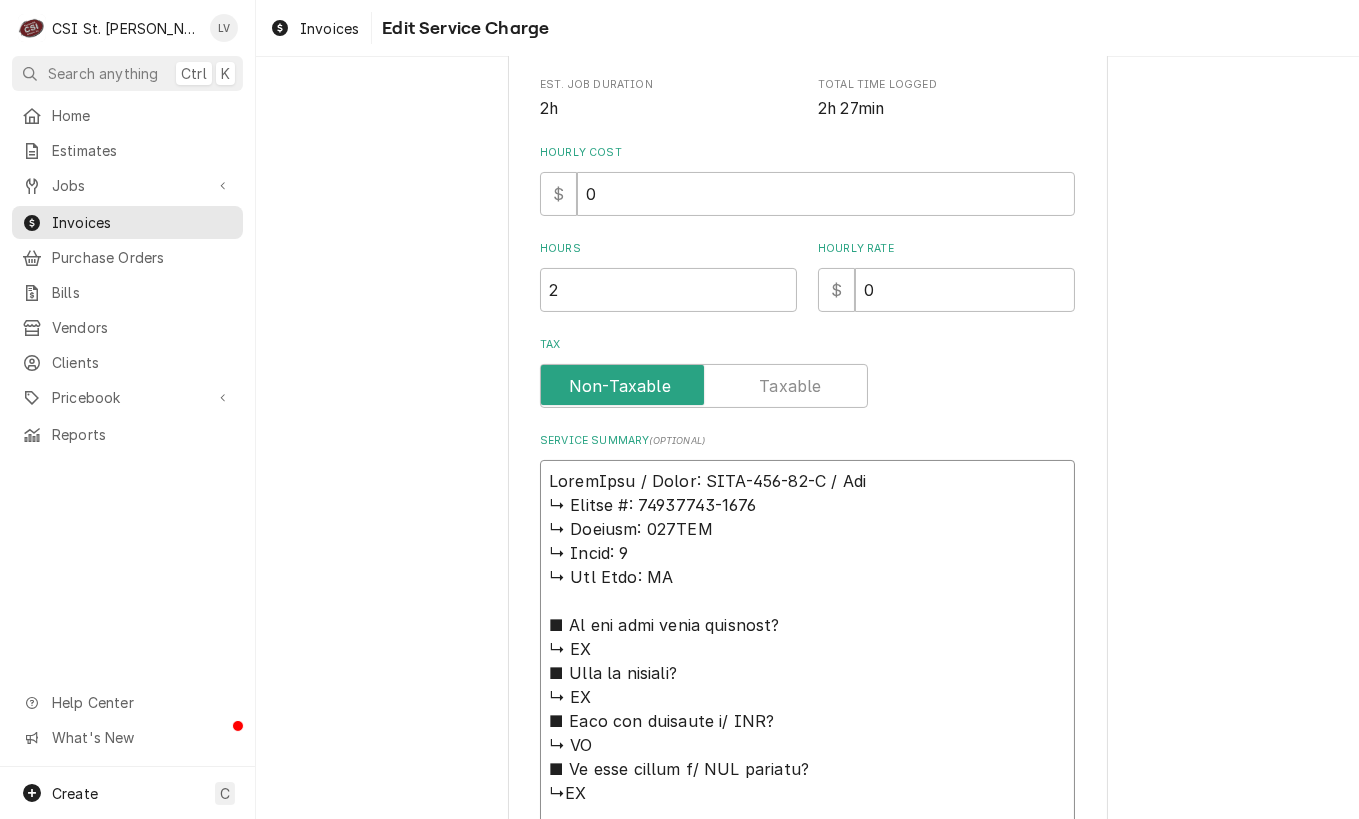 type on "x" 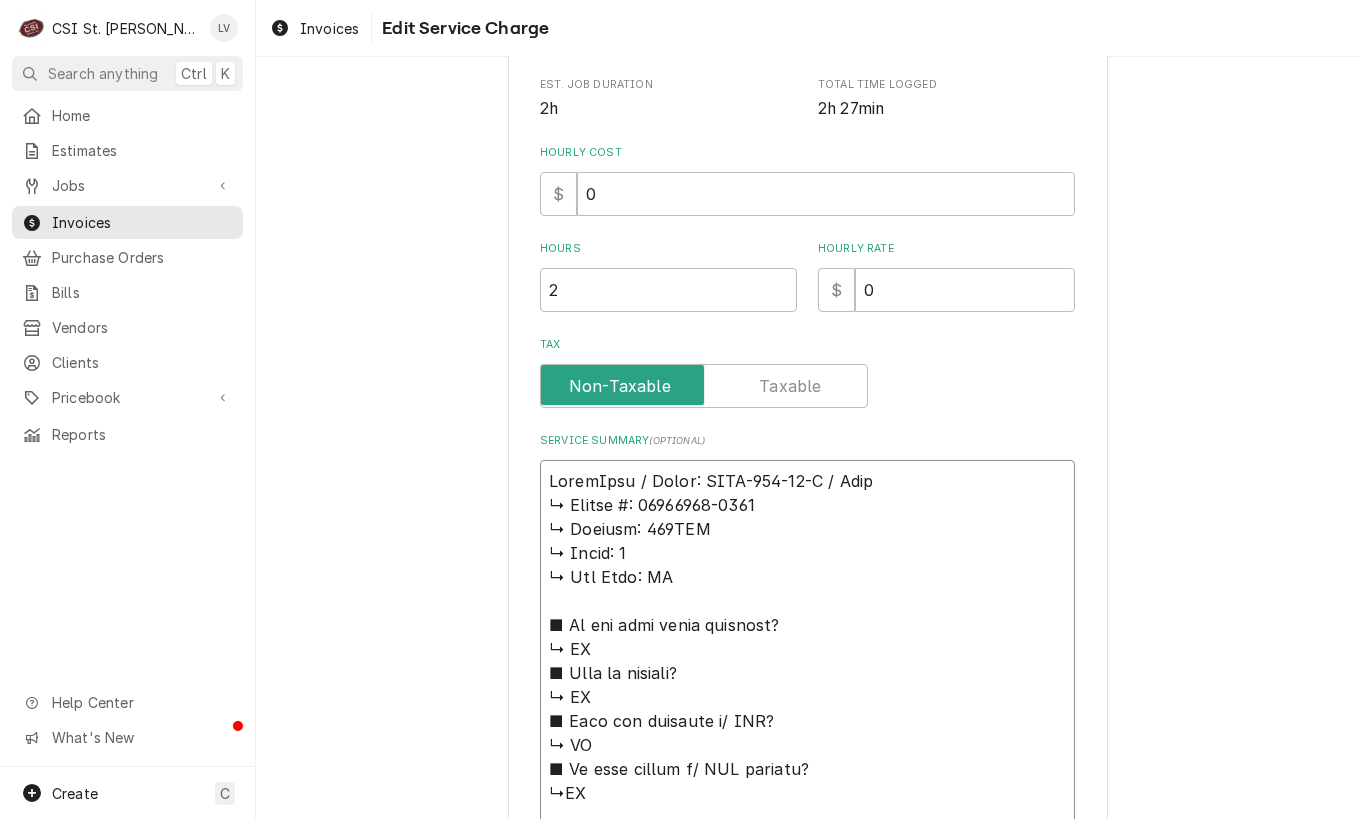 type on "x" 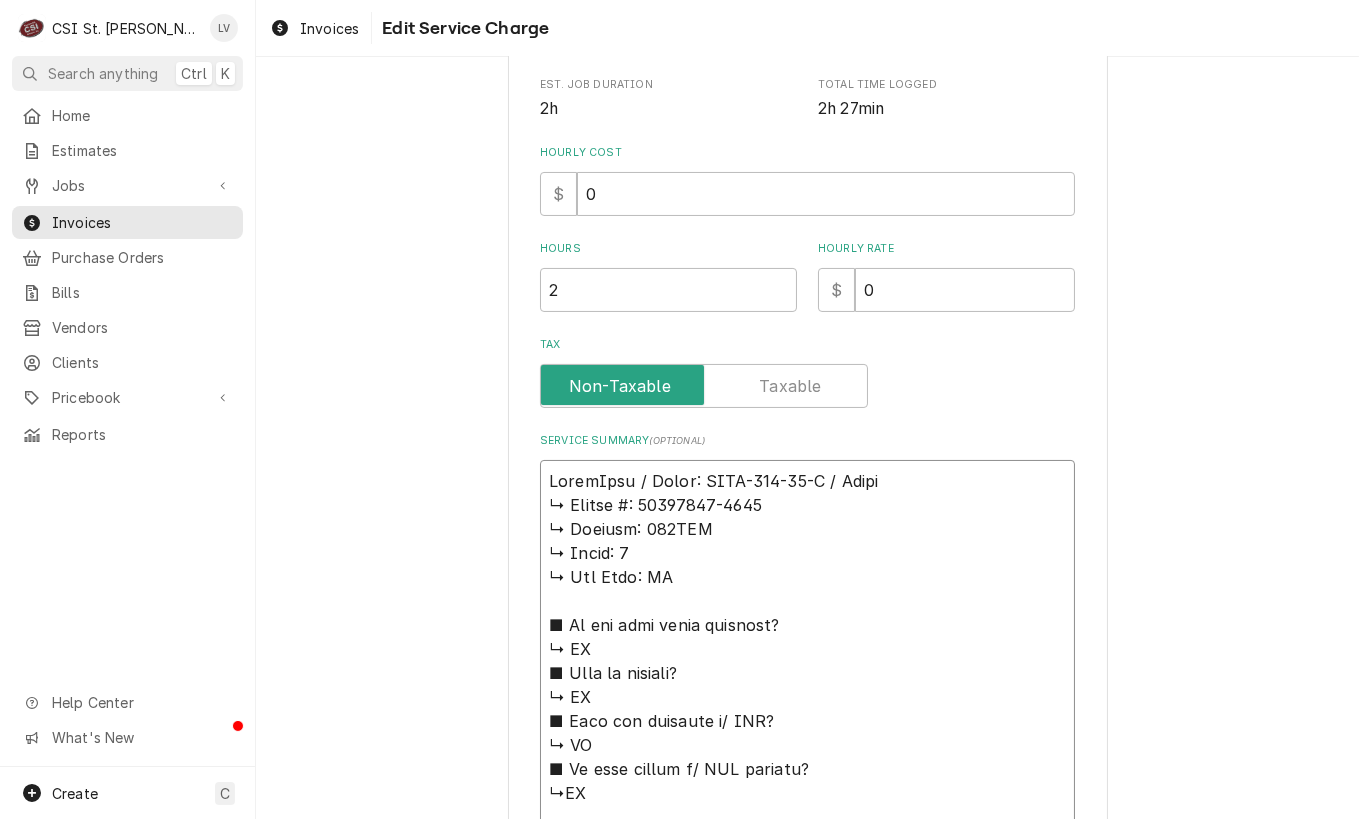 type on "x" 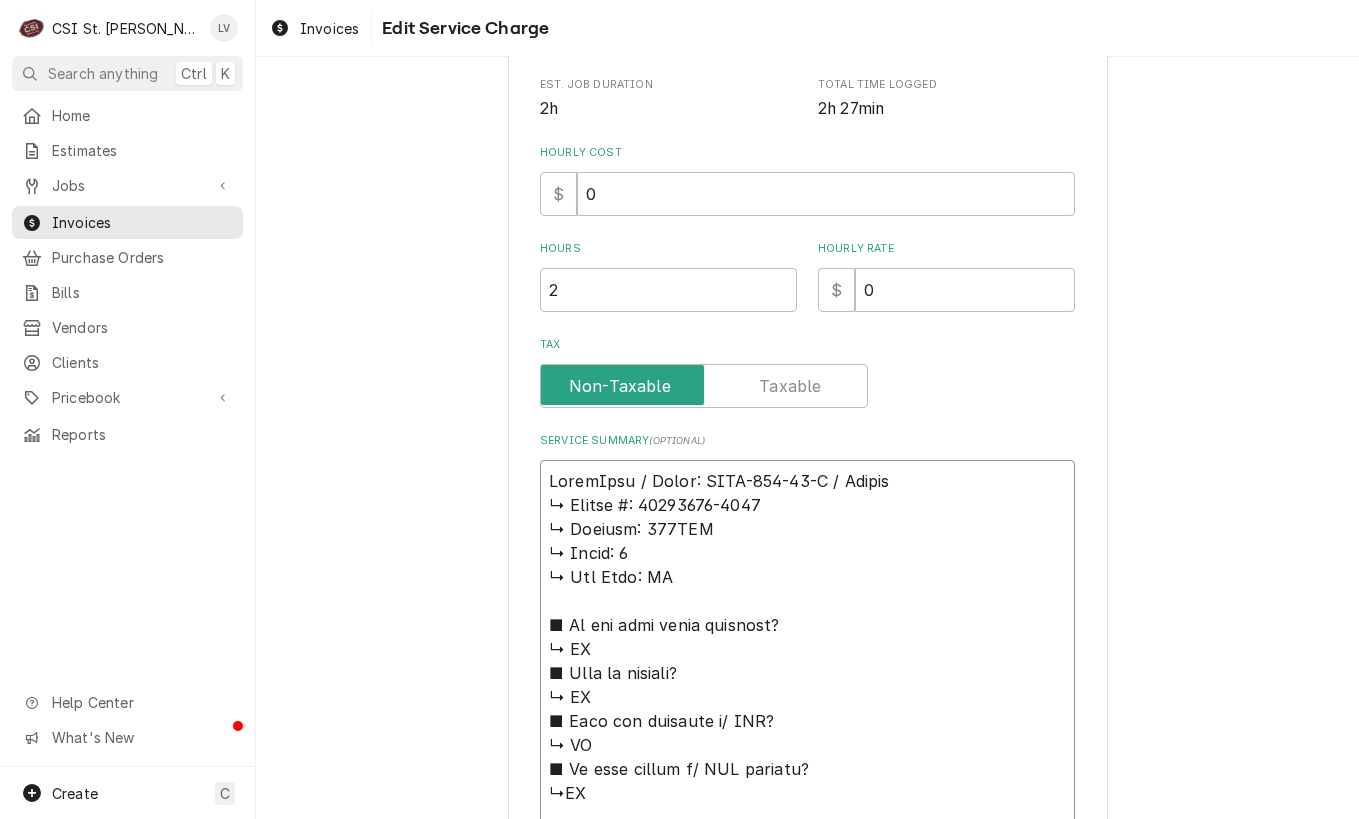 type on "x" 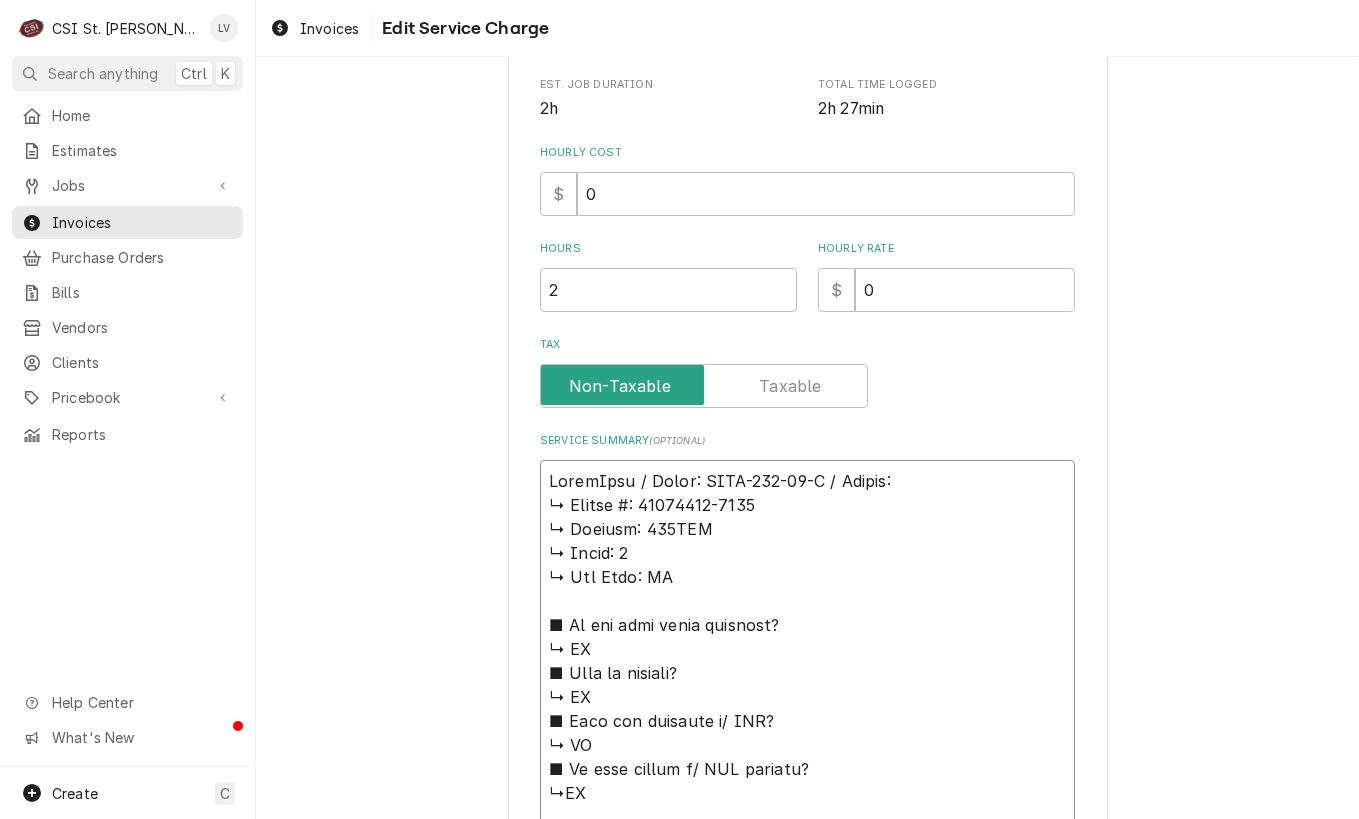 type on "x" 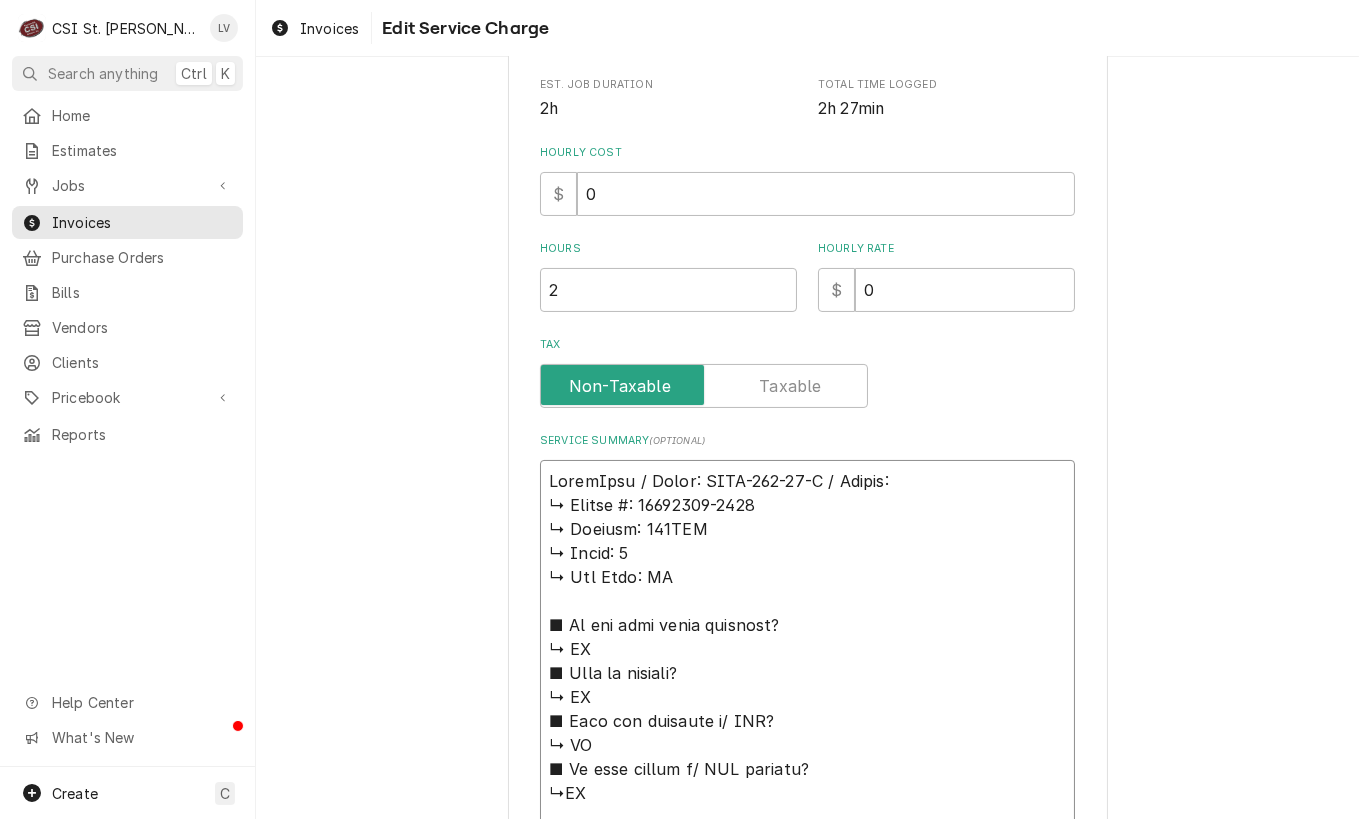 type on "x" 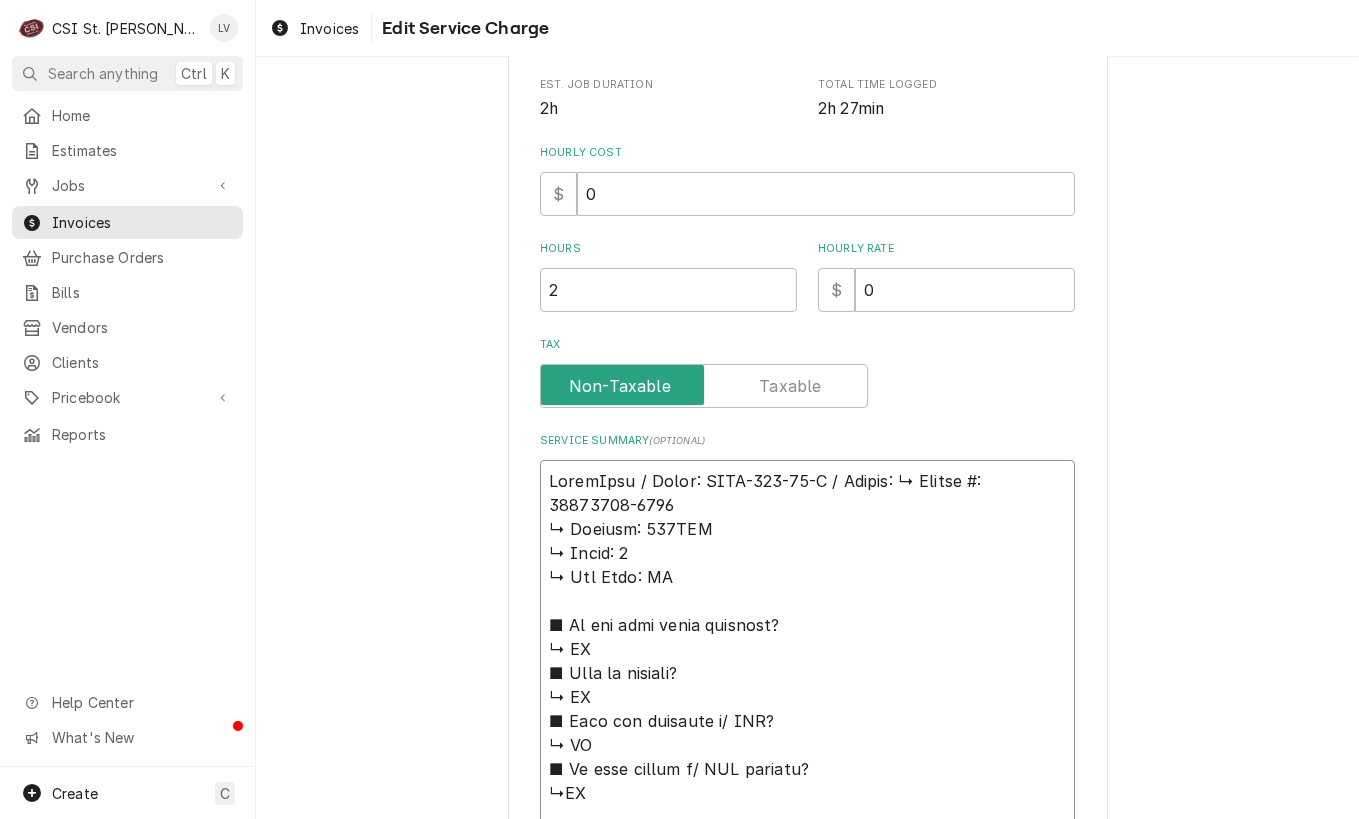 type on "x" 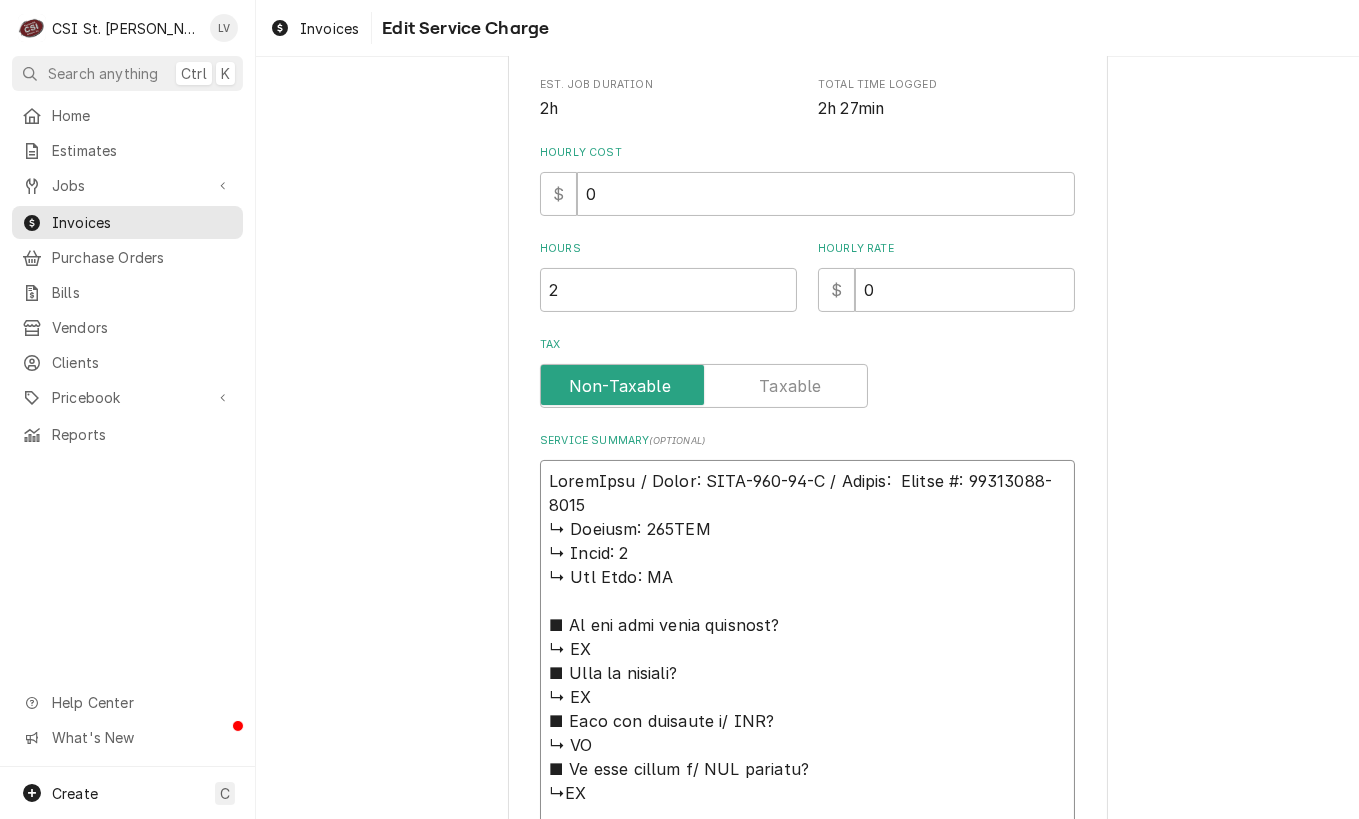 type on "x" 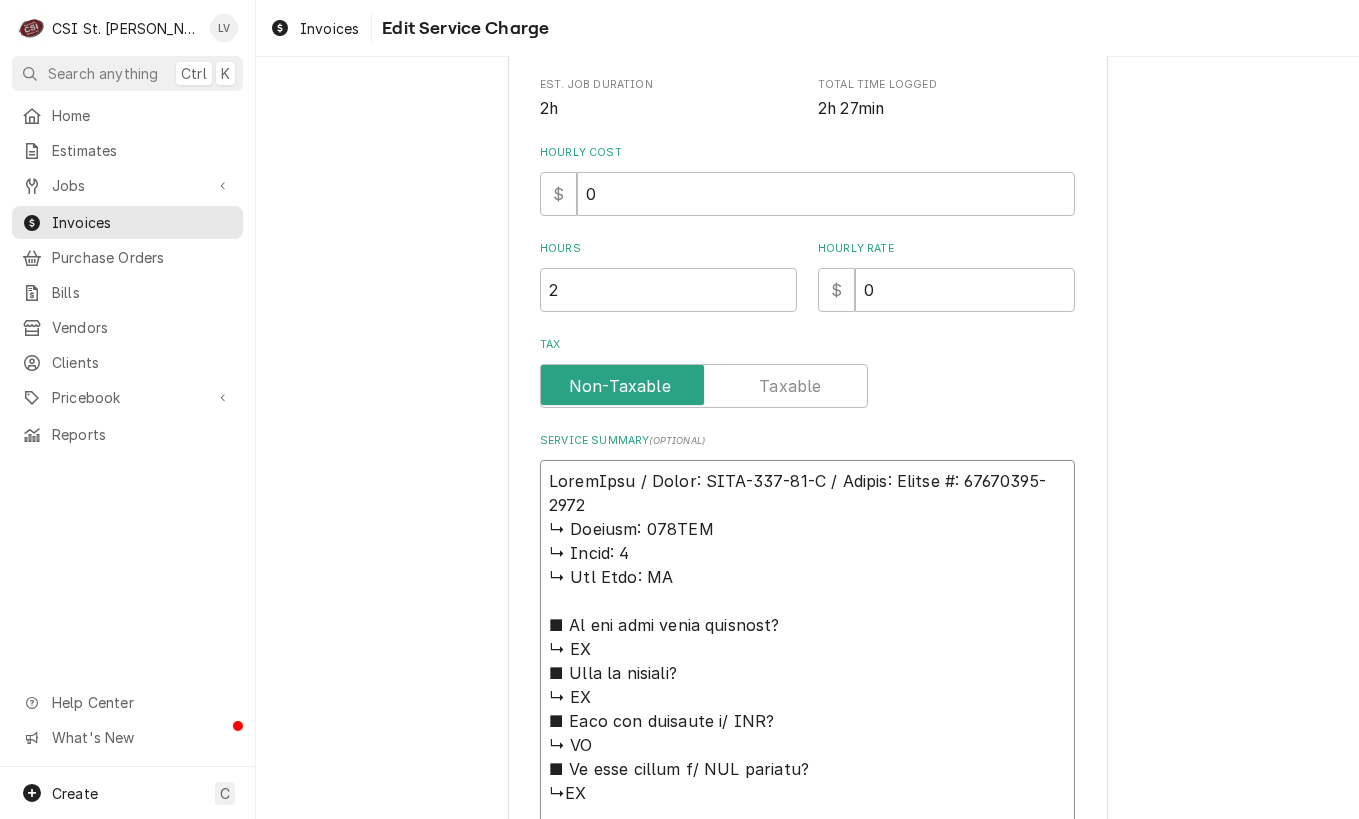 type on "x" 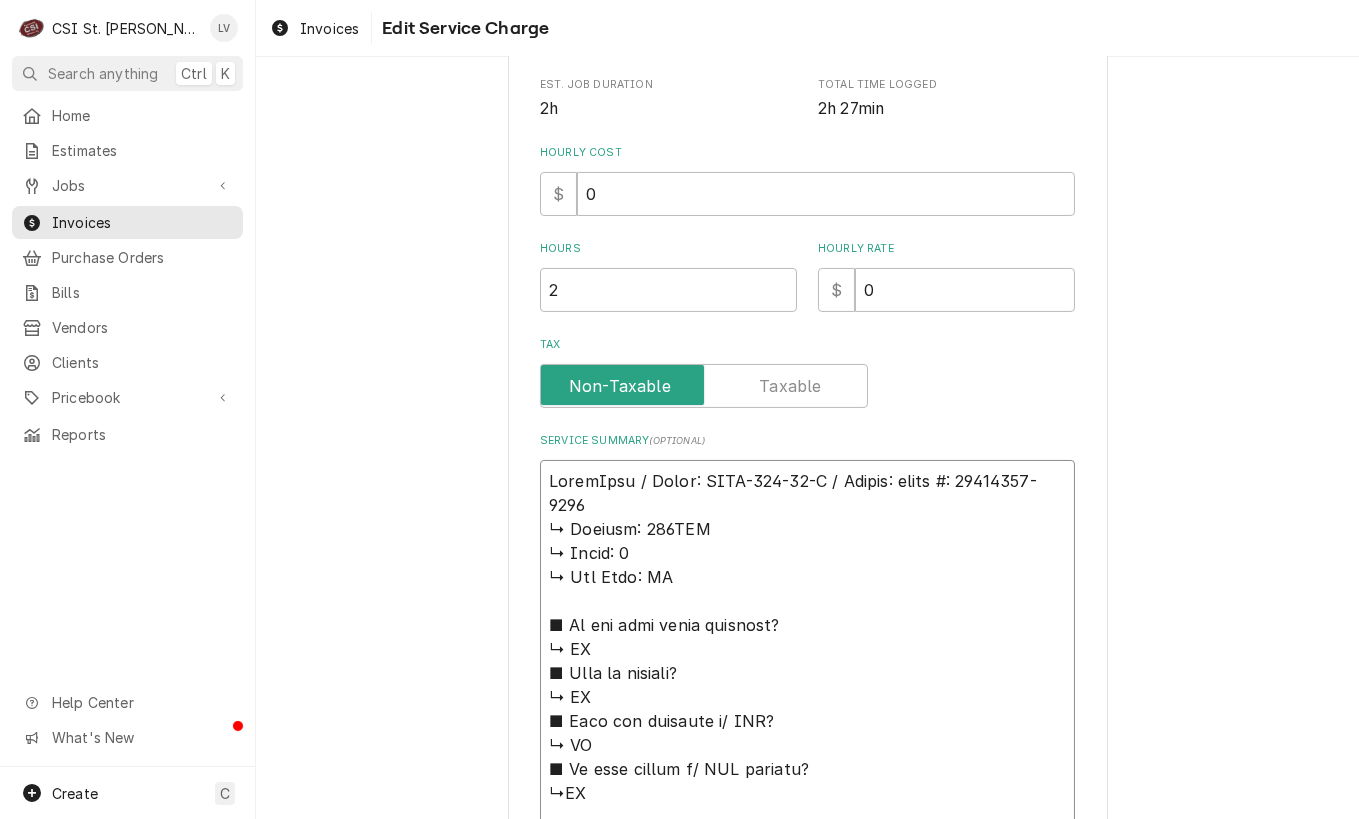 type on "x" 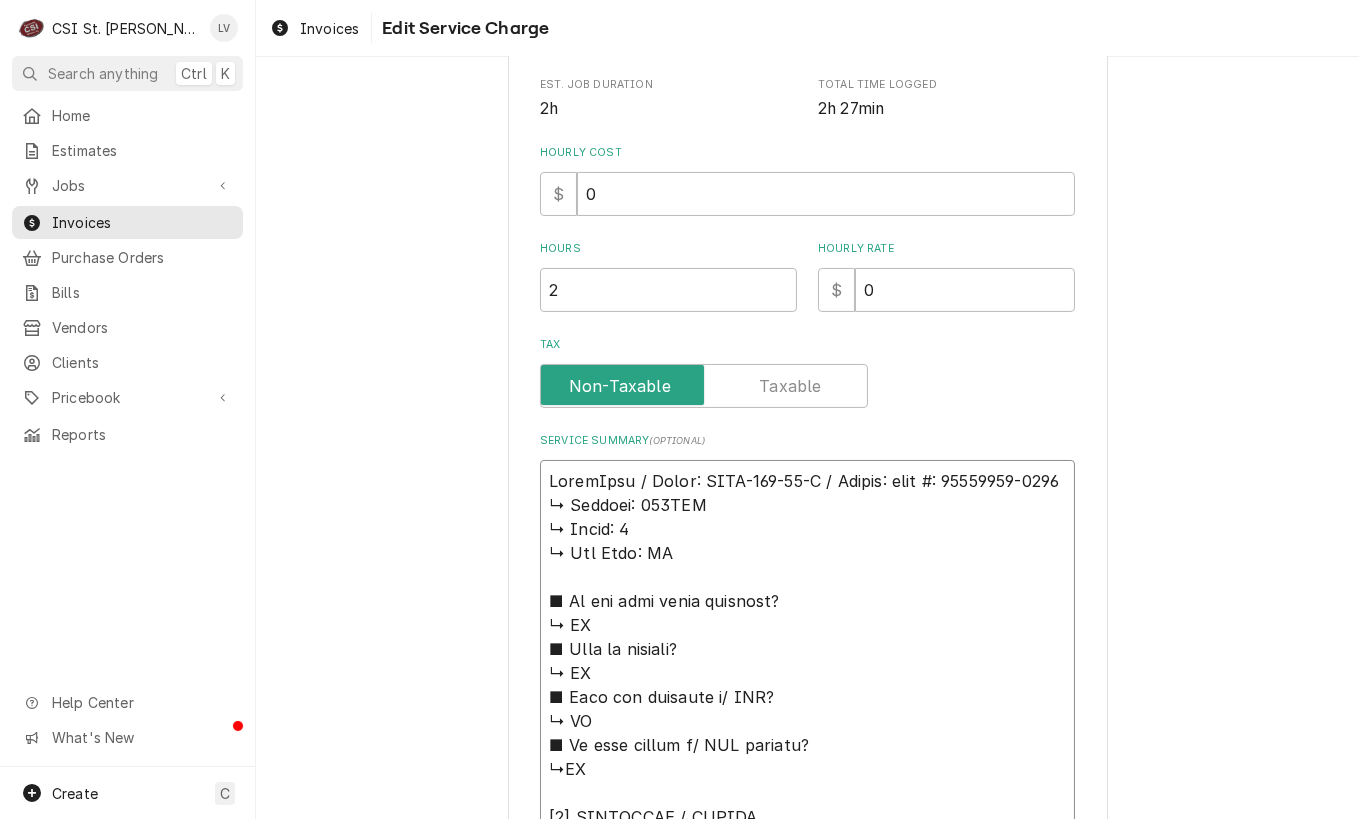 type on "x" 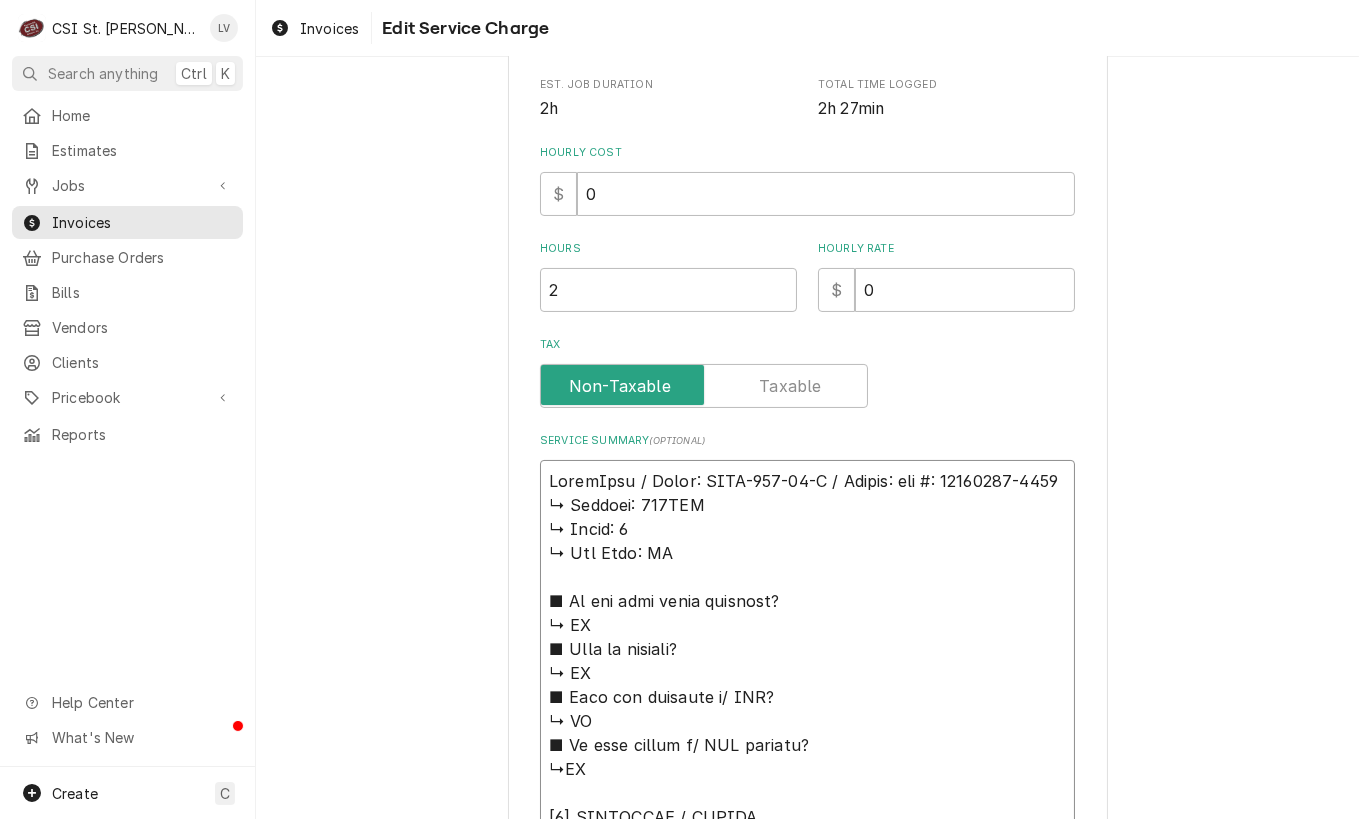 type on "x" 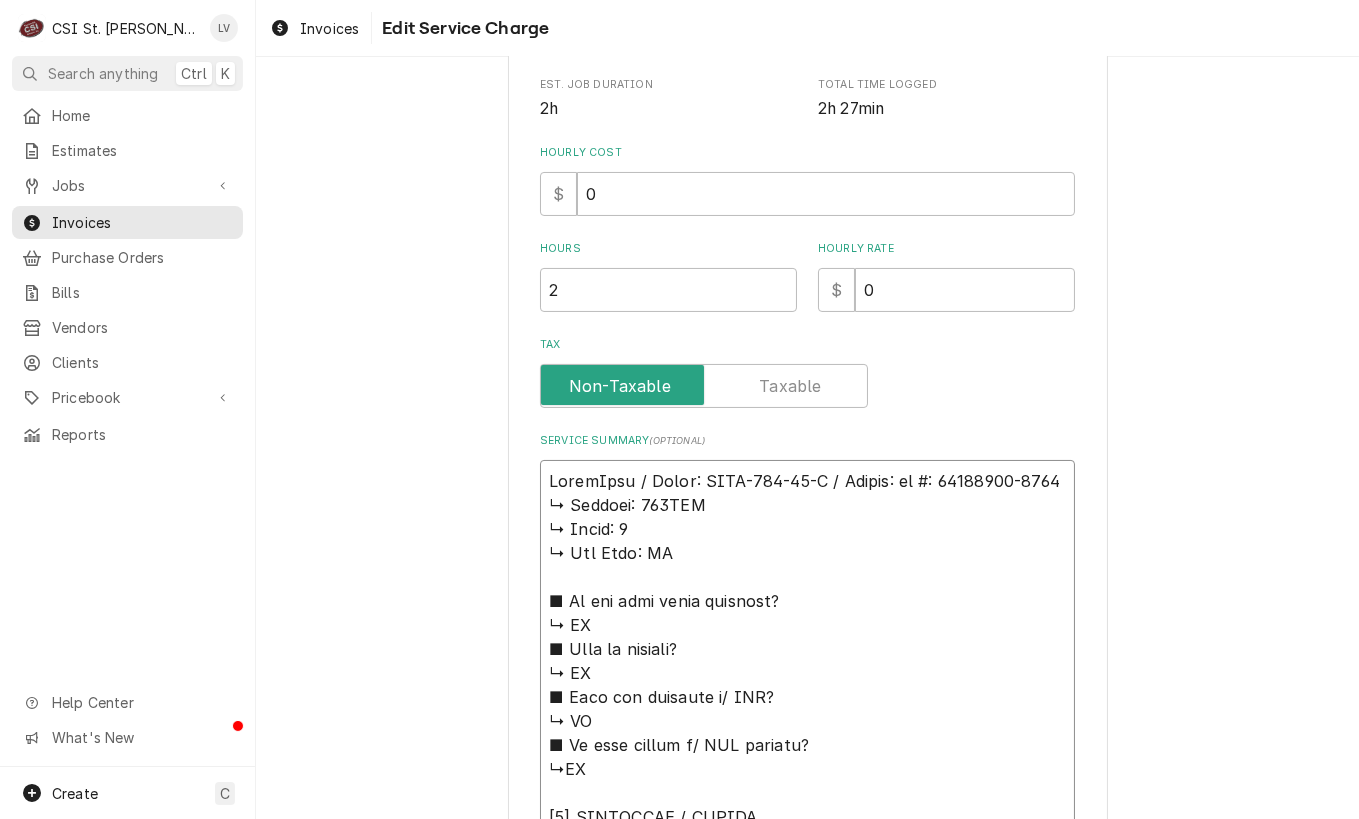 type on "GreenHeck / Model: CUBE-161-10-G / Serial: 𝗹 #: 12445829-1105
↳ 𝗩𝗼𝗹𝘁𝗮𝗴𝗲: 120VAC
↳ 𝗣𝗵𝗮𝘀𝗲: 1
↳ 𝗚𝗮𝘀 𝗧𝘆𝗽𝗲: NA
■ 𝗜𝘀 𝘁𝗵𝗲 𝘂𝗻𝗶𝘁 𝘂𝗻𝗱𝗲𝗿 𝘄𝗮𝗿𝗿𝗮𝗻𝘁𝘆?
↳ NO
■ 𝗪𝗵𝗮𝘁 𝗶𝘀 𝗰𝗼𝘃𝗲𝗿𝗲𝗱?
↳ NO
■ 𝗛𝗮𝘃𝗲 𝘆𝗼𝘂 𝘃𝗲𝗿𝗶𝗳𝗶𝗲𝗱 𝘄/ 𝗠𝗙𝗚?
↳ NO
■ 𝗜𝘀 𝘂𝗻𝗶𝘁 𝘁𝗮𝗴𝗴𝗲𝗱 𝘄/ 𝗖𝗦𝗜 𝘀𝘁𝗶𝗰𝗸𝗲𝗿?
↳NO
[𝟮] 𝗗𝗜𝗔𝗚𝗡𝗢𝗦𝗜𝗦 / 𝗜𝗦𝗦𝗨𝗘𝗦
■ 𝗨𝗻𝗶𝘁 𝗼𝗽𝗲𝗿𝗮𝘁𝗶𝗼𝗻𝗮𝗹 𝗼𝗻 𝗮𝗿𝗿𝗶𝘃𝗮𝗹?
↳NO
■ 𝗘𝘅𝗽𝗹𝗮𝗶𝗻 𝘀𝘁𝗲𝗽𝘀 𝘁𝗼 𝗱𝗶𝗮𝗴𝗻𝗼𝘀𝗶𝘀?
↳Checked switch for power(present). Removed lid on roof unit
■ 𝗗𝗶𝗱 𝘆𝗼𝘂 𝗰𝗼𝗻𝗳𝗶𝗿𝗺 𝘁𝗵𝗲 𝗶𝘀𝘀𝘂𝗲?
↳Yes
[𝟯] 𝗥𝗘𝗦𝗢𝗟𝗨𝗧𝗜𝗢𝗡 (𝗜𝗙 𝗥𝗘𝗣𝗔𝗜𝗥𝗘𝗗)
■ 𝗪𝗵𝗮𝘁 𝗿𝗲𝗽𝗮𝗶𝗿𝘀 𝘄𝗲𝗿𝗲 𝗰𝗼𝗺𝗽𝗹𝗲𝘁𝗲𝗱?
↳replaced drive belt
■ 𝗪𝗲𝗿𝗲 𝗽𝗮𝗿𝘁𝘀 𝗶𝗻𝘀𝘁𝗮𝗹𝗹𝗲𝗱 (𝘀𝗽𝗲𝗰𝗶𝗳𝘆)?
↳Yes. 4L220 v-belt.
■ 𝗨𝗻𝗶𝘁 𝗺𝗮𝗶𝗻𝘁𝗲𝗻𝗮𝗻𝗰𝗲𝗱 / 𝗰𝗹𝗲𝗮𝗻𝗲𝗱?
↳Yes
■ 𝗜𝘀 𝘁𝗵𝗲 𝘂𝗻𝗶𝘁 𝗳𝘂𝗹𝗹𝘆 𝗼𝗽𝗲𝗿𝗮𝘁𝗶𝗼𝗻𝗮𝗹?
↳Yes
[𝟰] 𝗤𝗨𝗢𝗧𝗘 𝗗𝗘𝗧𝗔𝗜𝗟𝗦 (𝗜𝗙 𝗡𝗘𝗘𝗗𝗘𝗗)
■ 𝗪𝗵𝗮𝘁 𝗿𝗲𝗽𝗮𝗶𝗿𝘀 𝗮𝗿𝗲 𝗿𝗲𝗾𝘂𝗶𝗿𝗲𝗱
↳
■ 𝗪𝗵𝗮𝘁 𝗽𝗮𝗿𝘁𝘀 𝘄𝗶𝗹𝗹 𝗯𝗲 𝗻𝗲𝗲𝗱𝗲𝗱?
↳
■ 𝗛𝗼𝘄 𝗺𝗮𝗻𝘆 𝘁𝗲𝗰𝗵𝘀 𝗮𝗿𝗲 𝗿𝗲𝗾𝘂𝗶𝗿𝗲𝗱?
↳
■ 𝗘𝘀𝘁𝗶𝗺𝗮𝘁𝗲𝗱 𝘁𝗶𝗺𝗲 𝘁𝗼 𝗰𝗼𝗺𝗽𝗹𝗲𝘁𝗲?
↳
[𝟱] 𝗔𝗗𝗗𝗜𝗧𝗜𝗢𝗡𝗔𝗟 / 𝗗𝗔𝗜𝗟𝗬 𝗡𝗢𝗧𝗘𝗦
↳7/10/25
Erick H
Arrived on-site and gained entry through door B5(by kitchen). Spoke with chef Kevin about the offending equipment. Checked for power at switch(present). Gained access to the ro..." 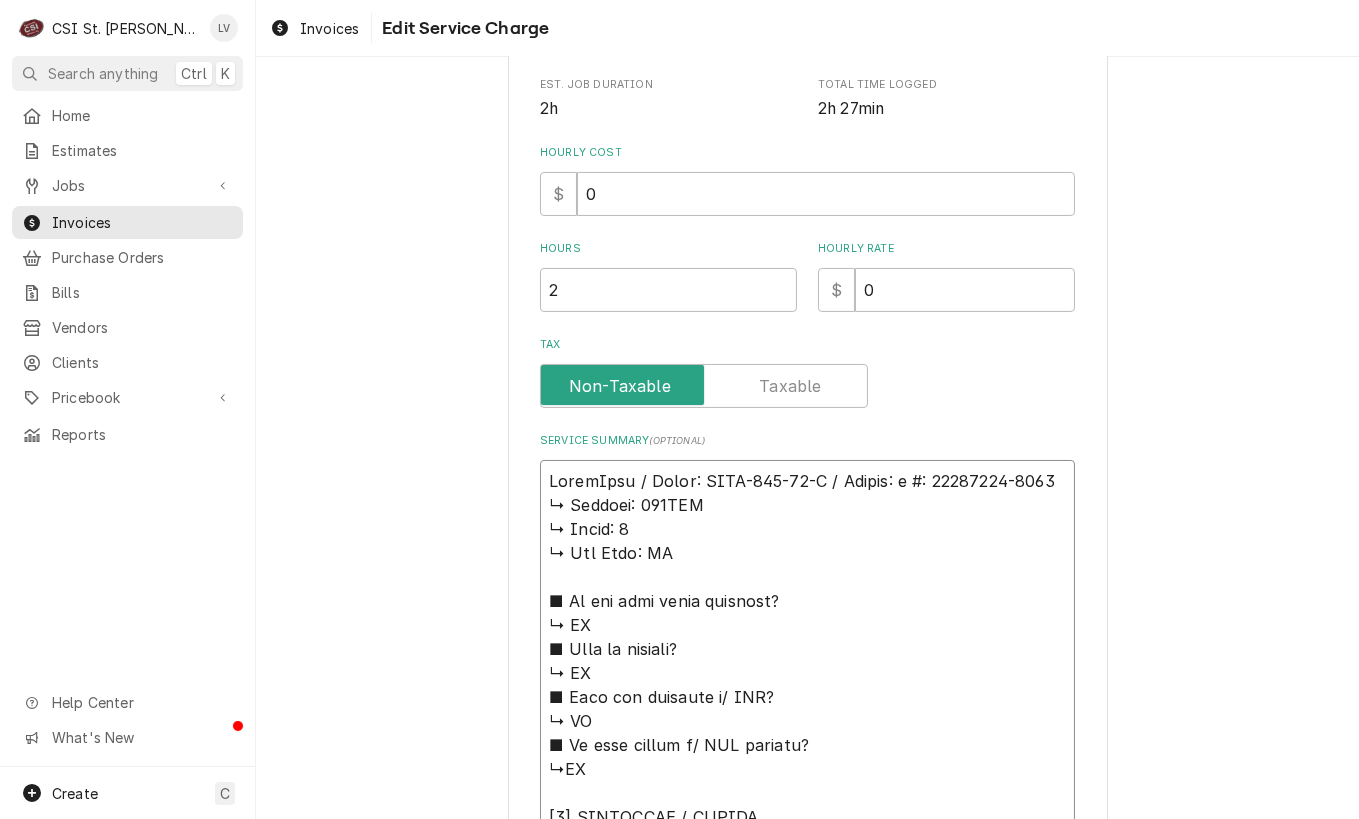 type on "x" 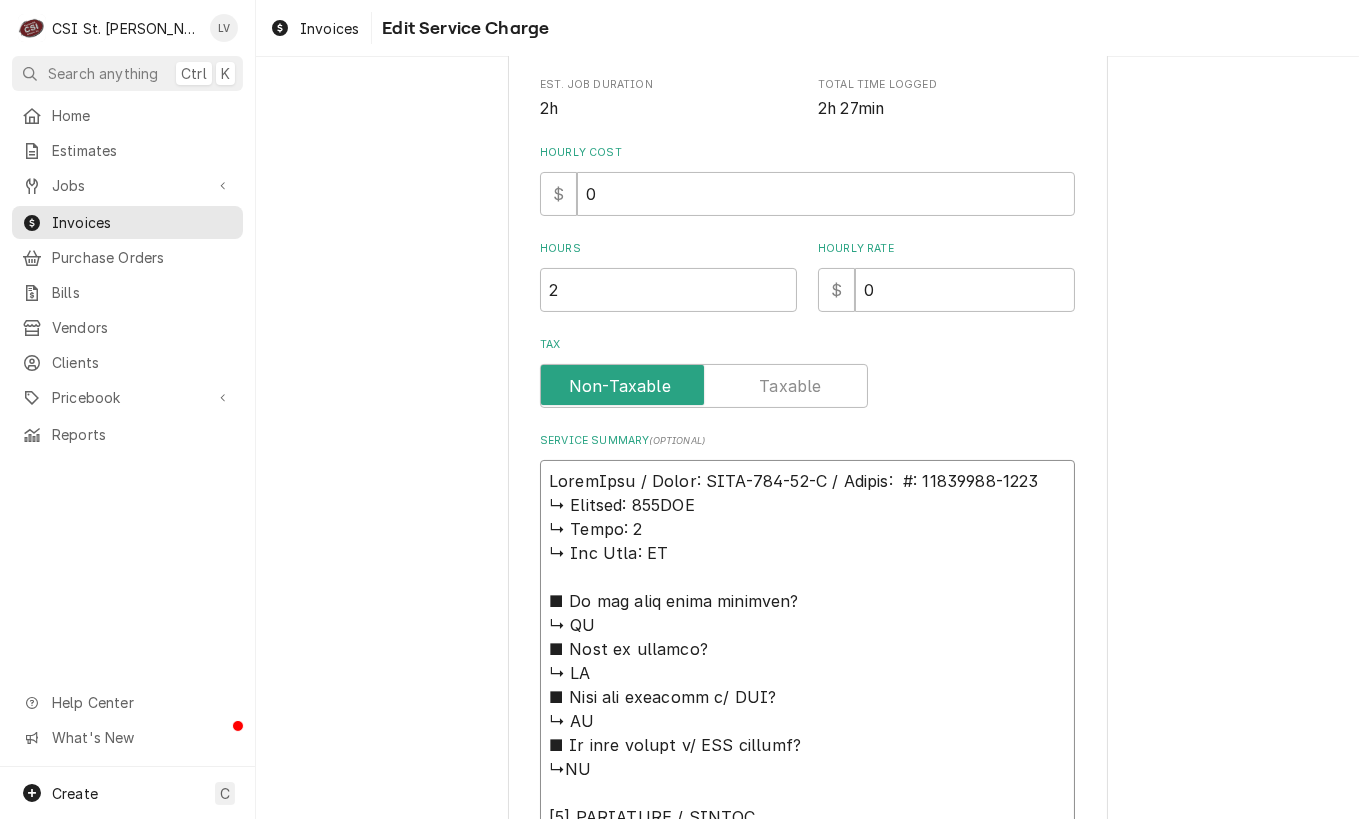 type on "x" 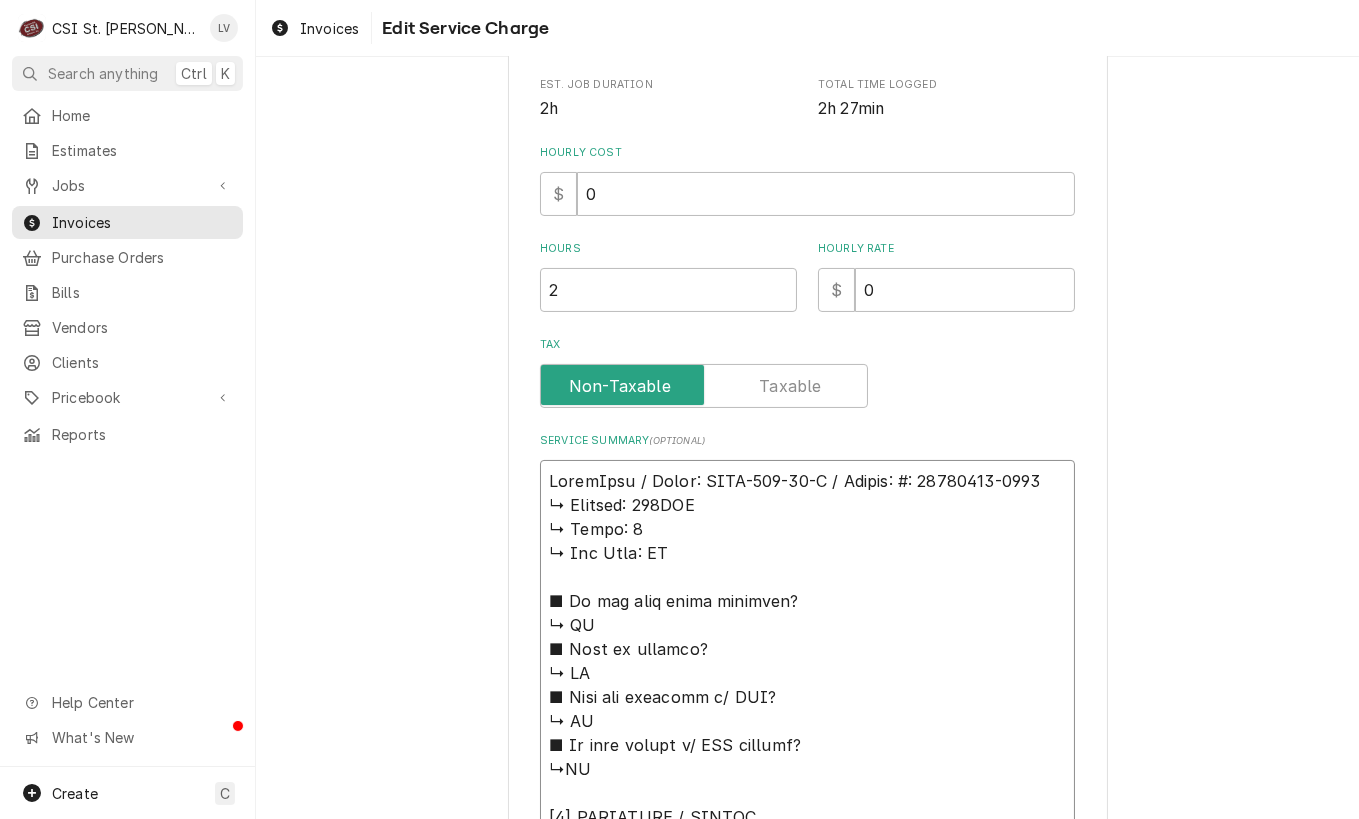 type on "x" 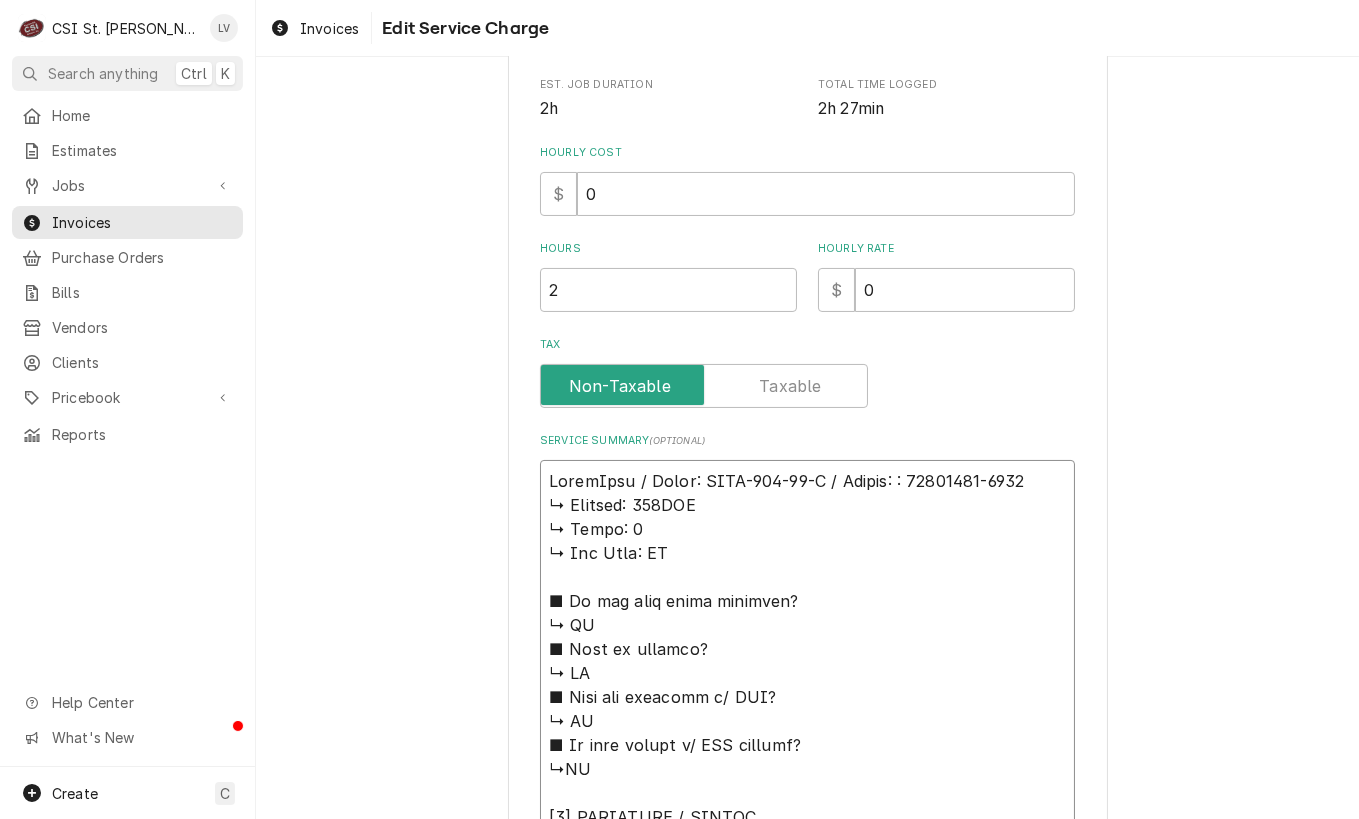 type on "x" 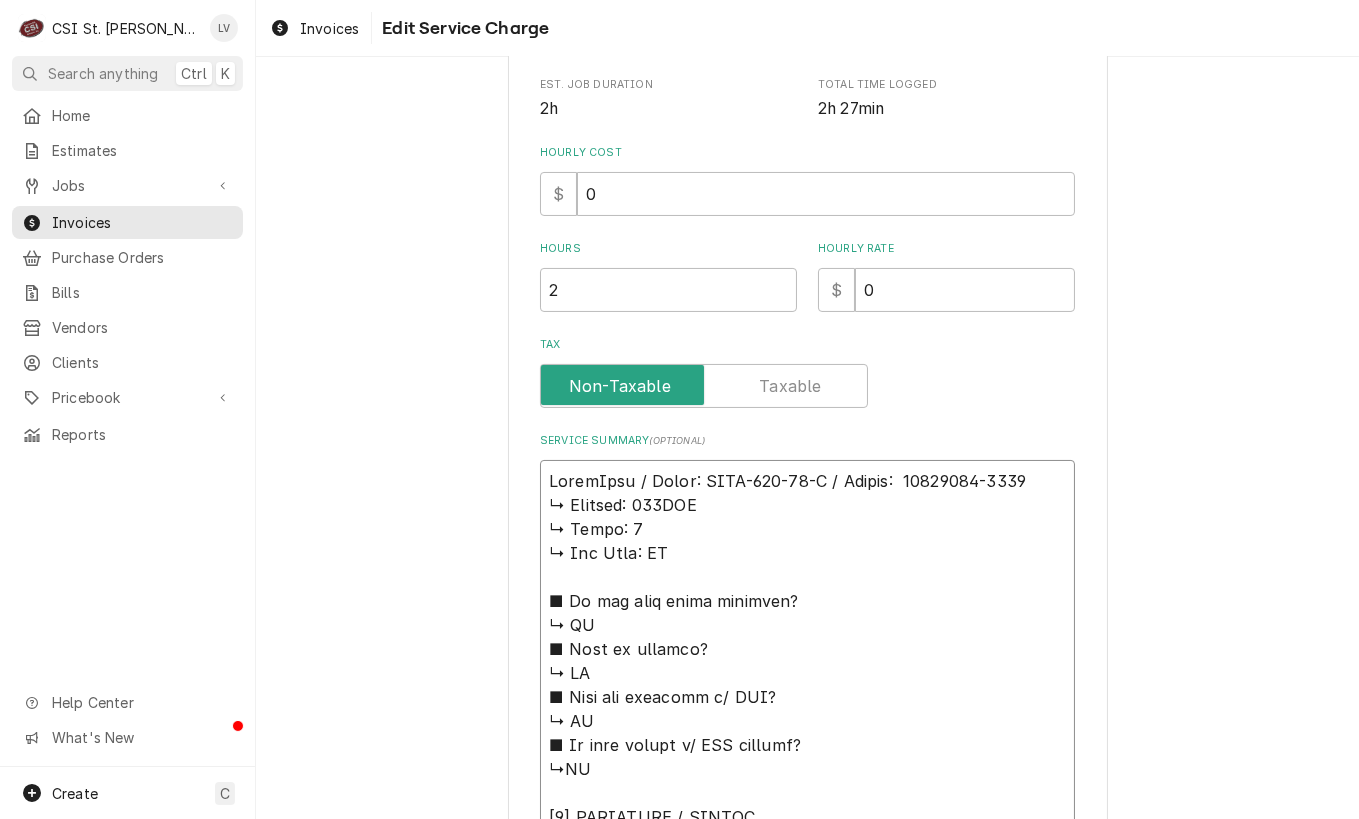 type on "x" 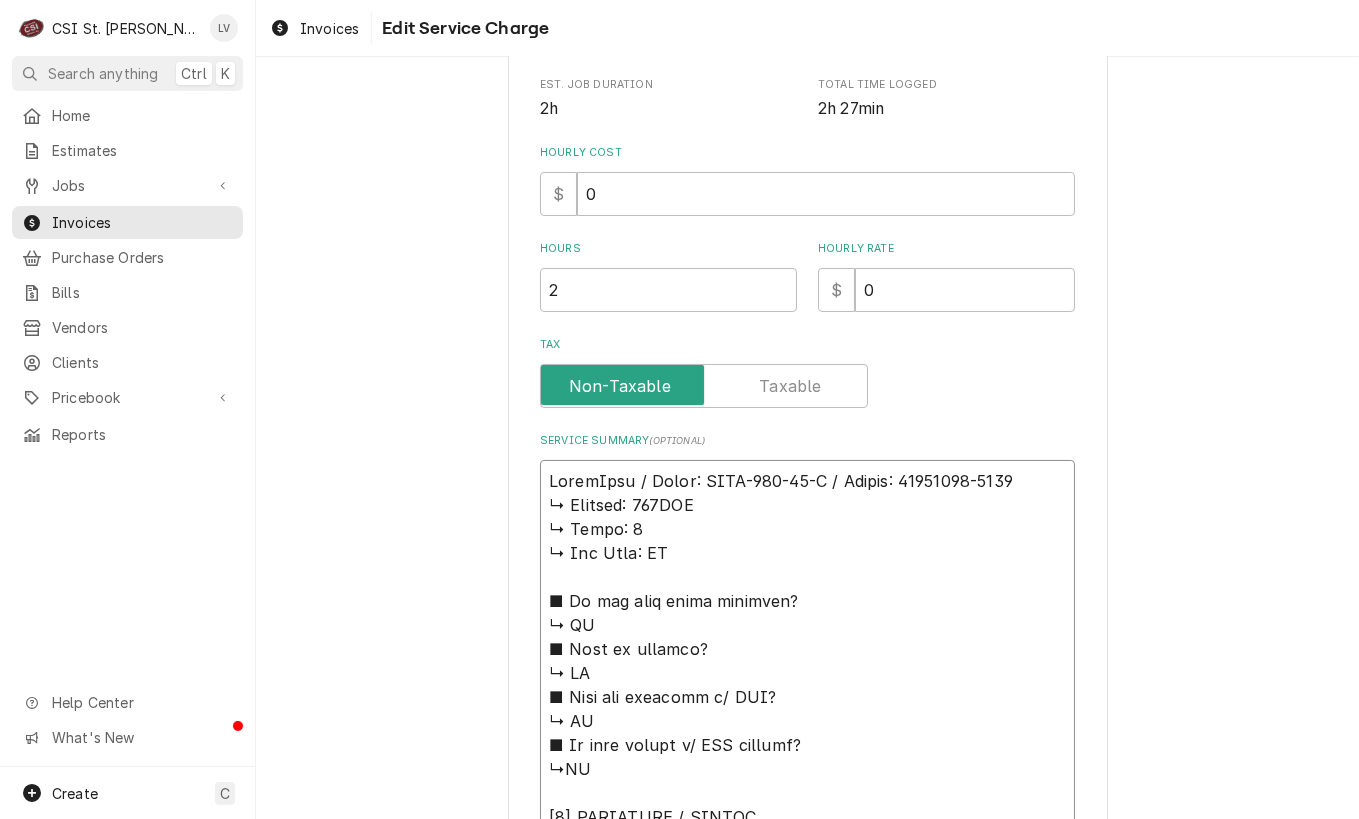 drag, startPoint x: 534, startPoint y: 503, endPoint x: 828, endPoint y: 759, distance: 389.83588 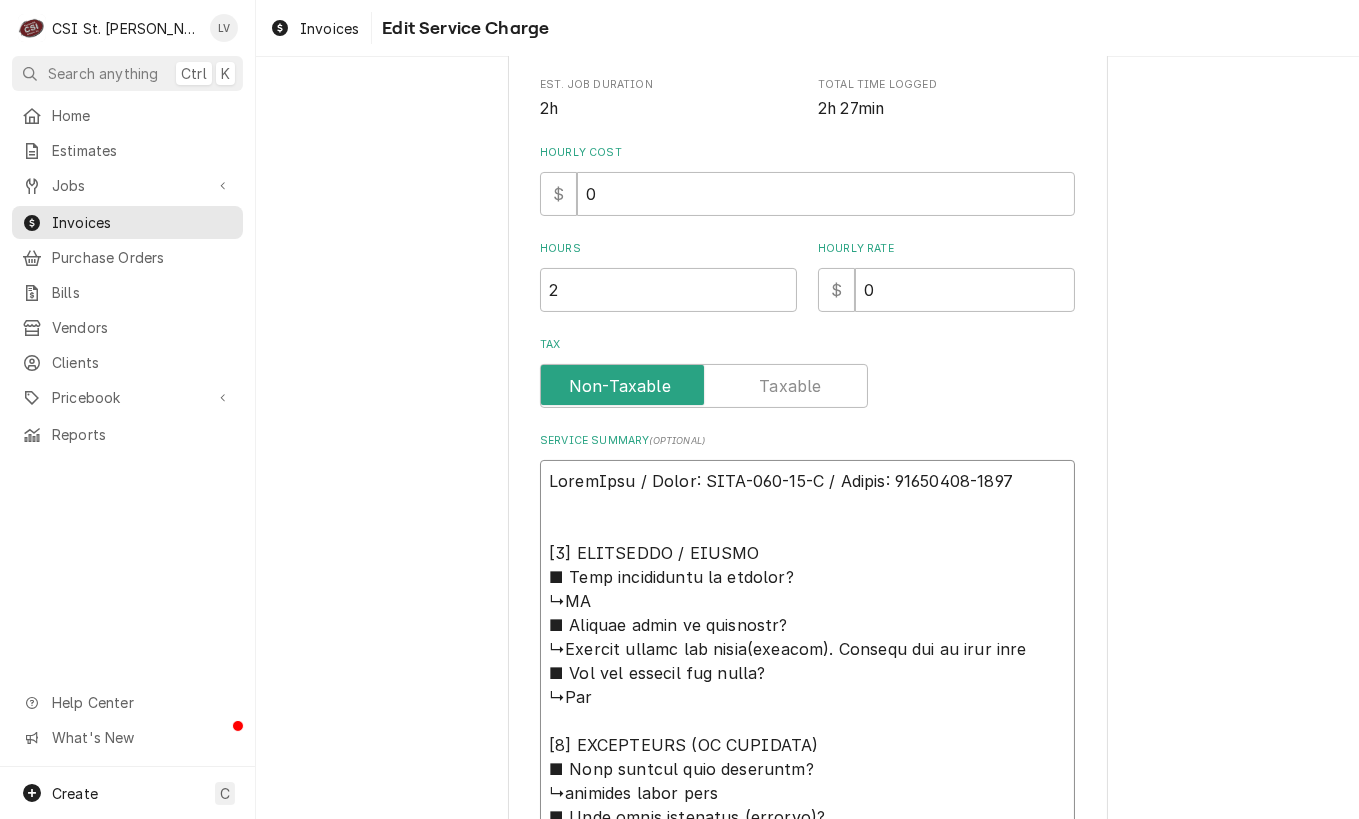 click on "Service Summary  ( optional )" at bounding box center [807, 1009] 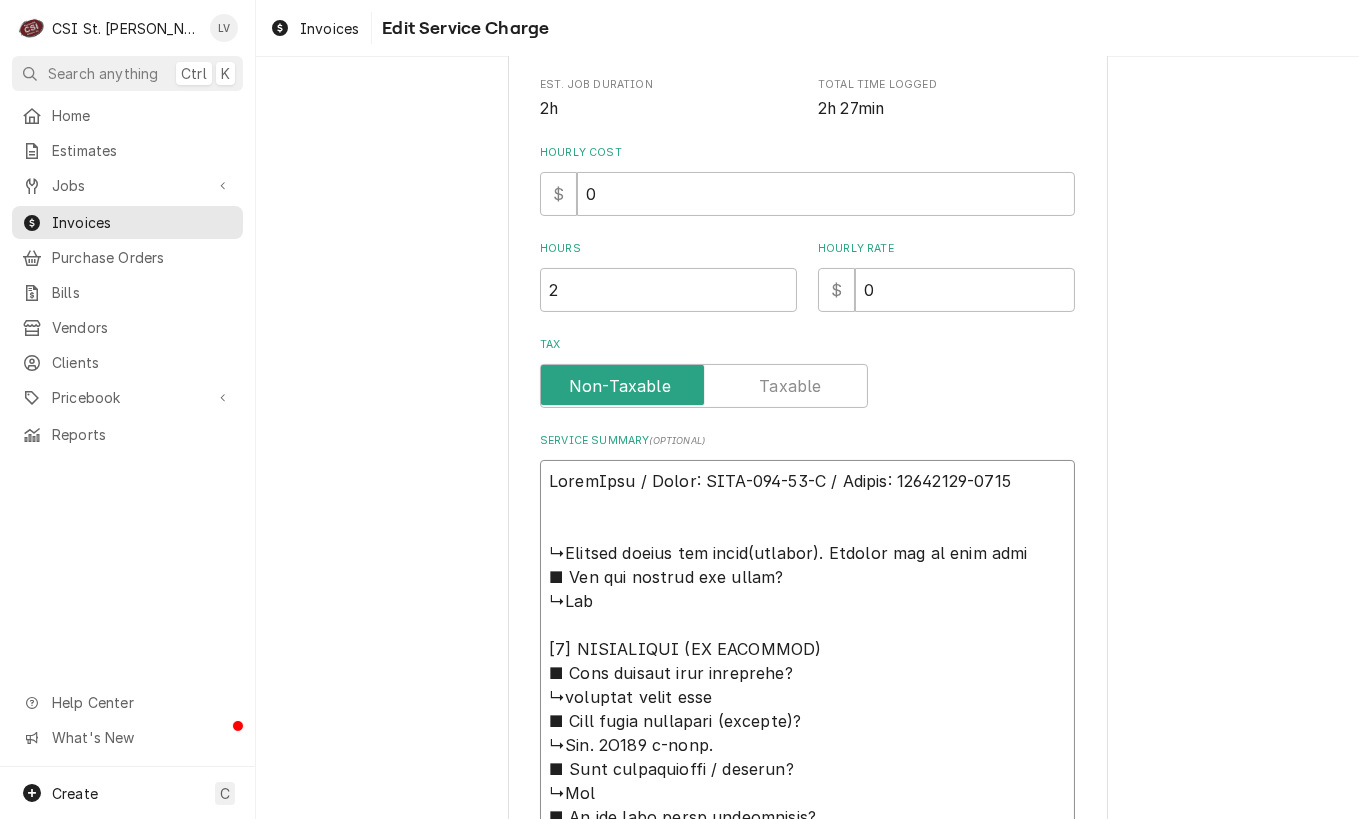 drag, startPoint x: 541, startPoint y: 575, endPoint x: 845, endPoint y: 666, distance: 317.3279 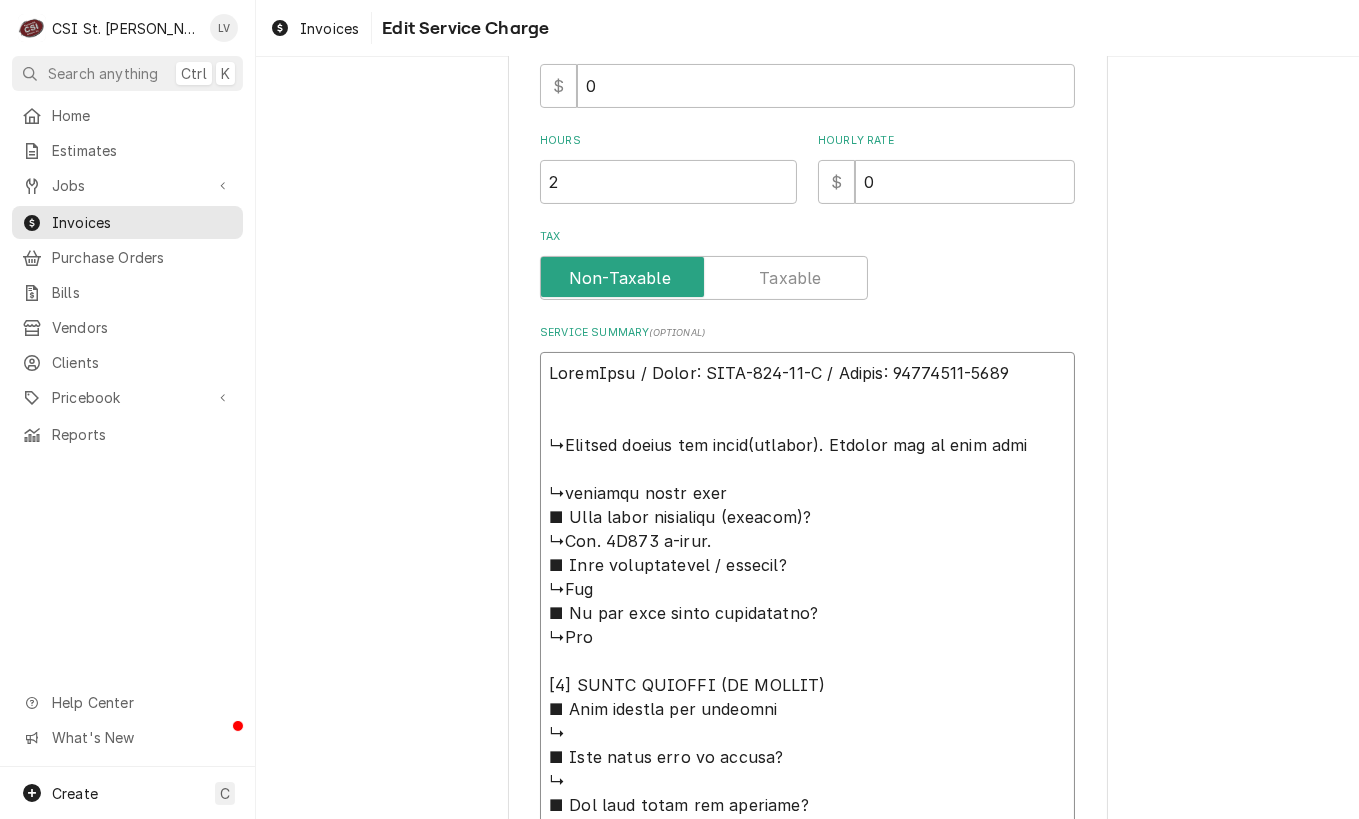scroll, scrollTop: 700, scrollLeft: 0, axis: vertical 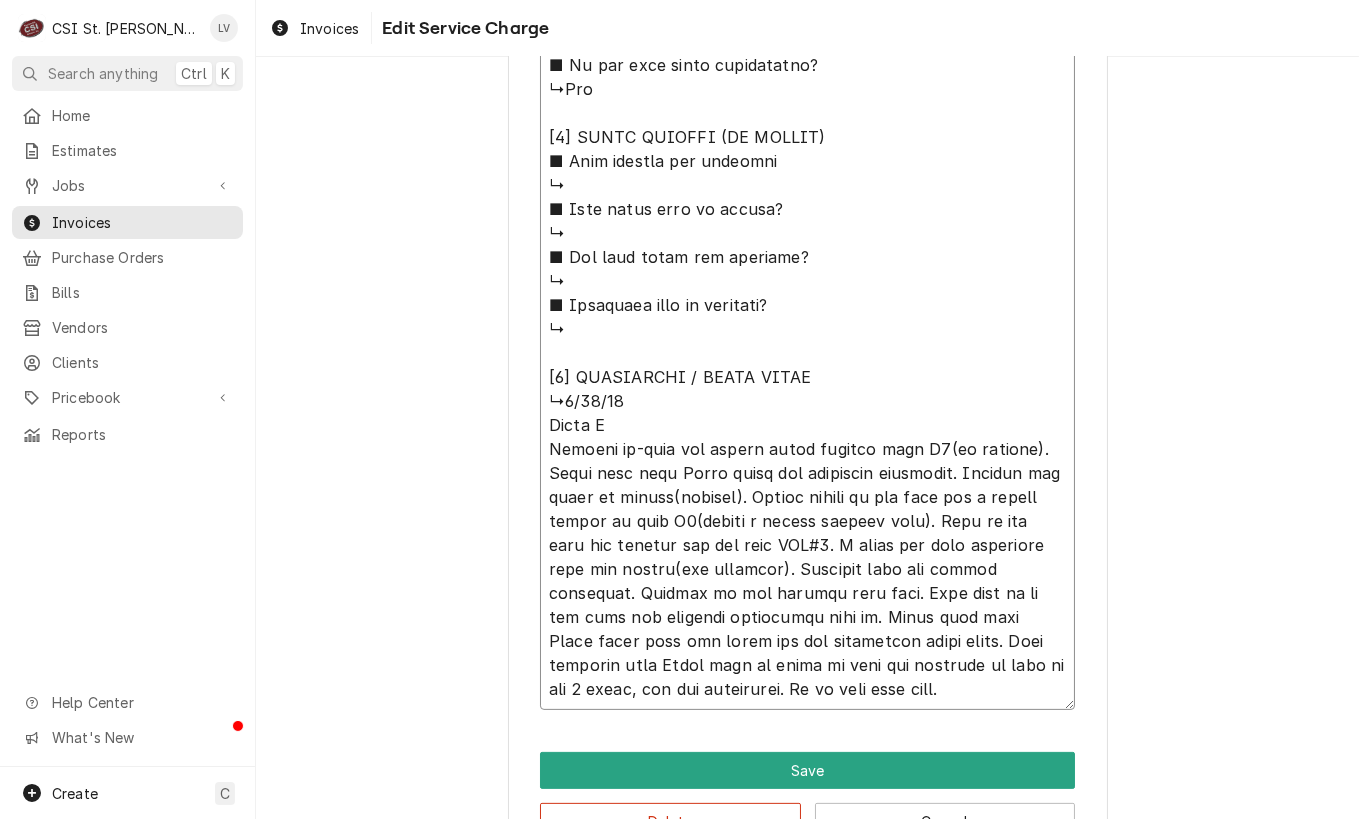 drag, startPoint x: 537, startPoint y: 473, endPoint x: 808, endPoint y: 380, distance: 286.51352 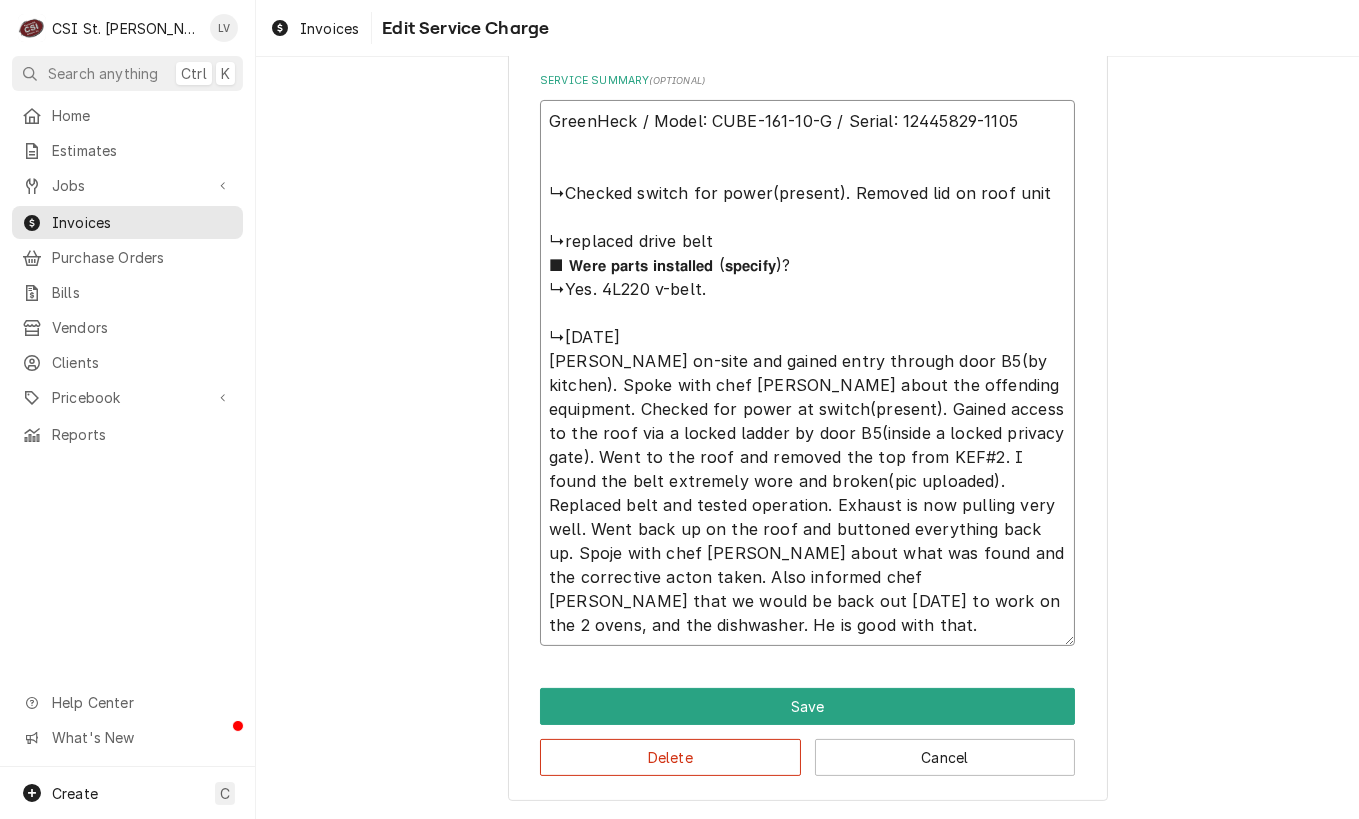 scroll, scrollTop: 797, scrollLeft: 0, axis: vertical 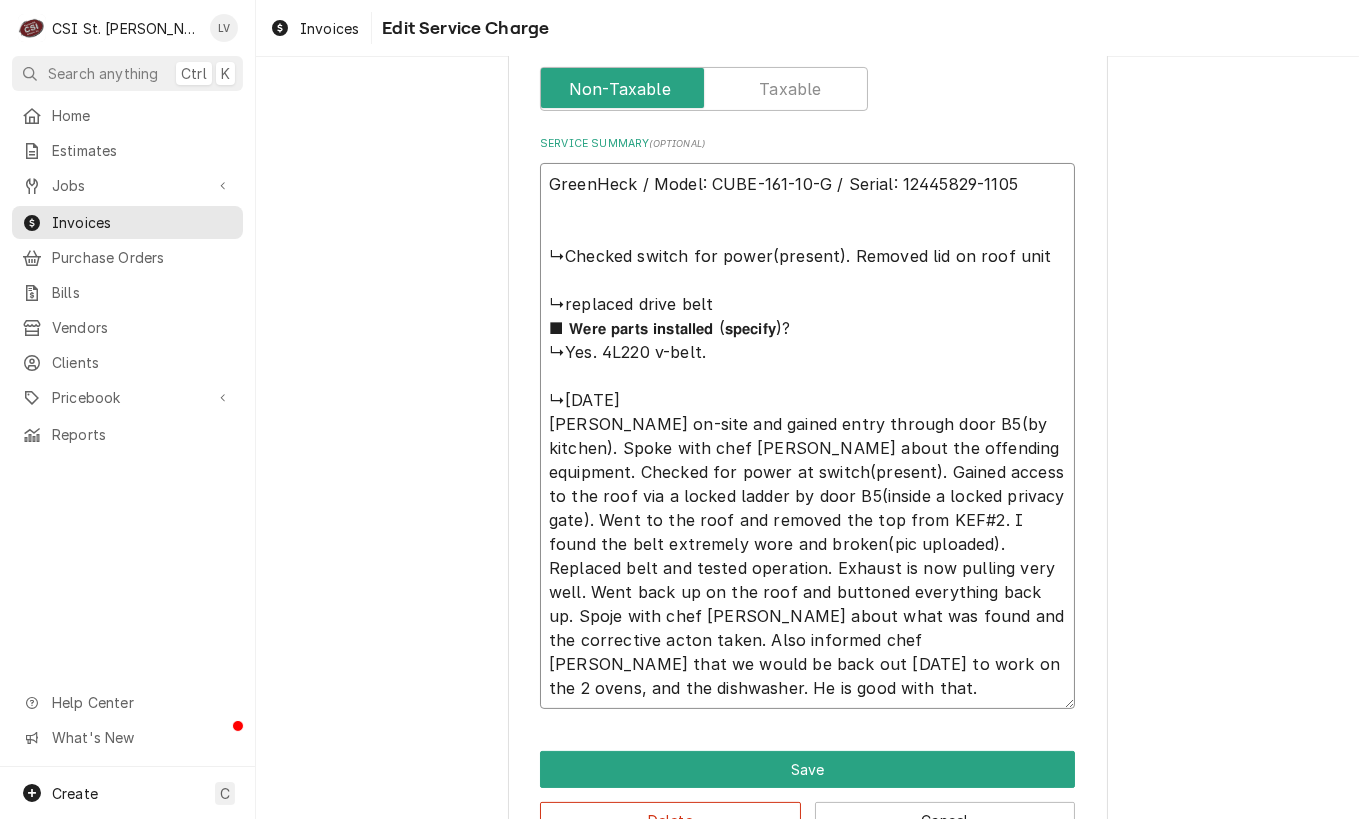 click on "GreenHeck / Model: CUBE-161-10-G / Serial: 12445829-1105
↳Checked switch for power(present). Removed lid on roof unit
↳replaced drive belt
■ 𝗪𝗲𝗿𝗲 𝗽𝗮𝗿𝘁𝘀 𝗶𝗻𝘀𝘁𝗮𝗹𝗹𝗲𝗱 (𝘀𝗽𝗲𝗰𝗶𝗳𝘆)?
↳Yes. 4L220 v-belt.
↳7/10/25
Erick H
Arrived on-site and gained entry through door B5(by kitchen). Spoke with chef Kevin about the offending equipment. Checked for power at switch(present). Gained access to the roof via a locked ladder by door B5(inside a locked privacy gate). Went to the roof and removed the top from KEF#2. I found the belt extremely wore and broken(pic uploaded). Replaced belt and tested operation. Exhaust is now pulling very well. Went back up on the roof and buttoned everything back up. Spoje with chef Kevin about what was found and the corrective acton taken. Also informed chef Kevin that we would be back out tomorrow to work on the 2 ovens, and the dishwasher. He is good with that." at bounding box center (807, 436) 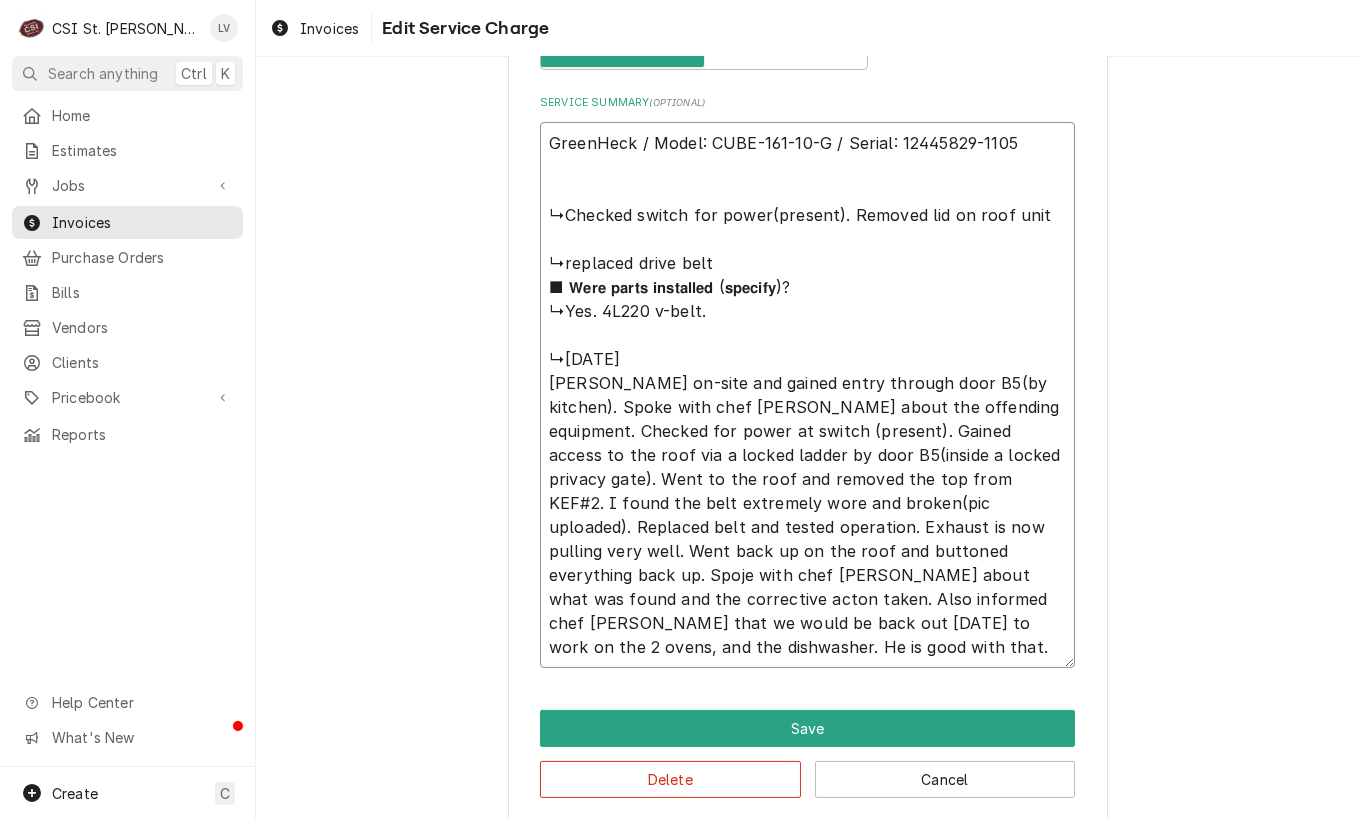 scroll, scrollTop: 857, scrollLeft: 0, axis: vertical 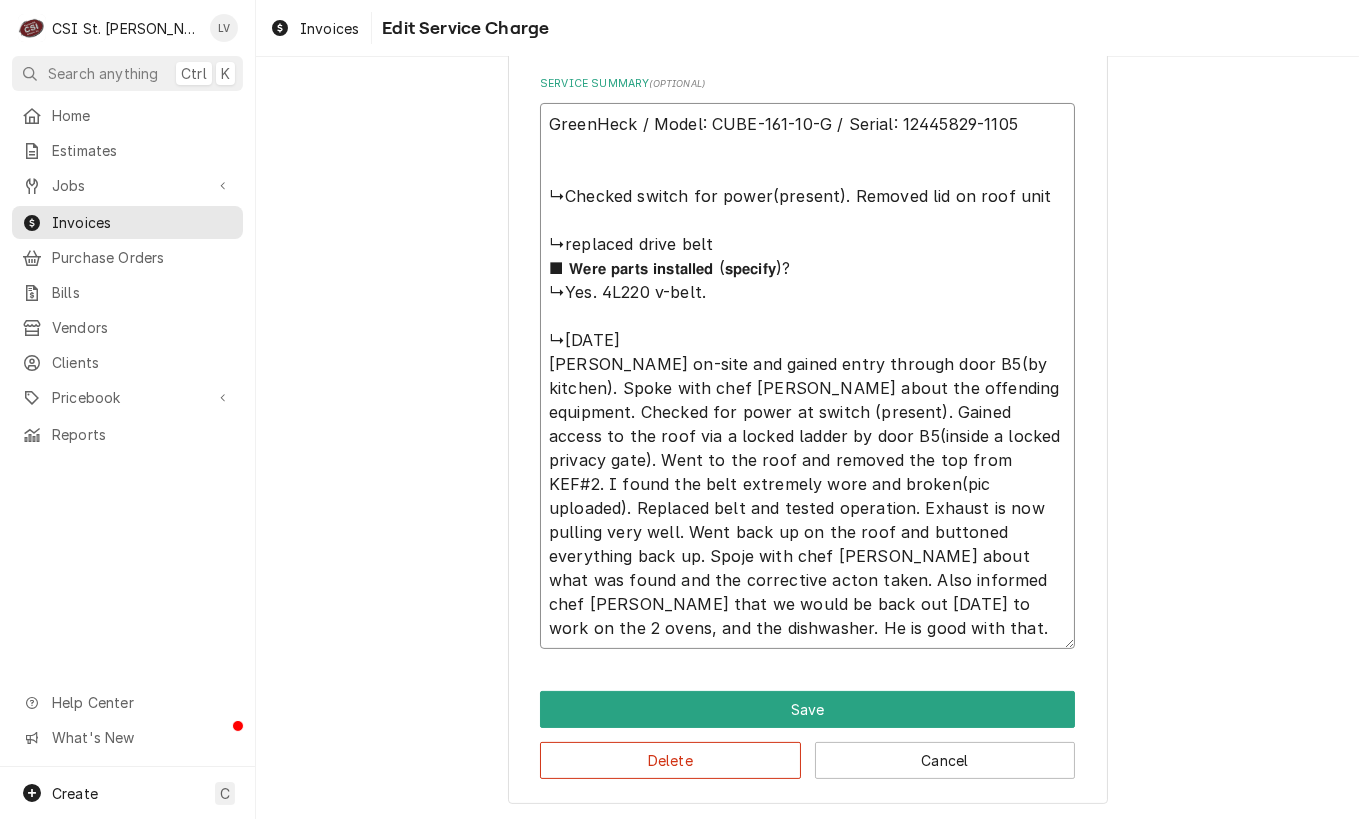 click on "GreenHeck / Model: CUBE-161-10-G / Serial: 12445829-1105
↳Checked switch for power(present). Removed lid on roof unit
↳replaced drive belt
■ 𝗪𝗲𝗿𝗲 𝗽𝗮𝗿𝘁𝘀 𝗶𝗻𝘀𝘁𝗮𝗹𝗹𝗲𝗱 (𝘀𝗽𝗲𝗰𝗶𝗳𝘆)?
↳Yes. 4L220 v-belt.
↳7/10/25
Erick H
Arrived on-site and gained entry through door B5(by kitchen). Spoke with chef Kevin about the offending equipment. Checked for power at switch (present). Gained access to the roof via a locked ladder by door B5(inside a locked privacy gate). Went to the roof and removed the top from KEF#2. I found the belt extremely wore and broken(pic uploaded). Replaced belt and tested operation. Exhaust is now pulling very well. Went back up on the roof and buttoned everything back up. Spoje with chef Kevin about what was found and the corrective acton taken. Also informed chef Kevin that we would be back out tomorrow to work on the 2 ovens, and the dishwasher. He is good with that." at bounding box center (807, 376) 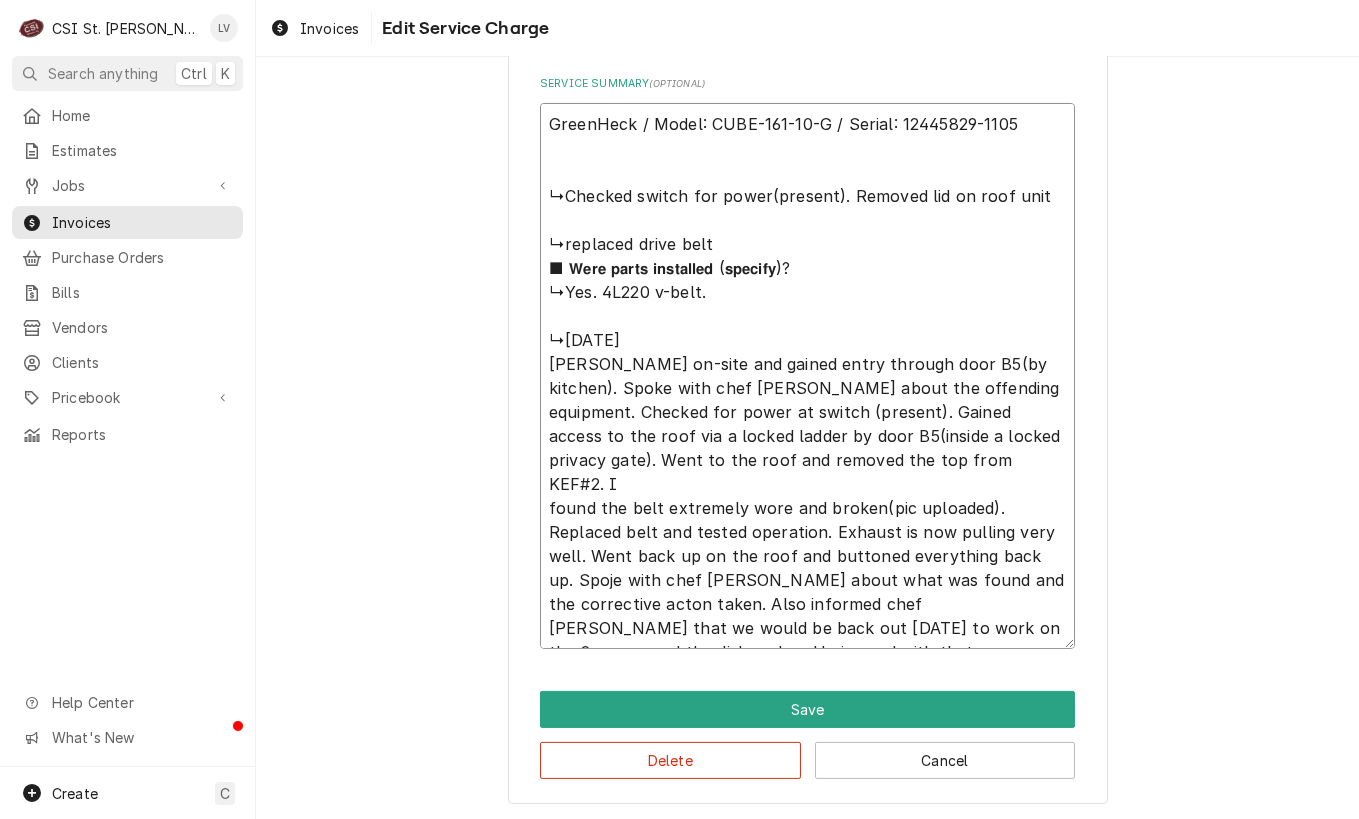 type on "x" 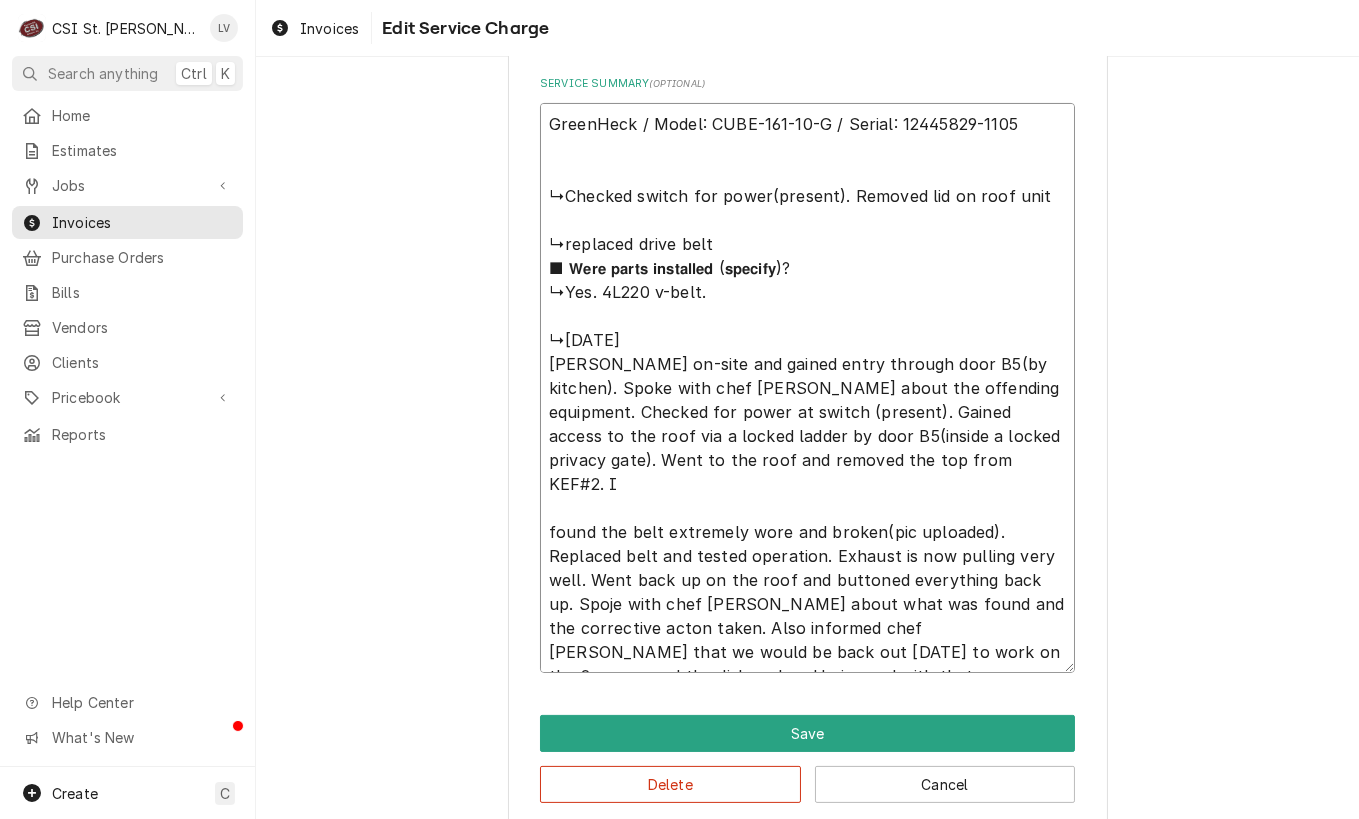 type on "x" 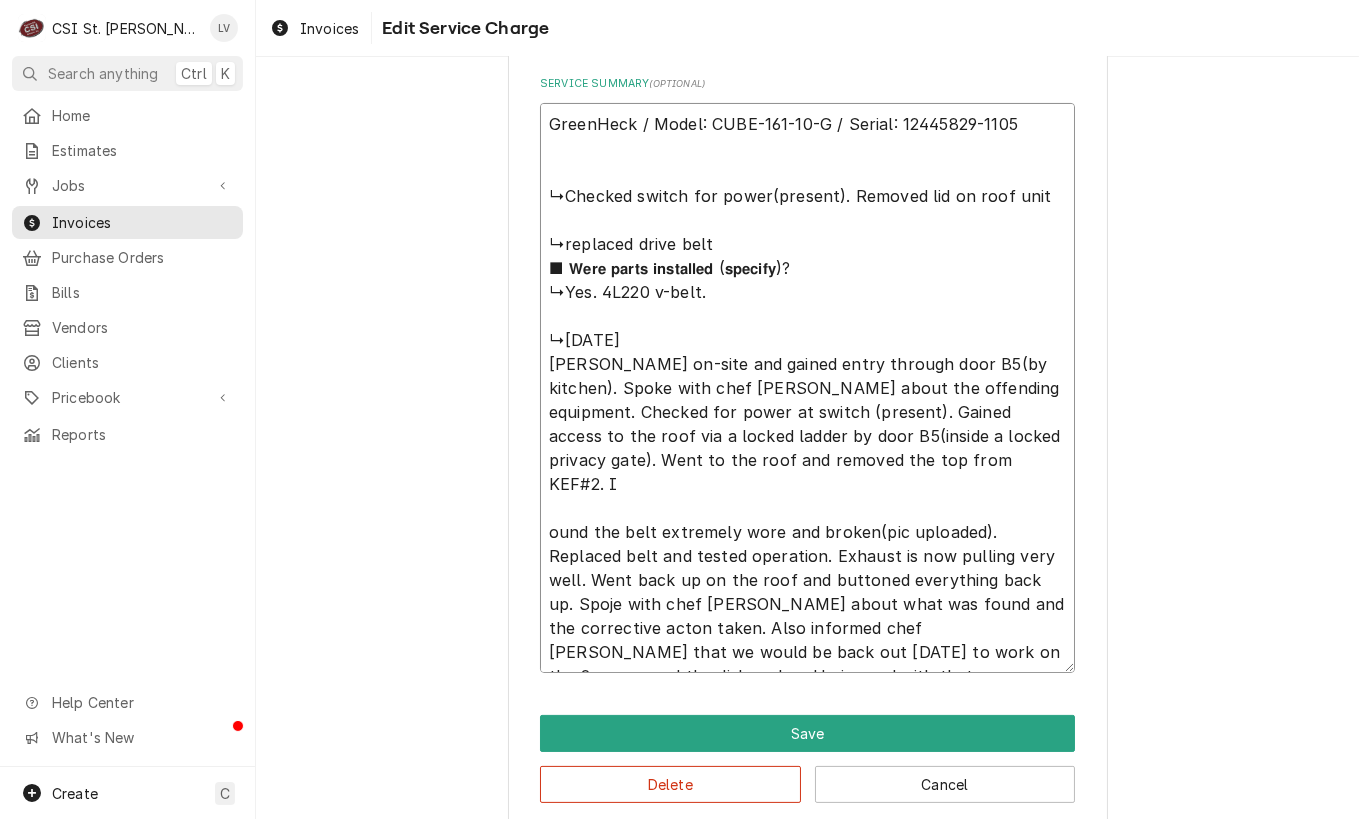 type on "x" 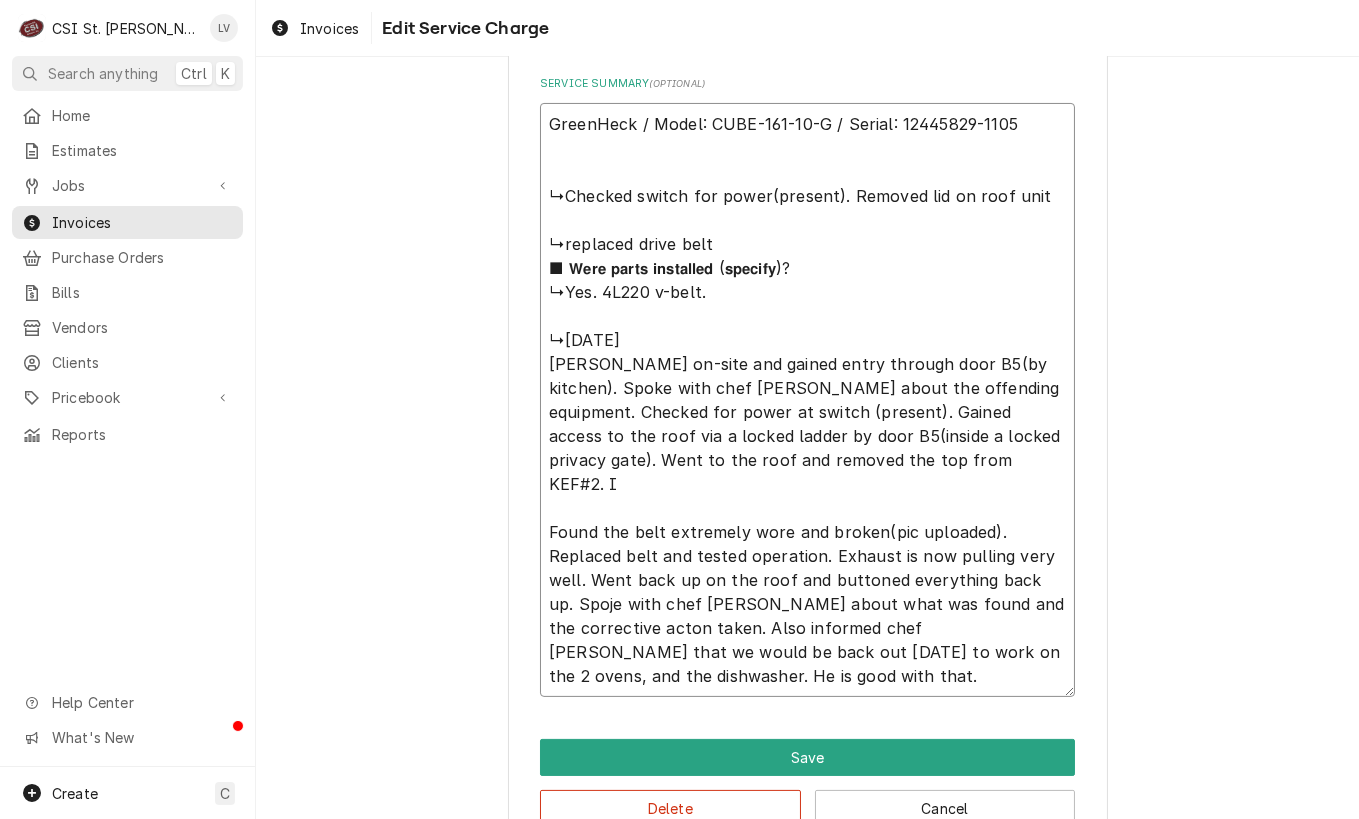 type on "x" 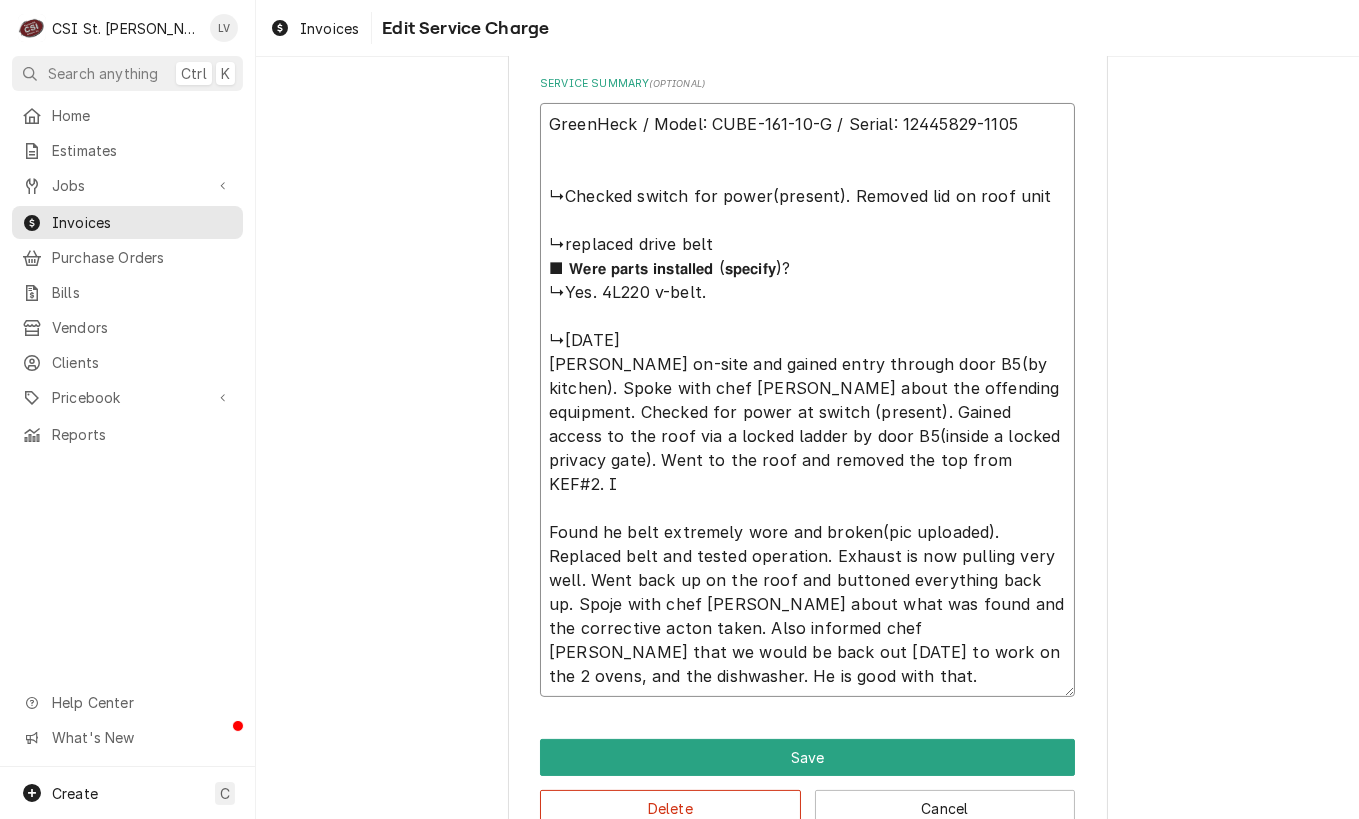 type on "x" 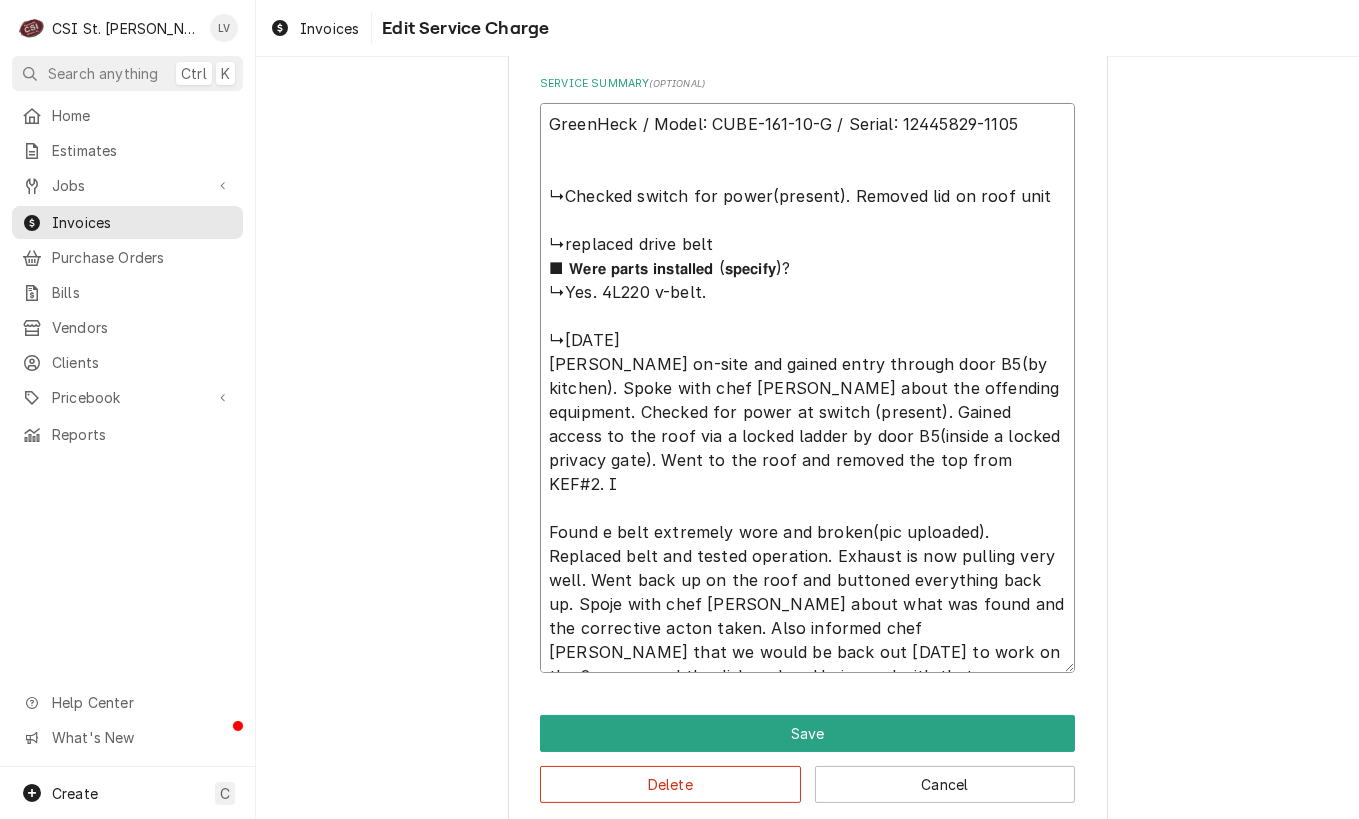 type on "x" 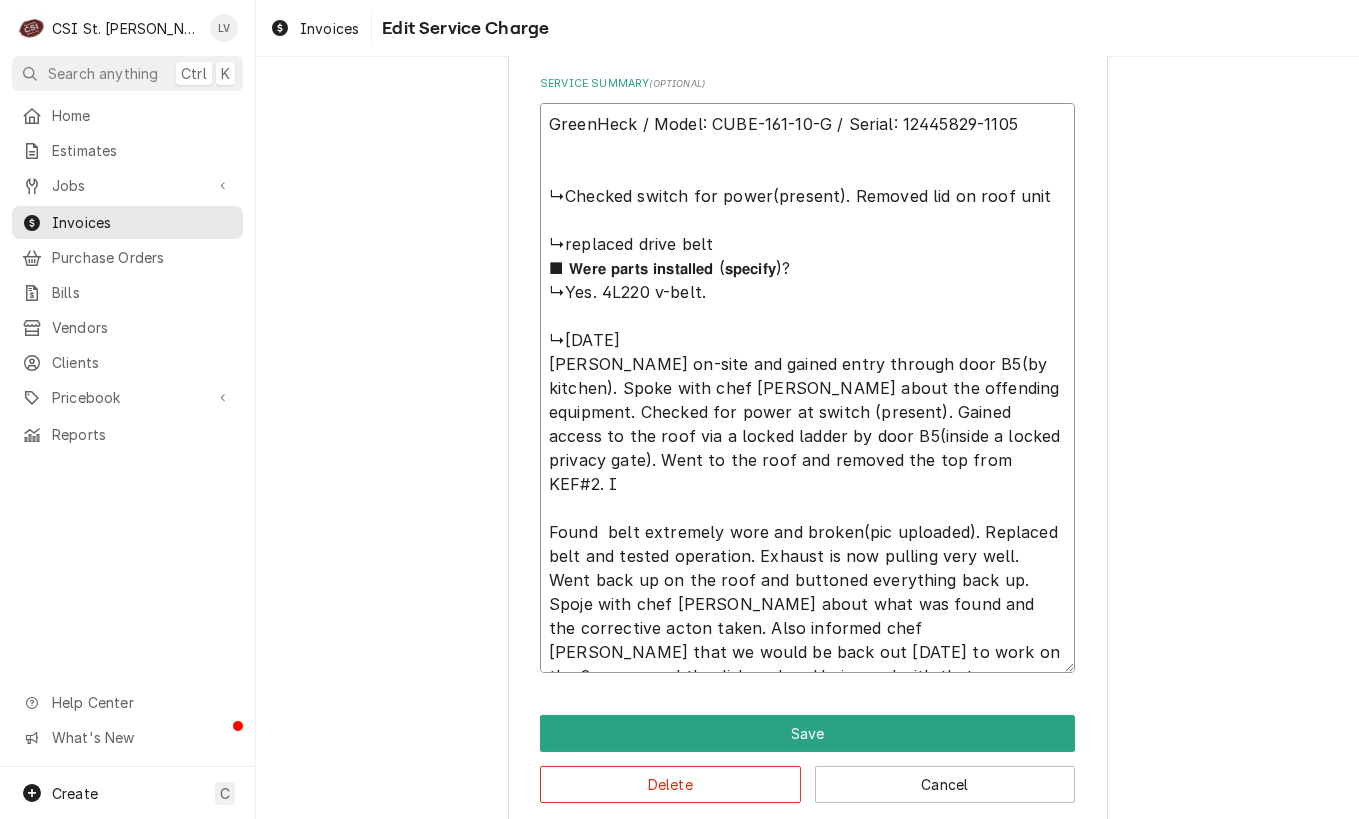 type on "x" 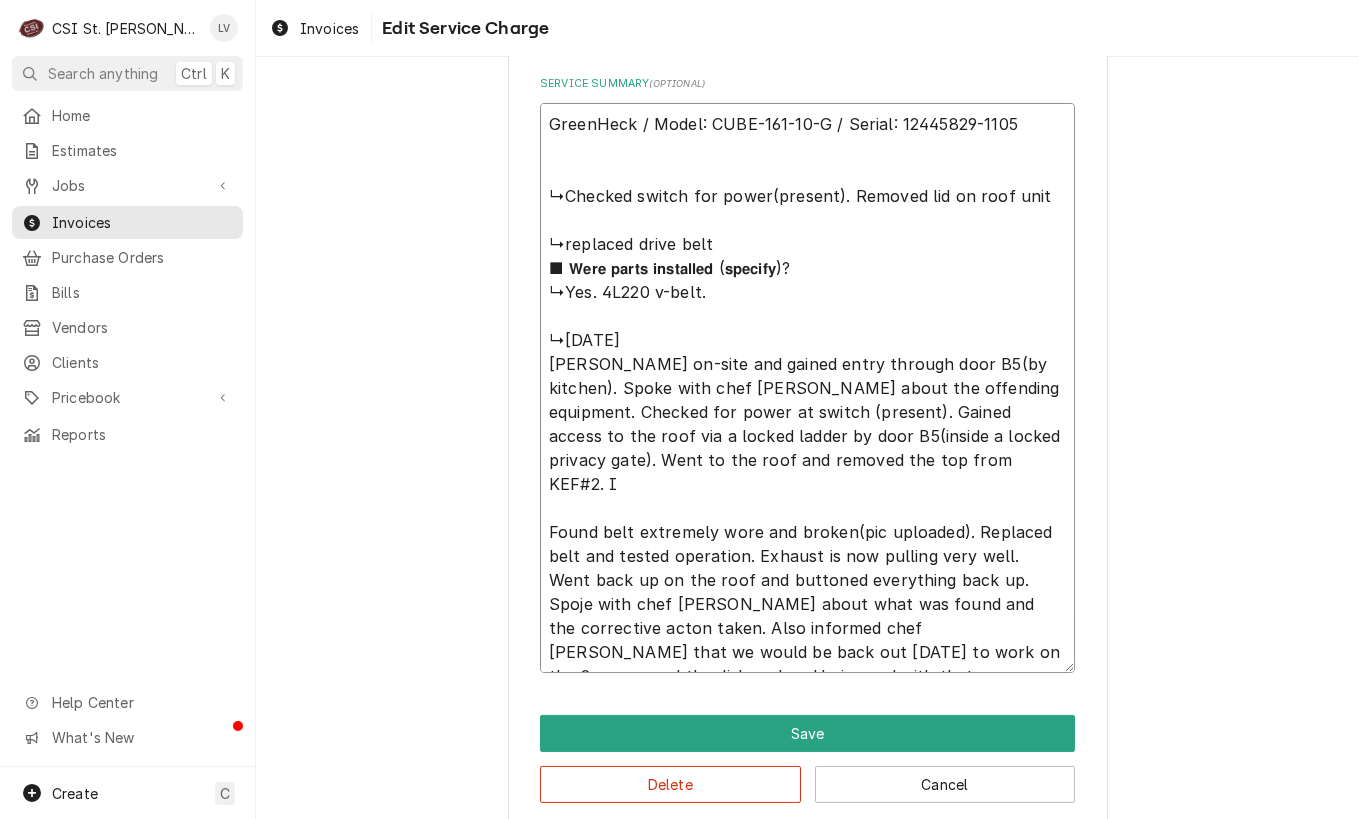 type on "x" 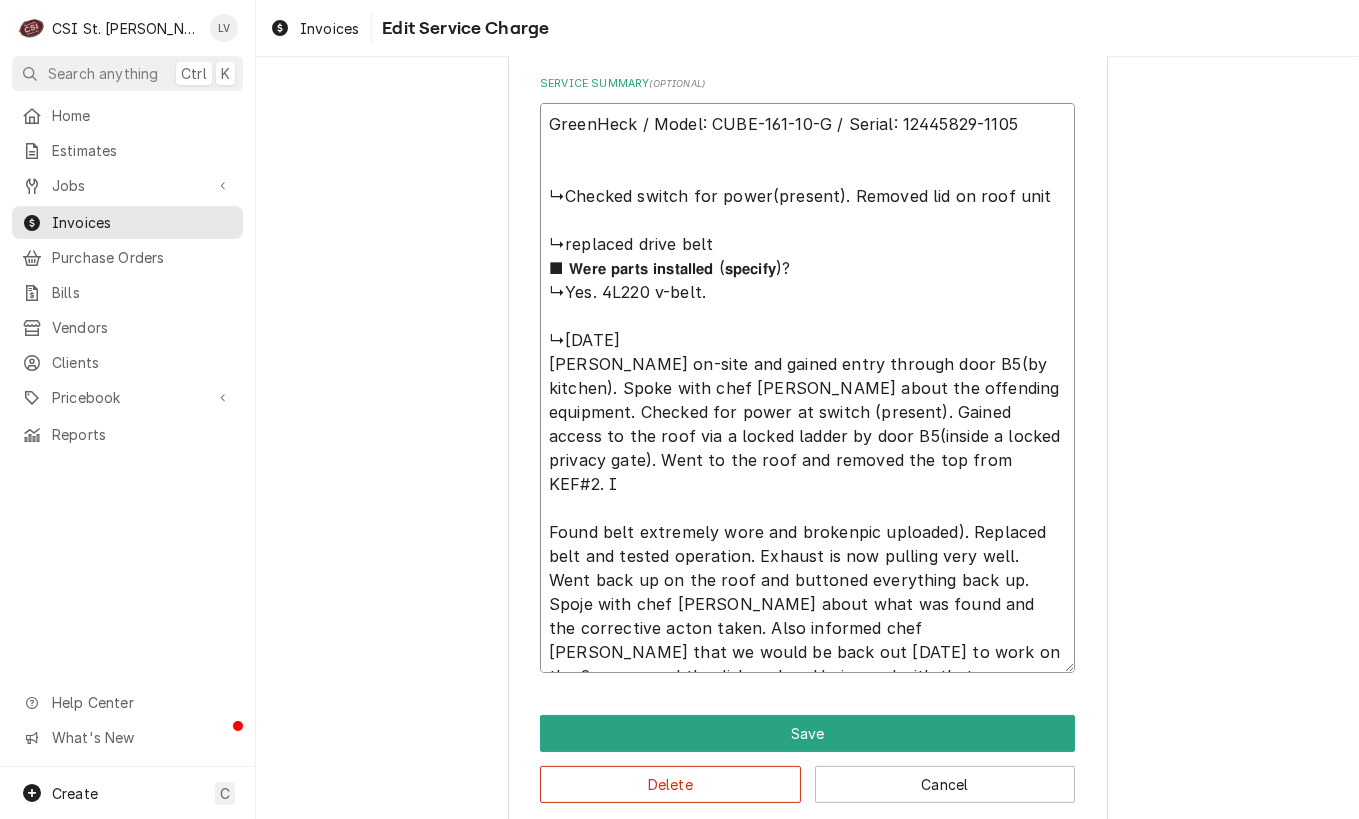type on "x" 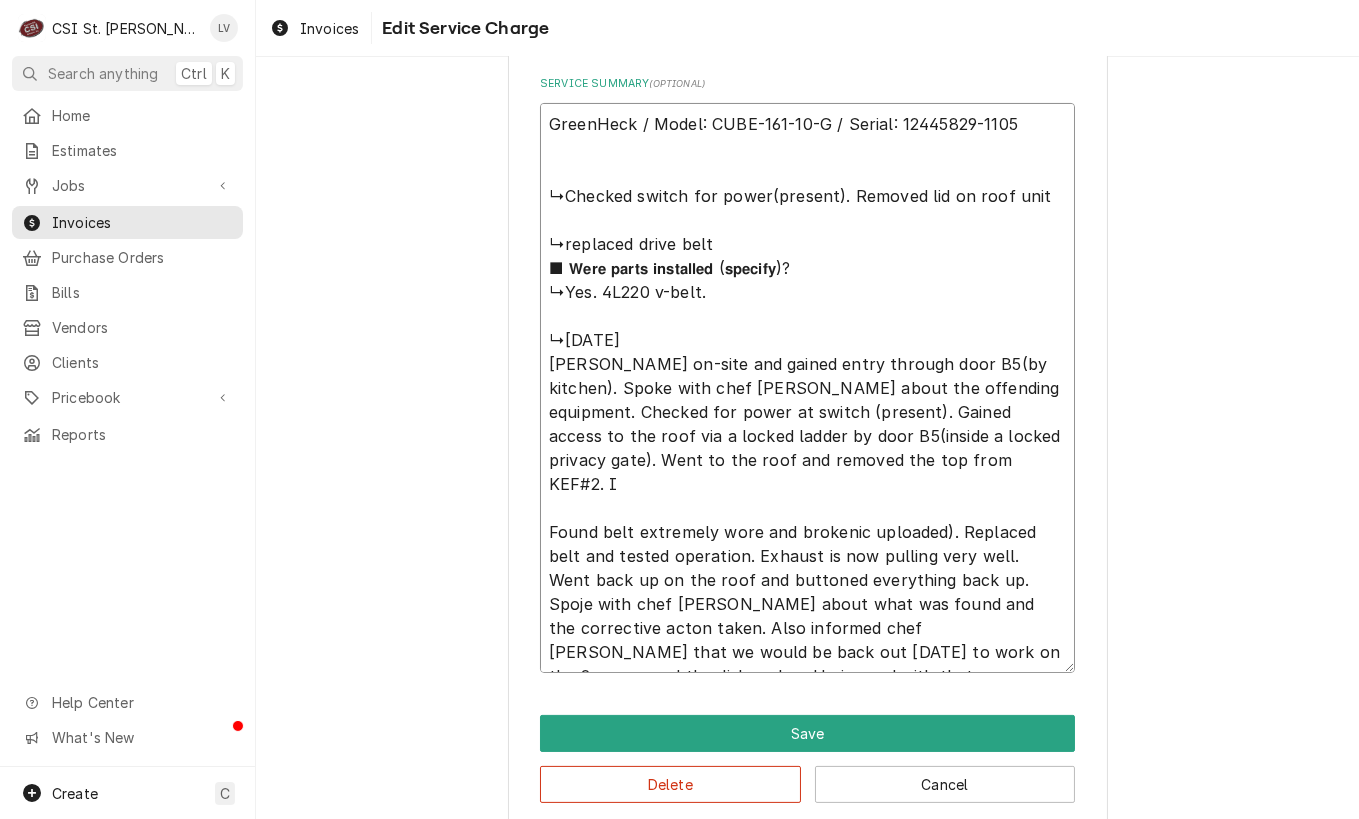type on "x" 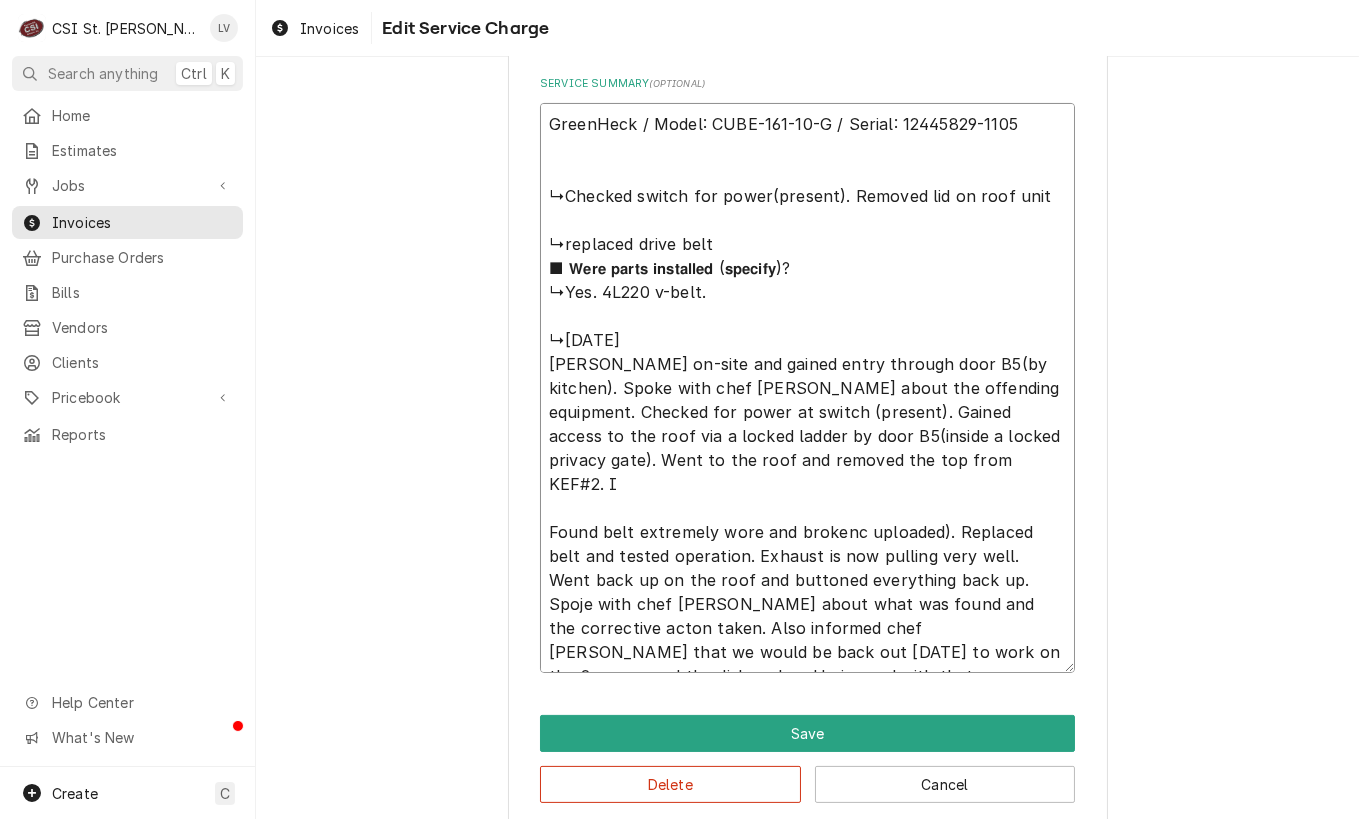 type on "x" 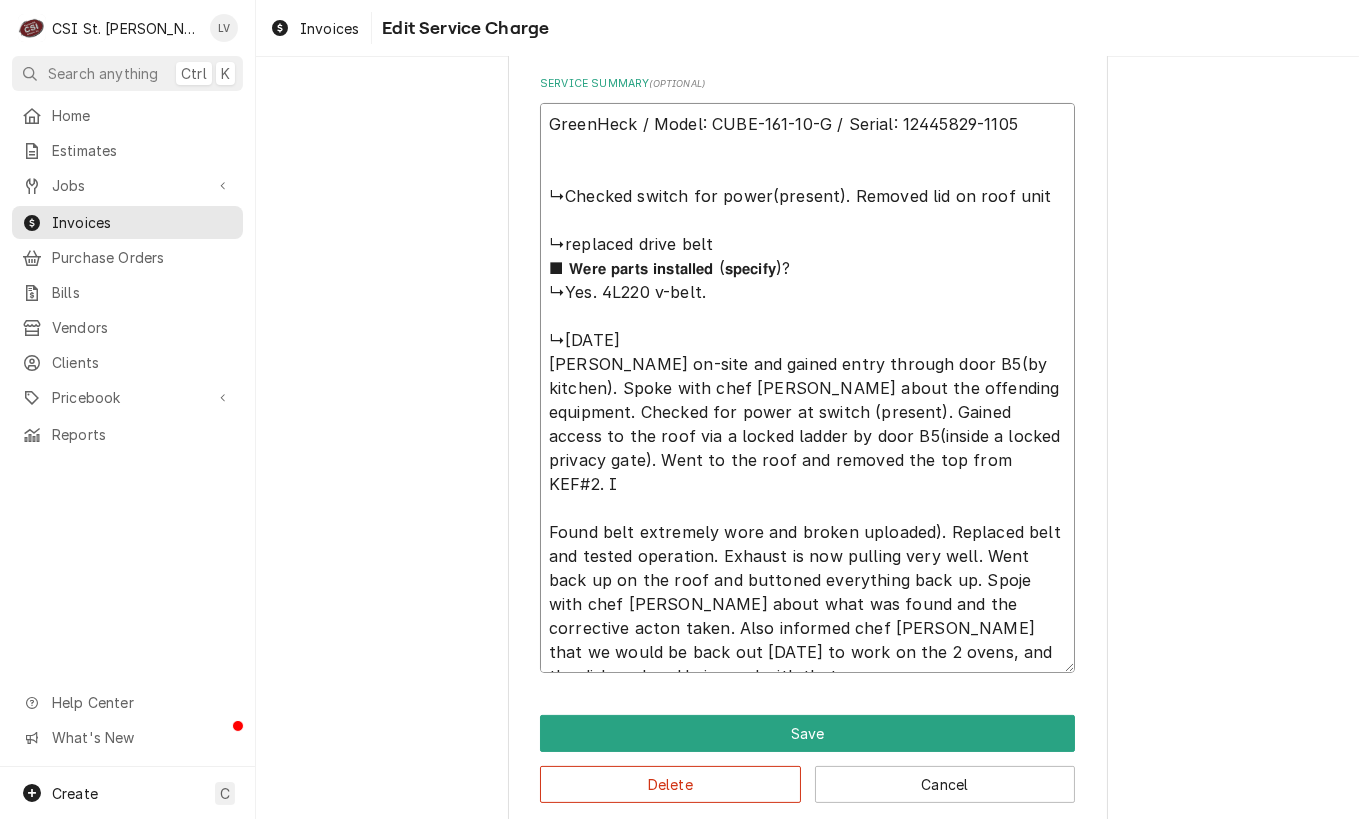 type on "x" 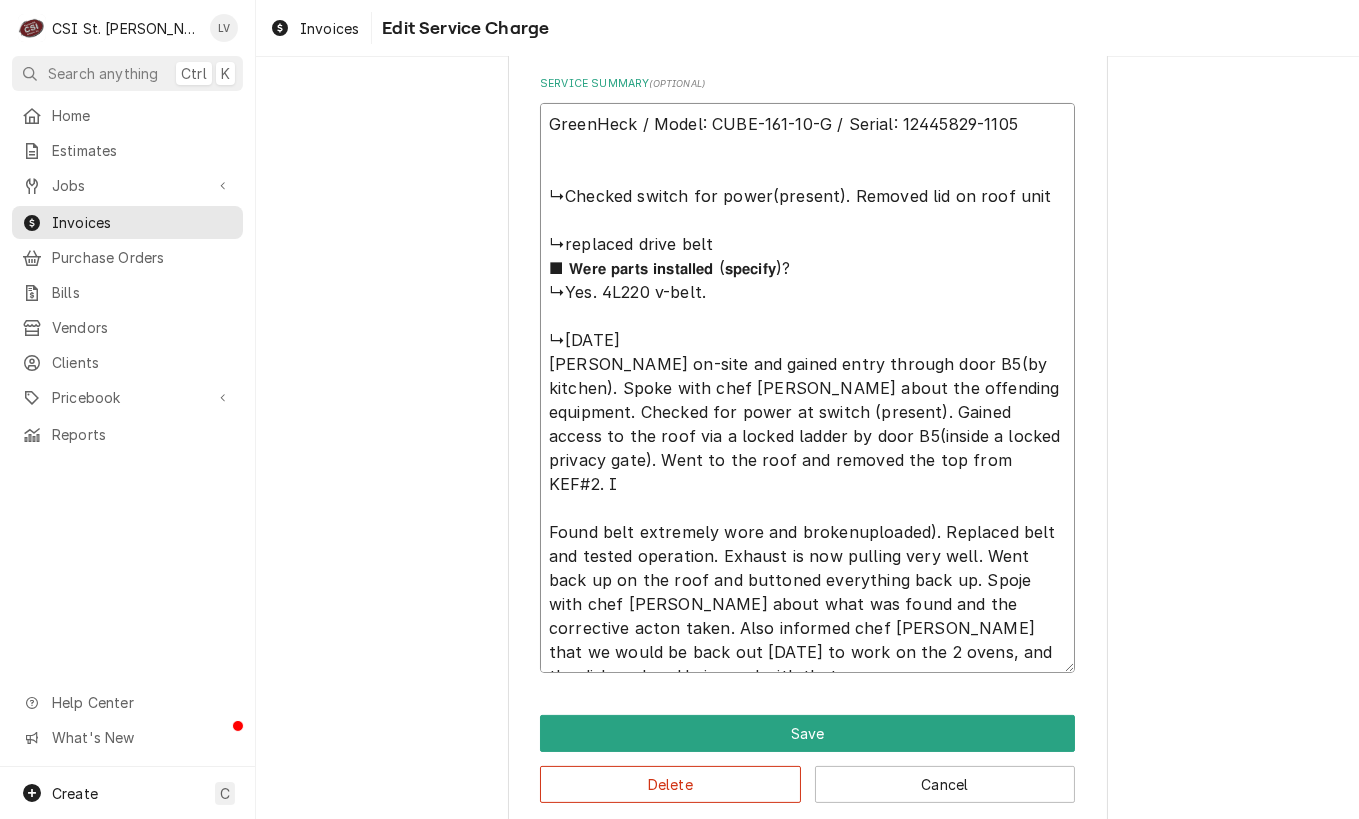 type on "x" 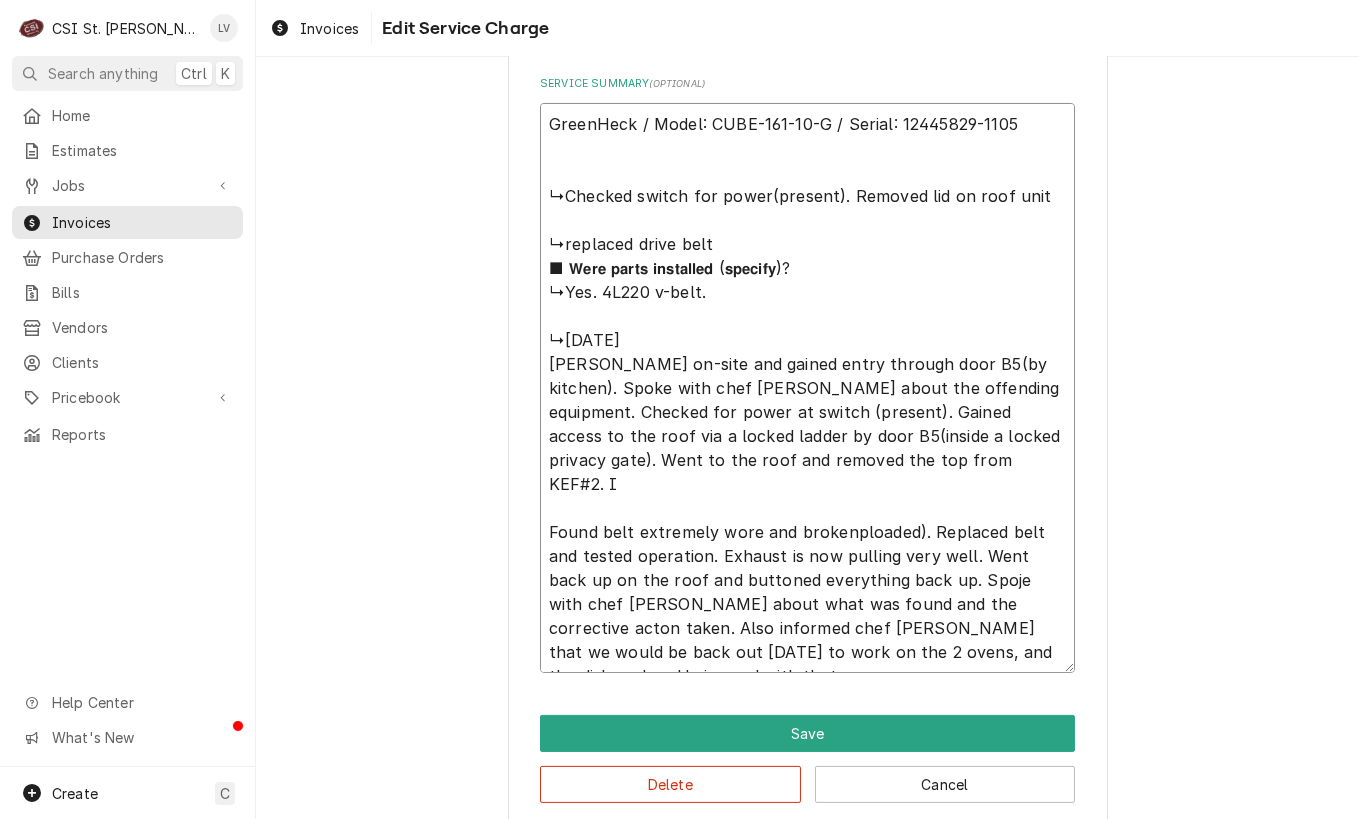 type on "x" 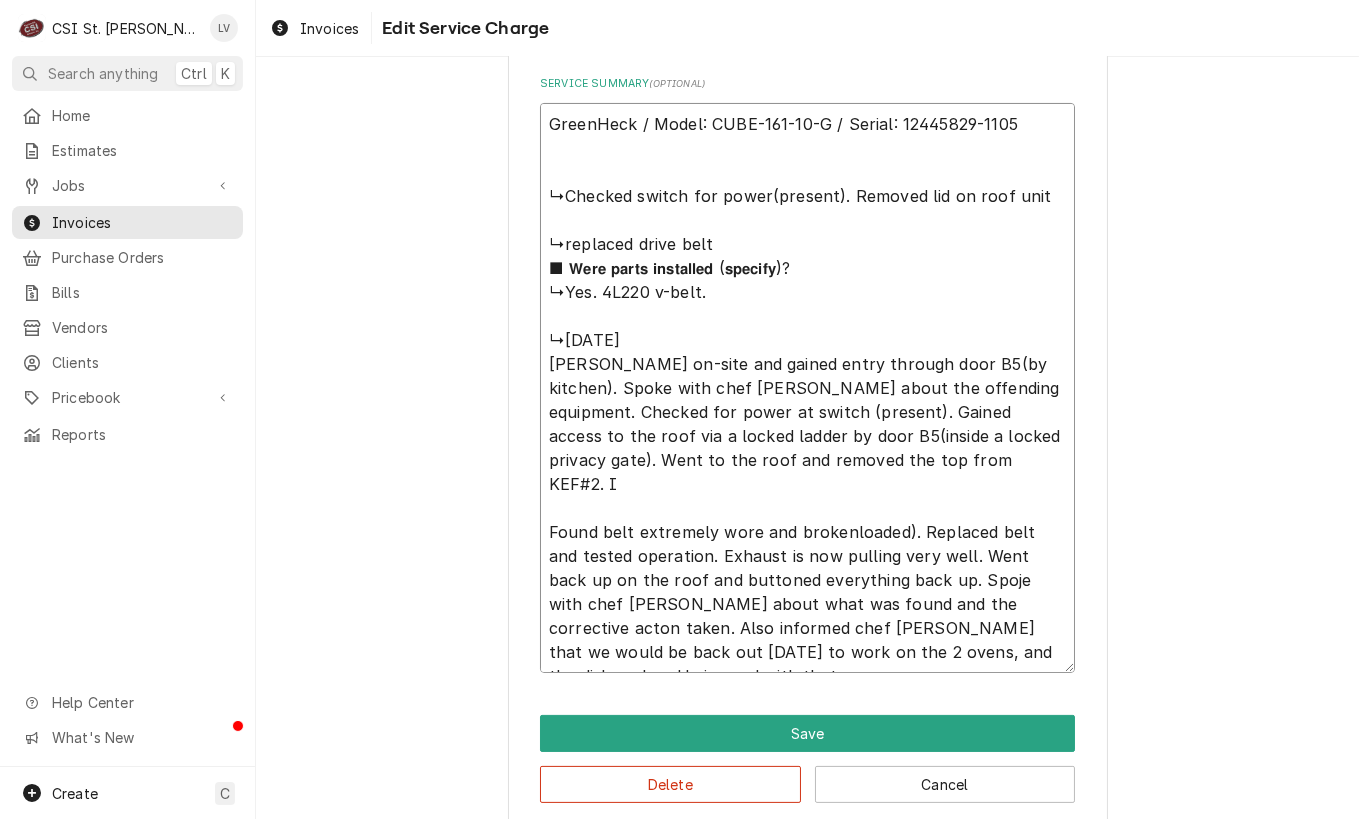 type on "x" 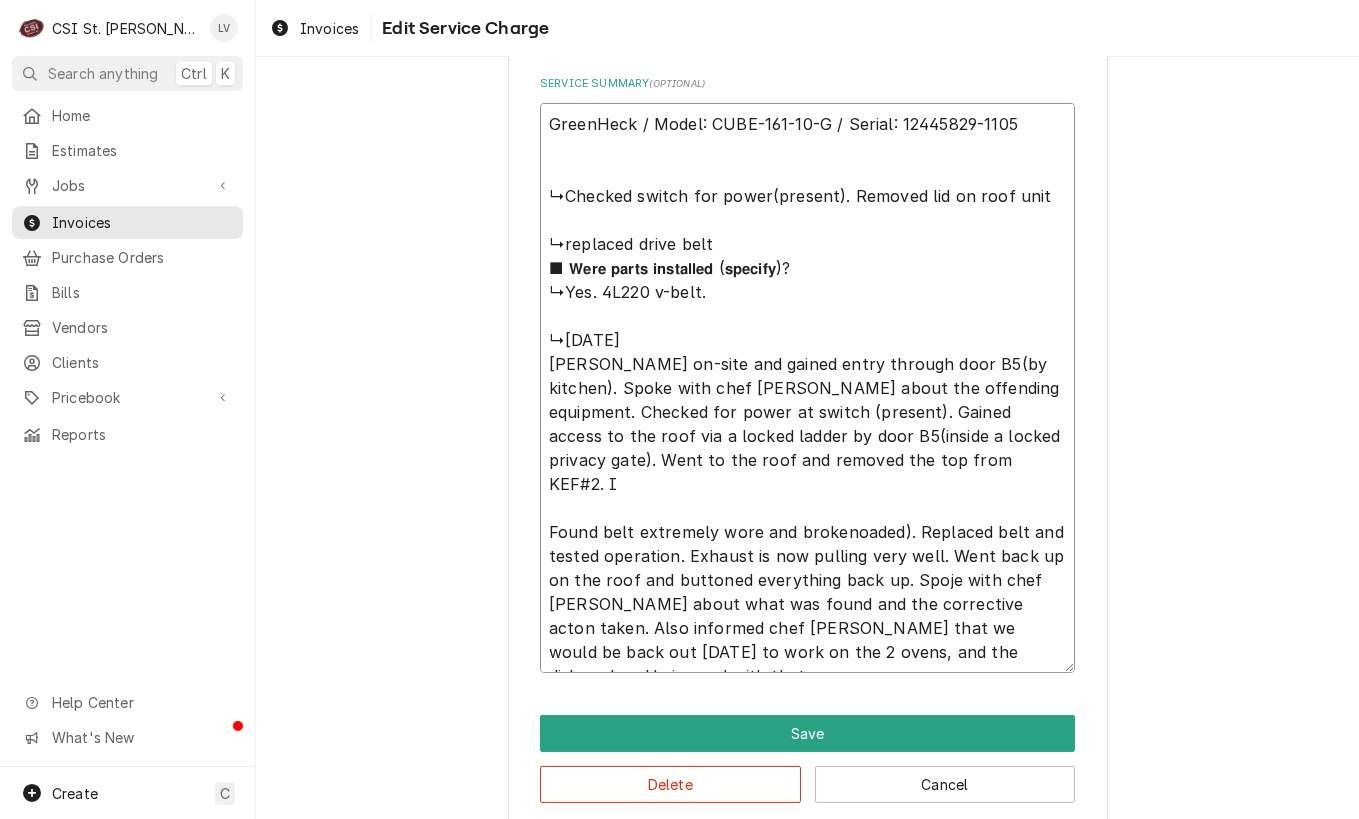 type on "x" 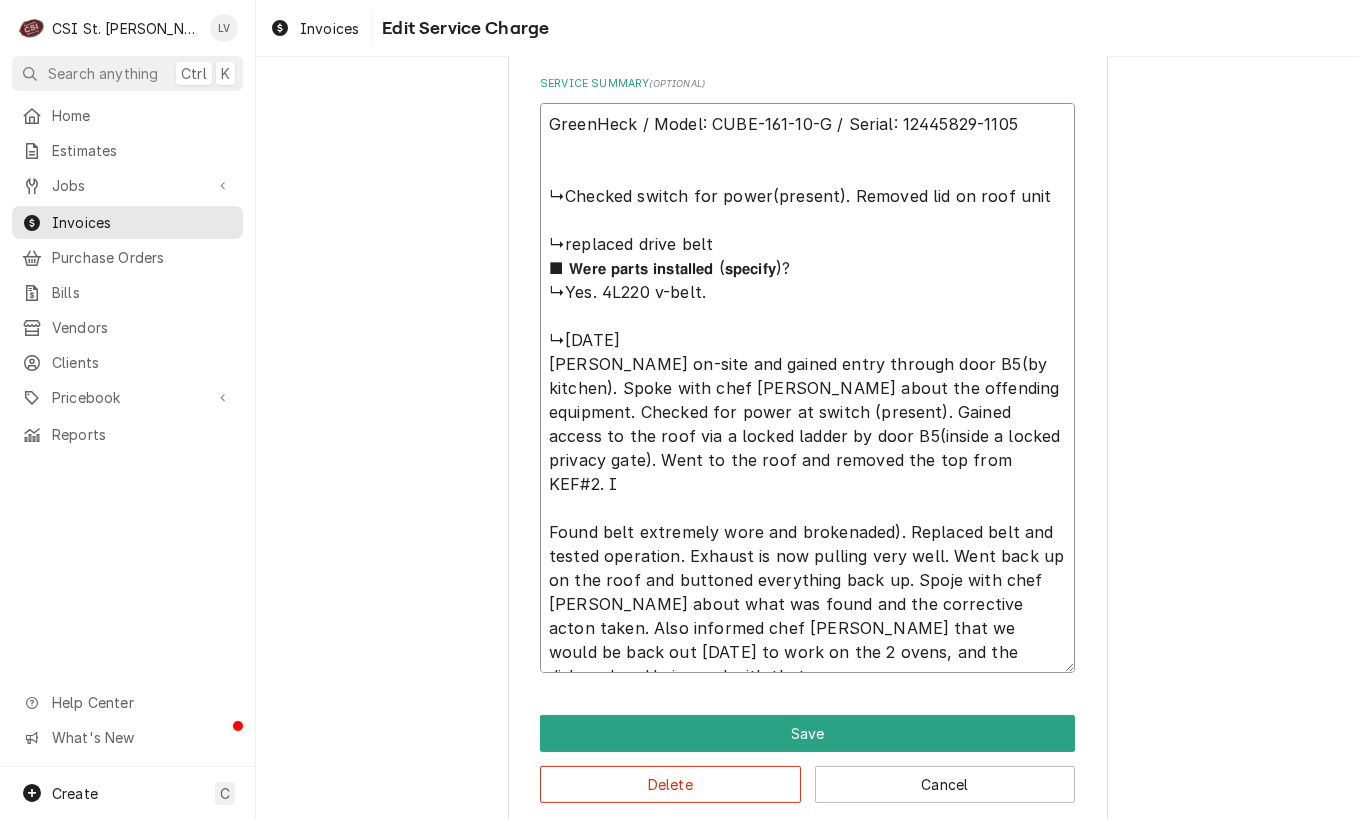 type on "x" 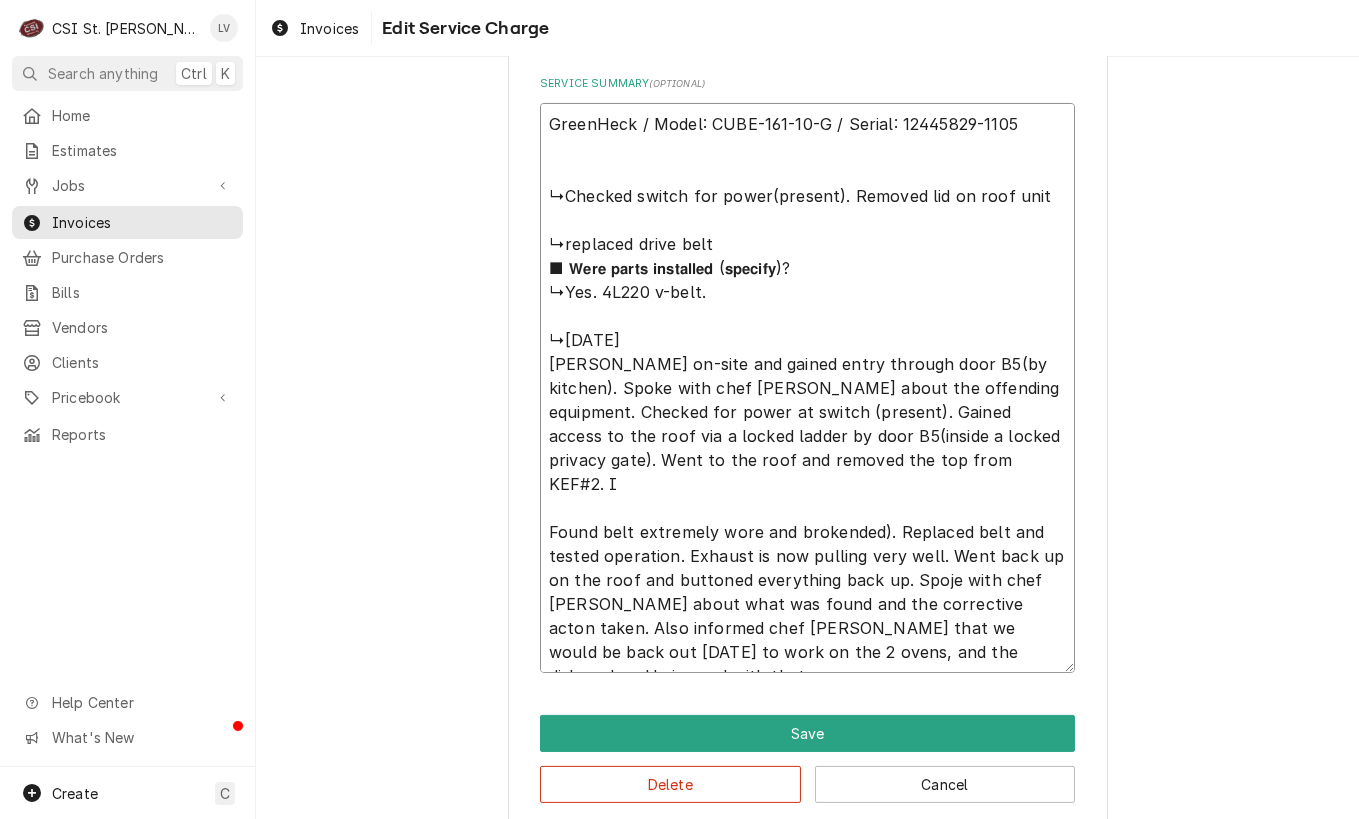 type on "x" 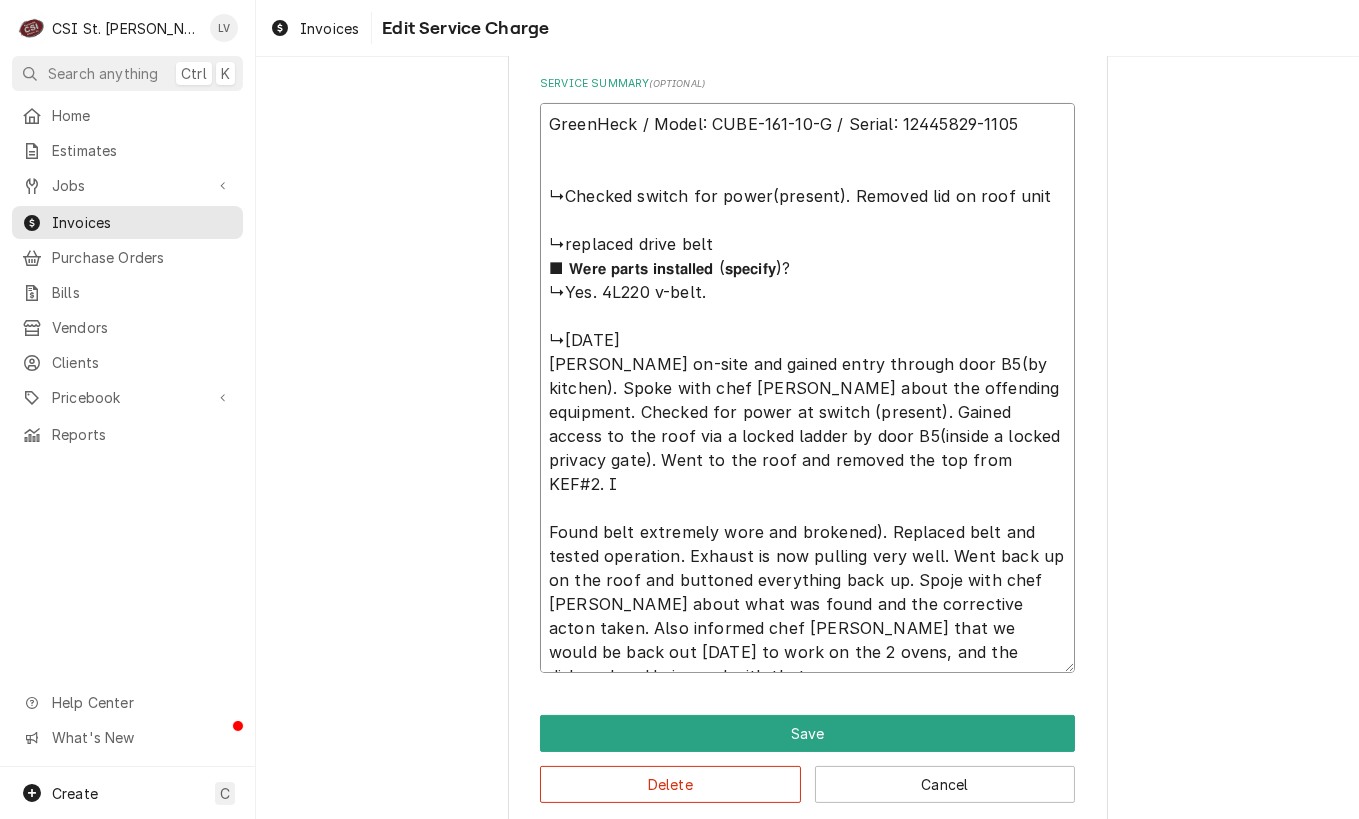 type on "x" 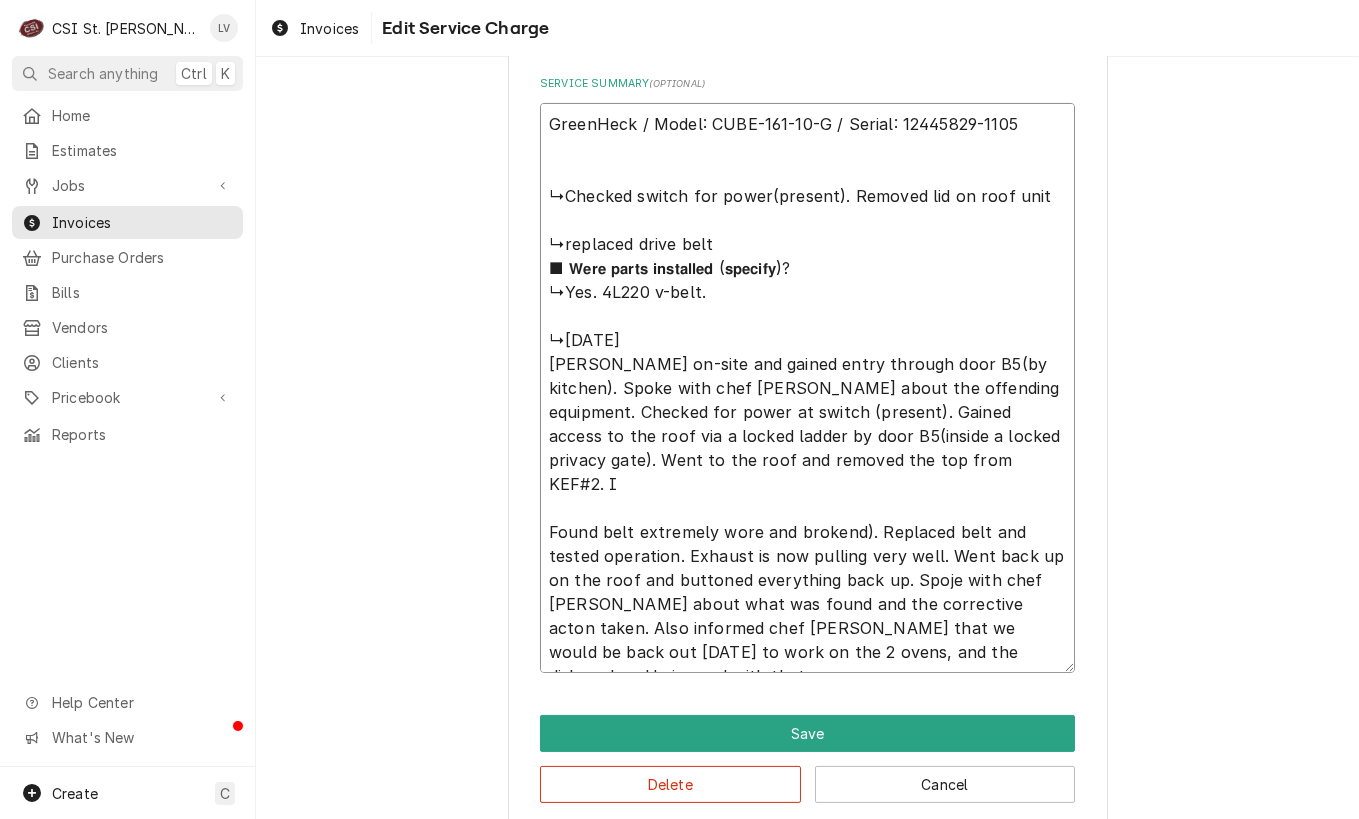 type on "x" 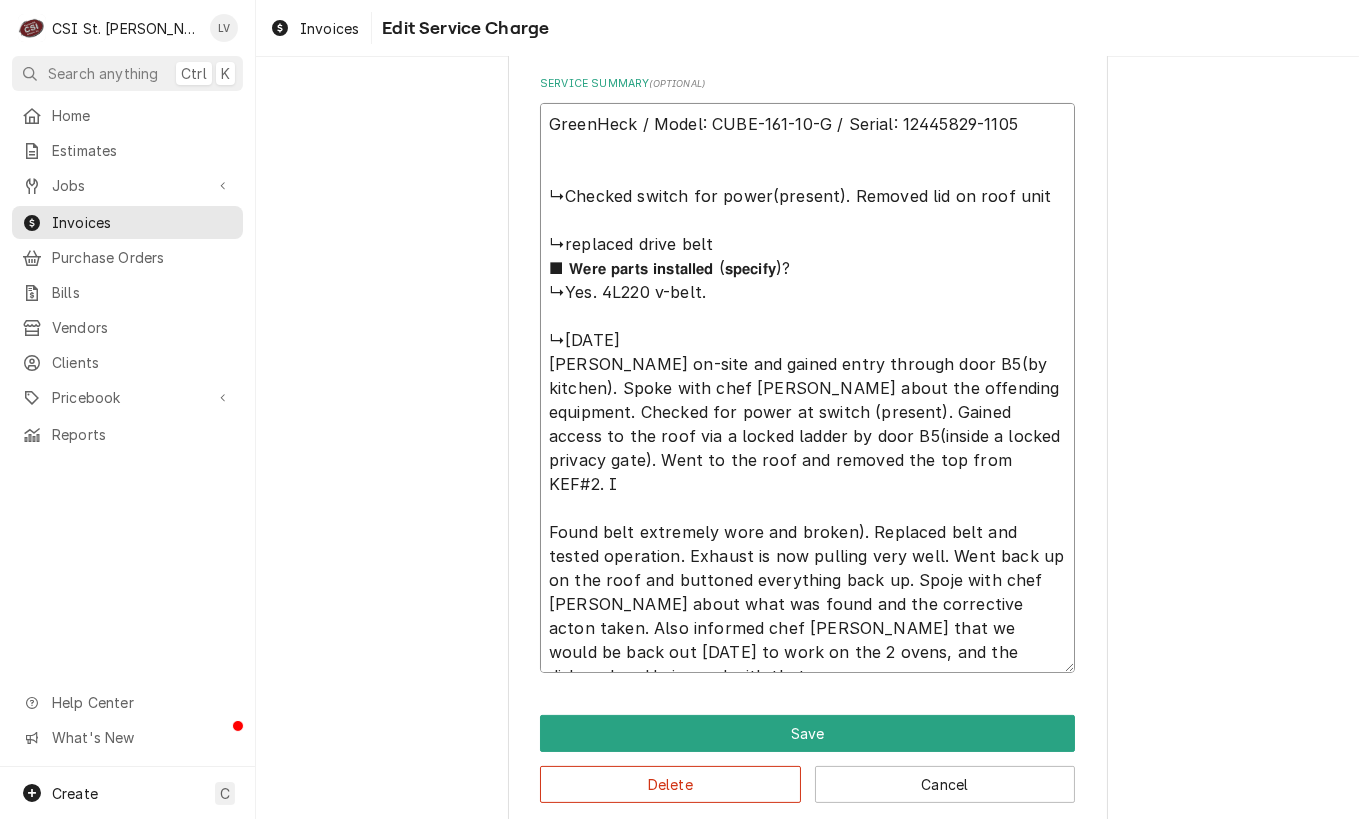 type on "x" 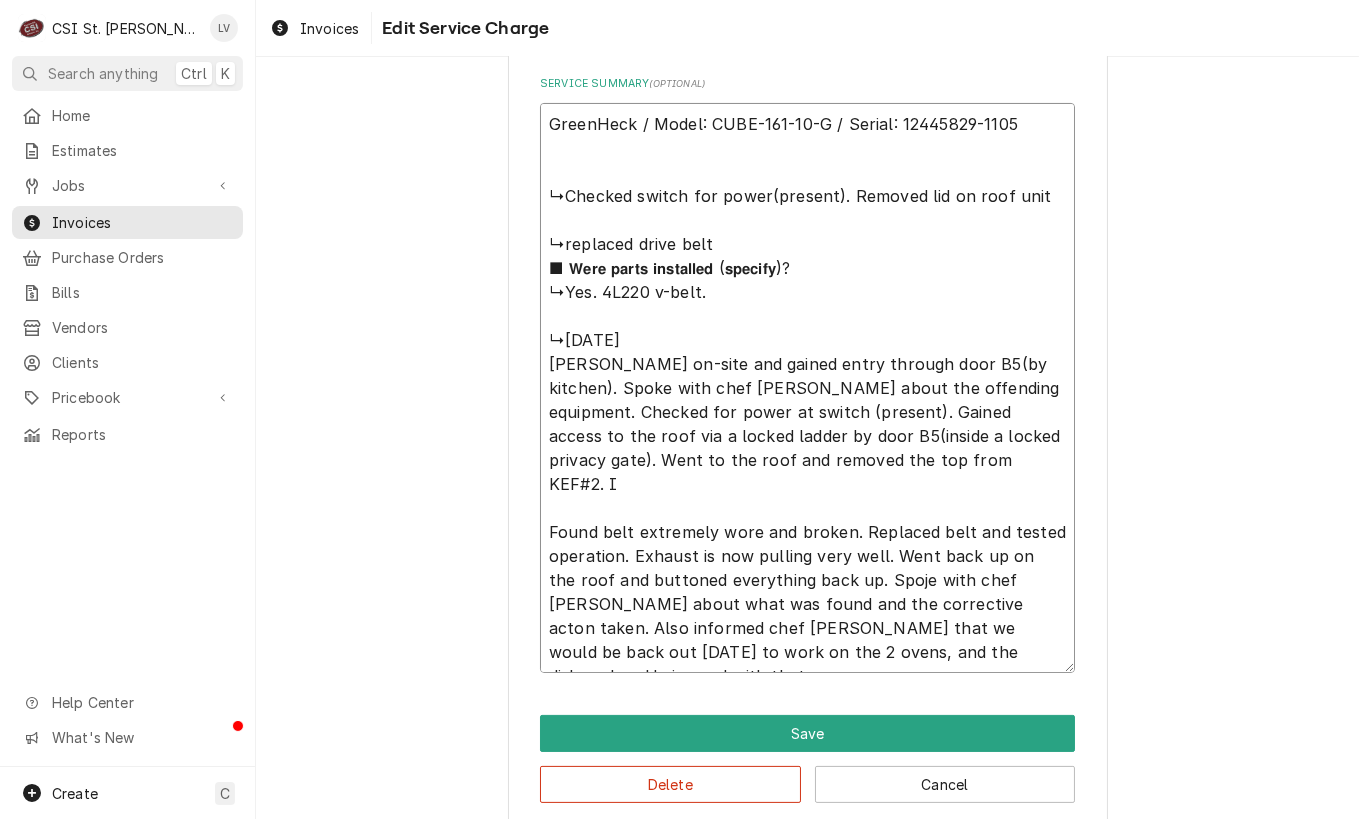 click on "GreenHeck / Model: CUBE-161-10-G / Serial: 12445829-1105
↳Checked switch for power(present). Removed lid on roof unit
↳replaced drive belt
■ 𝗪𝗲𝗿𝗲 𝗽𝗮𝗿𝘁𝘀 𝗶𝗻𝘀𝘁𝗮𝗹𝗹𝗲𝗱 (𝘀𝗽𝗲𝗰𝗶𝗳𝘆)?
↳Yes. 4L220 v-belt.
↳7/10/25
Erick H
Arrived on-site and gained entry through door B5(by kitchen). Spoke with chef Kevin about the offending equipment. Checked for power at switch (present). Gained access to the roof via a locked ladder by door B5(inside a locked privacy gate). Went to the roof and removed the top from KEF#2. I
Found belt extremely wore and broken. Replaced belt and tested operation. Exhaust is now pulling very well. Went back up on the roof and buttoned everything back up. Spoje with chef Kevin about what was found and the corrective acton taken. Also informed chef Kevin that we would be back out tomorrow to work on the 2 ovens, and the dishwasher. He is good with that." at bounding box center [807, 388] 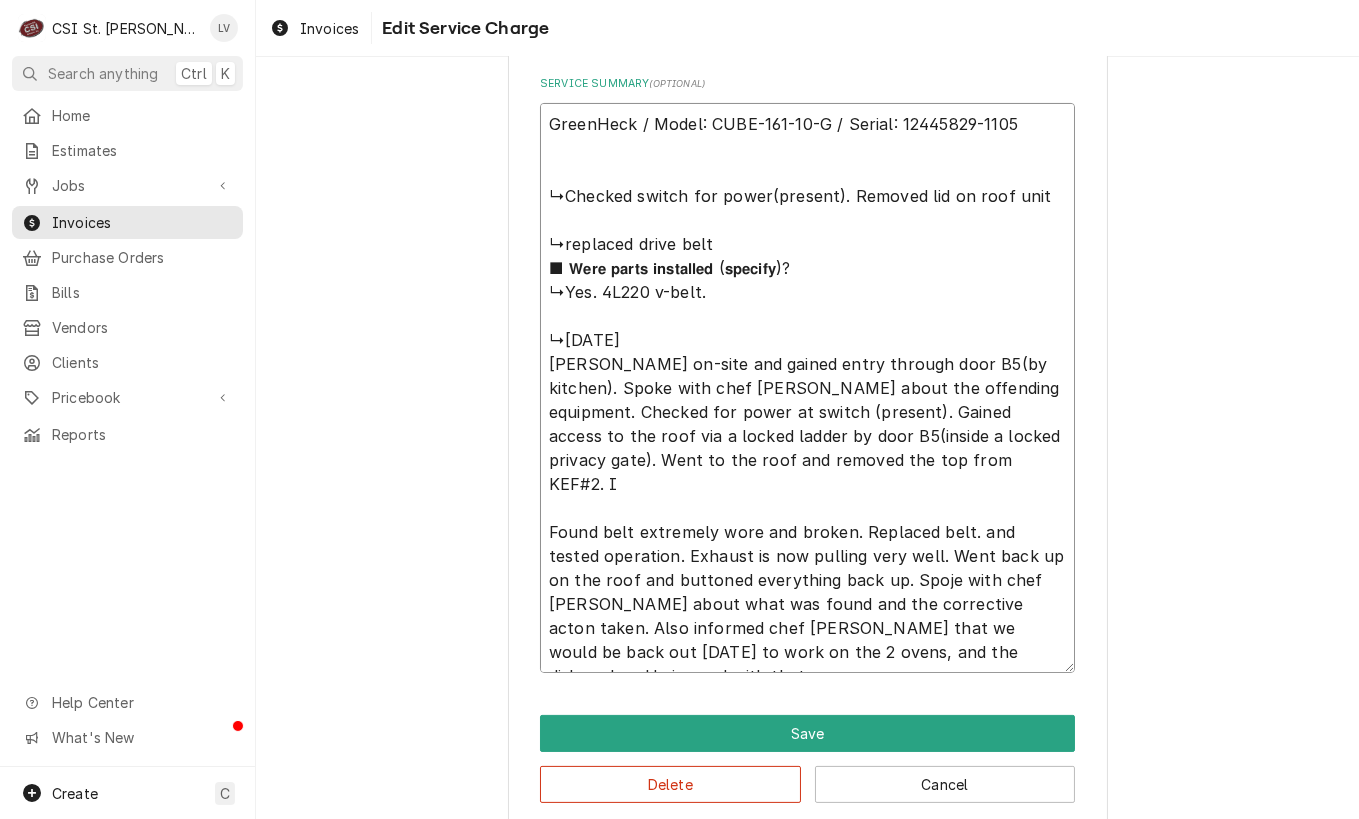 type on "x" 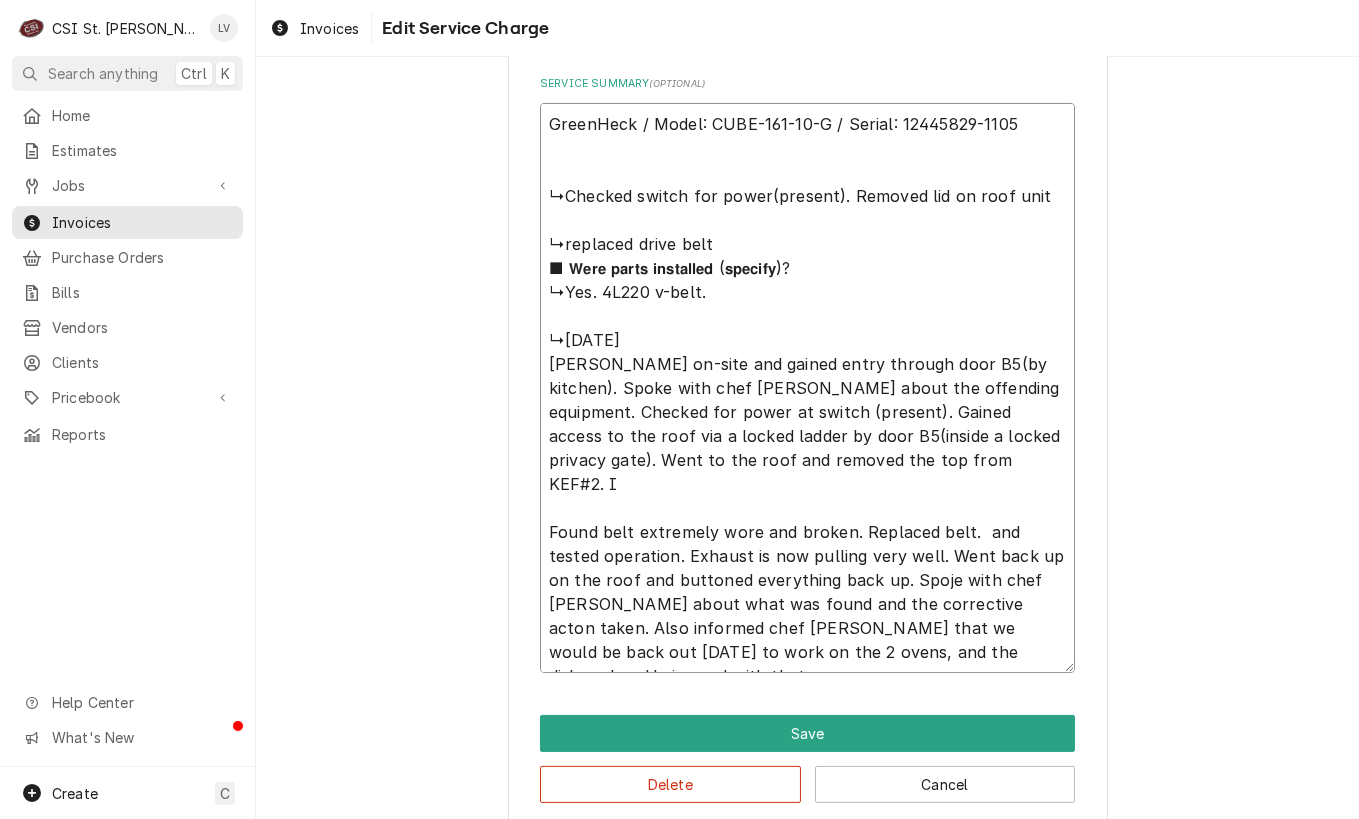 type on "x" 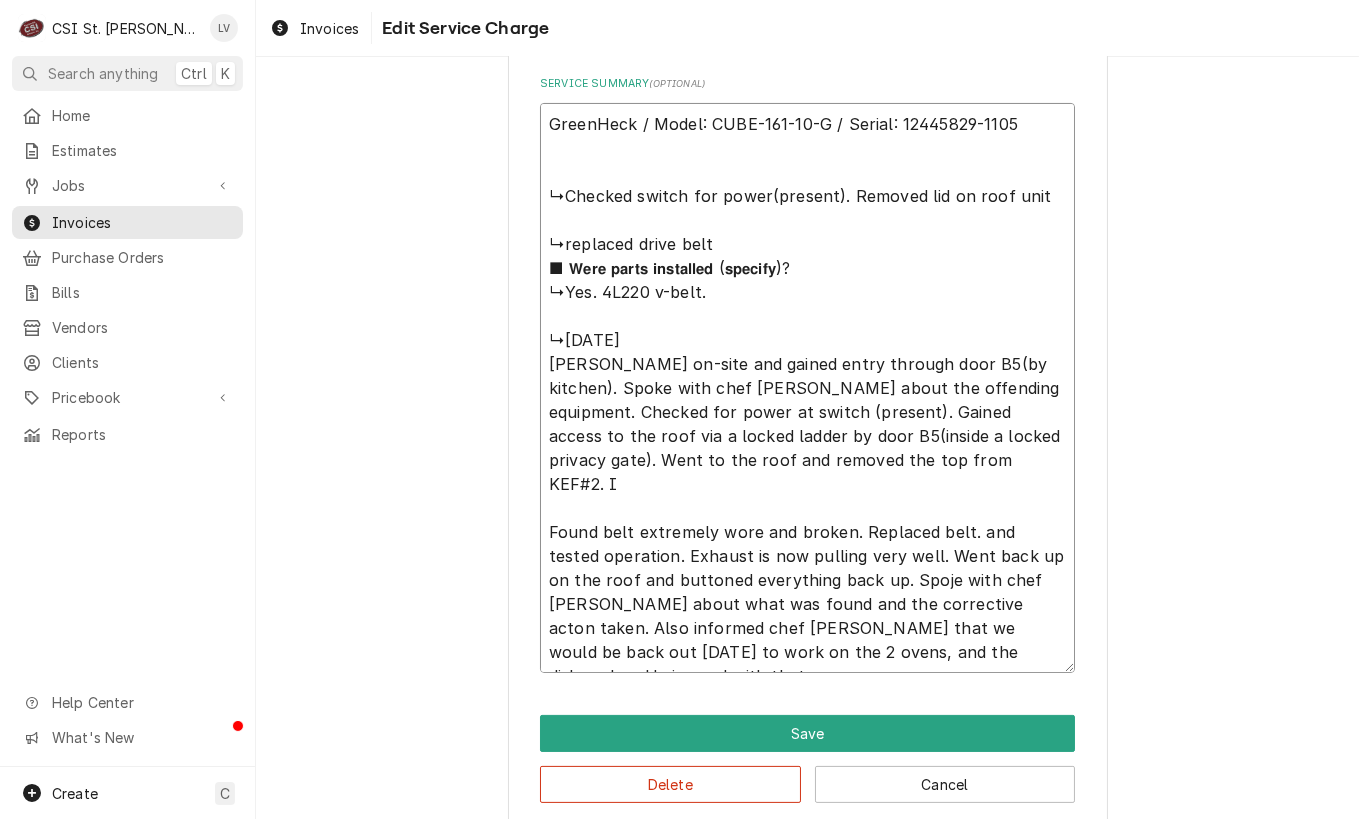 type on "x" 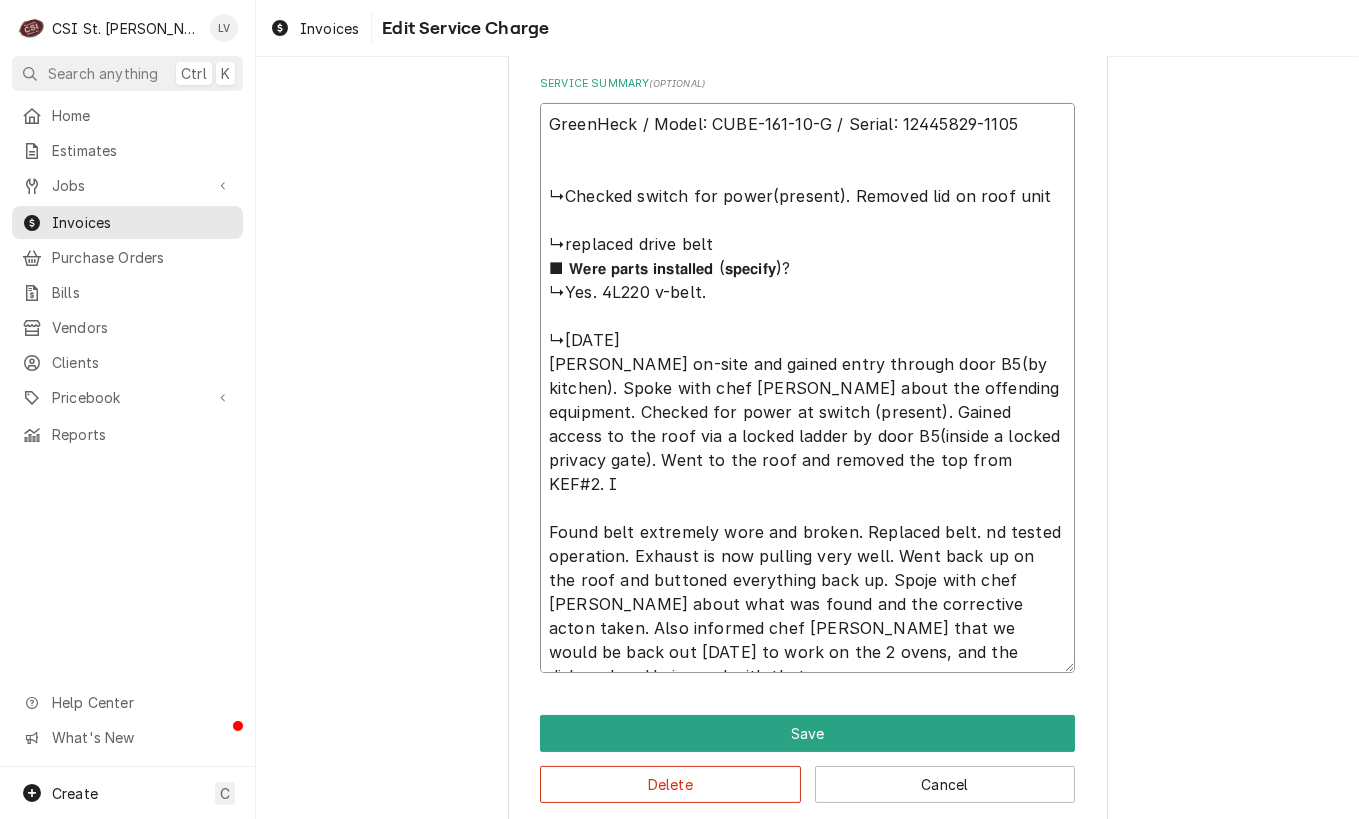 type on "x" 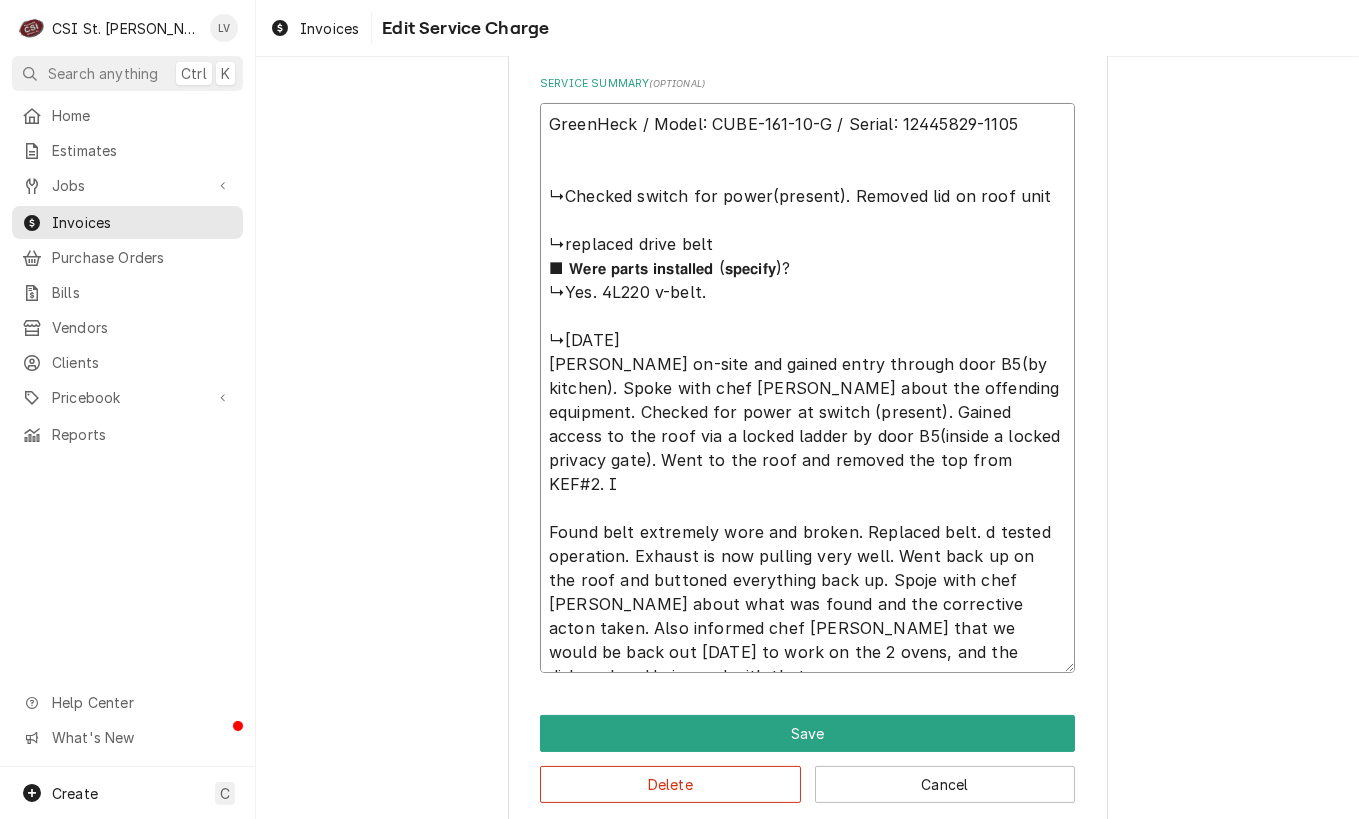 type on "x" 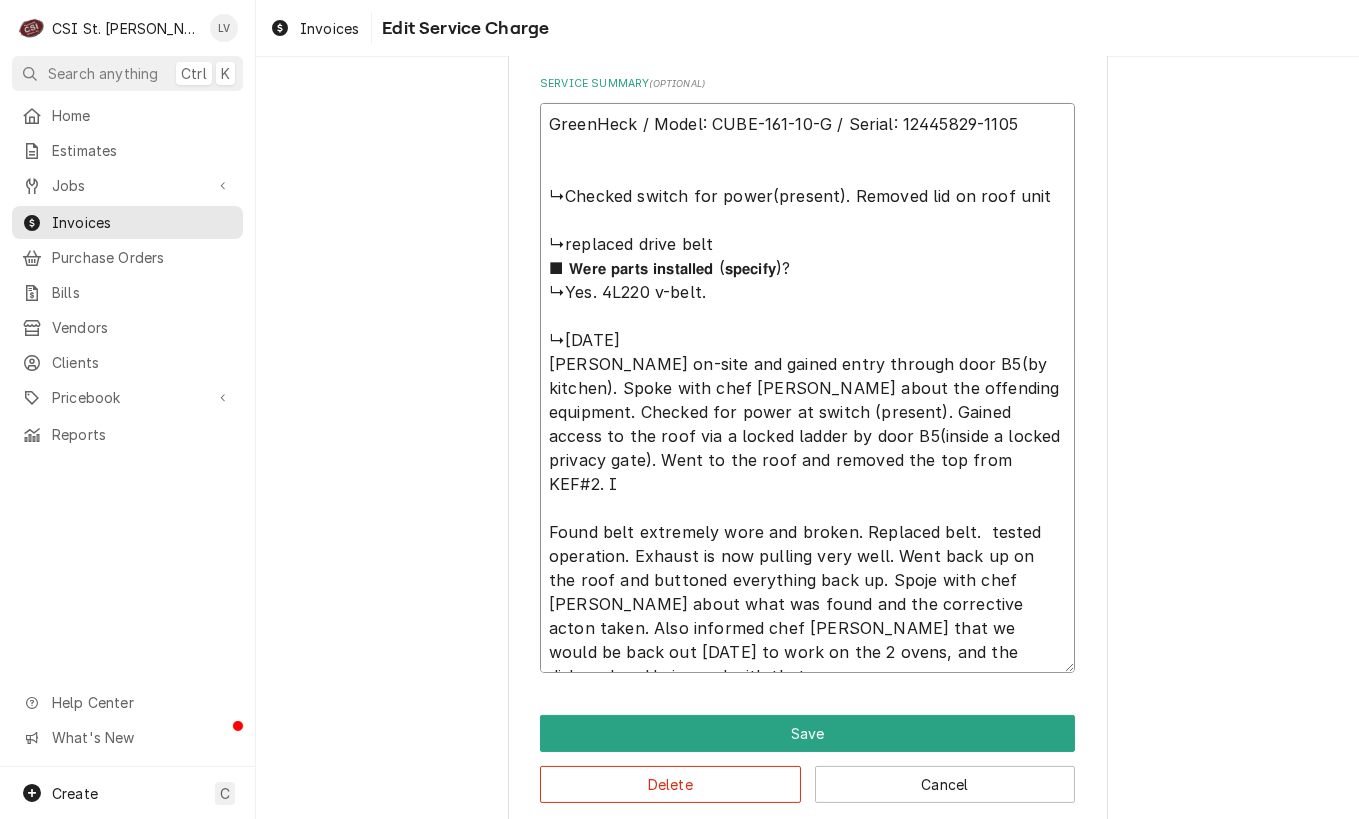 type on "x" 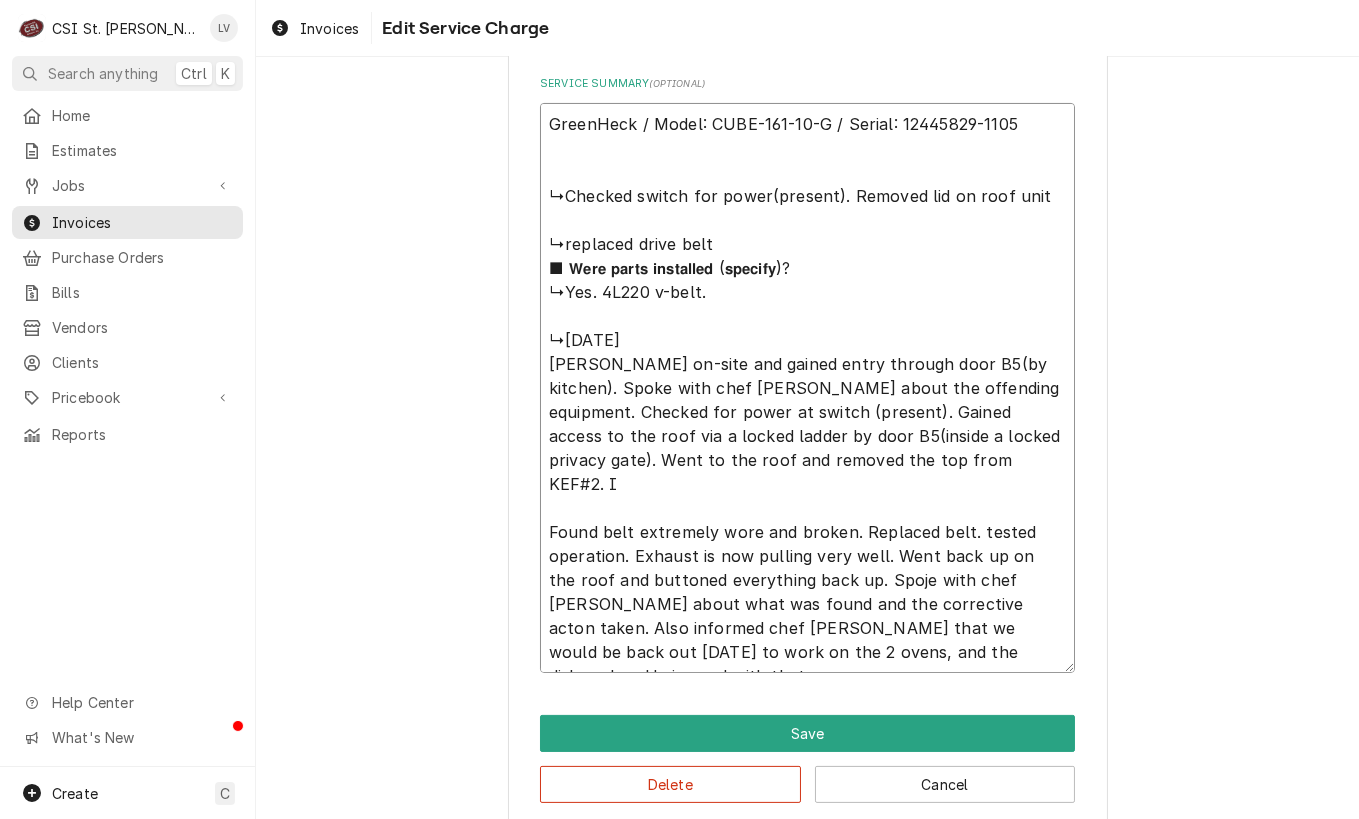 type on "x" 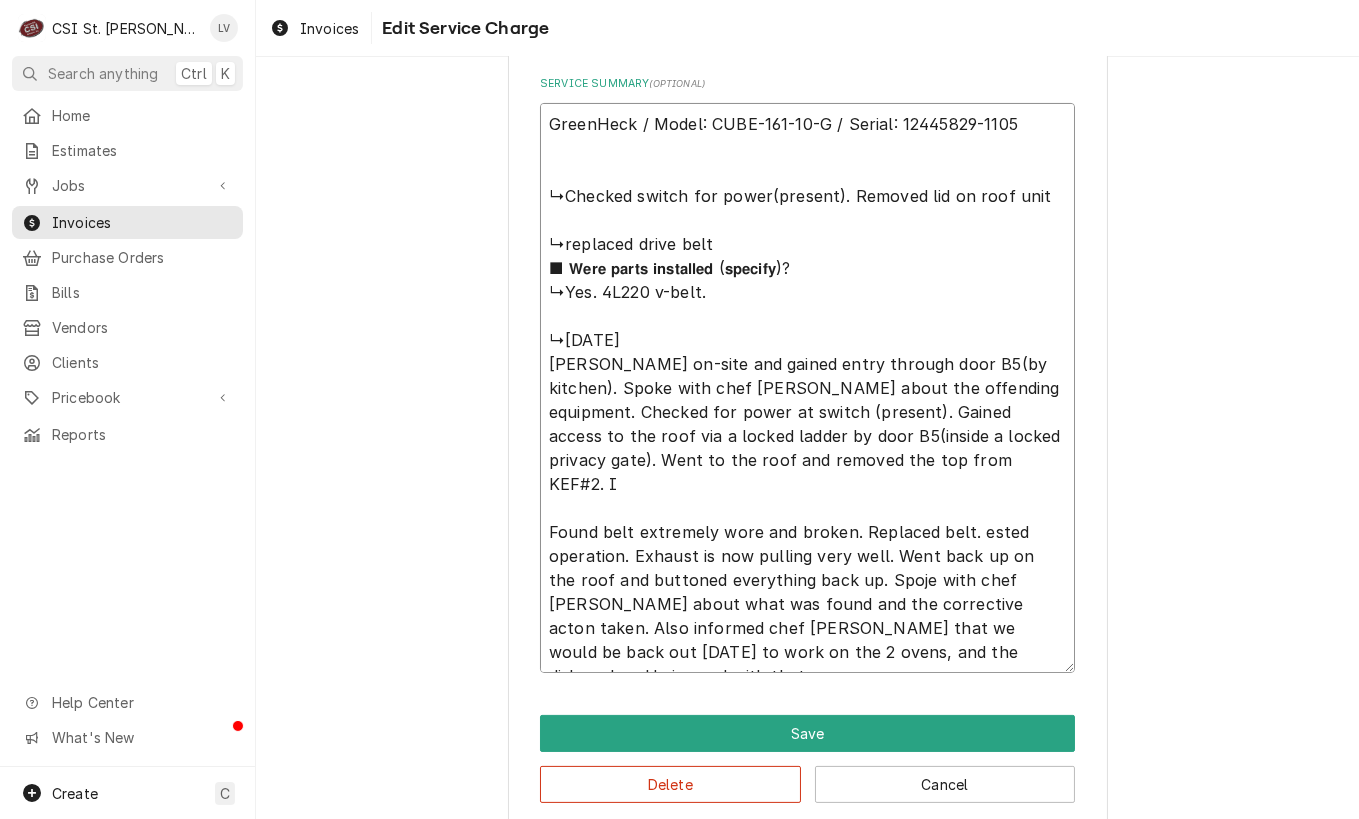 type on "x" 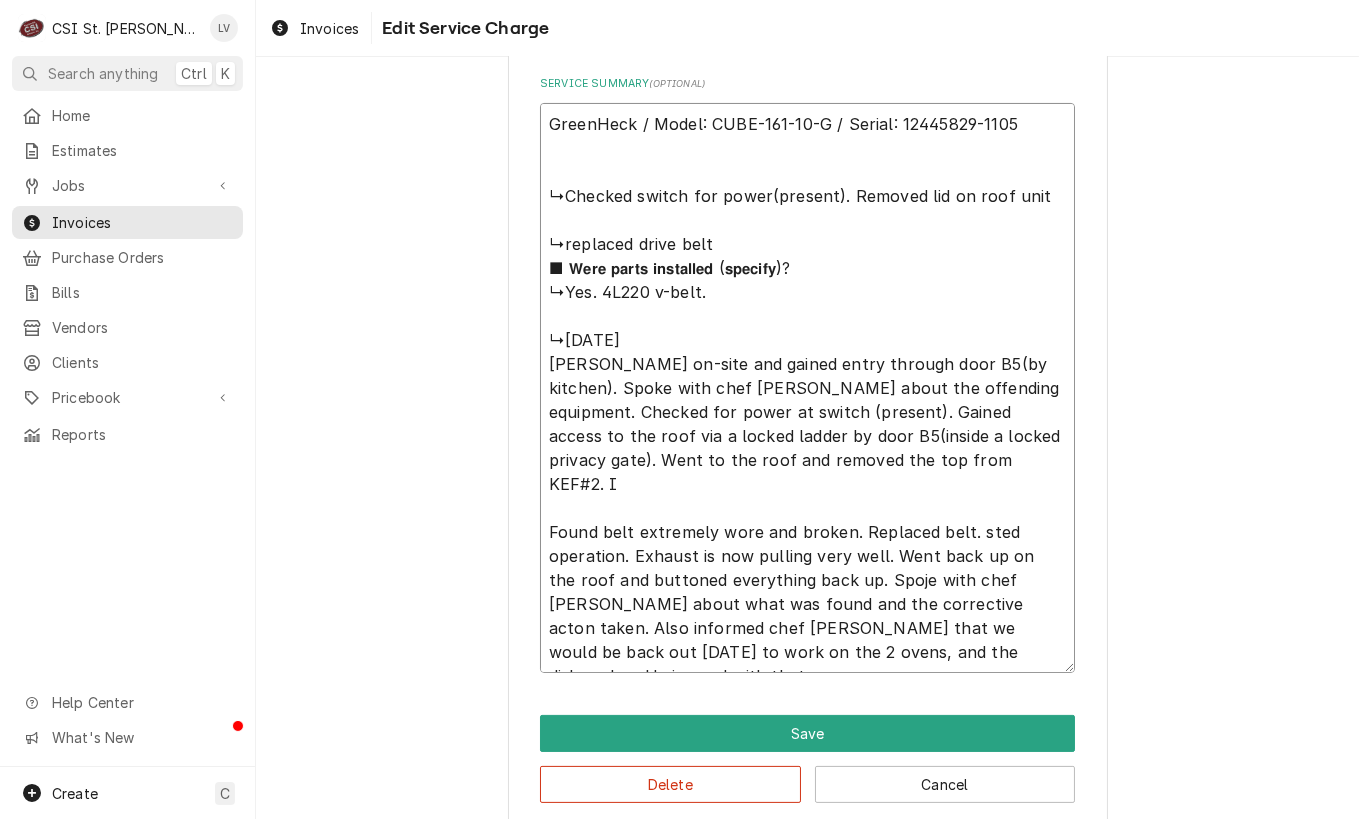 type on "x" 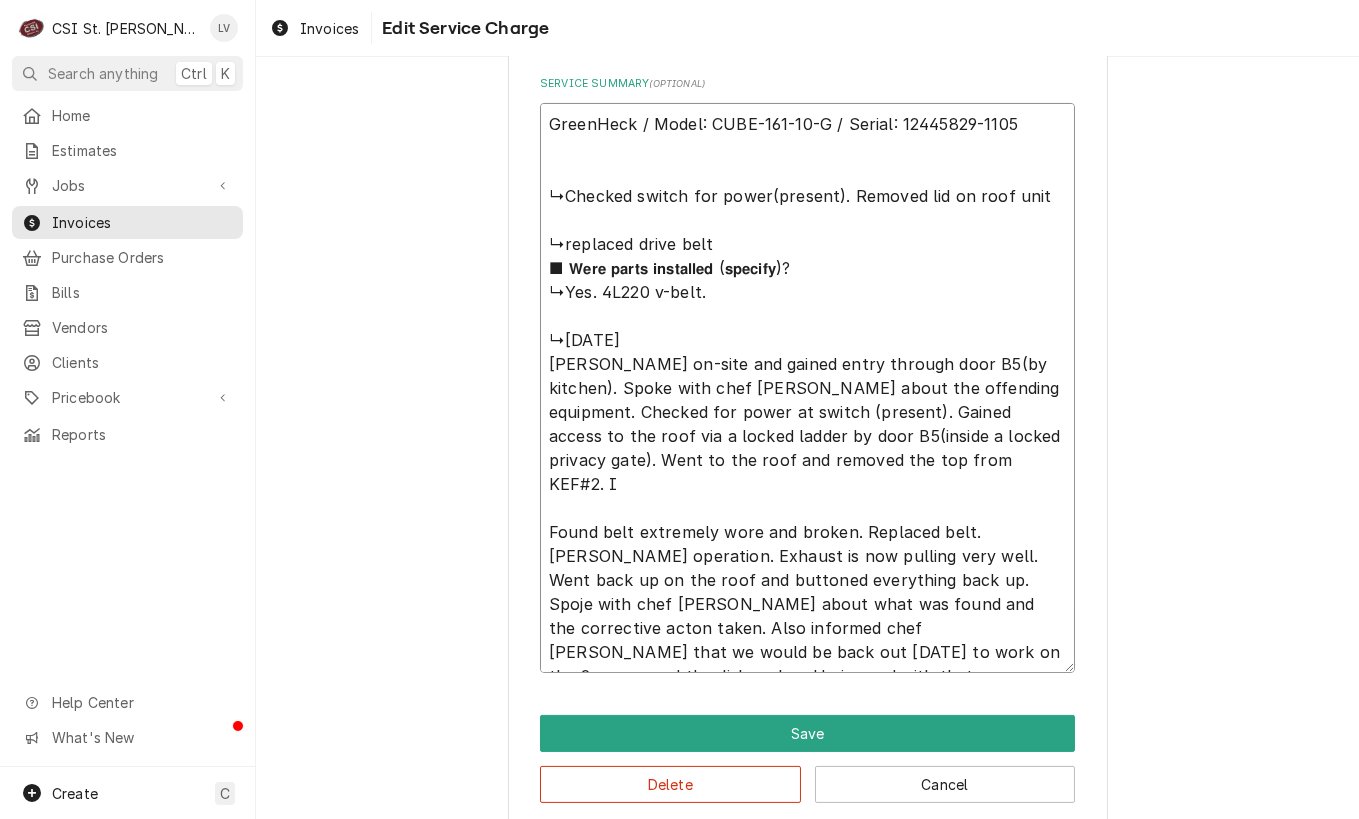 type on "x" 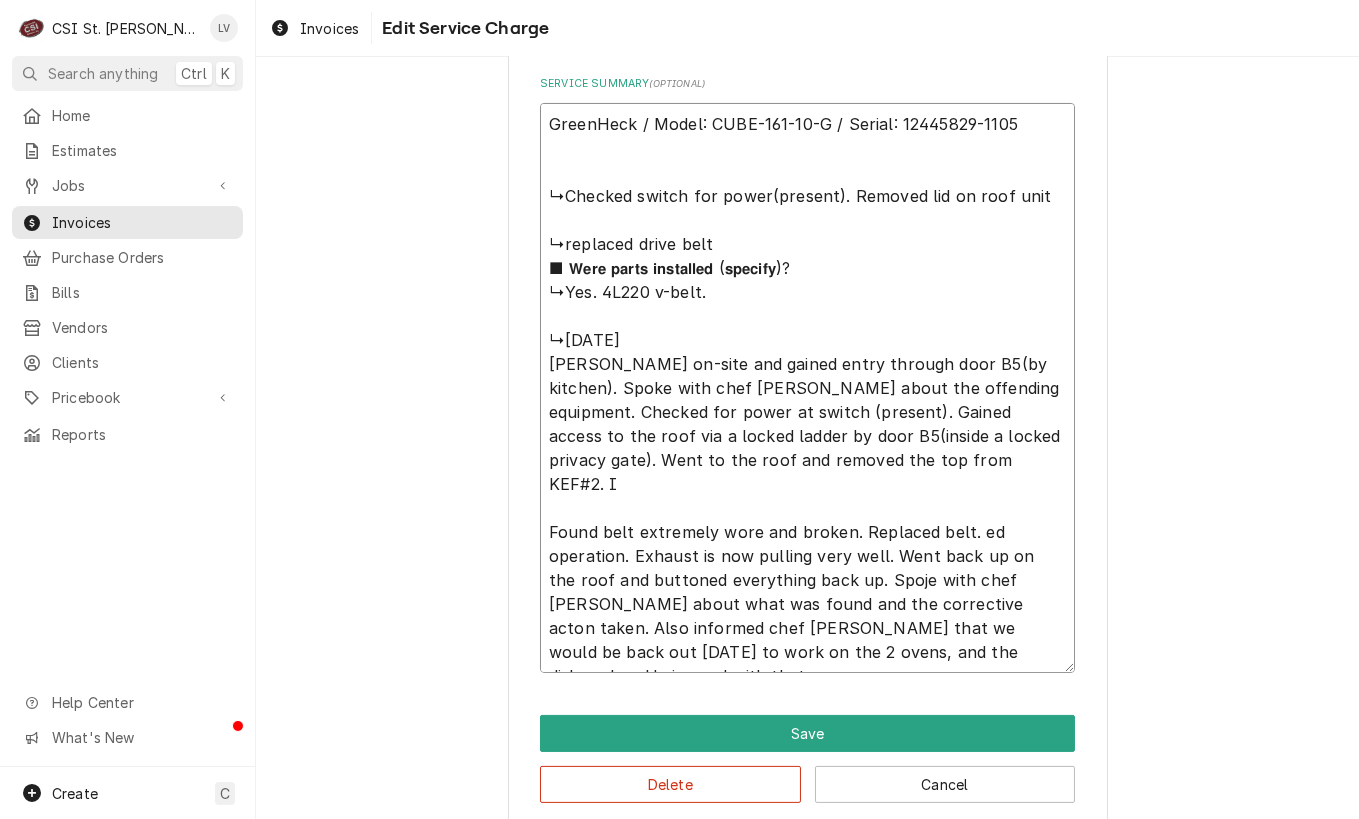 type on "x" 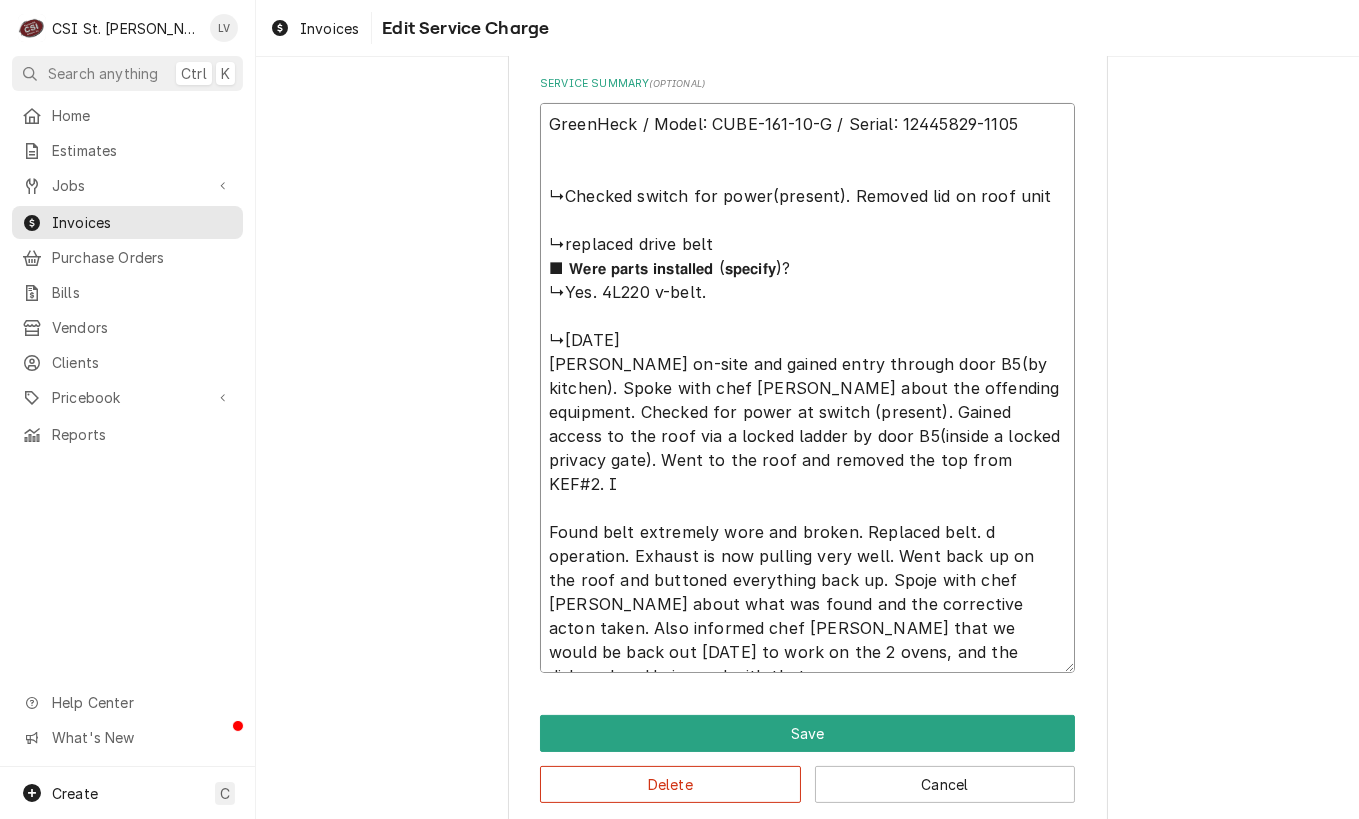 type on "x" 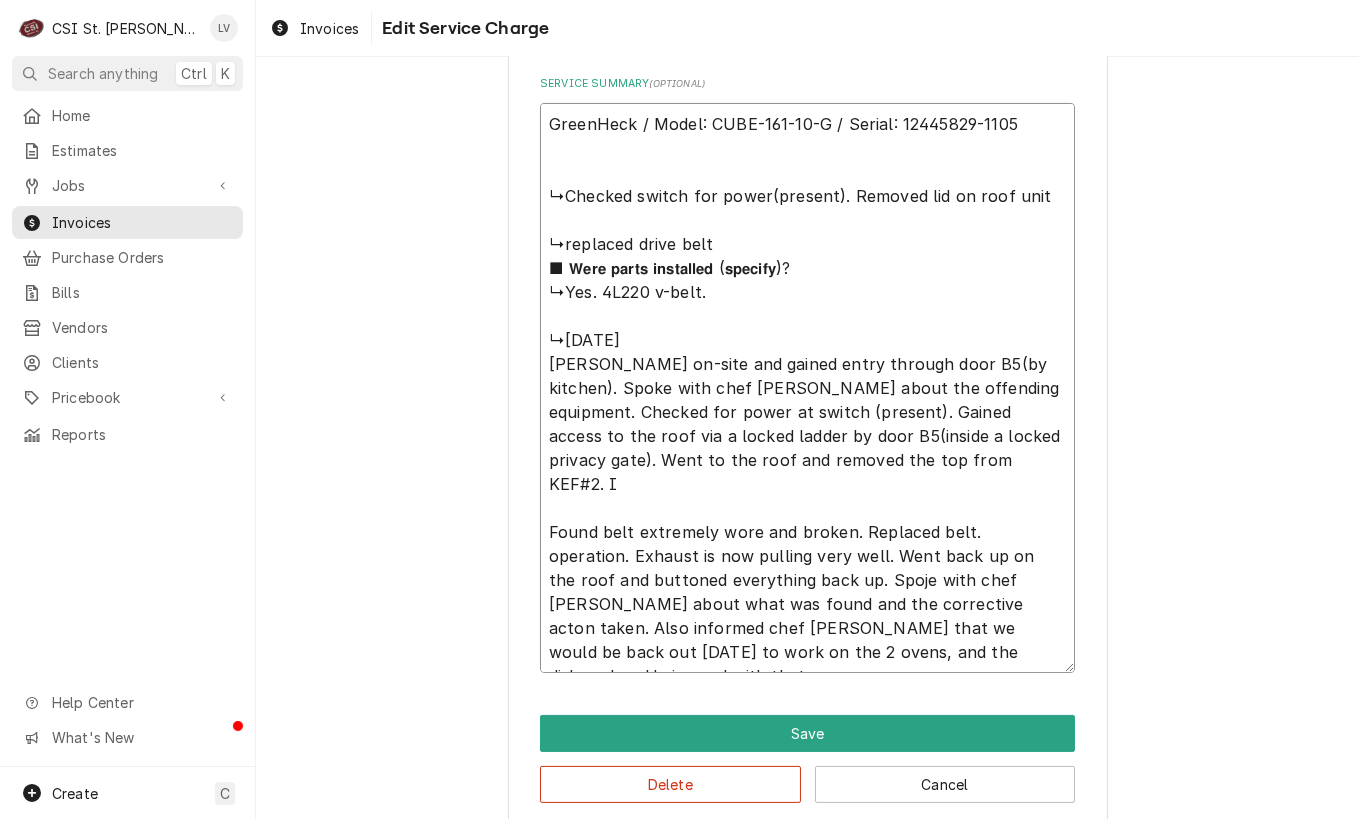 type on "x" 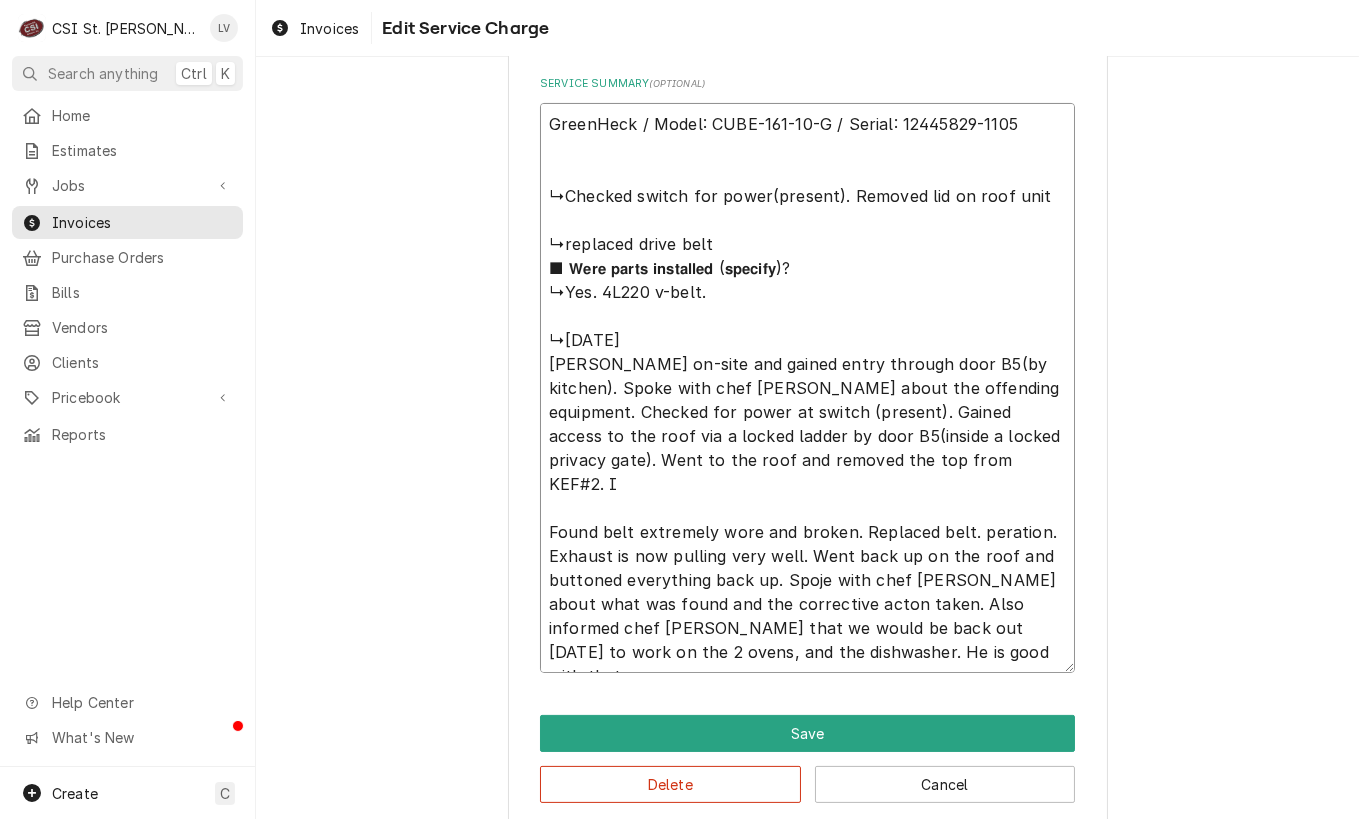 type on "GreenHeck / Model: CUBE-161-10-G / Serial: 12445829-1105
↳Checked switch for power(present). Removed lid on roof unit
↳replaced drive belt
■ 𝗪𝗲𝗿𝗲 𝗽𝗮𝗿𝘁𝘀 𝗶𝗻𝘀𝘁𝗮𝗹𝗹𝗲𝗱 (𝘀𝗽𝗲𝗰𝗶𝗳𝘆)?
↳Yes. 4L220 v-belt.
↳7/10/25
Erick H
Arrived on-site and gained entry through door B5(by kitchen). Spoke with chef Kevin about the offending equipment. Checked for power at switch (present). Gained access to the roof via a locked ladder by door B5(inside a locked privacy gate). Went to the roof and removed the top from KEF#2. I
Found belt extremely wore and broken. Replaced belt. eration. Exhaust is now pulling very well. Went back up on the roof and buttoned everything back up. Spoje with chef Kevin about what was found and the corrective acton taken. Also informed chef Kevin that we would be back out tomorrow to work on the 2 ovens, and the dishwasher. He is good with that." 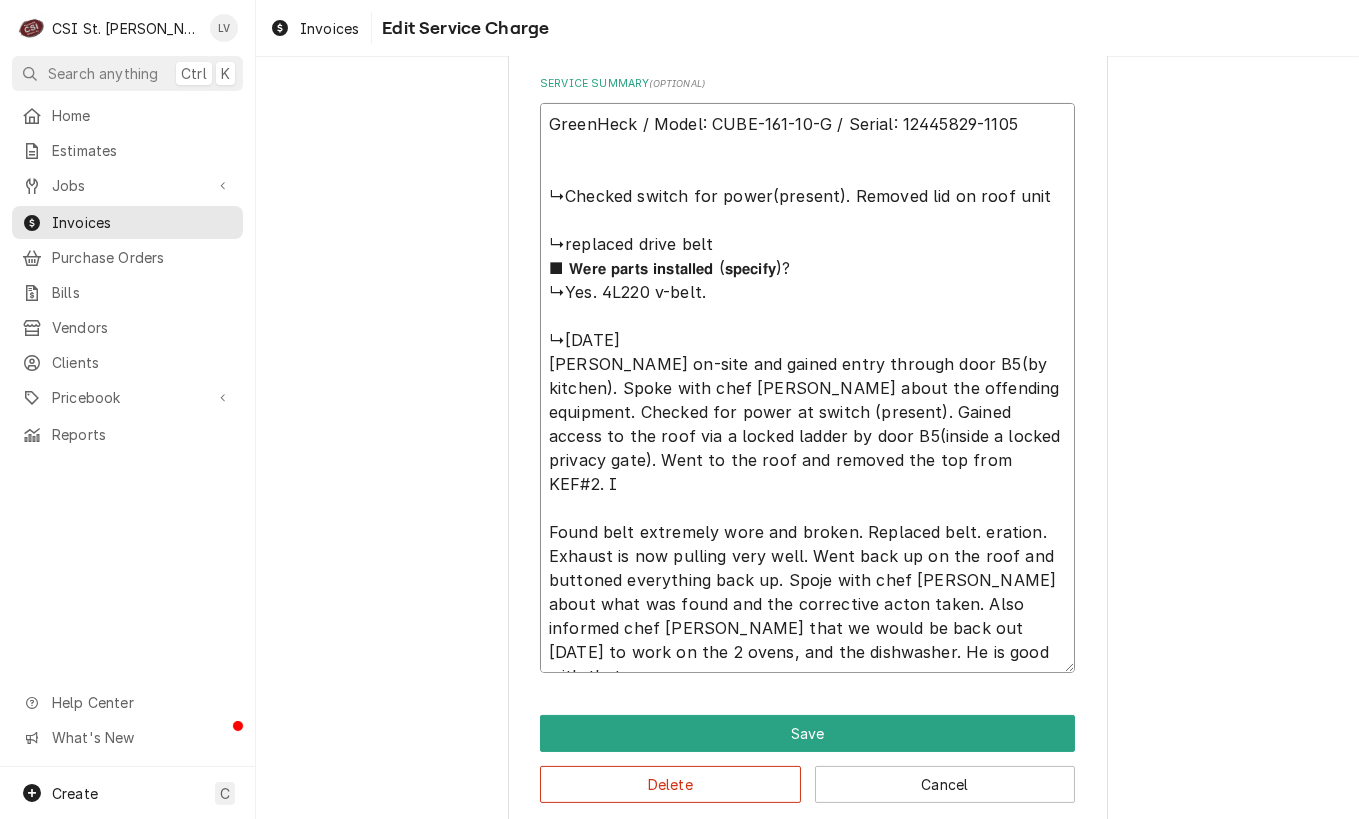 type on "x" 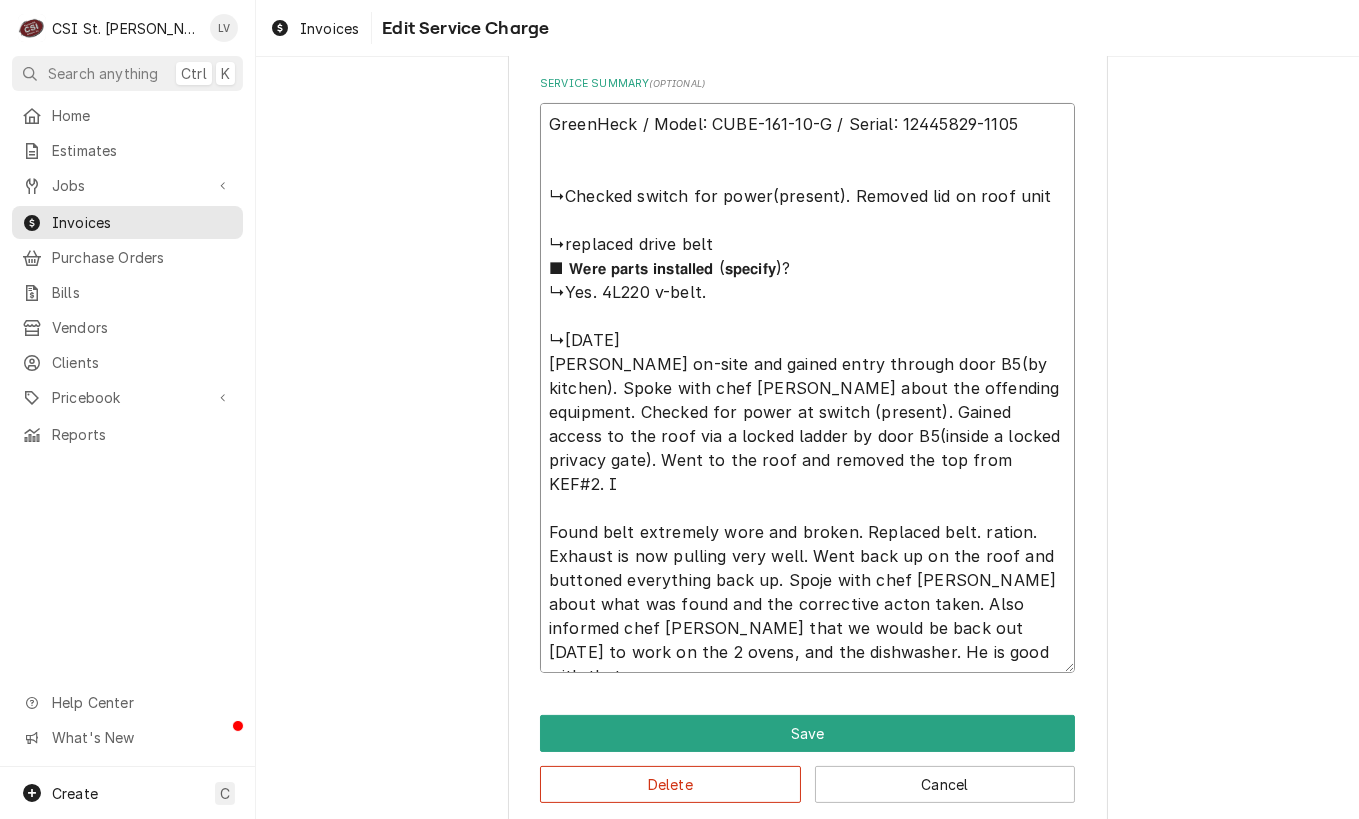 type on "x" 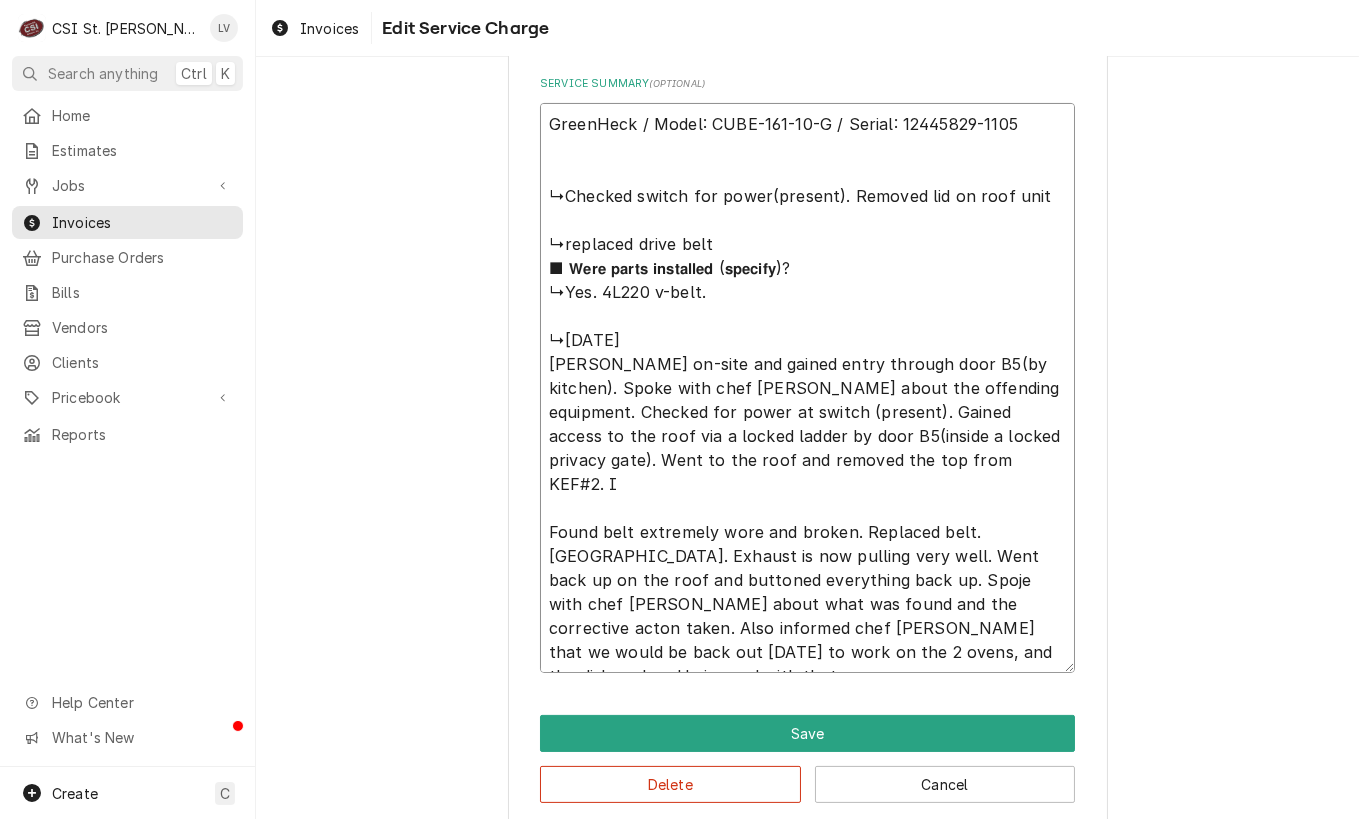 type on "x" 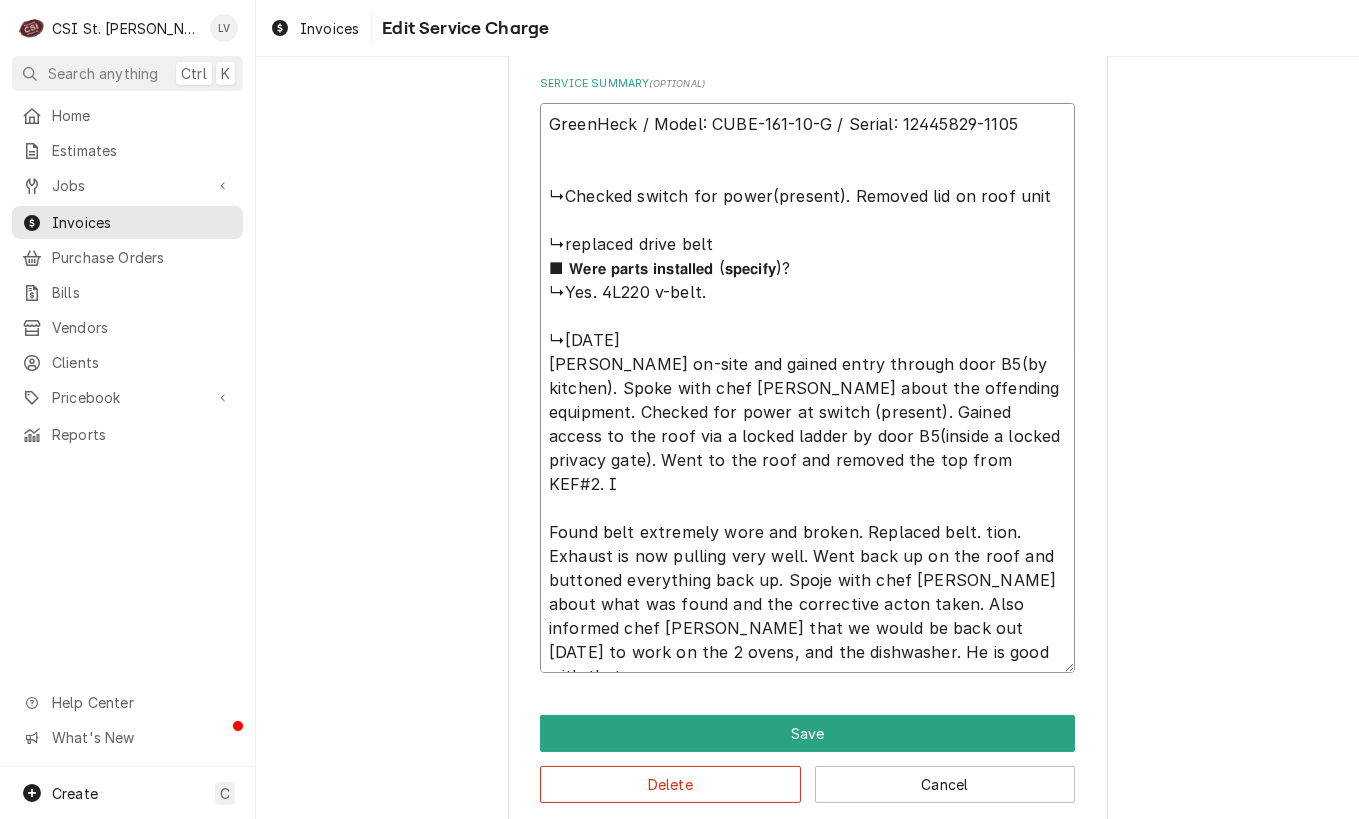 type on "x" 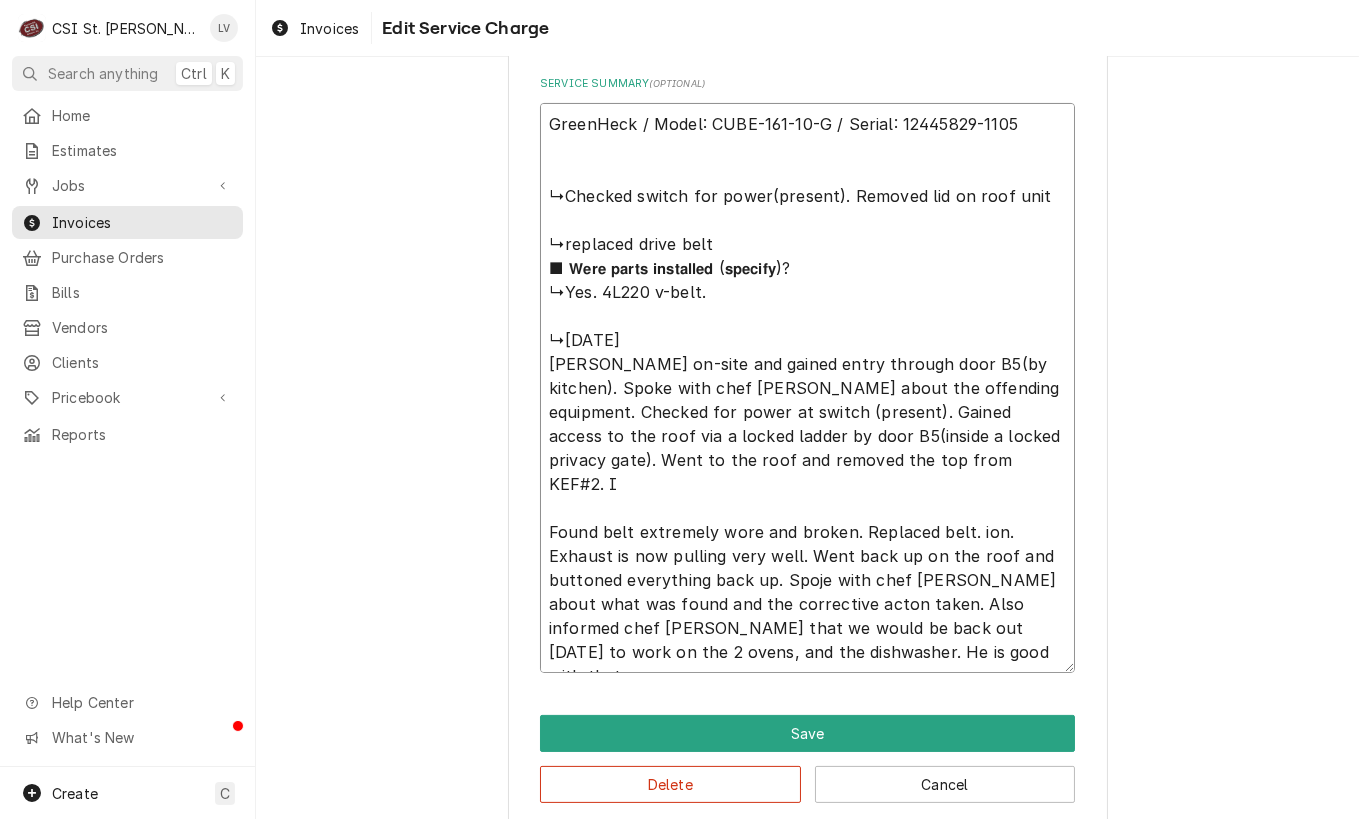 type on "x" 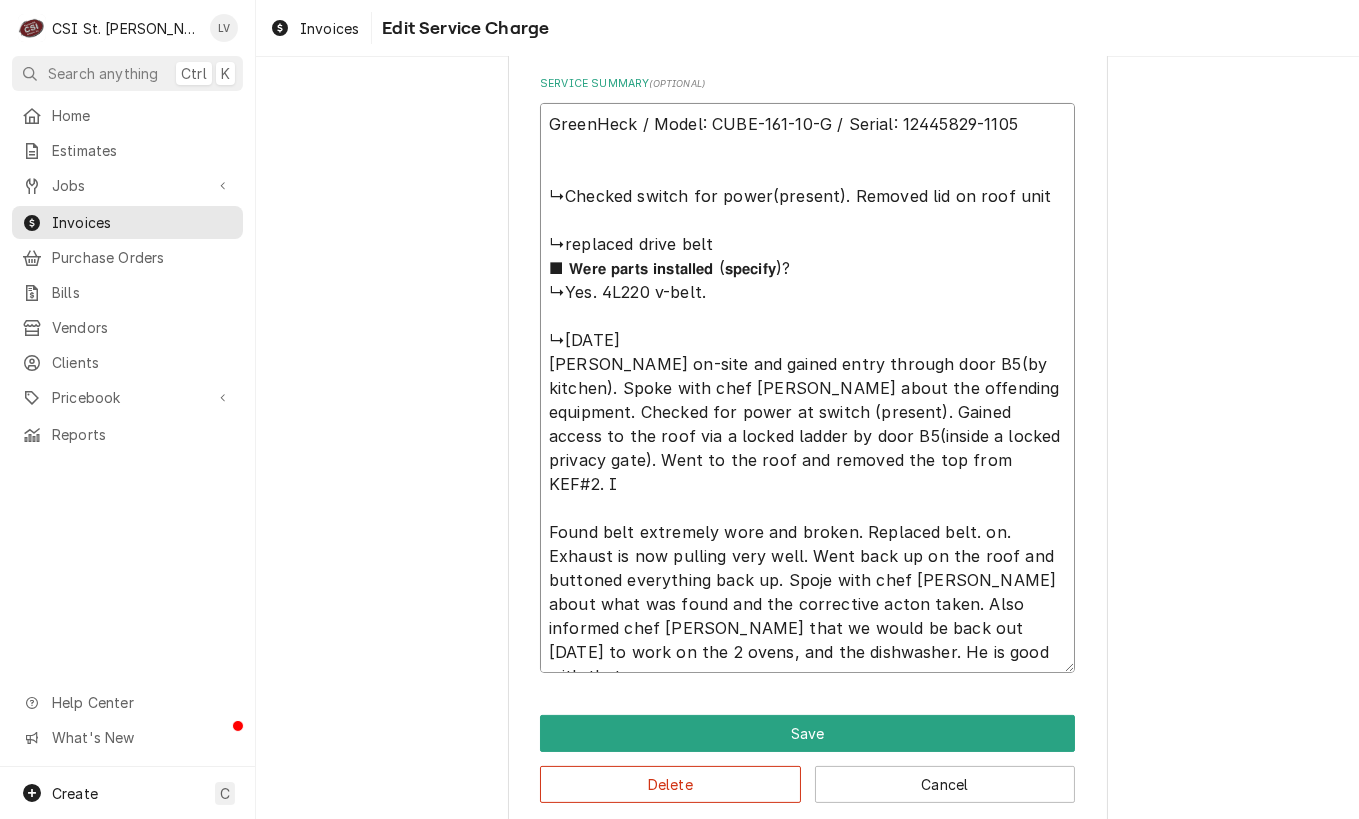 type on "GreenHeck / Model: CUBE-161-10-G / Serial: 12445829-1105
↳Checked switch for power(present). Removed lid on roof unit
↳replaced drive belt
■ 𝗪𝗲𝗿𝗲 𝗽𝗮𝗿𝘁𝘀 𝗶𝗻𝘀𝘁𝗮𝗹𝗹𝗲𝗱 (𝘀𝗽𝗲𝗰𝗶𝗳𝘆)?
↳Yes. 4L220 v-belt.
↳7/10/25
Erick H
Arrived on-site and gained entry through door B5(by kitchen). Spoke with chef Kevin about the offending equipment. Checked for power at switch (present). Gained access to the roof via a locked ladder by door B5(inside a locked privacy gate). Went to the roof and removed the top from KEF#2. I
Found belt extremely wore and broken. Replaced belt. n. Exhaust is now pulling very well. Went back up on the roof and buttoned everything back up. Spoje with chef Kevin about what was found and the corrective acton taken. Also informed chef Kevin that we would be back out tomorrow to work on the 2 ovens, and the dishwasher. He is good with that." 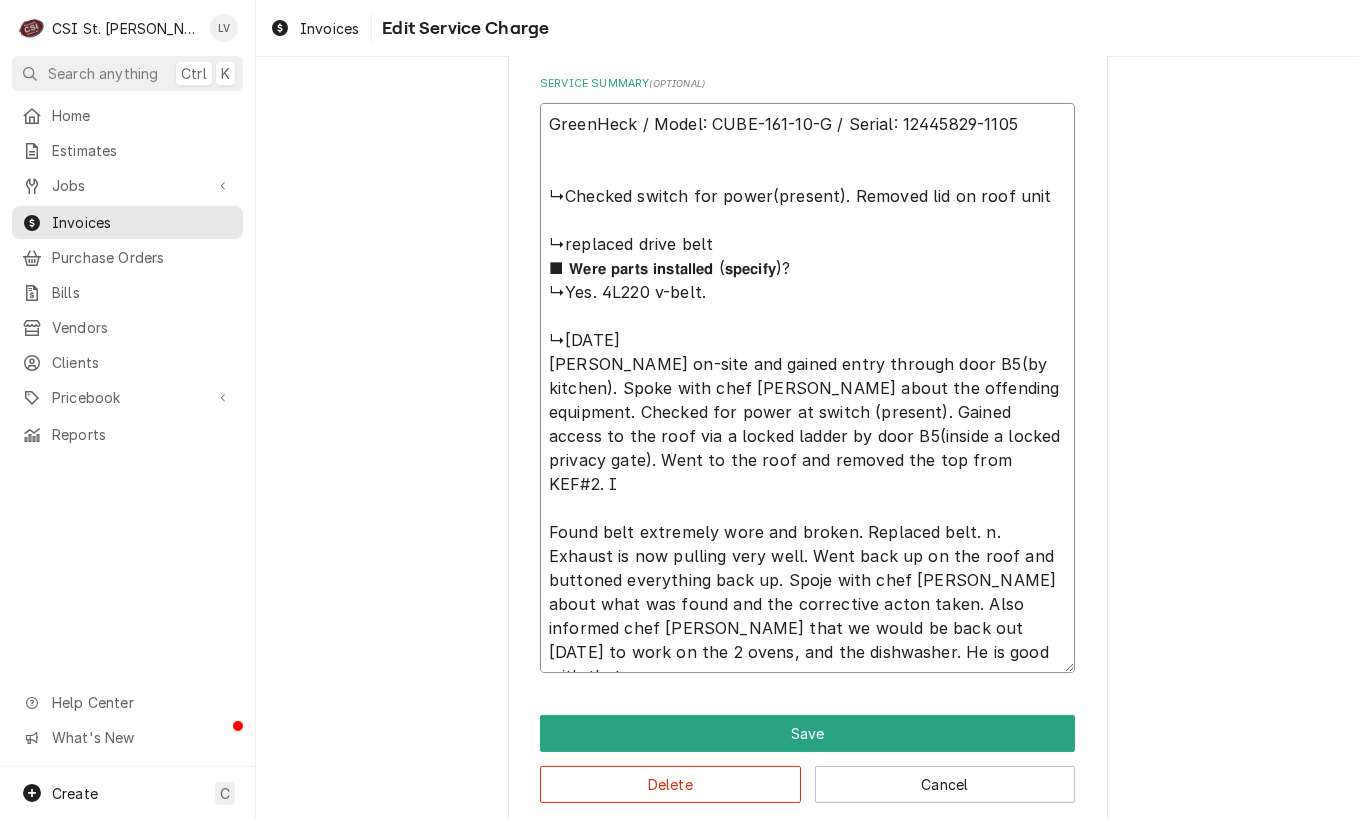 type on "x" 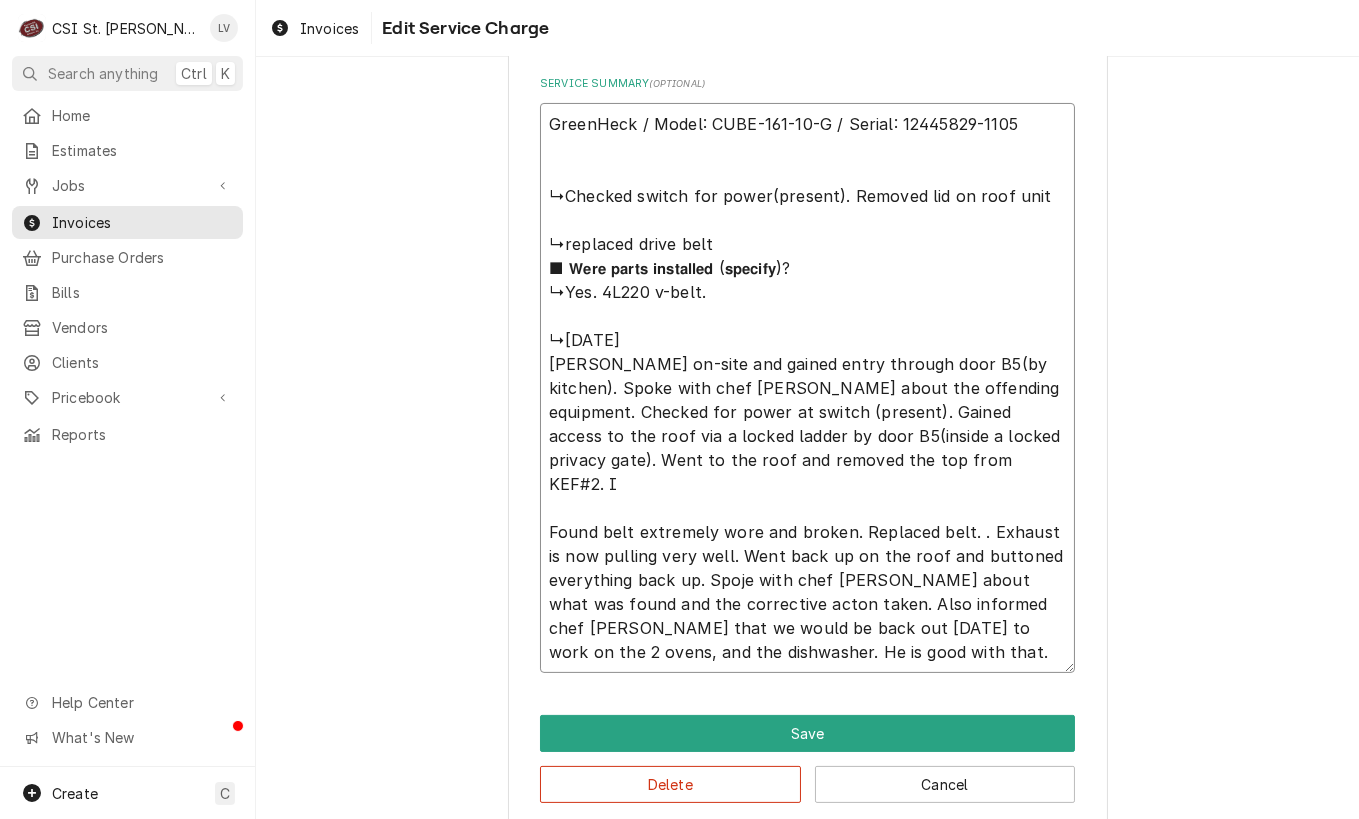 type on "x" 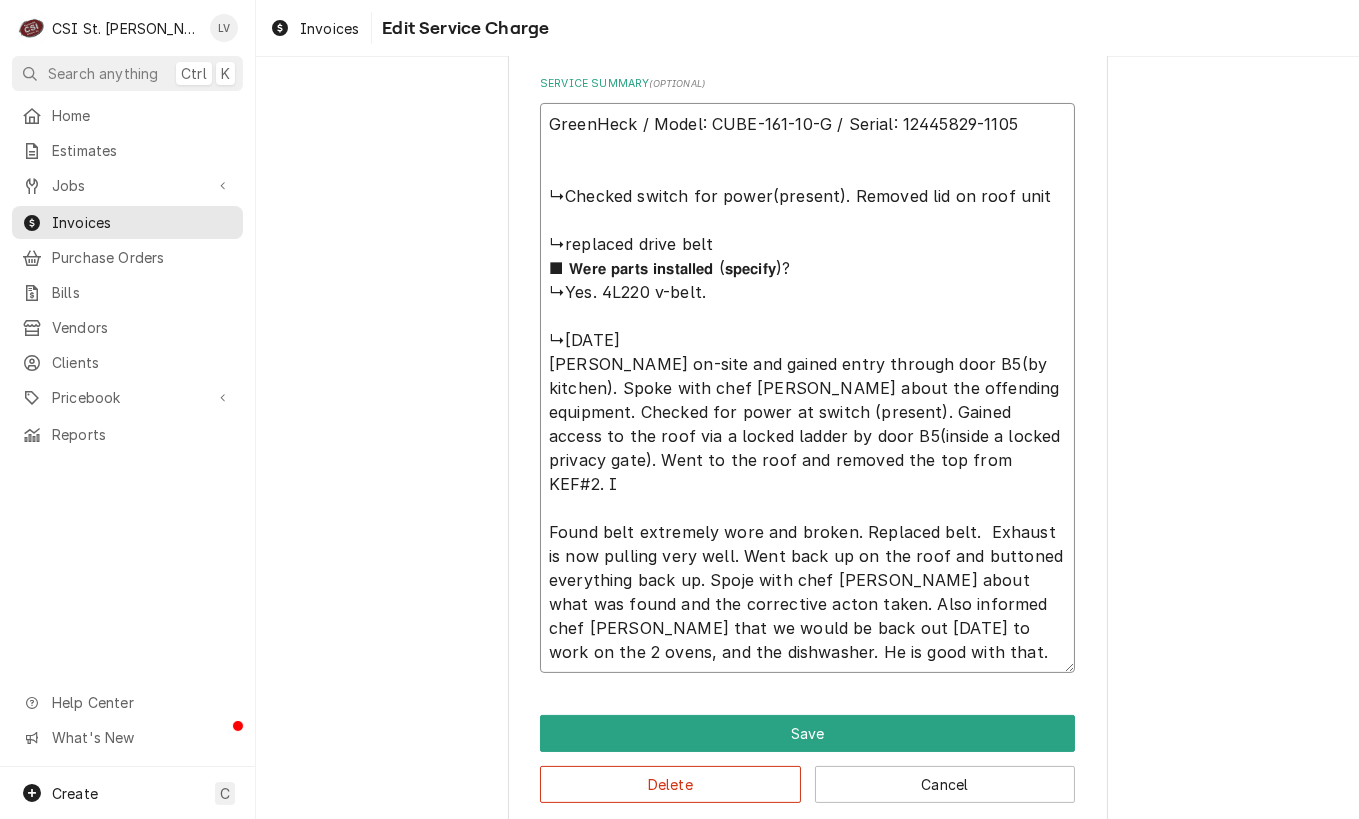 type on "x" 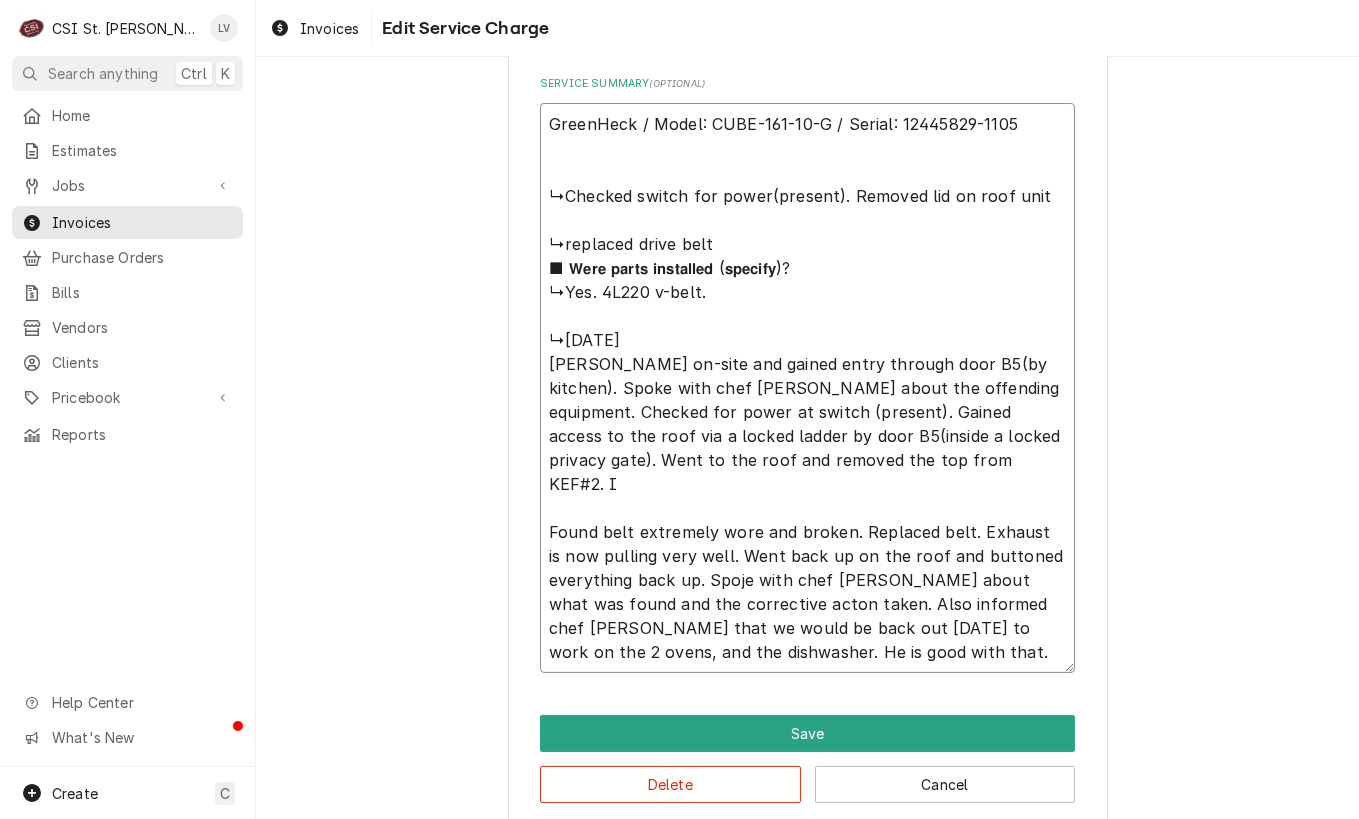 scroll, scrollTop: 880, scrollLeft: 0, axis: vertical 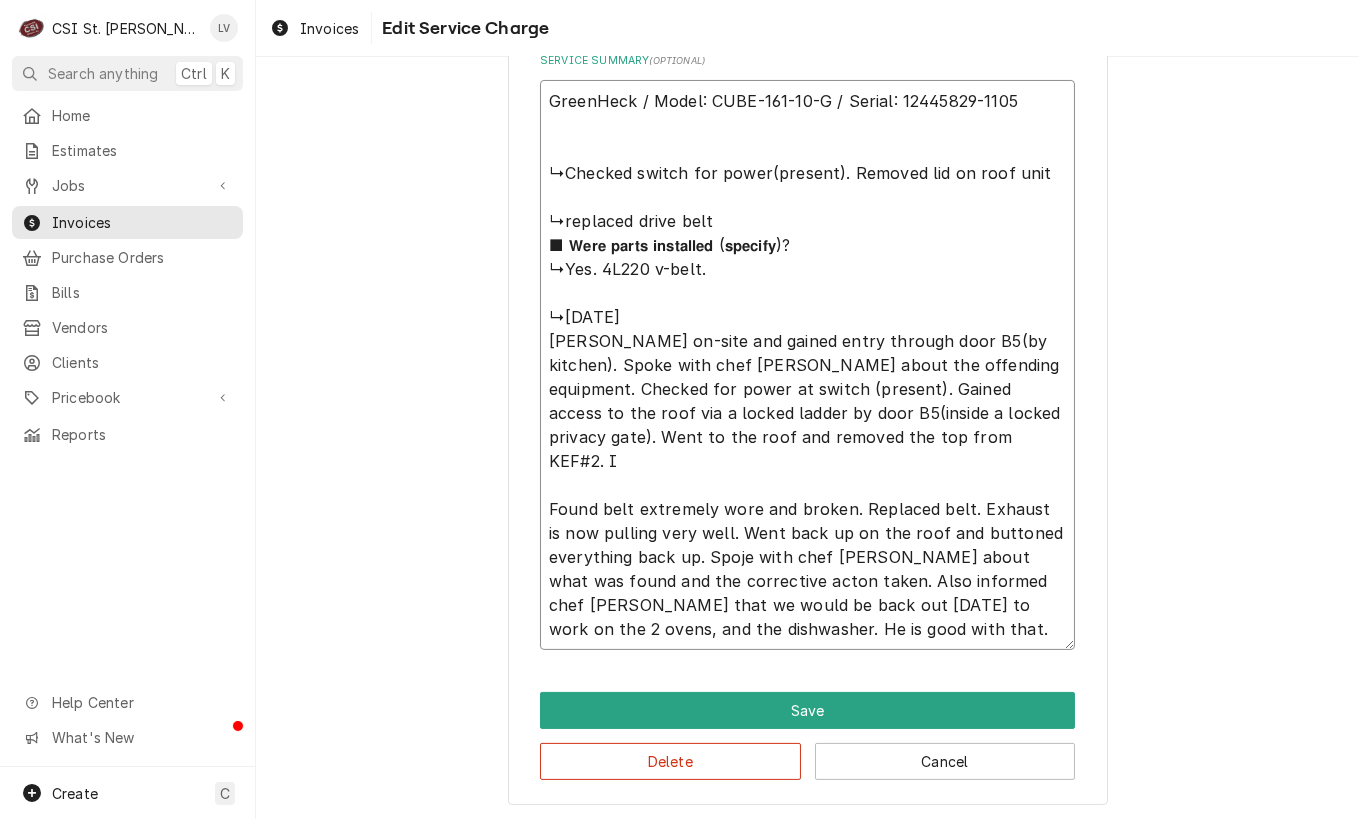 click on "GreenHeck / Model: CUBE-161-10-G / Serial: 12445829-1105
↳Checked switch for power(present). Removed lid on roof unit
↳replaced drive belt
■ 𝗪𝗲𝗿𝗲 𝗽𝗮𝗿𝘁𝘀 𝗶𝗻𝘀𝘁𝗮𝗹𝗹𝗲𝗱 (𝘀𝗽𝗲𝗰𝗶𝗳𝘆)?
↳Yes. 4L220 v-belt.
↳7/10/25
Erick H
Arrived on-site and gained entry through door B5(by kitchen). Spoke with chef Kevin about the offending equipment. Checked for power at switch (present). Gained access to the roof via a locked ladder by door B5(inside a locked privacy gate). Went to the roof and removed the top from KEF#2. I
Found belt extremely wore and broken. Replaced belt. Exhaust is now pulling very well. Went back up on the roof and buttoned everything back up. Spoje with chef Kevin about what was found and the corrective acton taken. Also informed chef Kevin that we would be back out tomorrow to work on the 2 ovens, and the dishwasher. He is good with that." at bounding box center (807, 365) 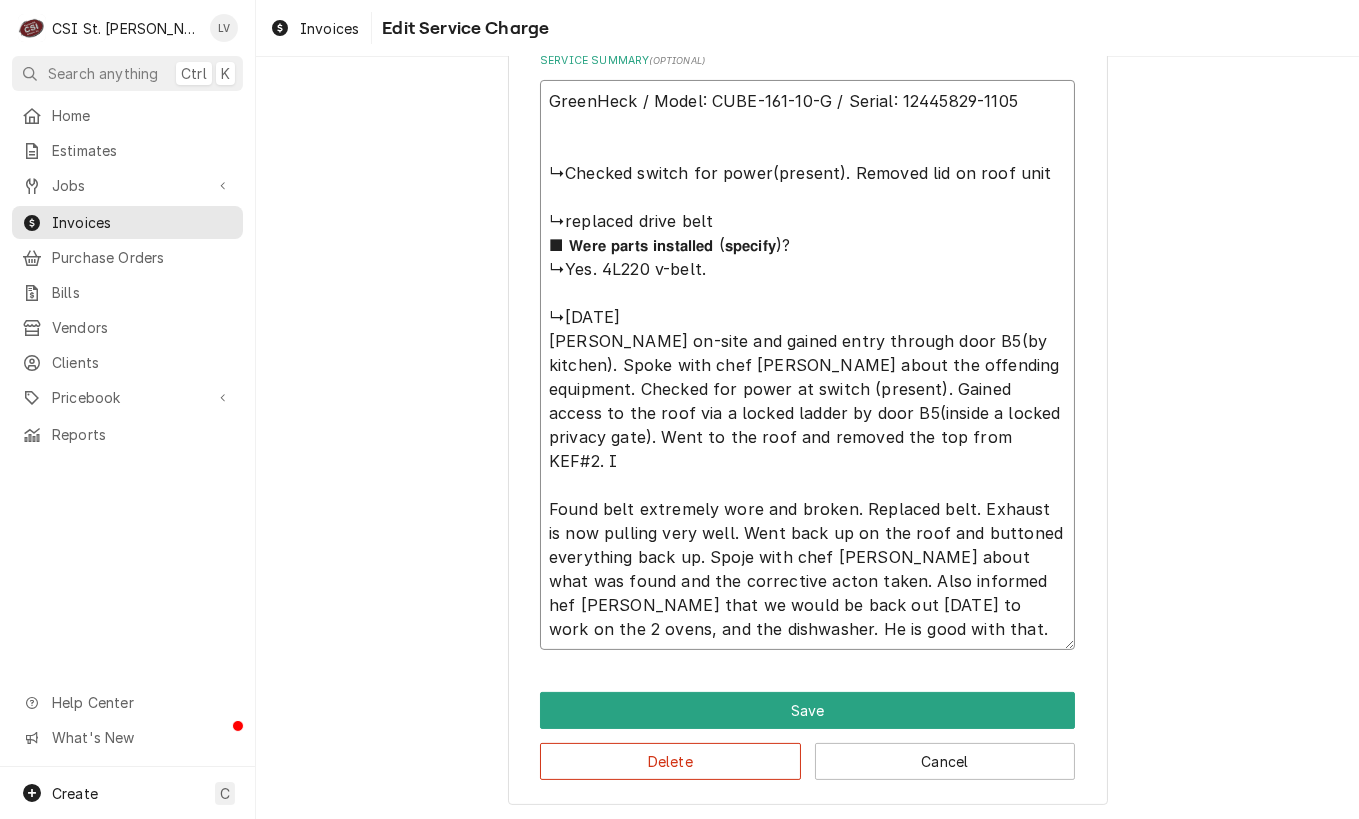type on "x" 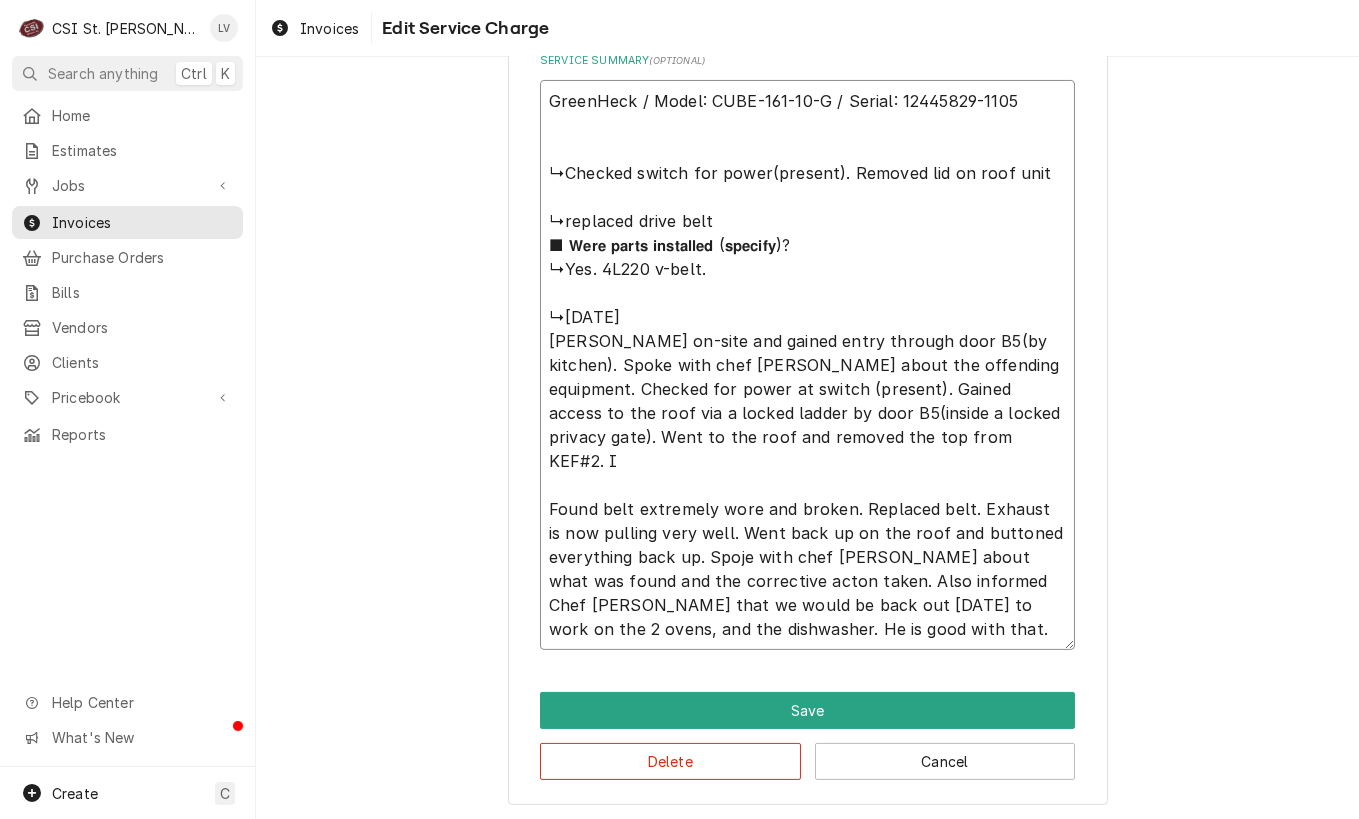 click on "GreenHeck / Model: CUBE-161-10-G / Serial: 12445829-1105
↳Checked switch for power(present). Removed lid on roof unit
↳replaced drive belt
■ 𝗪𝗲𝗿𝗲 𝗽𝗮𝗿𝘁𝘀 𝗶𝗻𝘀𝘁𝗮𝗹𝗹𝗲𝗱 (𝘀𝗽𝗲𝗰𝗶𝗳𝘆)?
↳Yes. 4L220 v-belt.
↳7/10/25
Erick H
Arrived on-site and gained entry through door B5(by kitchen). Spoke with chef Kevin about the offending equipment. Checked for power at switch (present). Gained access to the roof via a locked ladder by door B5(inside a locked privacy gate). Went to the roof and removed the top from KEF#2. I
Found belt extremely wore and broken. Replaced belt. Exhaust is now pulling very well. Went back up on the roof and buttoned everything back up. Spoje with chef Kevin about what was found and the corrective acton taken. Also informed Chef Kevin that we would be back out tomorrow to work on the 2 ovens, and the dishwasher. He is good with that." at bounding box center (807, 365) 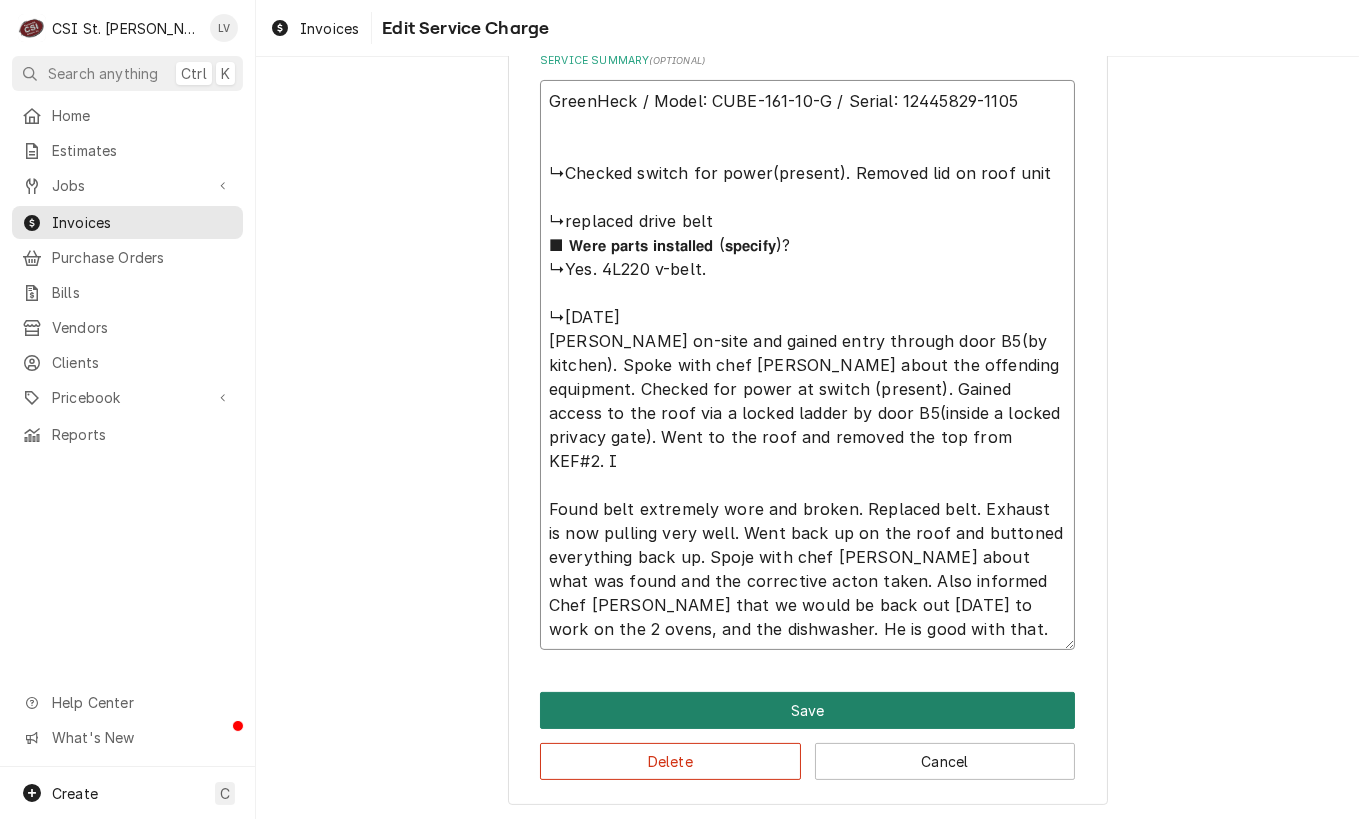 type on "x" 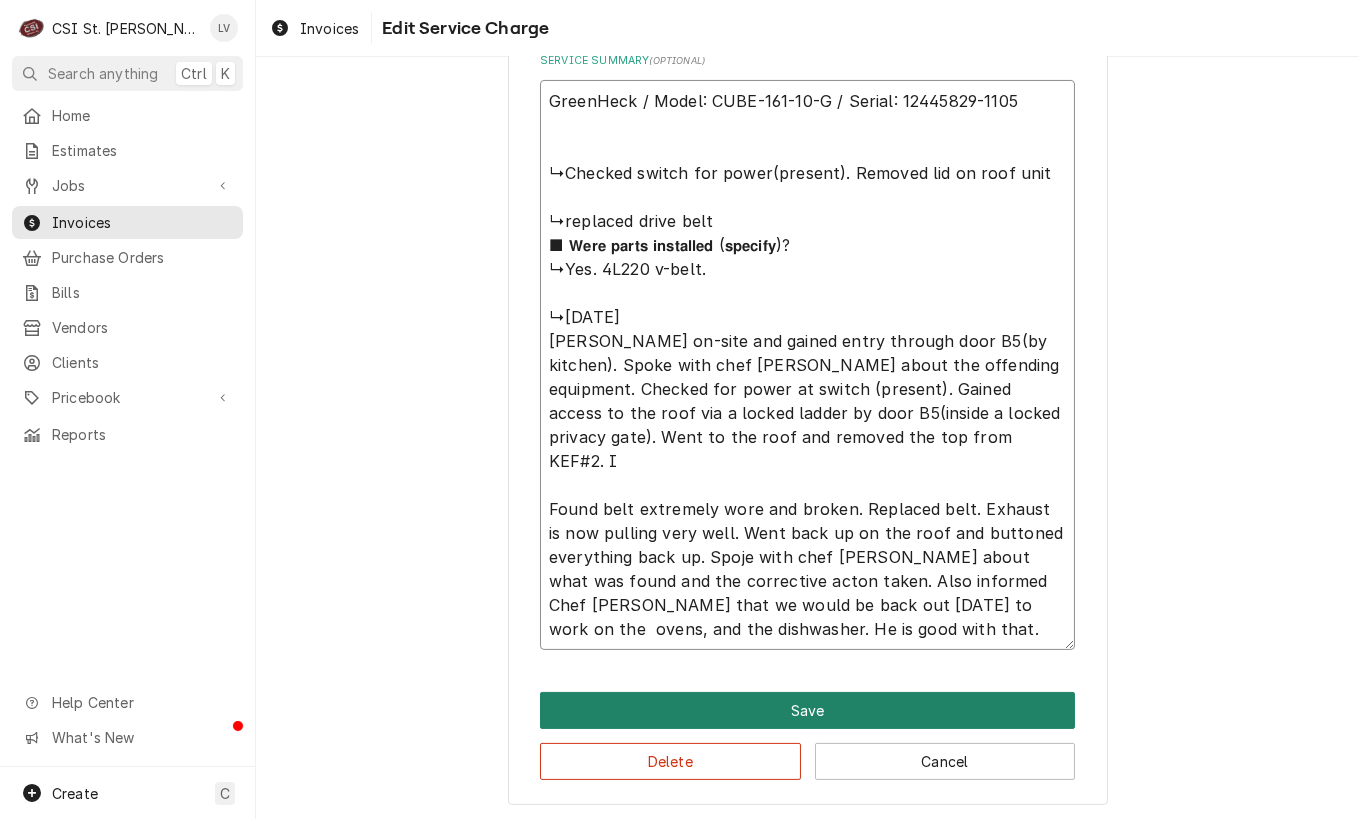 type on "x" 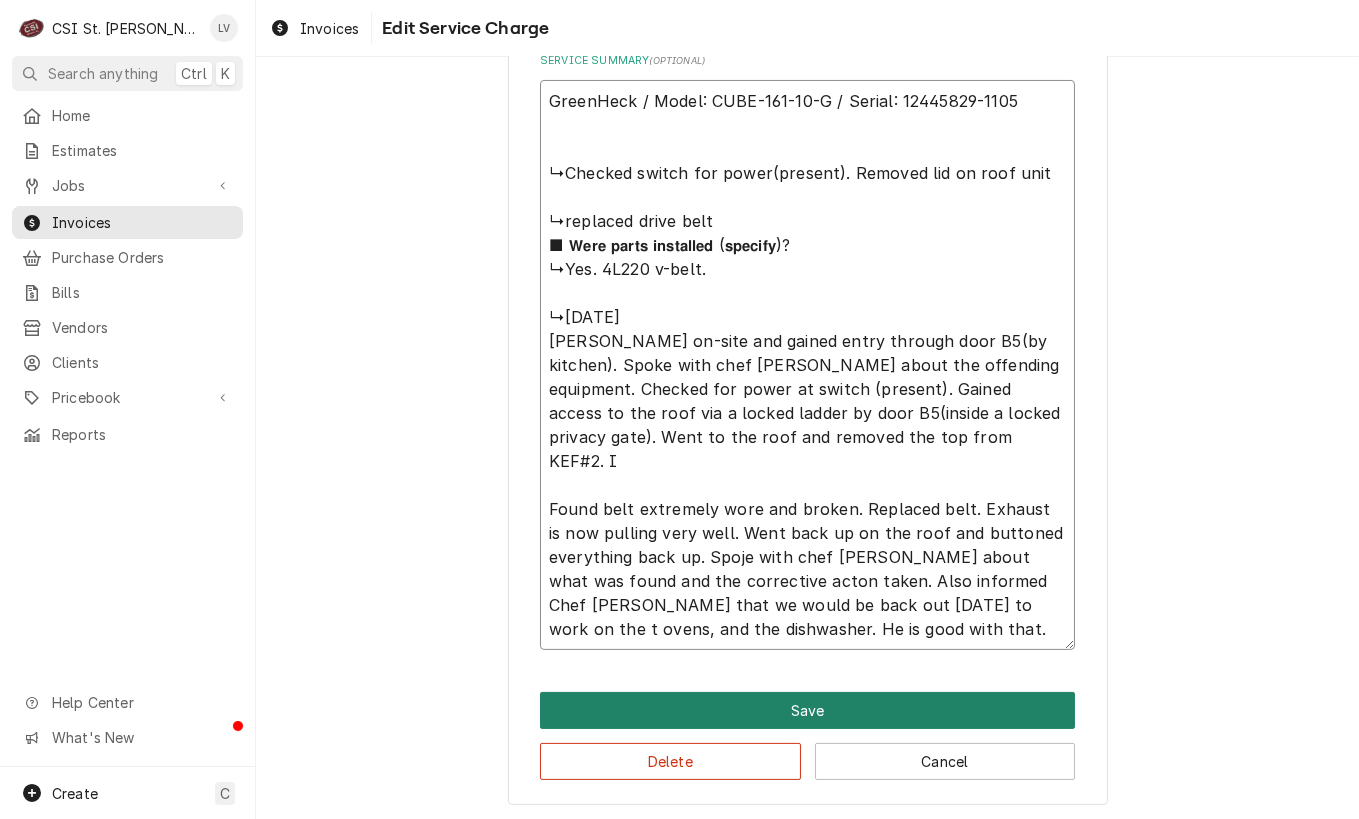 type on "x" 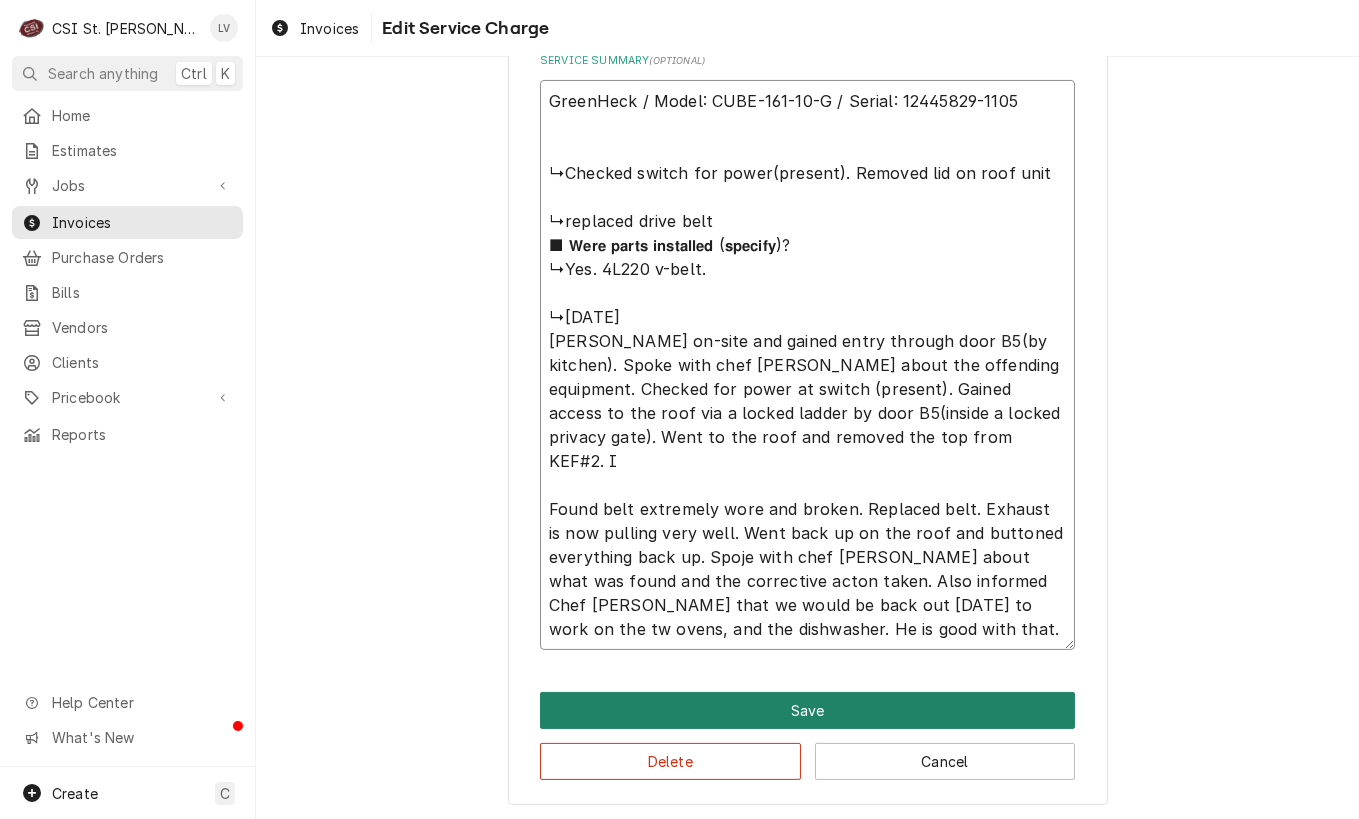 type 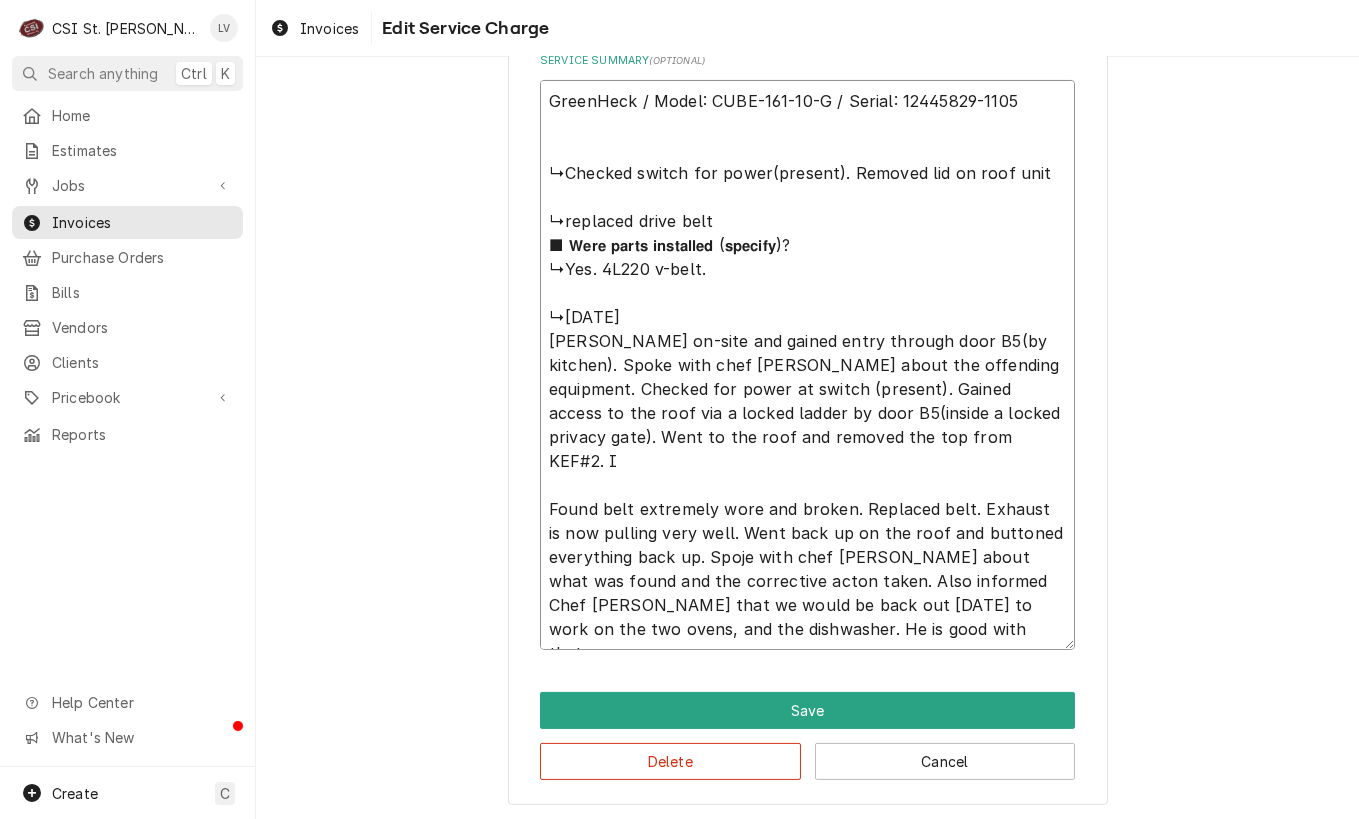 click on "GreenHeck / Model: CUBE-161-10-G / Serial: 12445829-1105
↳Checked switch for power(present). Removed lid on roof unit
↳replaced drive belt
■ 𝗪𝗲𝗿𝗲 𝗽𝗮𝗿𝘁𝘀 𝗶𝗻𝘀𝘁𝗮𝗹𝗹𝗲𝗱 (𝘀𝗽𝗲𝗰𝗶𝗳𝘆)?
↳Yes. 4L220 v-belt.
↳7/10/25
Erick H
Arrived on-site and gained entry through door B5(by kitchen). Spoke with chef Kevin about the offending equipment. Checked for power at switch (present). Gained access to the roof via a locked ladder by door B5(inside a locked privacy gate). Went to the roof and removed the top from KEF#2. I
Found belt extremely wore and broken. Replaced belt. Exhaust is now pulling very well. Went back up on the roof and buttoned everything back up. Spoje with chef Kevin about what was found and the corrective acton taken. Also informed Chef Kevin that we would be back out tomorrow to work on the two ovens, and the dishwasher. He is good with that." at bounding box center [807, 365] 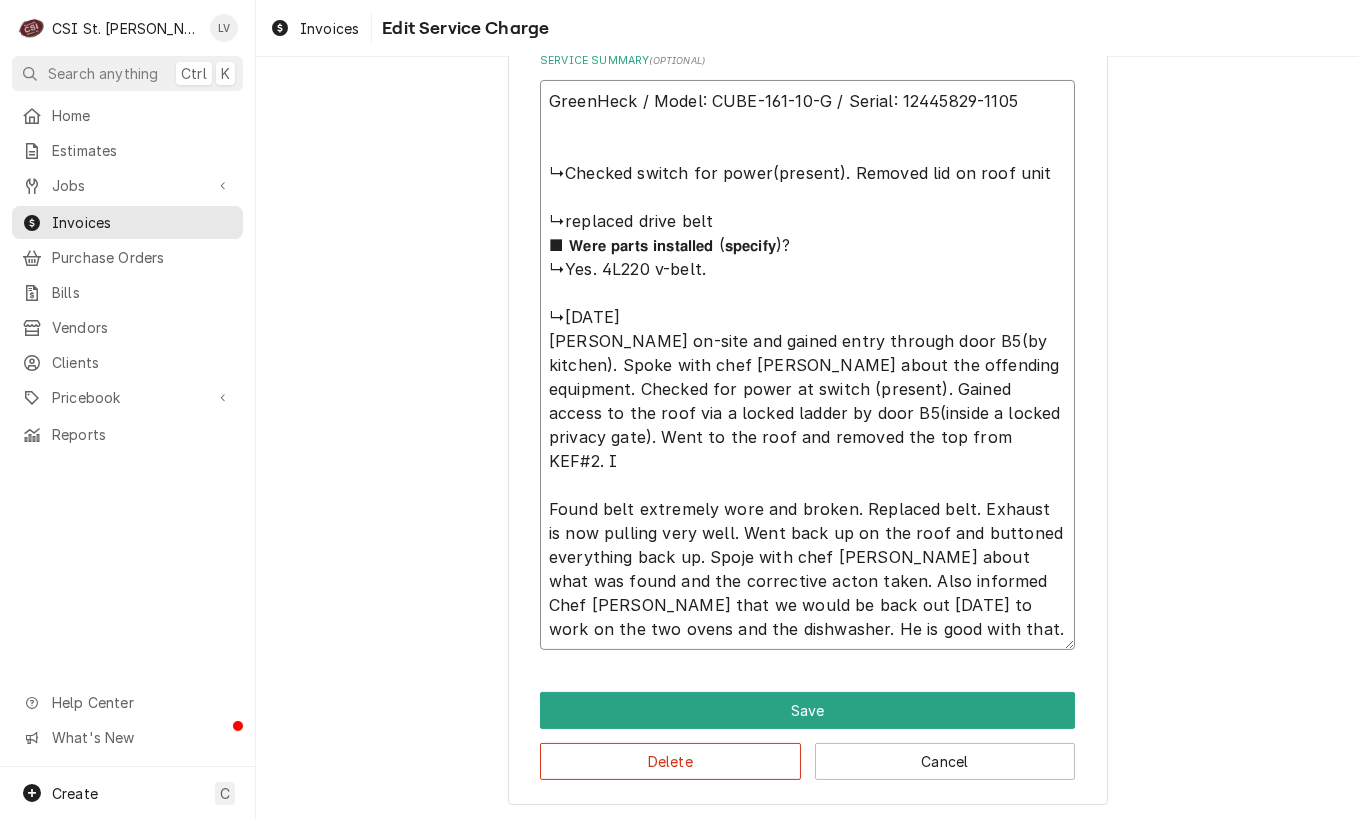 drag, startPoint x: 640, startPoint y: 624, endPoint x: 823, endPoint y: 652, distance: 185.12968 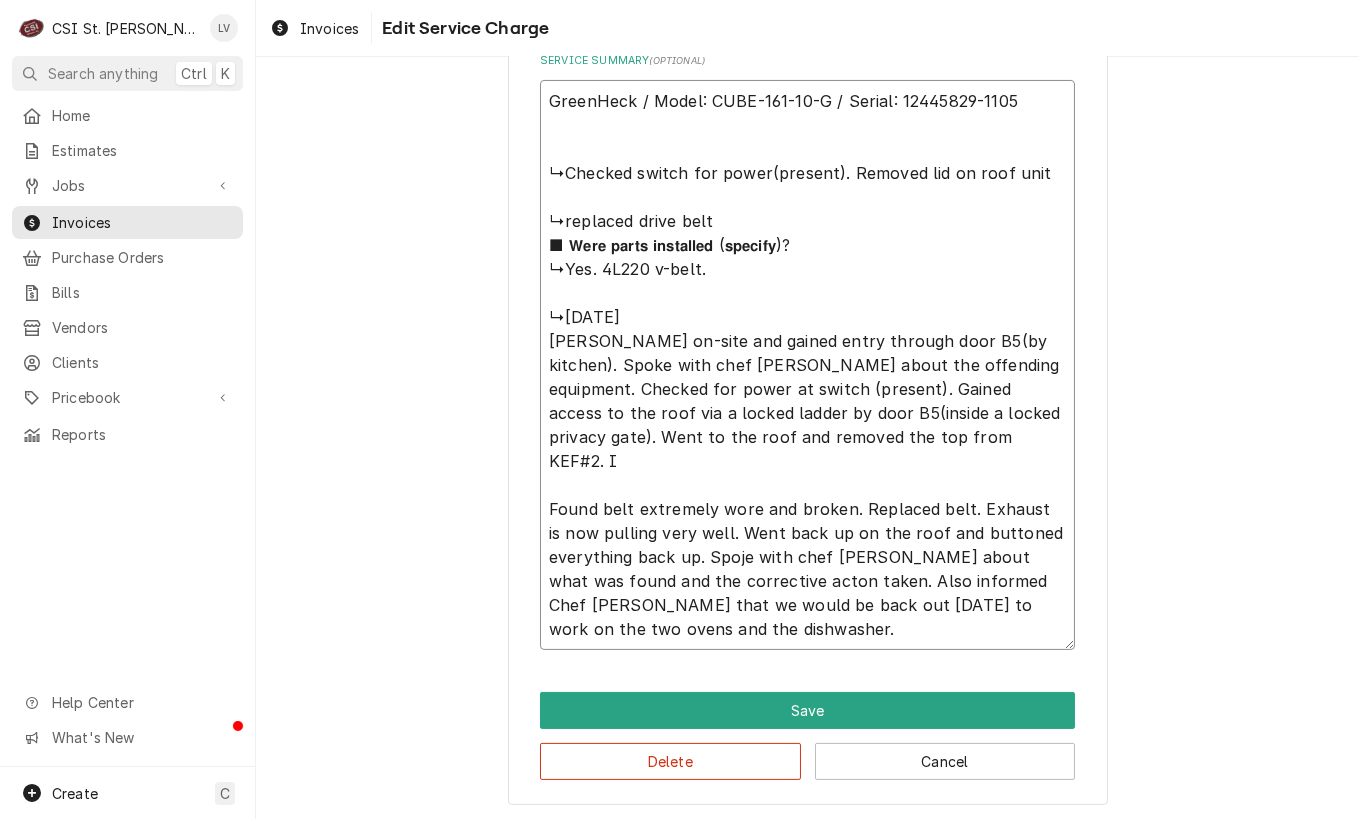 click on "GreenHeck / Model: CUBE-161-10-G / Serial: 12445829-1105
↳Checked switch for power(present). Removed lid on roof unit
↳replaced drive belt
■ 𝗪𝗲𝗿𝗲 𝗽𝗮𝗿𝘁𝘀 𝗶𝗻𝘀𝘁𝗮𝗹𝗹𝗲𝗱 (𝘀𝗽𝗲𝗰𝗶𝗳𝘆)?
↳Yes. 4L220 v-belt.
↳7/10/25
Erick H
Arrived on-site and gained entry through door B5(by kitchen). Spoke with chef Kevin about the offending equipment. Checked for power at switch (present). Gained access to the roof via a locked ladder by door B5(inside a locked privacy gate). Went to the roof and removed the top from KEF#2. I
Found belt extremely wore and broken. Replaced belt. Exhaust is now pulling very well. Went back up on the roof and buttoned everything back up. Spoje with chef Kevin about what was found and the corrective acton taken. Also informed Chef Kevin that we would be back out tomorrow to work on the two ovens and the dishwasher." at bounding box center (807, 365) 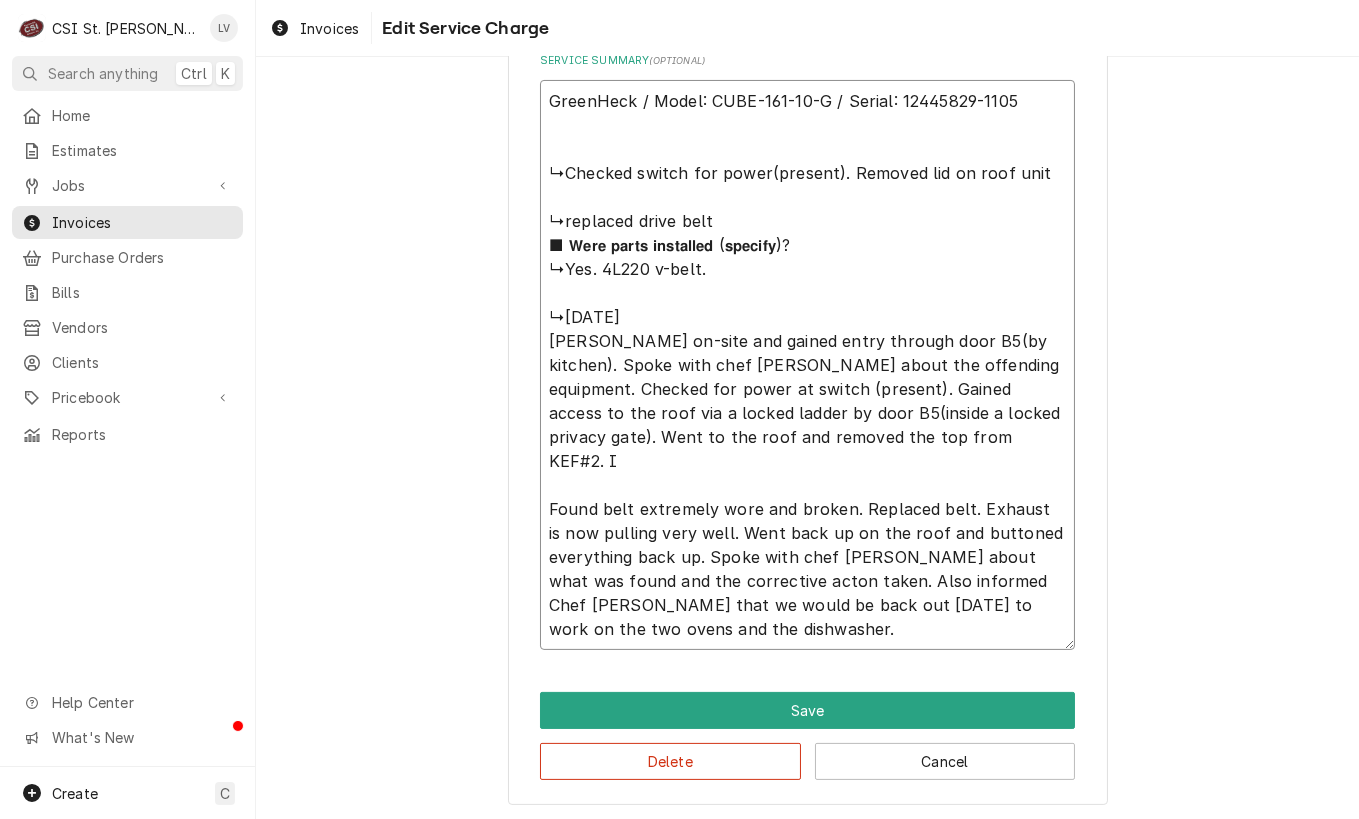 click on "GreenHeck / Model: CUBE-161-10-G / Serial: 12445829-1105
↳Checked switch for power(present). Removed lid on roof unit
↳replaced drive belt
■ 𝗪𝗲𝗿𝗲 𝗽𝗮𝗿𝘁𝘀 𝗶𝗻𝘀𝘁𝗮𝗹𝗹𝗲𝗱 (𝘀𝗽𝗲𝗰𝗶𝗳𝘆)?
↳Yes. 4L220 v-belt.
↳7/10/25
Erick H
Arrived on-site and gained entry through door B5(by kitchen). Spoke with chef Kevin about the offending equipment. Checked for power at switch (present). Gained access to the roof via a locked ladder by door B5(inside a locked privacy gate). Went to the roof and removed the top from KEF#2. I
Found belt extremely wore and broken. Replaced belt. Exhaust is now pulling very well. Went back up on the roof and buttoned everything back up. Spoke with chef Kevin about what was found and the corrective acton taken. Also informed Chef Kevin that we would be back out tomorrow to work on the two ovens and the dishwasher." at bounding box center (807, 365) 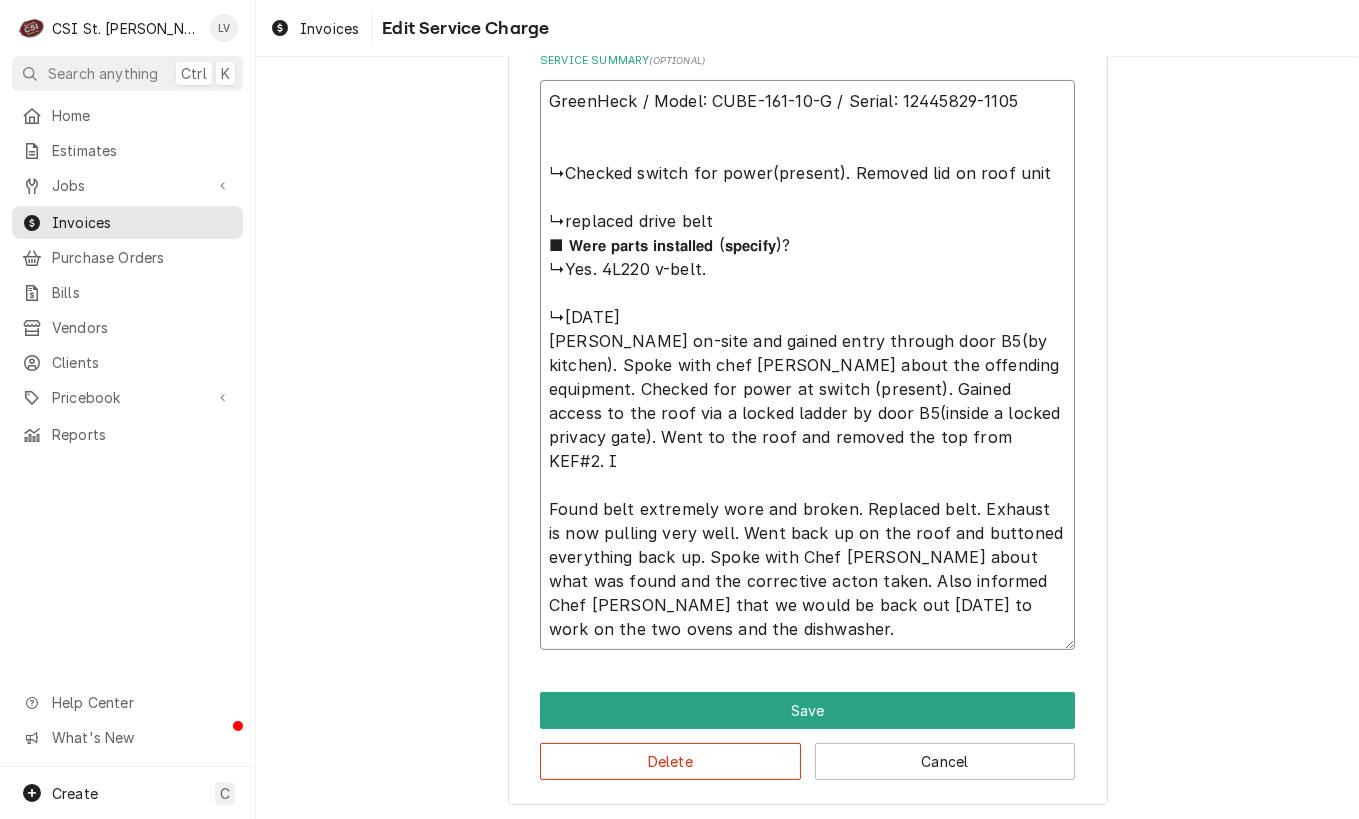 click on "GreenHeck / Model: CUBE-161-10-G / Serial: 12445829-1105
↳Checked switch for power(present). Removed lid on roof unit
↳replaced drive belt
■ 𝗪𝗲𝗿𝗲 𝗽𝗮𝗿𝘁𝘀 𝗶𝗻𝘀𝘁𝗮𝗹𝗹𝗲𝗱 (𝘀𝗽𝗲𝗰𝗶𝗳𝘆)?
↳Yes. 4L220 v-belt.
↳7/10/25
Erick H
Arrived on-site and gained entry through door B5(by kitchen). Spoke with chef Kevin about the offending equipment. Checked for power at switch (present). Gained access to the roof via a locked ladder by door B5(inside a locked privacy gate). Went to the roof and removed the top from KEF#2. I
Found belt extremely wore and broken. Replaced belt. Exhaust is now pulling very well. Went back up on the roof and buttoned everything back up. Spoke with Chef Kevin about what was found and the corrective acton taken. Also informed Chef Kevin that we would be back out tomorrow to work on the two ovens and the dishwasher." at bounding box center [807, 365] 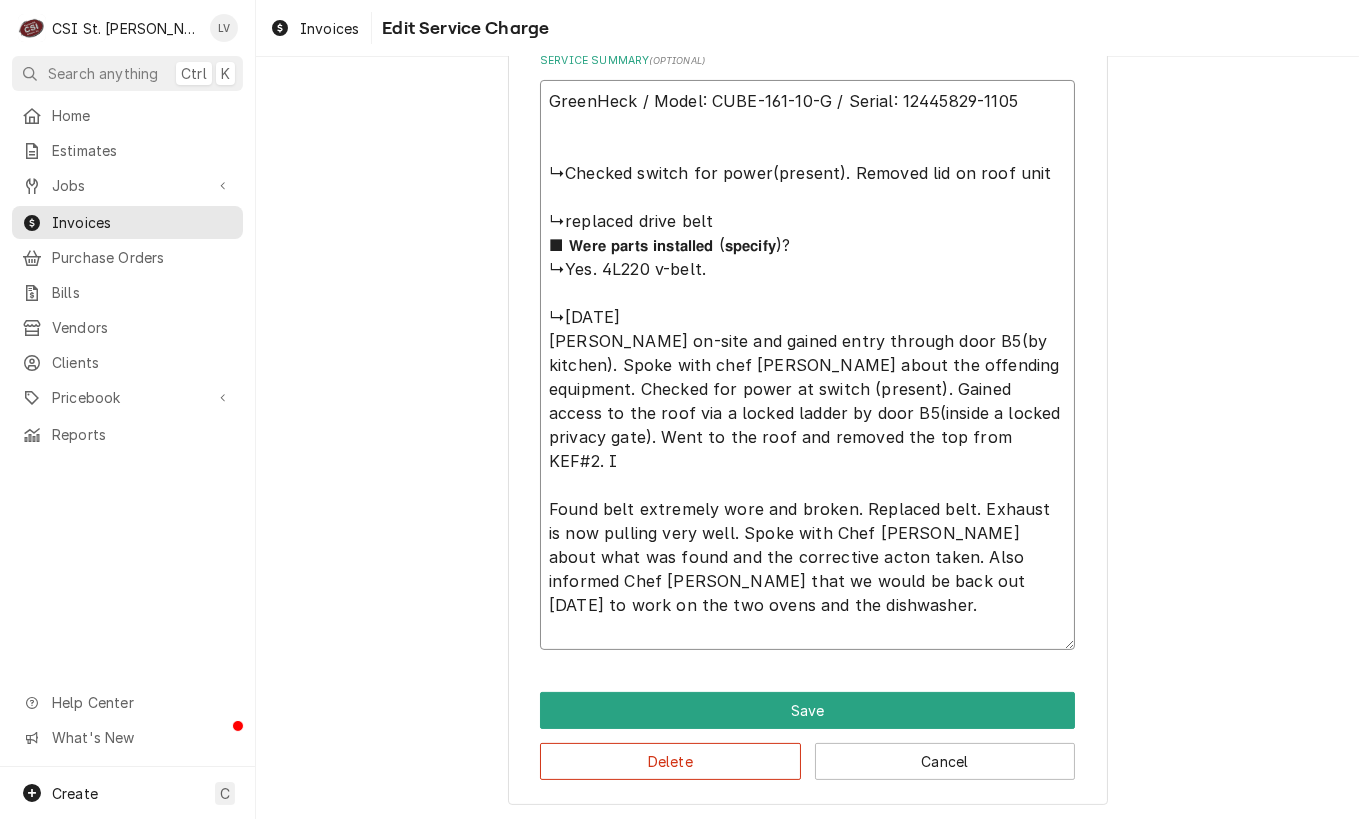 scroll, scrollTop: 857, scrollLeft: 0, axis: vertical 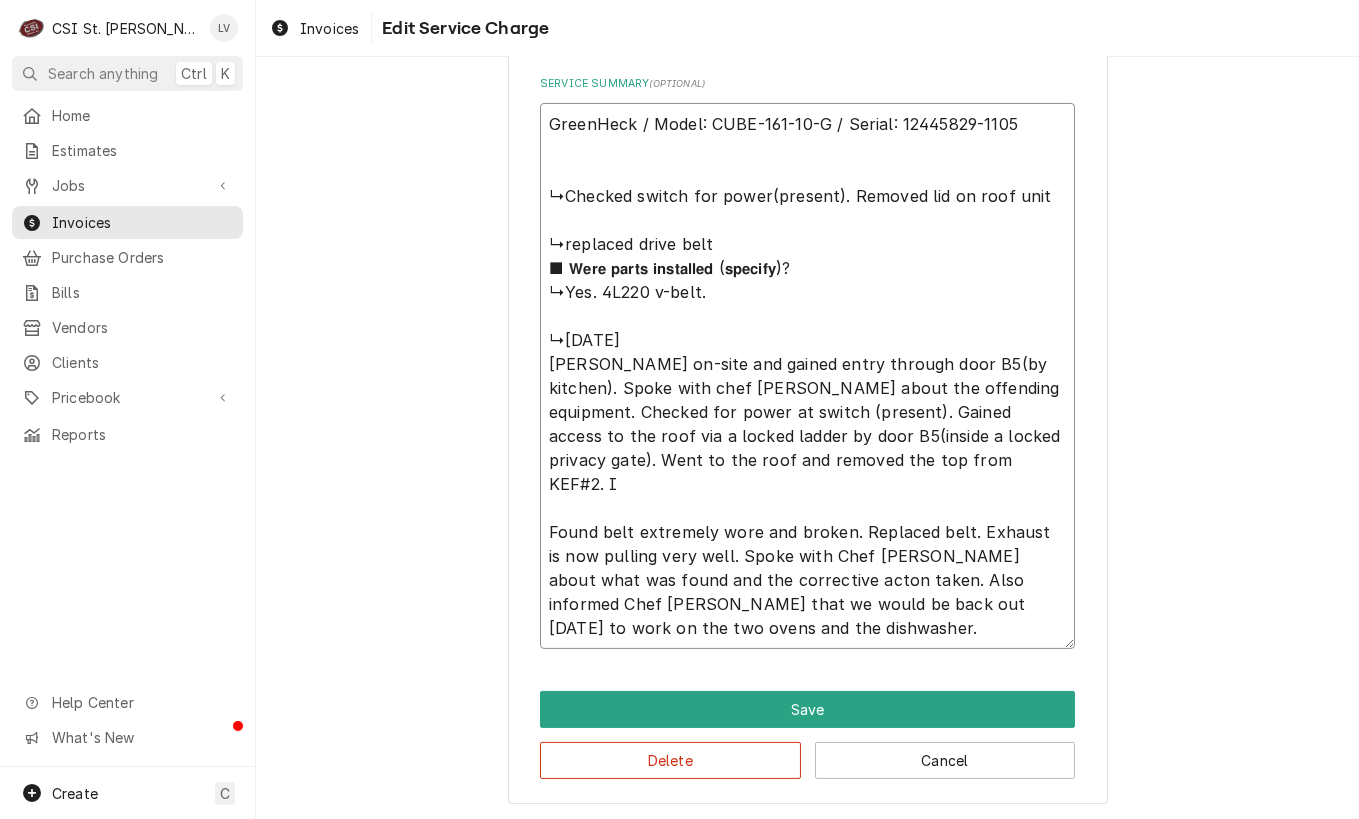 drag, startPoint x: 960, startPoint y: 410, endPoint x: 546, endPoint y: 390, distance: 414.48282 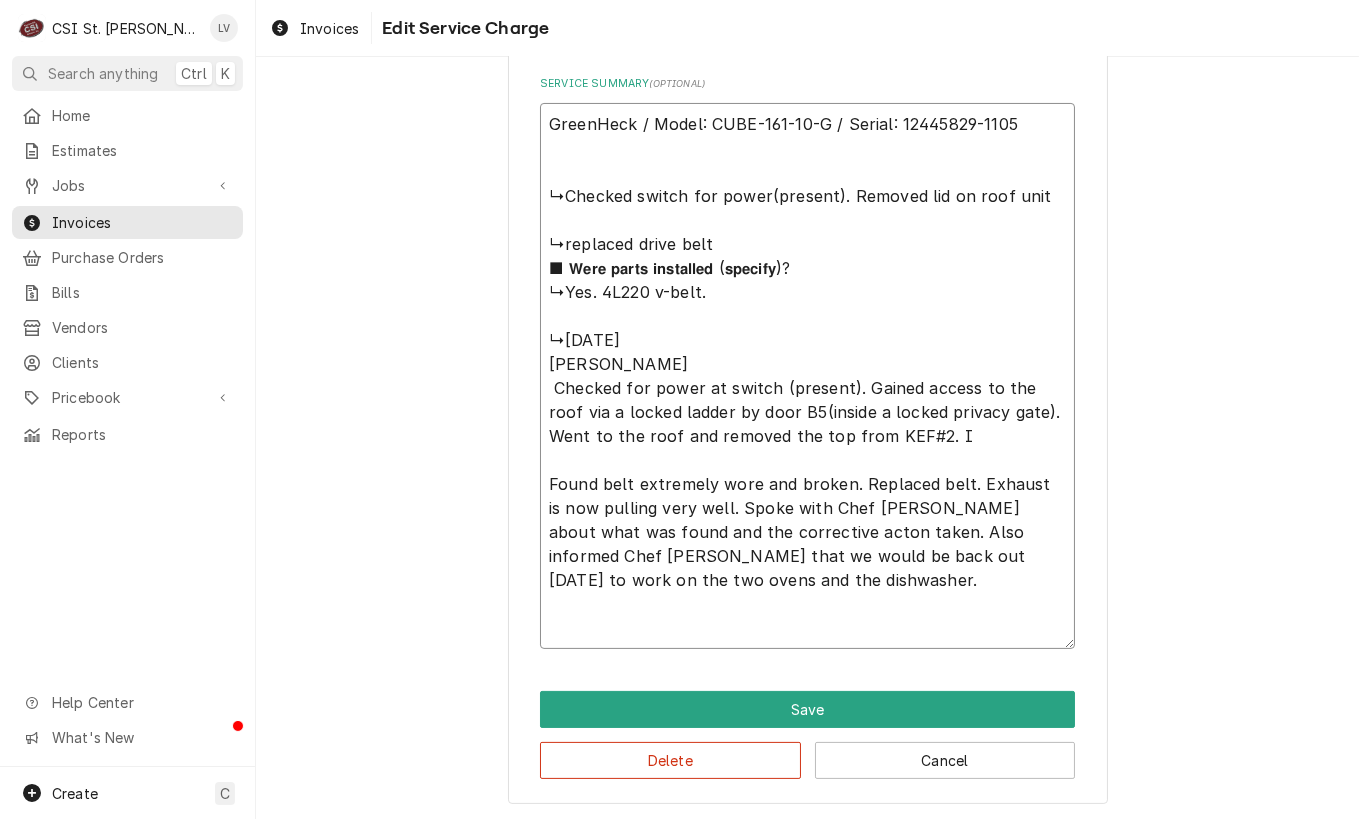 scroll, scrollTop: 810, scrollLeft: 0, axis: vertical 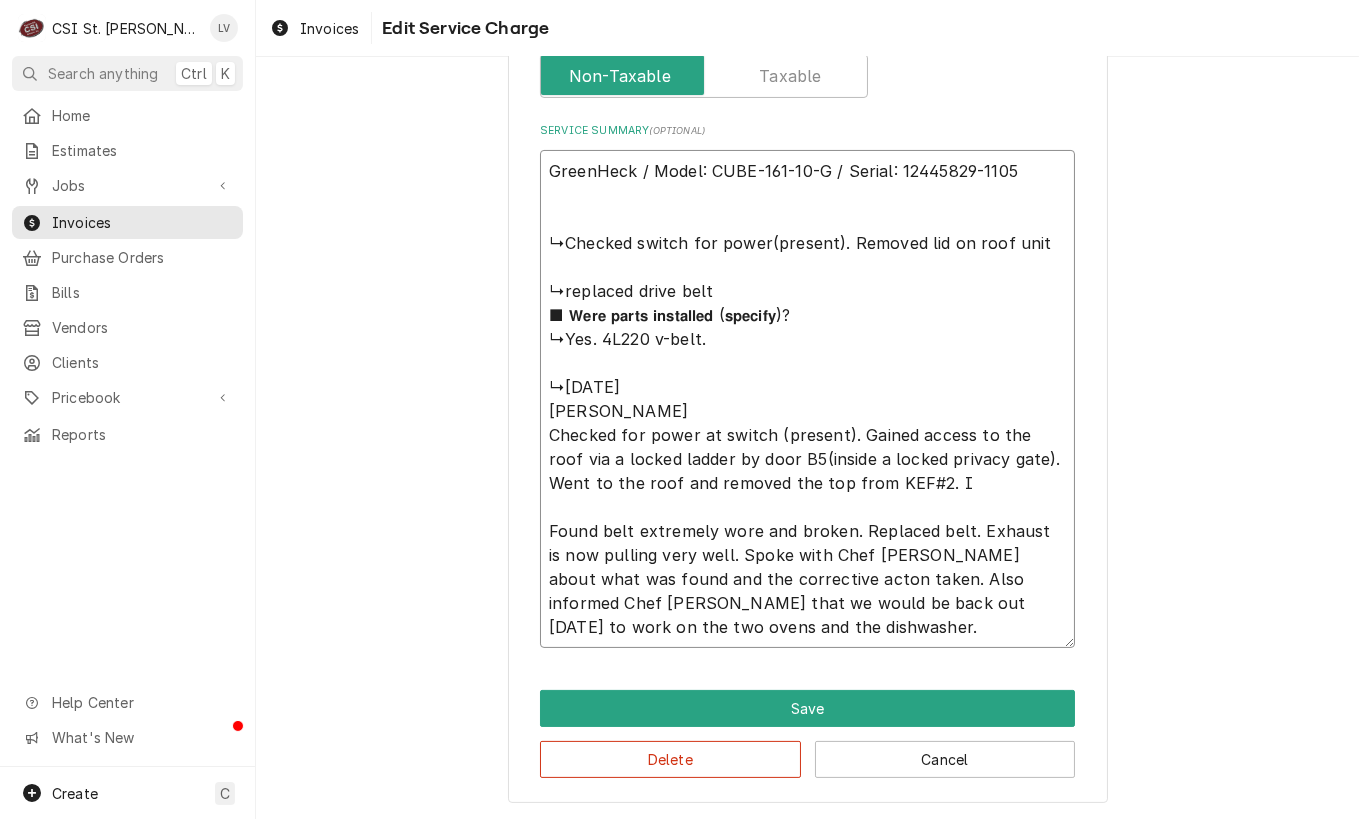 click on "GreenHeck / Model: CUBE-161-10-G / Serial: 12445829-1105
↳Checked switch for power(present). Removed lid on roof unit
↳replaced drive belt
■ 𝗪𝗲𝗿𝗲 𝗽𝗮𝗿𝘁𝘀 𝗶𝗻𝘀𝘁𝗮𝗹𝗹𝗲𝗱 (𝘀𝗽𝗲𝗰𝗶𝗳𝘆)?
↳Yes. 4L220 v-belt.
↳7/10/25
Erick H
Checked for power at switch (present). Gained access to the roof via a locked ladder by door B5(inside a locked privacy gate). Went to the roof and removed the top from KEF#2. I
Found belt extremely wore and broken. Replaced belt. Exhaust is now pulling very well. Spoke with Chef Kevin about what was found and the corrective acton taken. Also informed Chef Kevin that we would be back out tomorrow to work on the two ovens and the dishwasher." at bounding box center [807, 399] 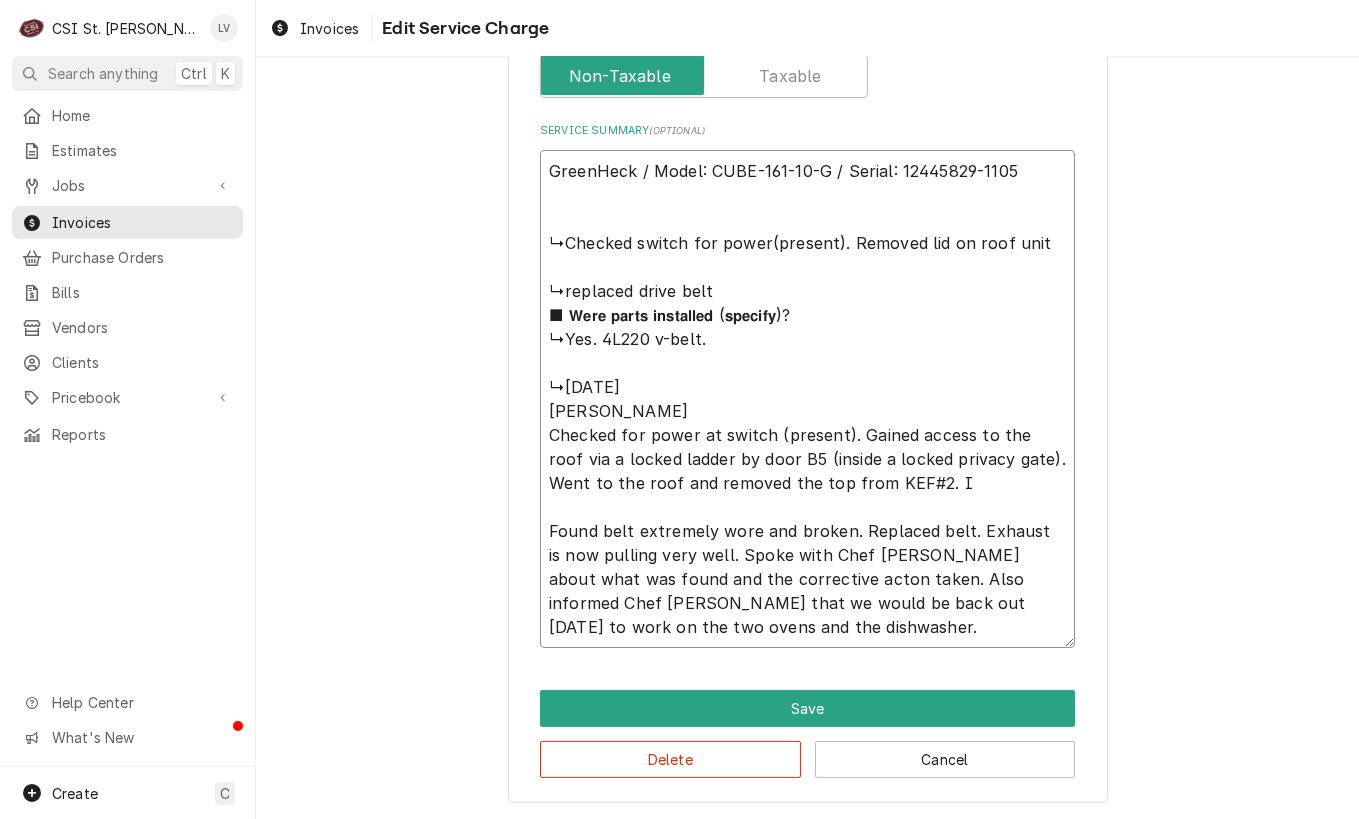 drag, startPoint x: 884, startPoint y: 480, endPoint x: 913, endPoint y: 475, distance: 29.427877 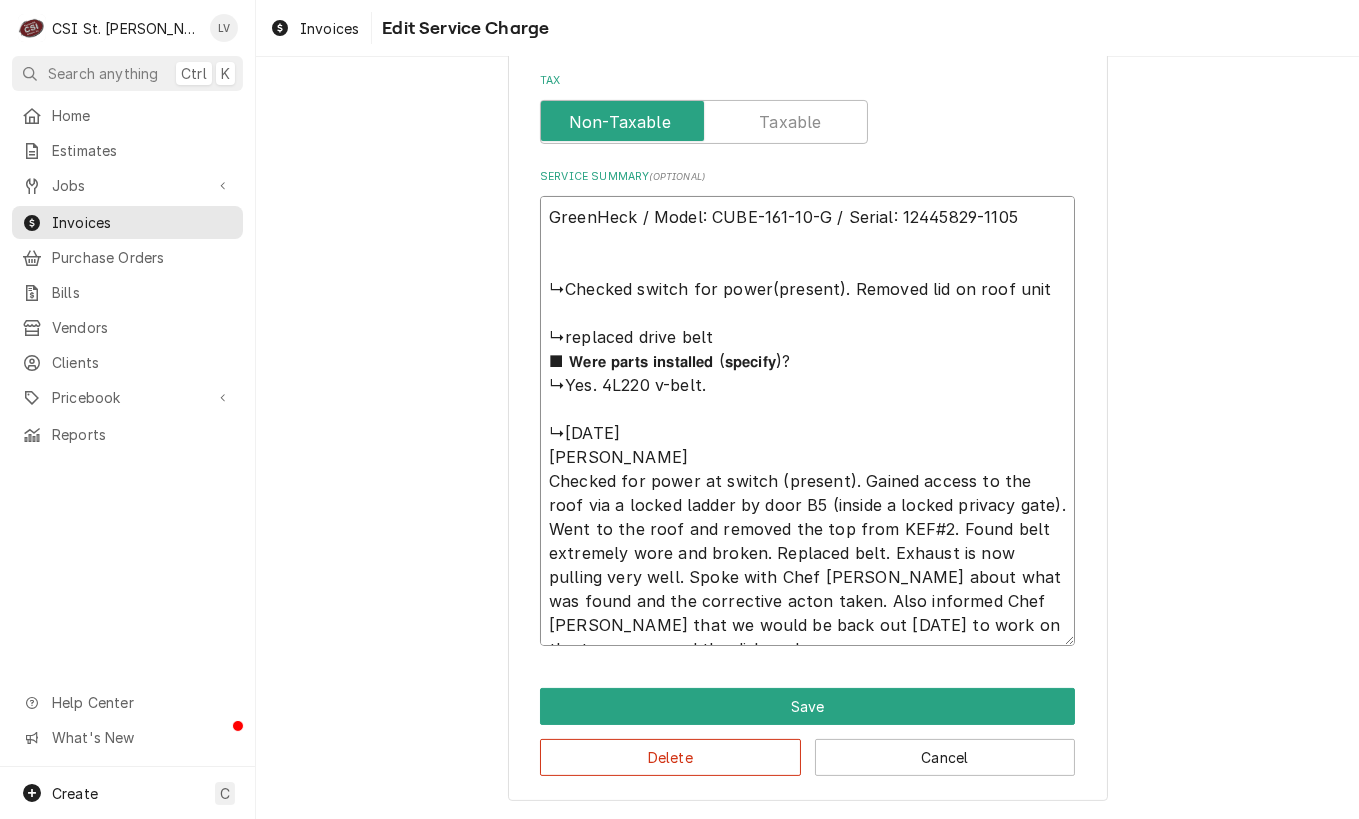 scroll, scrollTop: 761, scrollLeft: 0, axis: vertical 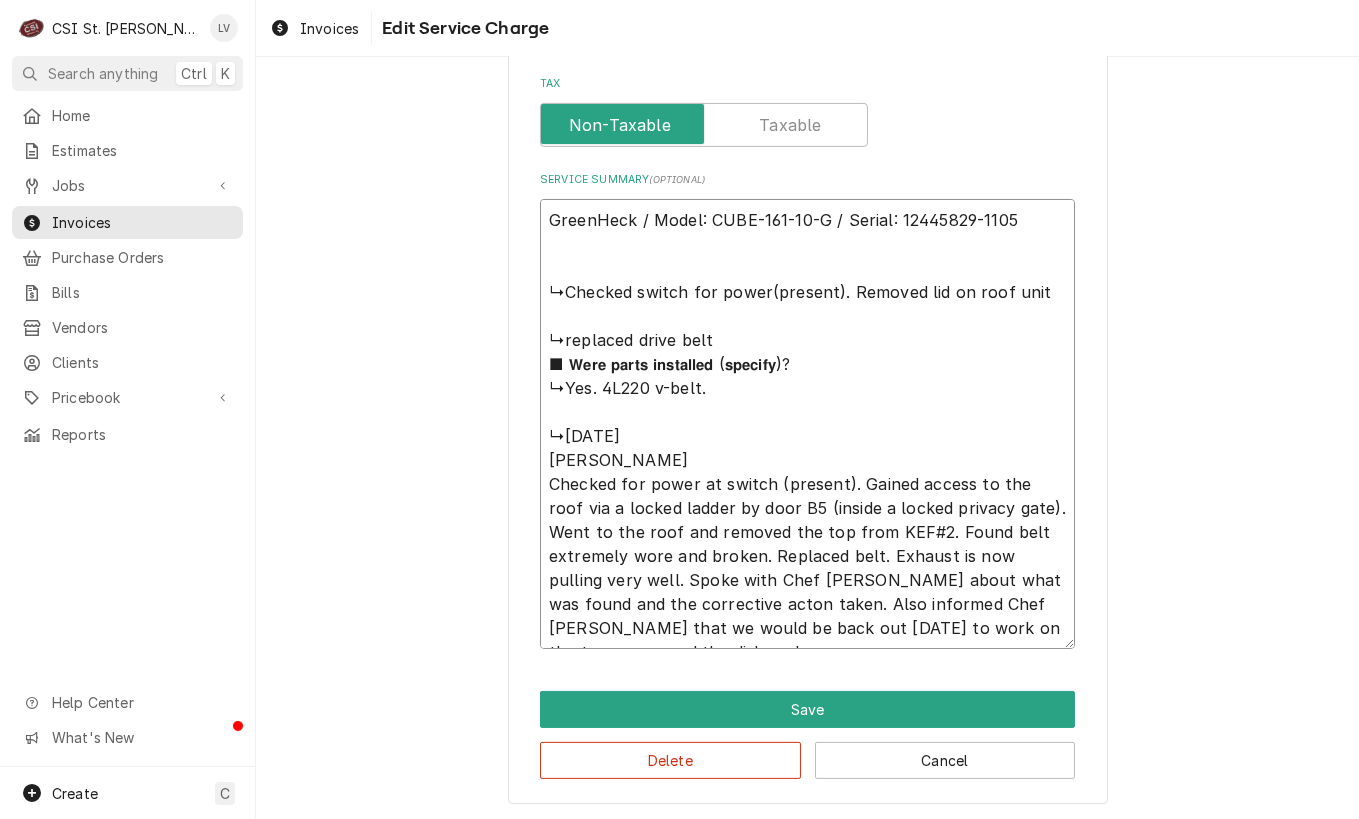 drag, startPoint x: 611, startPoint y: 458, endPoint x: 520, endPoint y: 261, distance: 217.0023 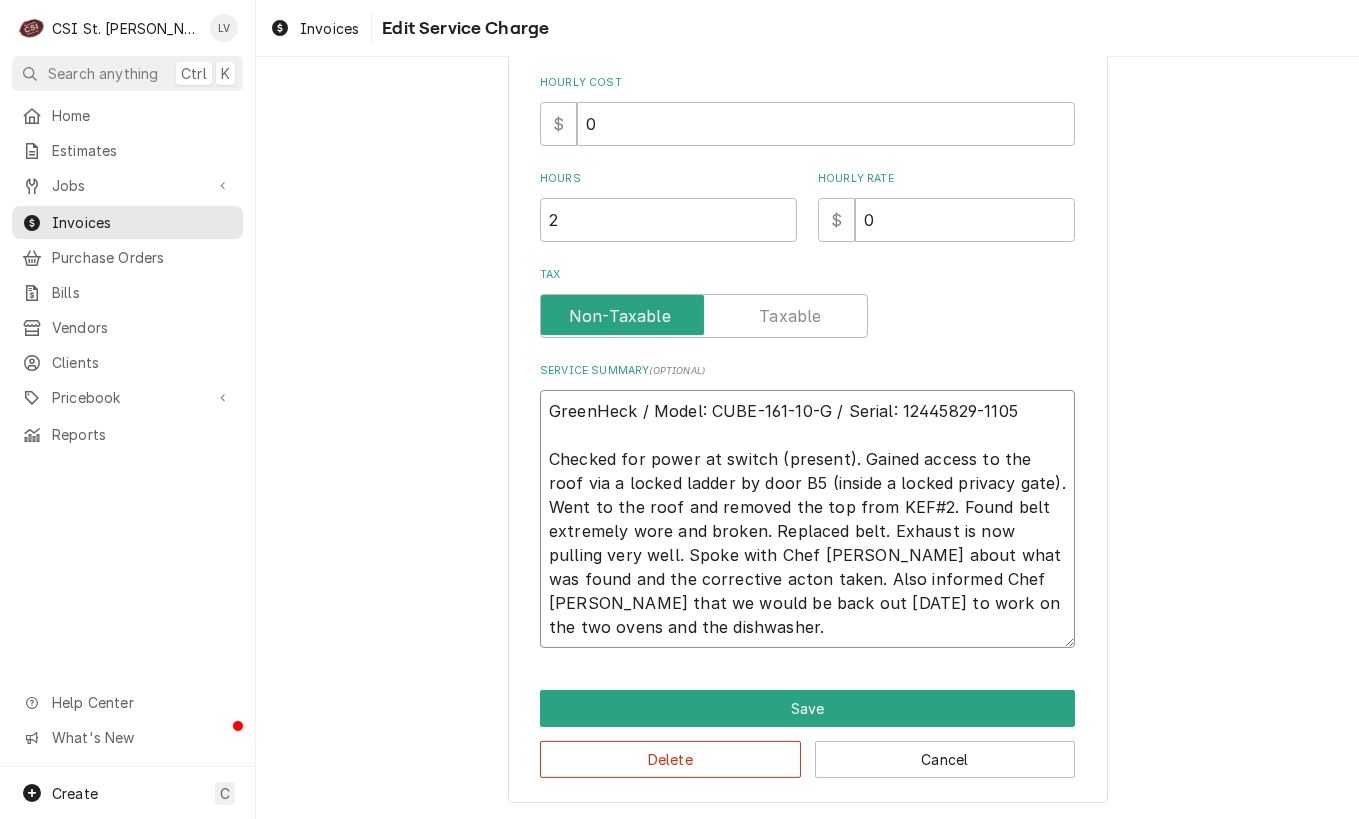 scroll, scrollTop: 545, scrollLeft: 0, axis: vertical 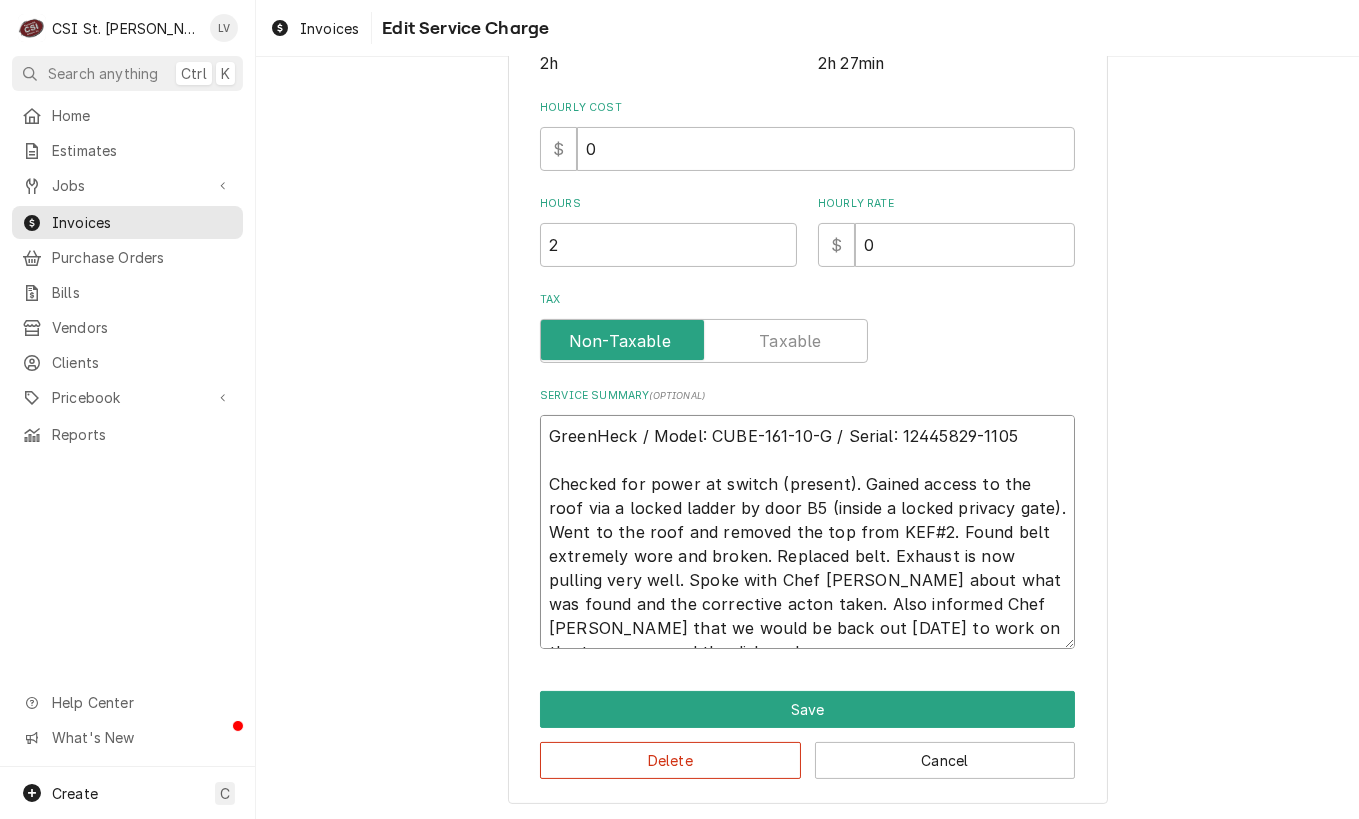 drag, startPoint x: 1002, startPoint y: 621, endPoint x: 528, endPoint y: 415, distance: 516.8288 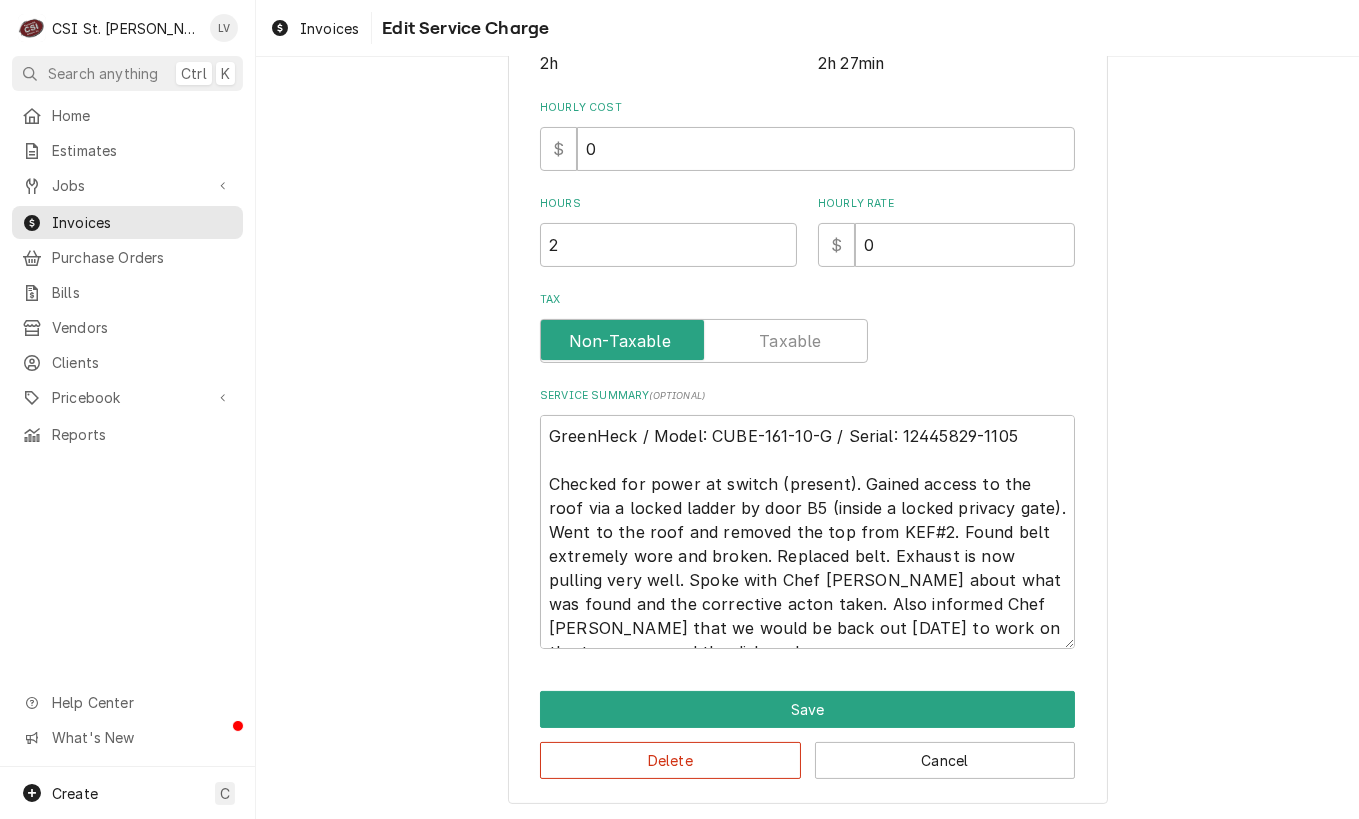click on "Use the fields below to edit this service charge Short Description Job | Service Call ¹ Service Type 🛠️ Edit Pricebook Item    Subtype Choose a subtype... [#1-SALE] LABR-BEV [#1-SALE] LABR-DBL [#1-SALE] LABR-OT [#1-SALE] LABR-PM [#1-SALE] LABR-PROJ [#1-SALE] LABR-REG [#1-SALE] LEASING-1 [#NON-POSTING#] Start Date 2025-07-10 End Date 2025-07-10 Unit Type Est. Job Duration 2h Total Time Logged 2h 27min Hourly Cost $ 0 Hours 2 Hourly Rate $ 0 Tax Service Summary  ( optional ) GreenHeck / Model: CUBE-161-10-G / Serial: 12445829-1105
Checked for power at switch (present). Gained access to the roof via a locked ladder by door B5 (inside a locked privacy gate). Went to the roof and removed the top from KEF#2. Found belt extremely wore and broken. Replaced belt. Exhaust is now pulling very well. Spoke with Chef Kevin about what was found and the corrective acton taken. Also informed Chef Kevin that we would be back out tomorrow to work on the two ovens and the dishwasher.  Save Delete Cancel" at bounding box center [807, 177] 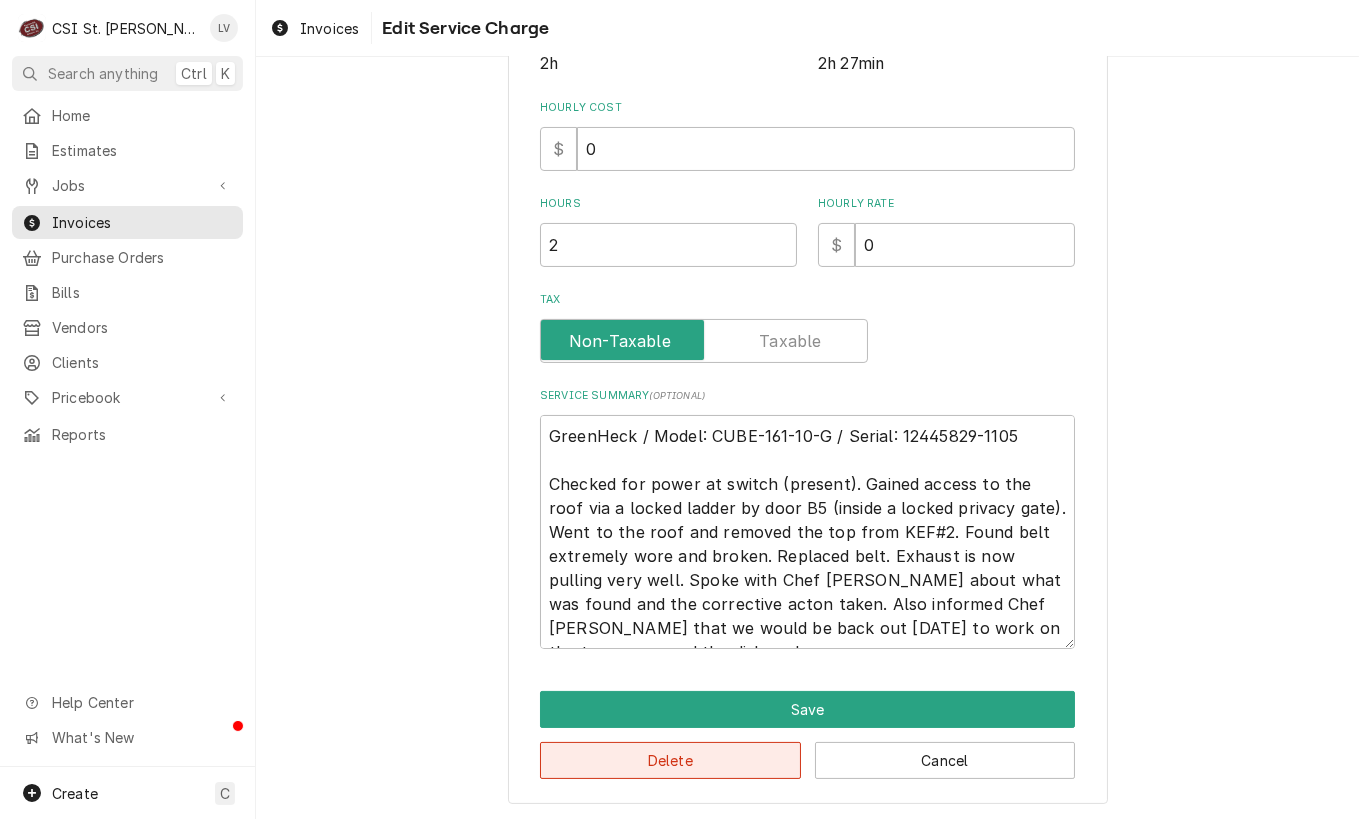 click on "Delete" at bounding box center (670, 760) 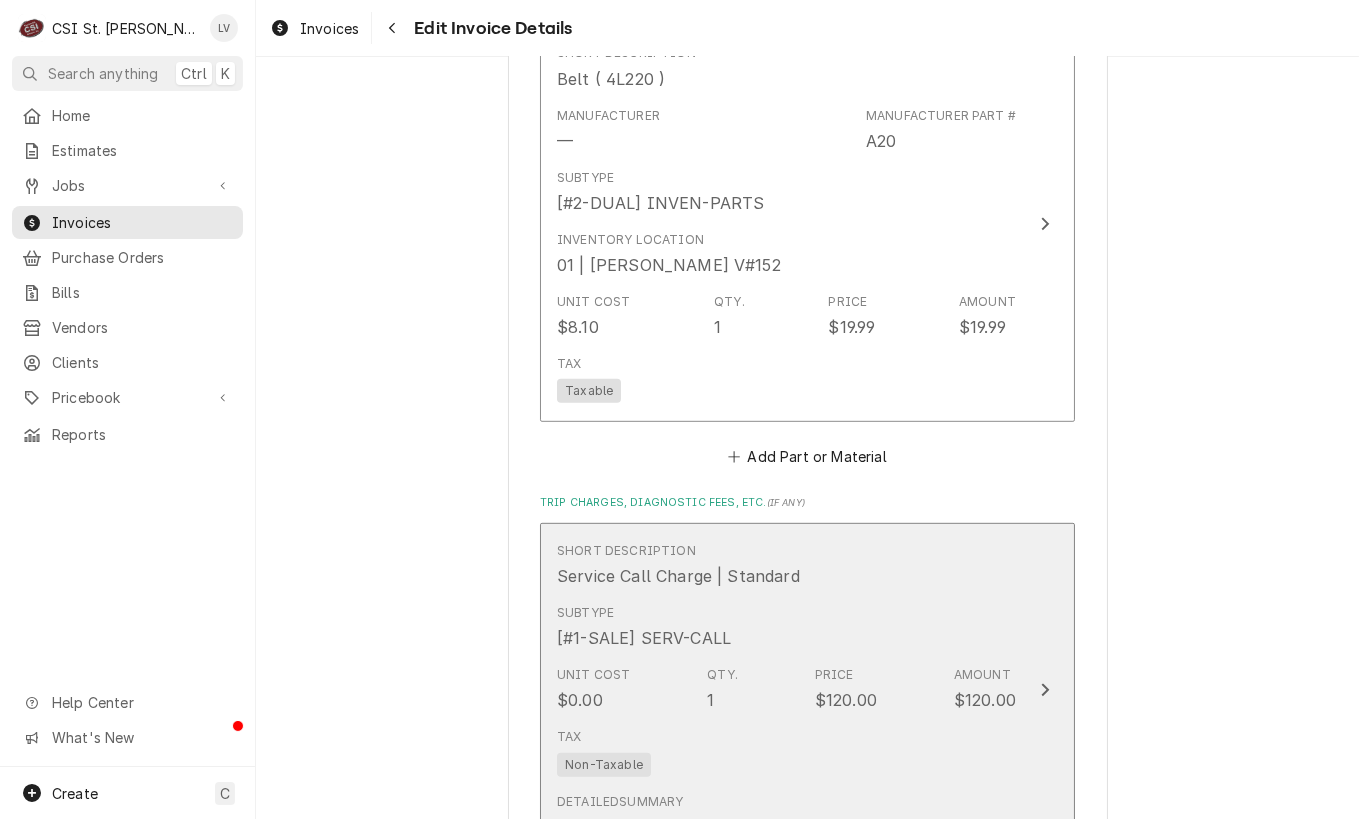 scroll, scrollTop: 2581, scrollLeft: 0, axis: vertical 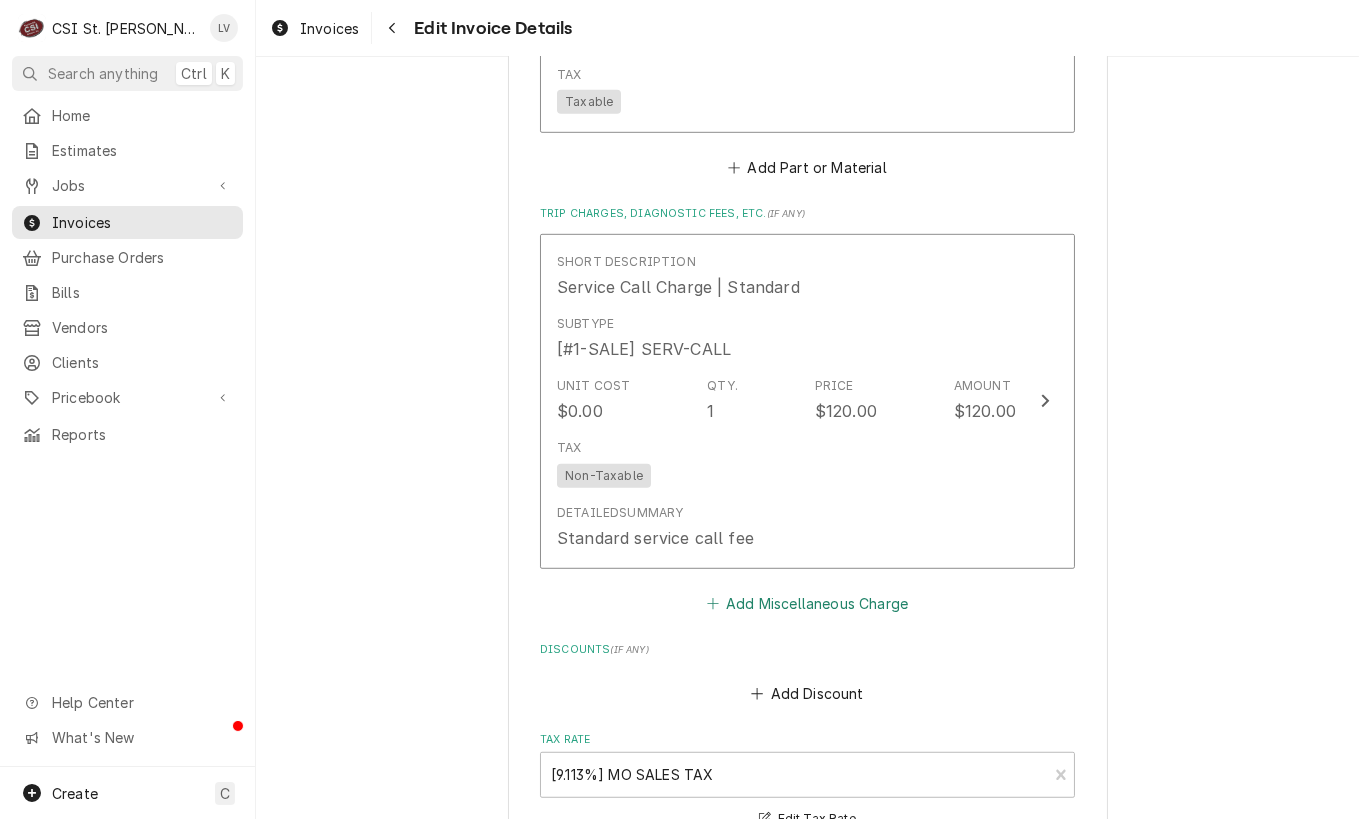 click on "Add Miscellaneous Charge" at bounding box center [807, 603] 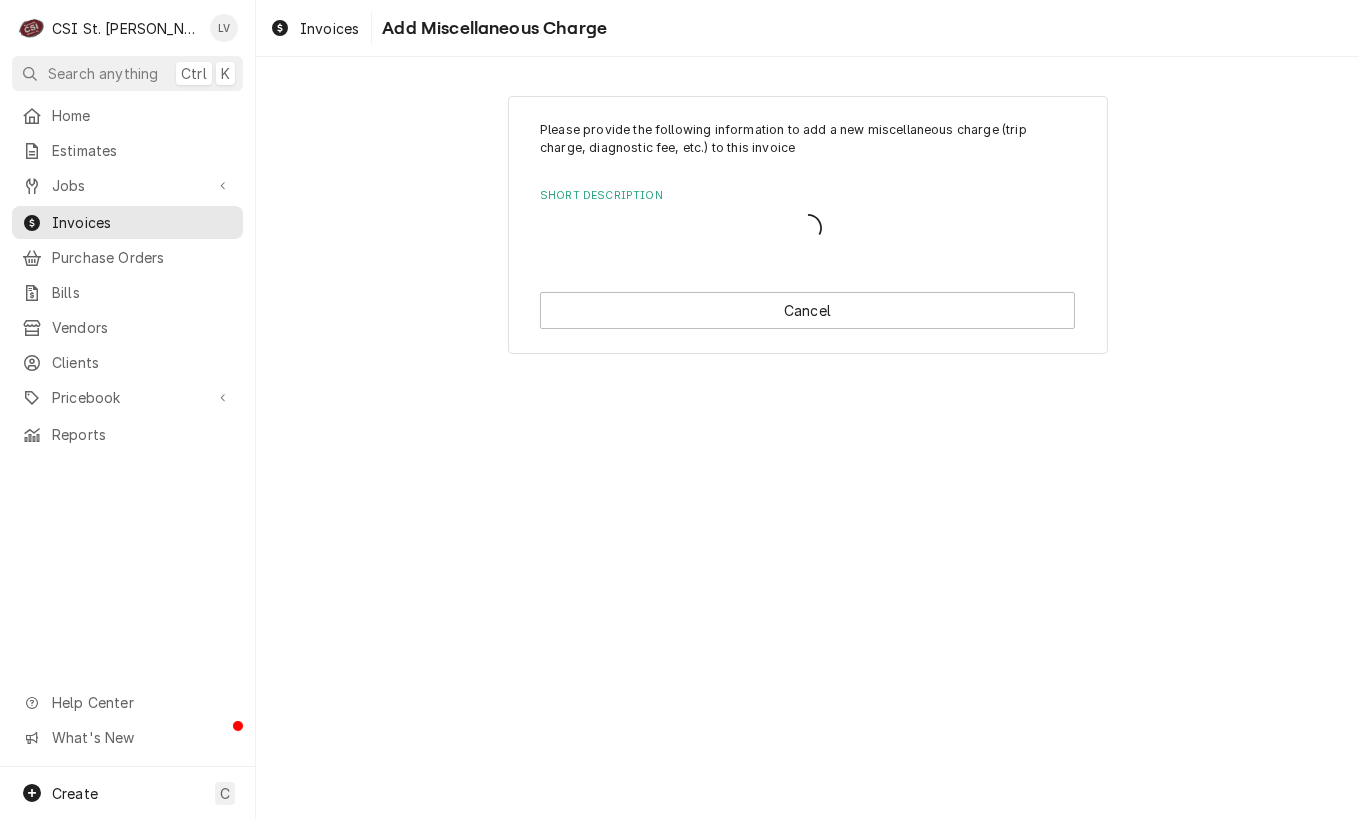 scroll, scrollTop: 0, scrollLeft: 0, axis: both 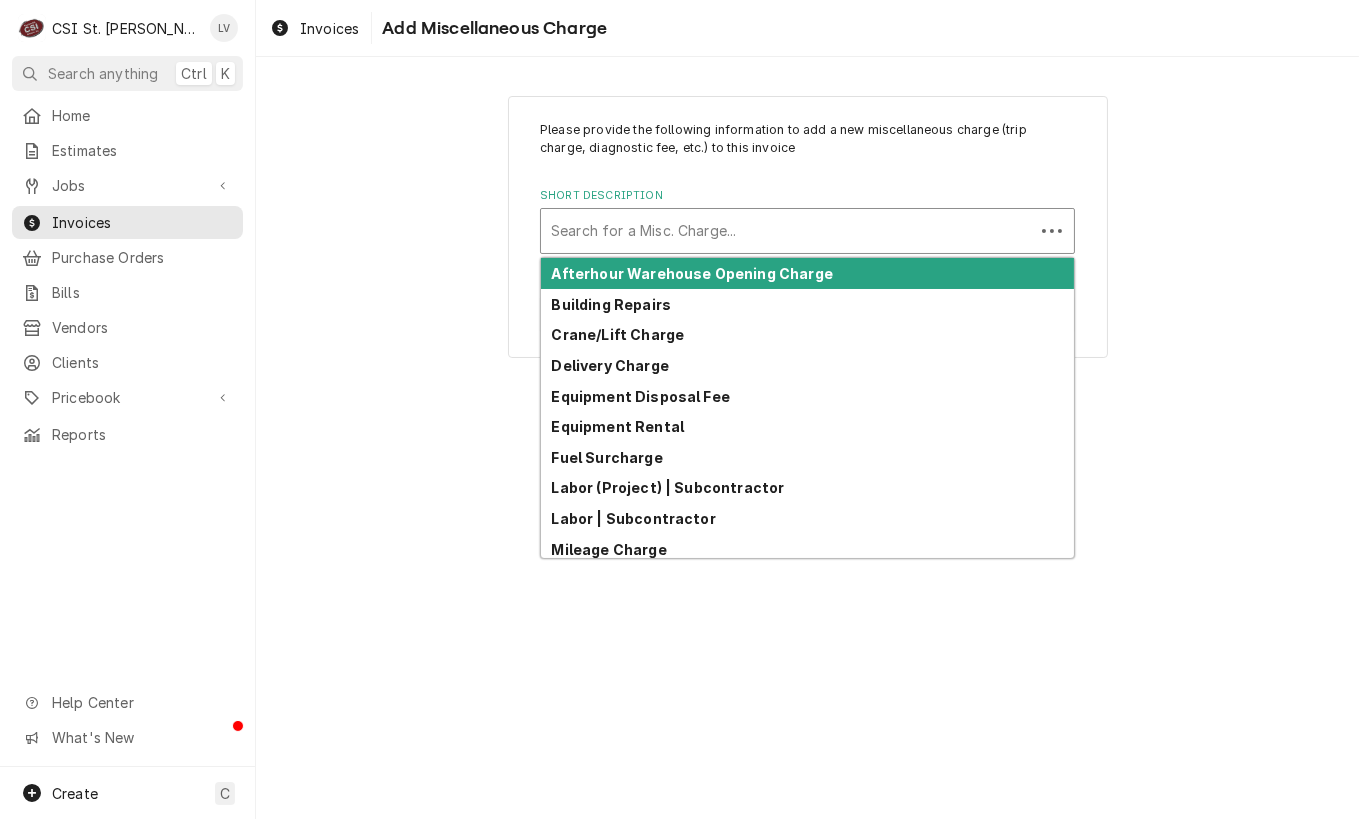 click at bounding box center (787, 231) 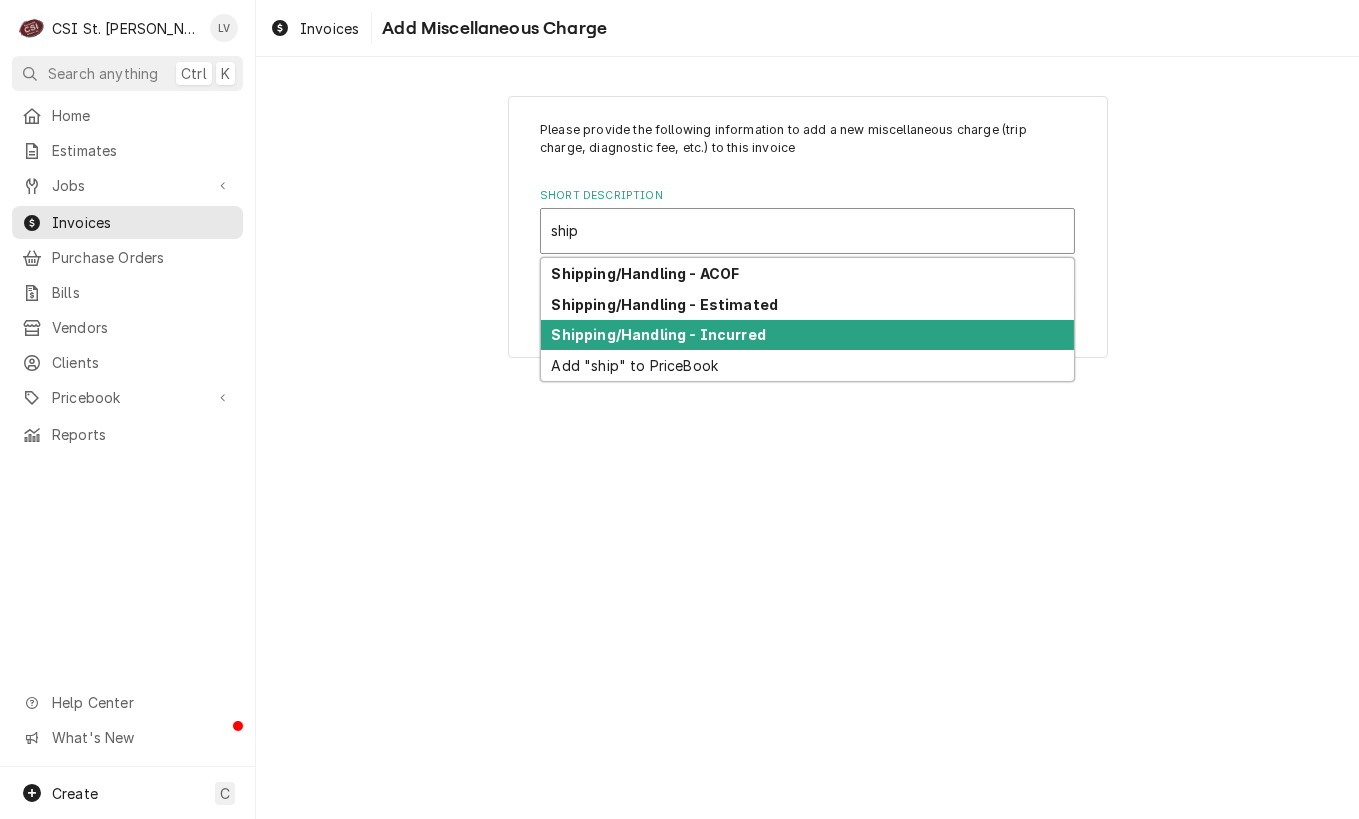 click on "Shipping/Handling - Incurred" at bounding box center (659, 334) 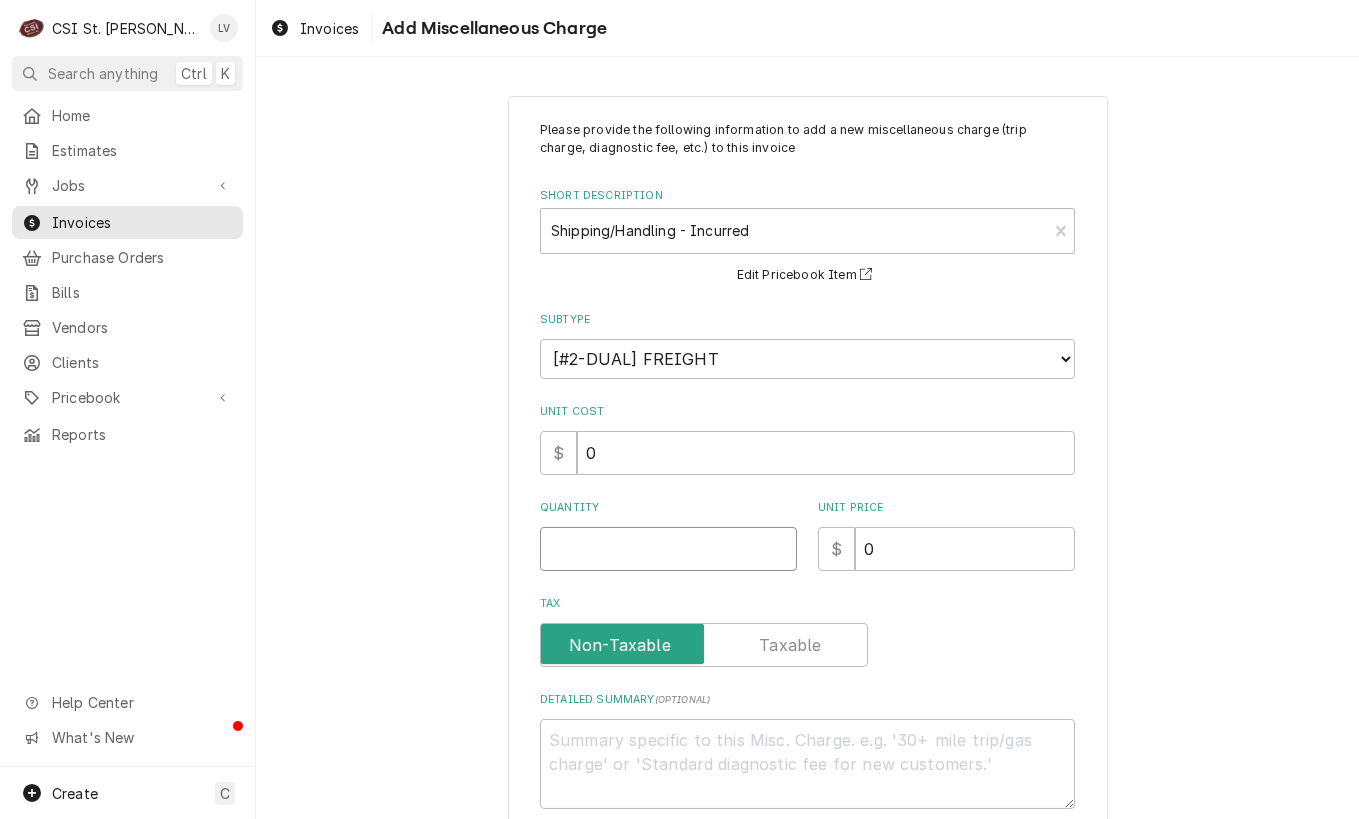 click on "Quantity" at bounding box center (668, 549) 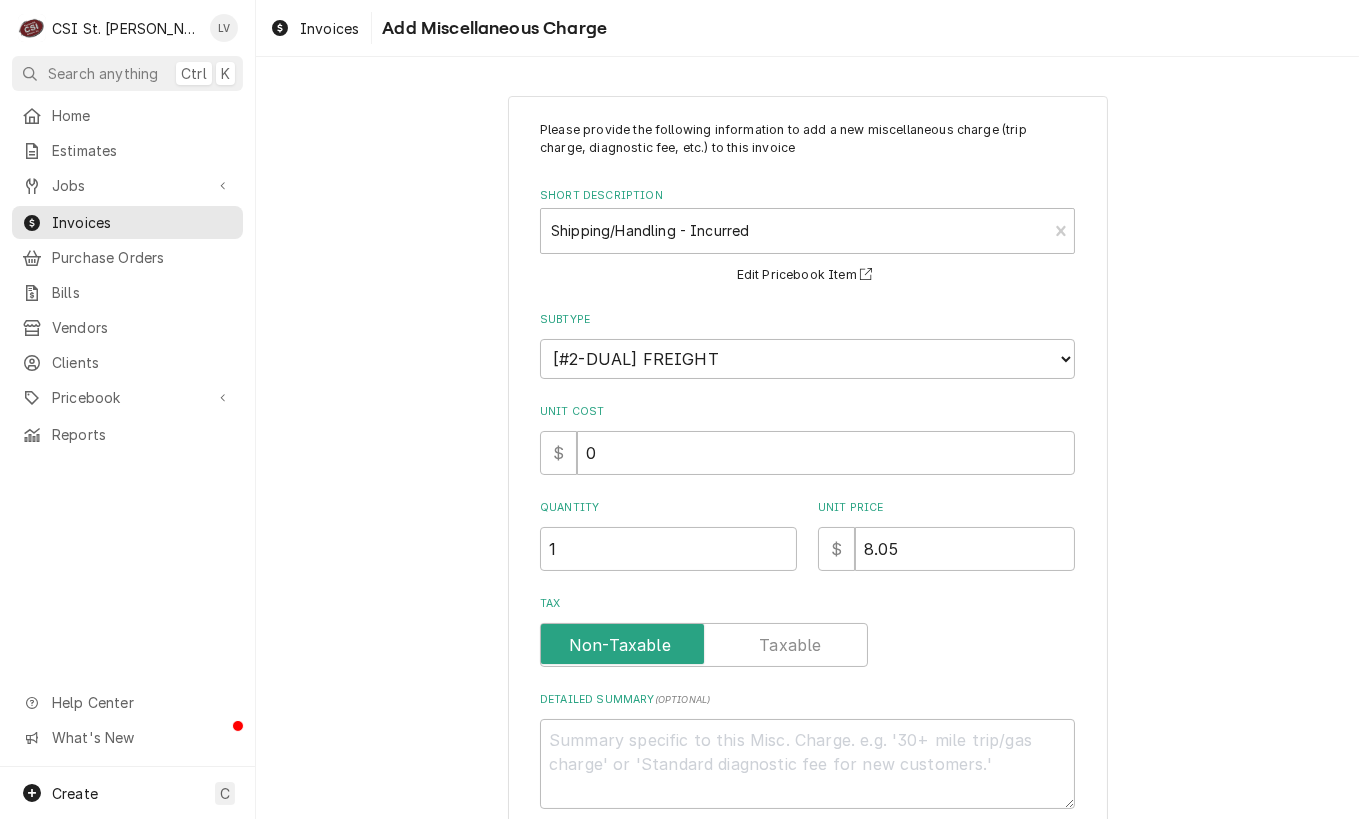 click on "Please provide the following information to add a new miscellaneous charge (trip charge, diagnostic fee, etc.) to this invoice Short Description Shipping/Handling - Incurred Edit Pricebook Item    Subtype Choose a subtype... [#1-SALE] LEASING-3 [#1-SALE] REF/TORCH [#1-SALE] SERV-CALL [#1-SALE] TRAVEL-MILE [#2-DUAL] AFTERHRS-WH-CHG-3 [#2-DUAL] CONT-LABR [#2-DUAL] CRANE-LIFT-3 [#2-DUAL] EQUIP-DISP [#2-DUAL] EQUIP-RENT [#2-DUAL] FREIGHT [#2-DUAL] PER-DIEM [#2-DUAL] PERMIT [#2-DUAL] PROJ-CONT-LABR [#2-DUAL] RESTOCK [#2-DUAL] WELDING [#3-BILL] AUTOMOBILE [#3-BILL] BLDG-REPAIR [#3-BILL] OFFICE-SUPPLY [#3-BILL] SALES-TAX [#3-BILL] UNIFORMS Unit Cost $ 0 Quantity 1 Unit Price $ 8.05 Tax Detailed Summary  ( optional ) Add Cancel" at bounding box center (807, 504) 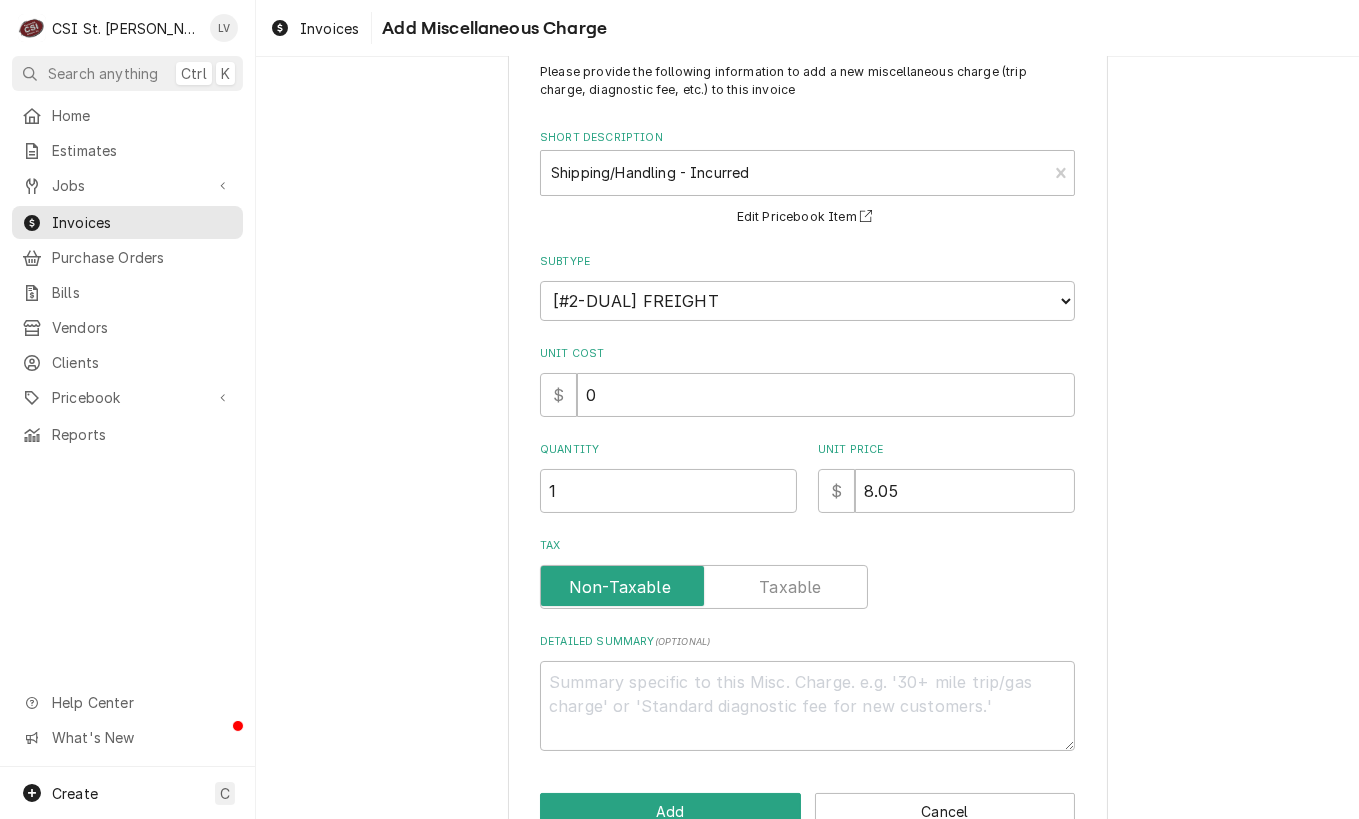 scroll, scrollTop: 109, scrollLeft: 0, axis: vertical 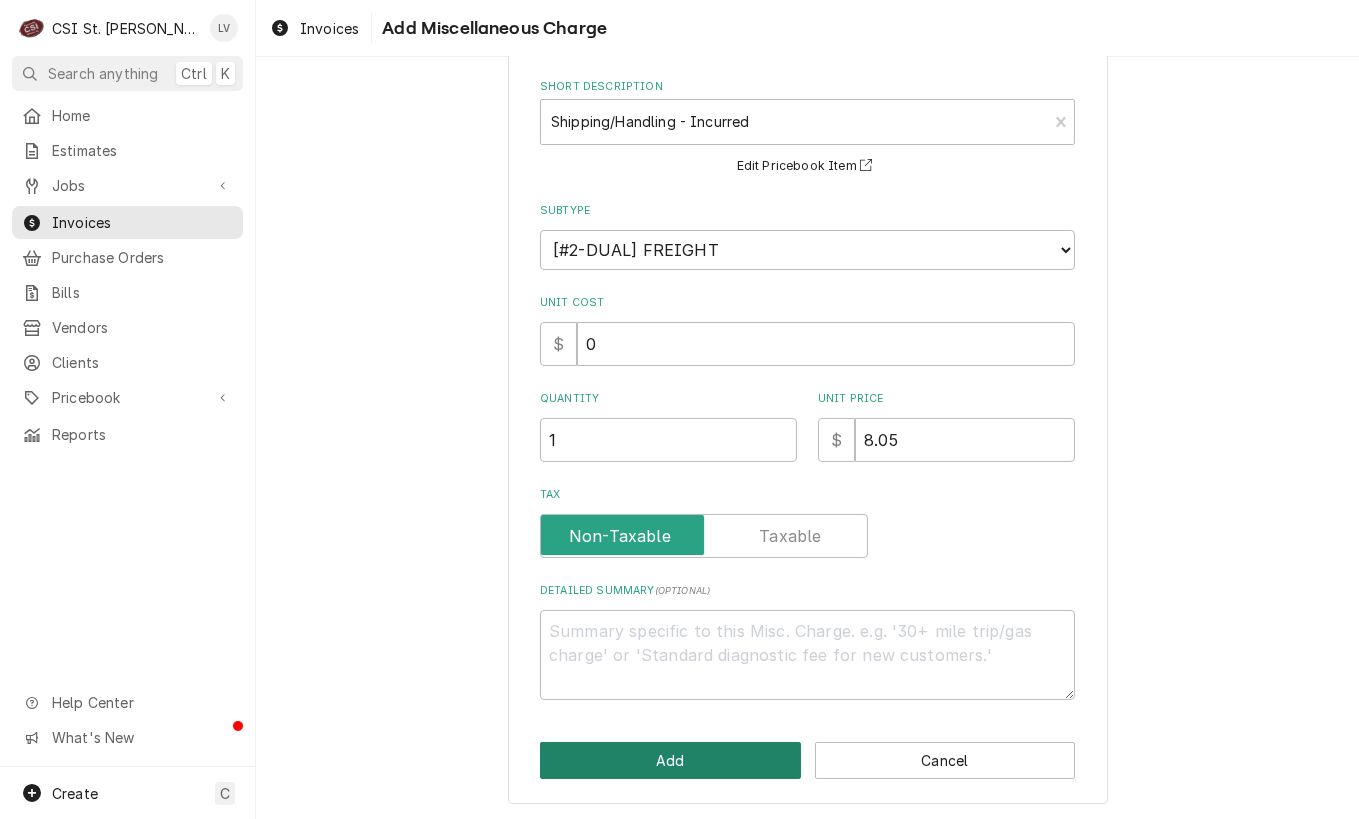 click on "Add" at bounding box center [670, 760] 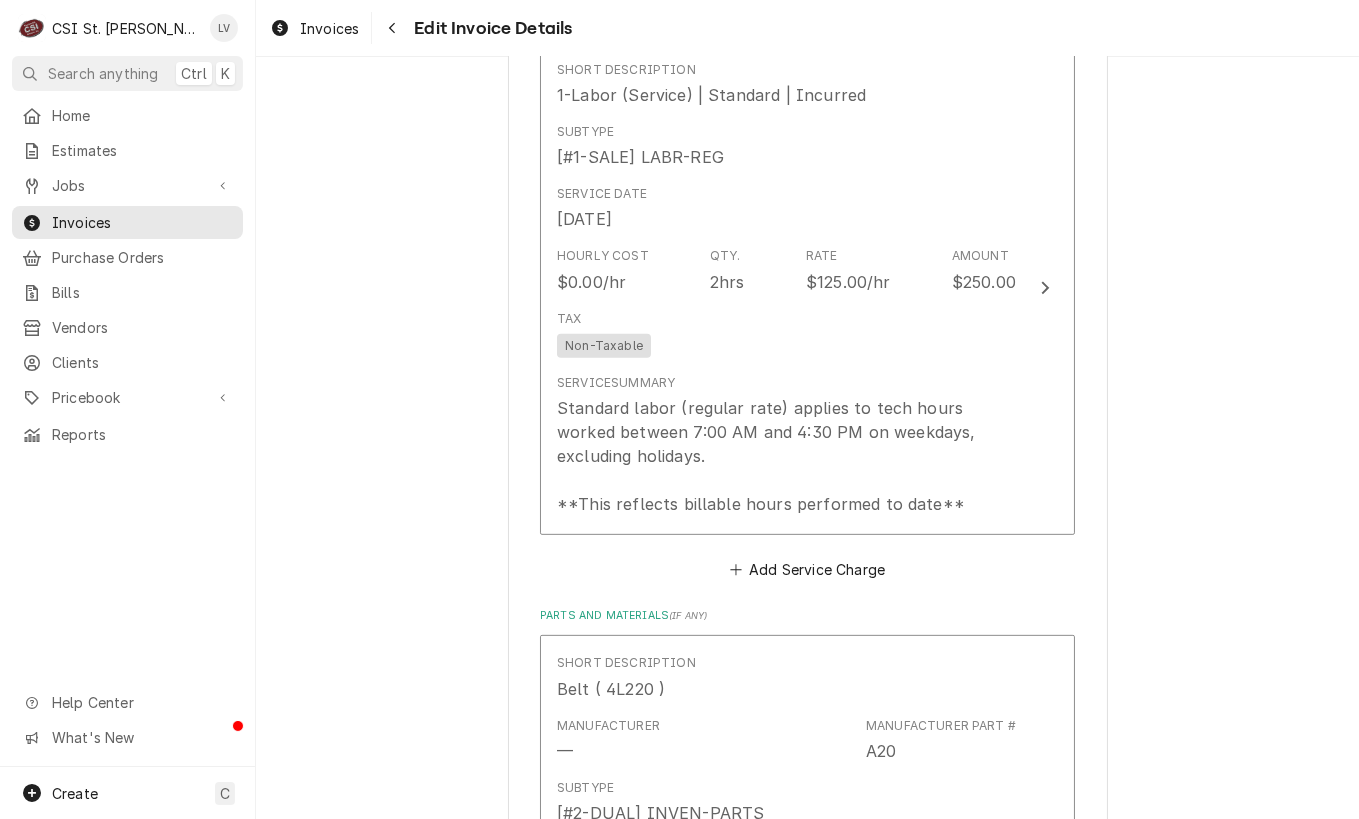 scroll, scrollTop: 1482, scrollLeft: 0, axis: vertical 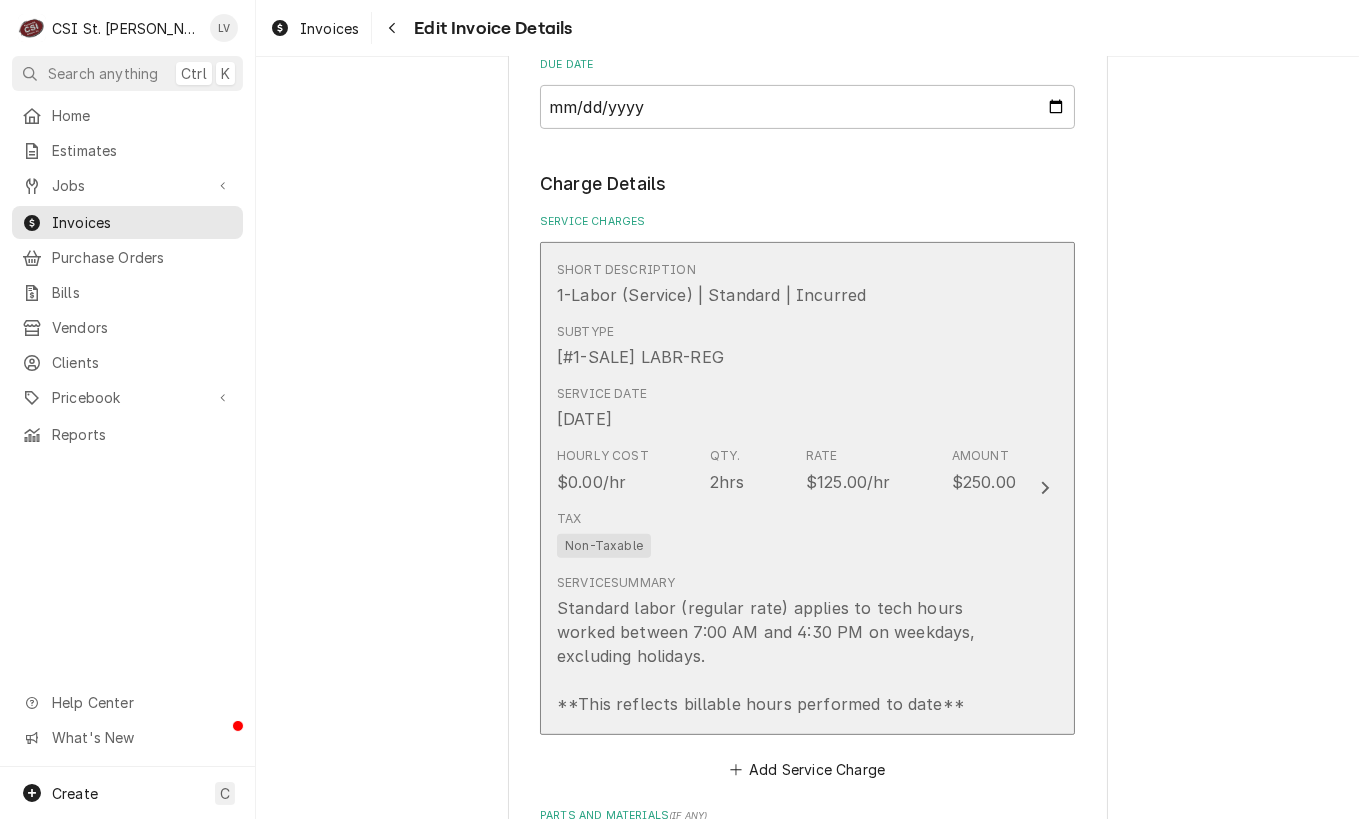 click on "Service  Summary Standard labor (regular rate) applies to tech hours worked between 7:00 AM and 4:30 PM on weekdays, excluding holidays.
**This reflects billable hours performed to date**" at bounding box center (786, 645) 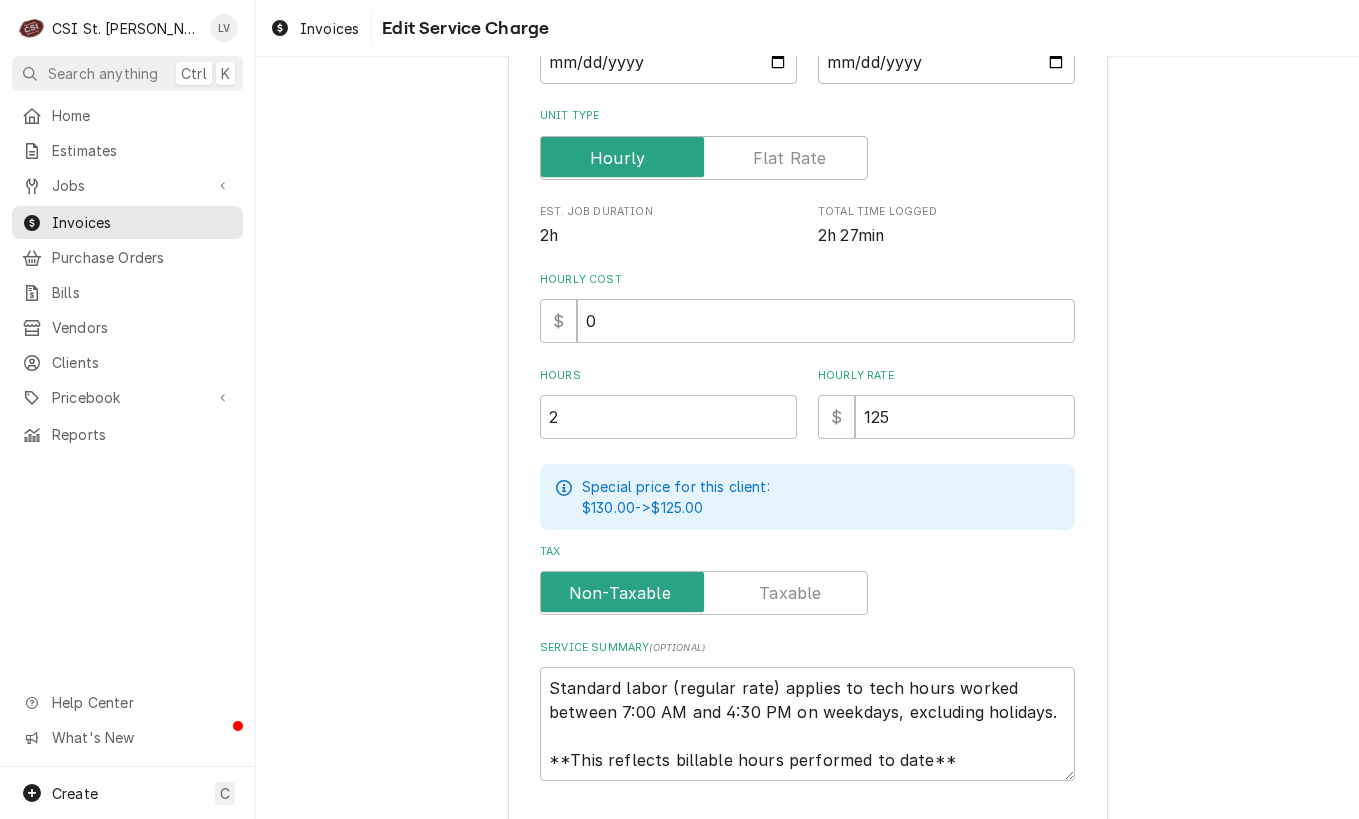 scroll, scrollTop: 500, scrollLeft: 0, axis: vertical 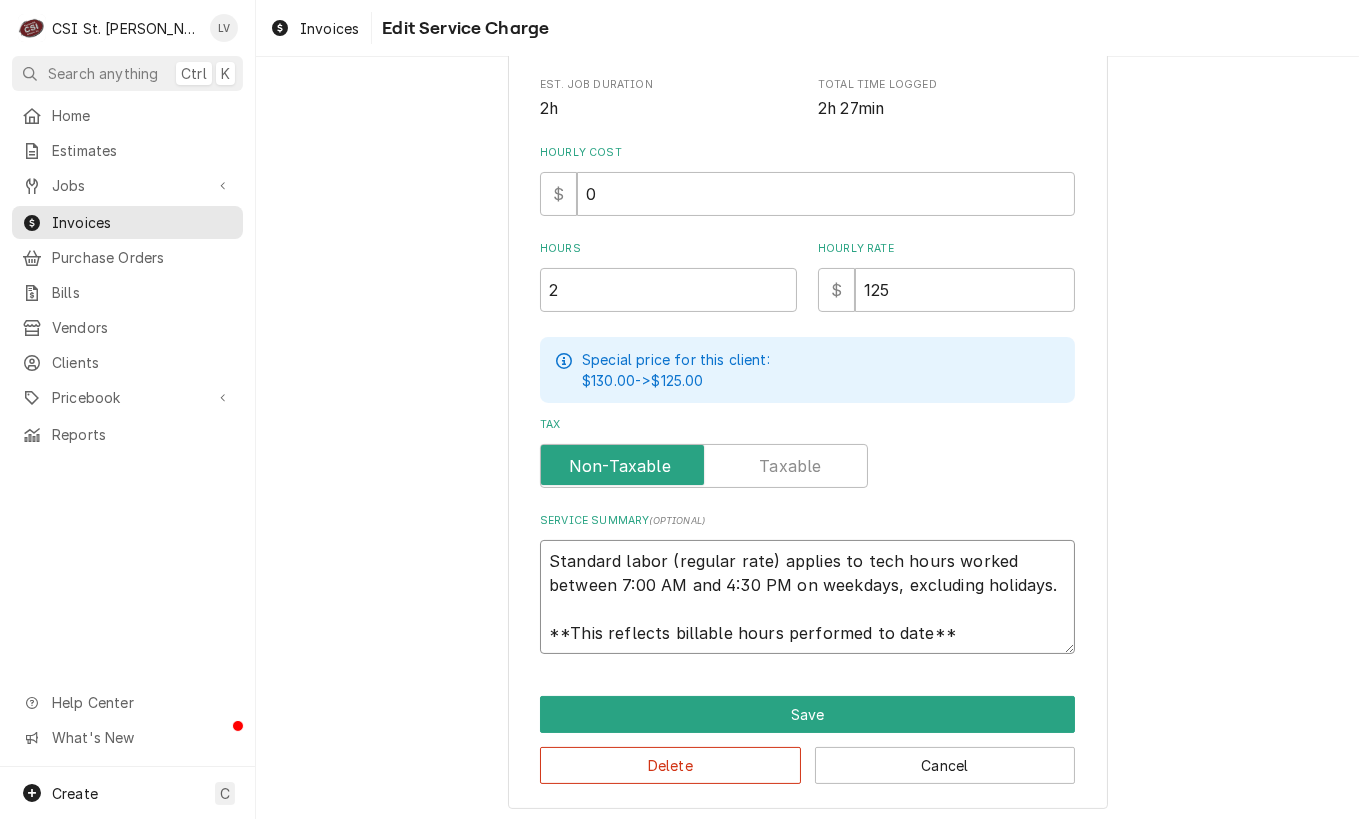 drag, startPoint x: 537, startPoint y: 550, endPoint x: 1001, endPoint y: 642, distance: 473.03278 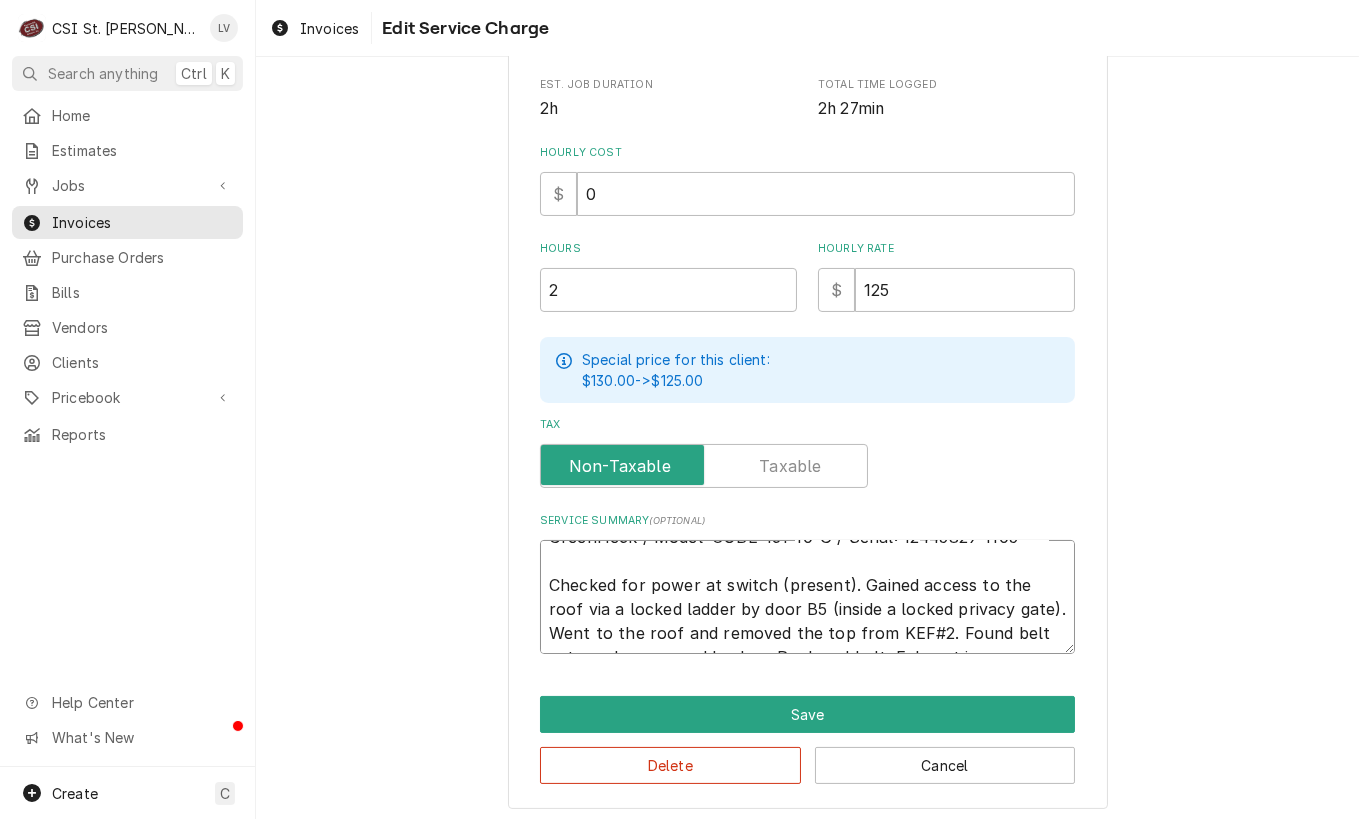 scroll, scrollTop: 12, scrollLeft: 0, axis: vertical 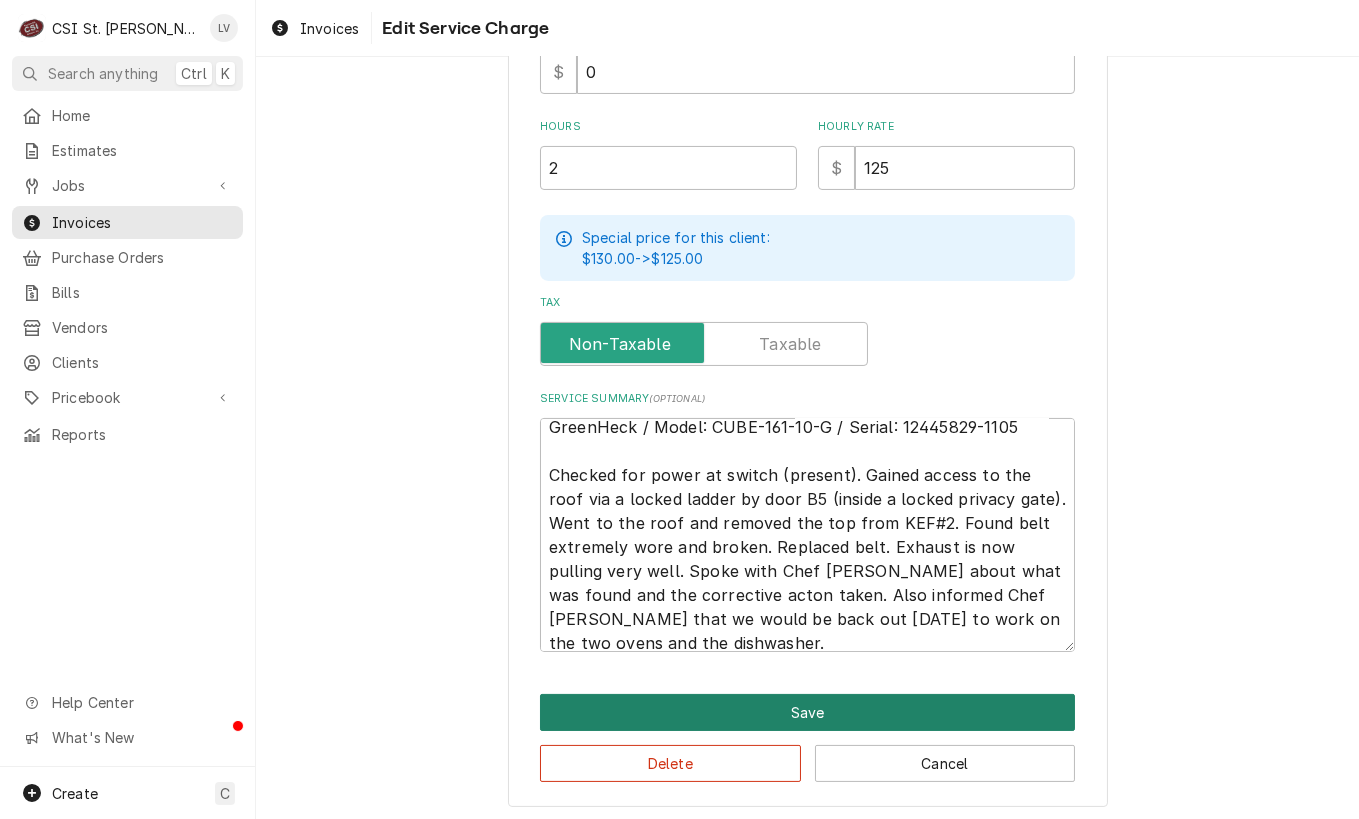 click on "Save" at bounding box center [807, 712] 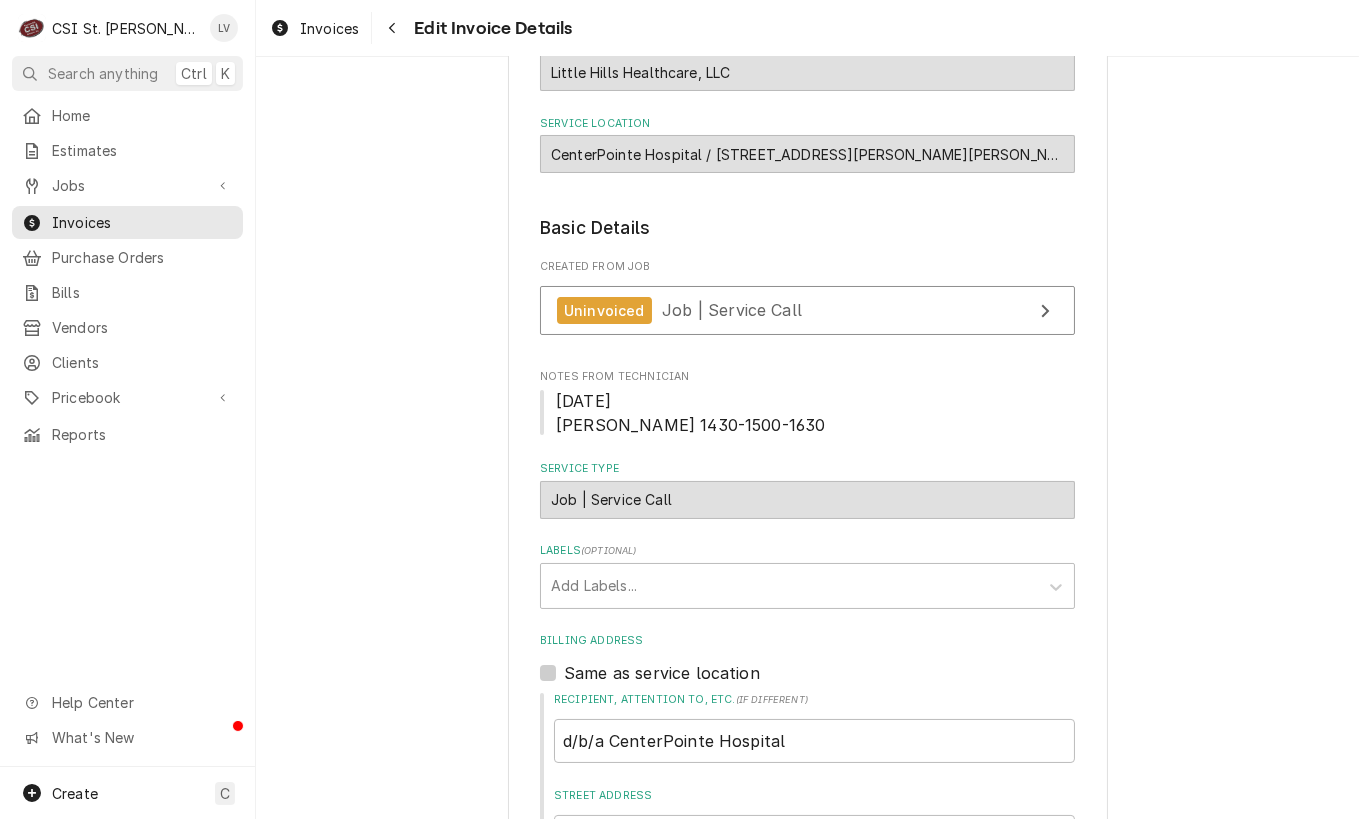 scroll, scrollTop: 0, scrollLeft: 0, axis: both 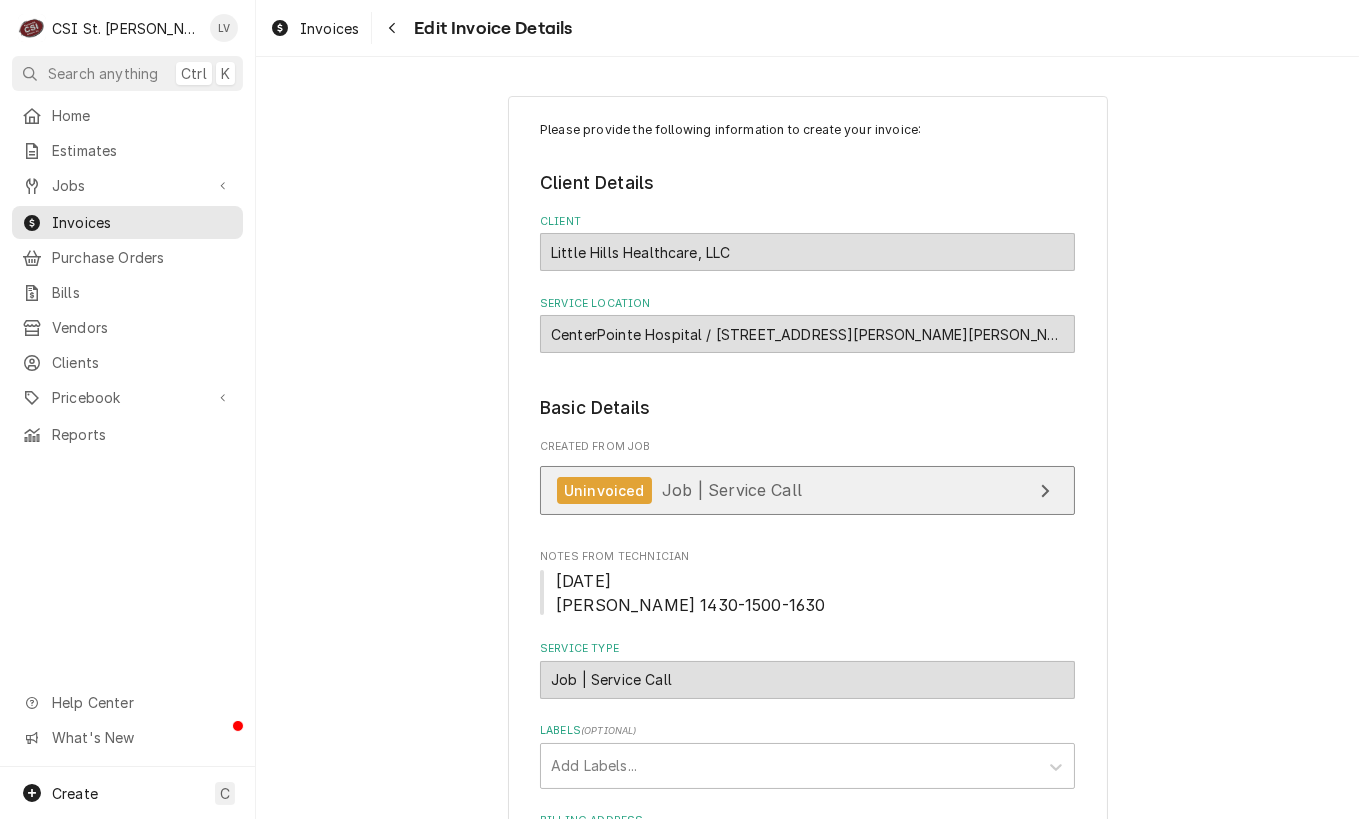 click on "Job | Service Call" at bounding box center [732, 490] 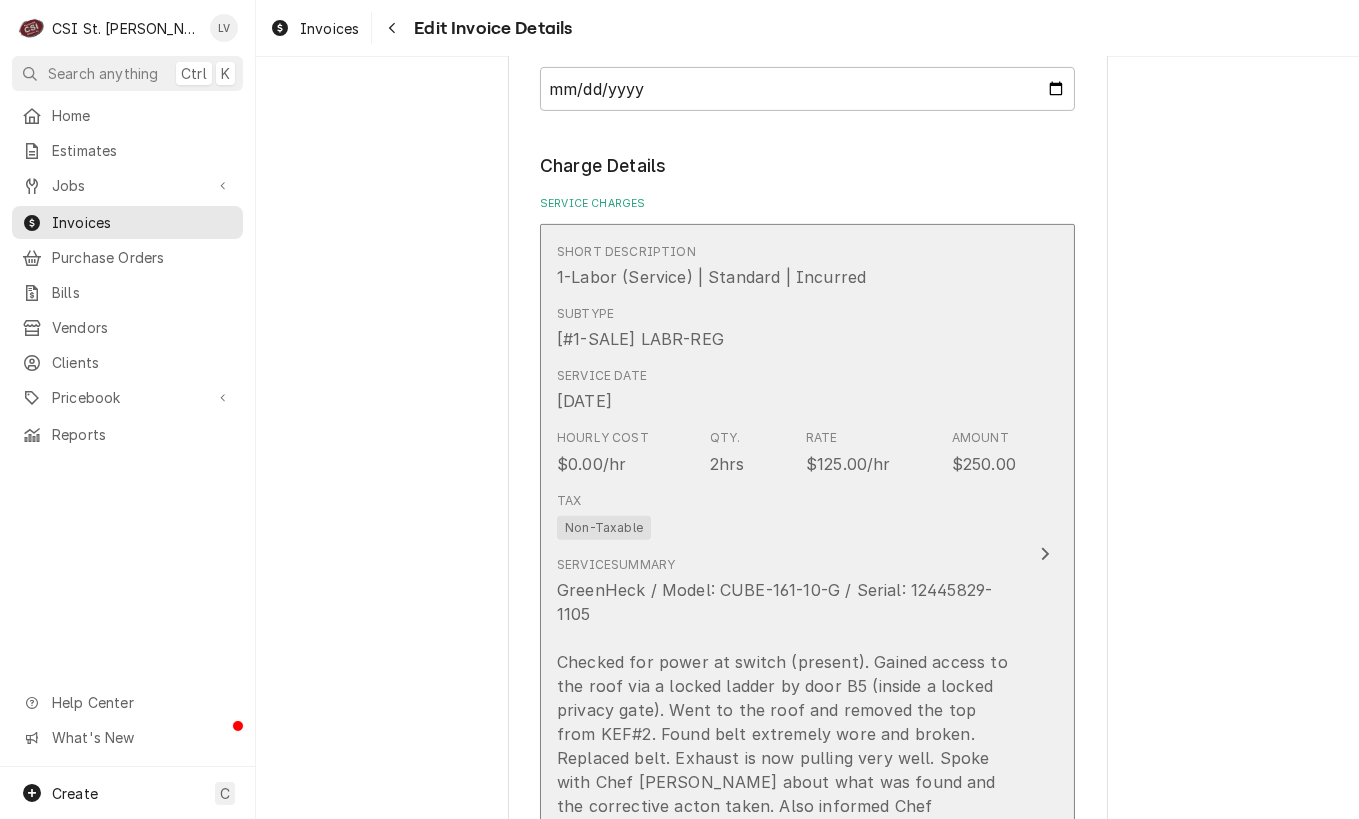 click on "Service  Summary GreenHeck / Model: CUBE-161-10-G / Serial: 12445829-1105
Checked for power at switch (present). Gained access to the roof via a locked ladder by door B5 (inside a locked privacy gate). Went to the roof and removed the top from KEF#2. Found belt extremely wore and broken. Replaced belt. Exhaust is now pulling very well. Spoke with Chef Kevin about what was found and the corrective acton taken. Also informed Chef Kevin that we would be back out tomorrow to work on the two ovens and the dishwasher." at bounding box center (786, 711) 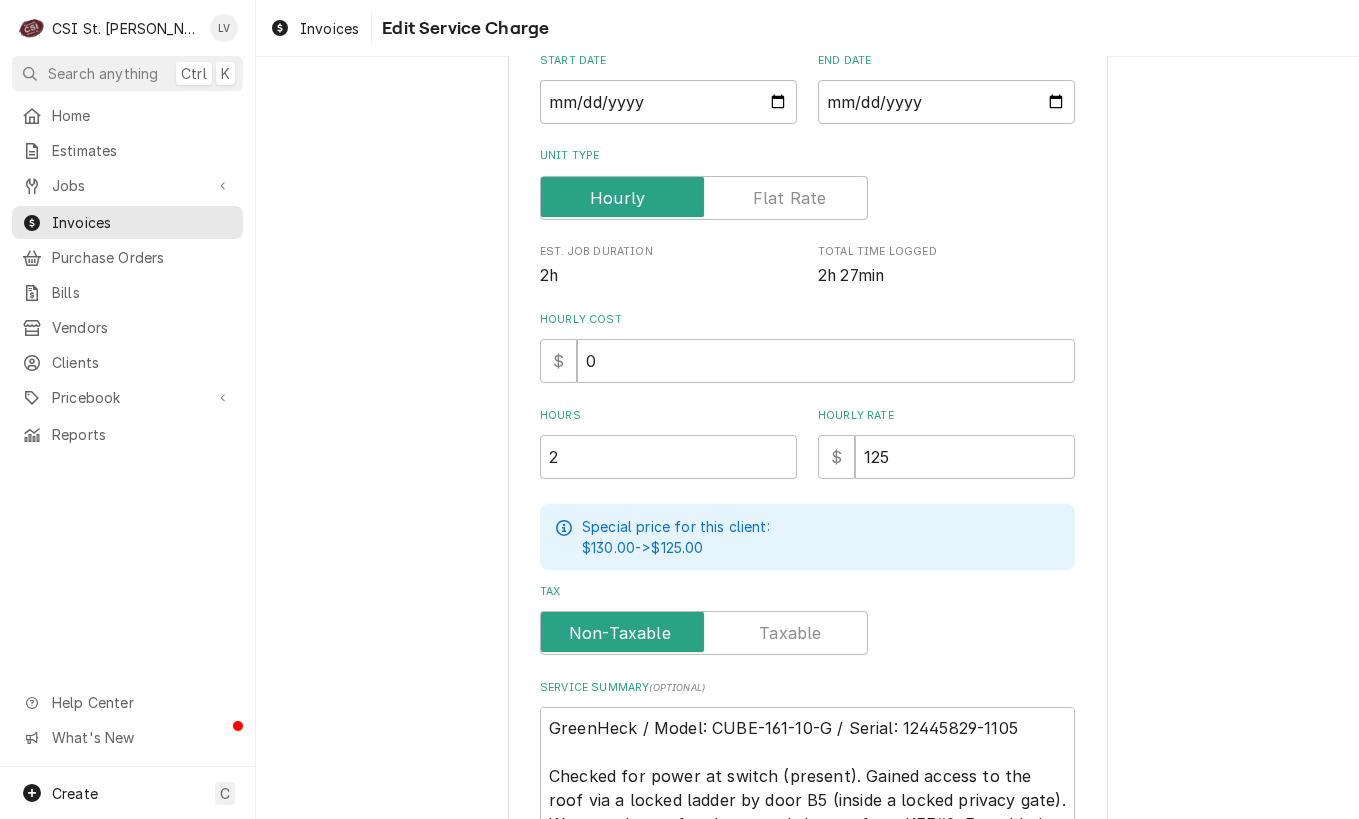 scroll, scrollTop: 600, scrollLeft: 0, axis: vertical 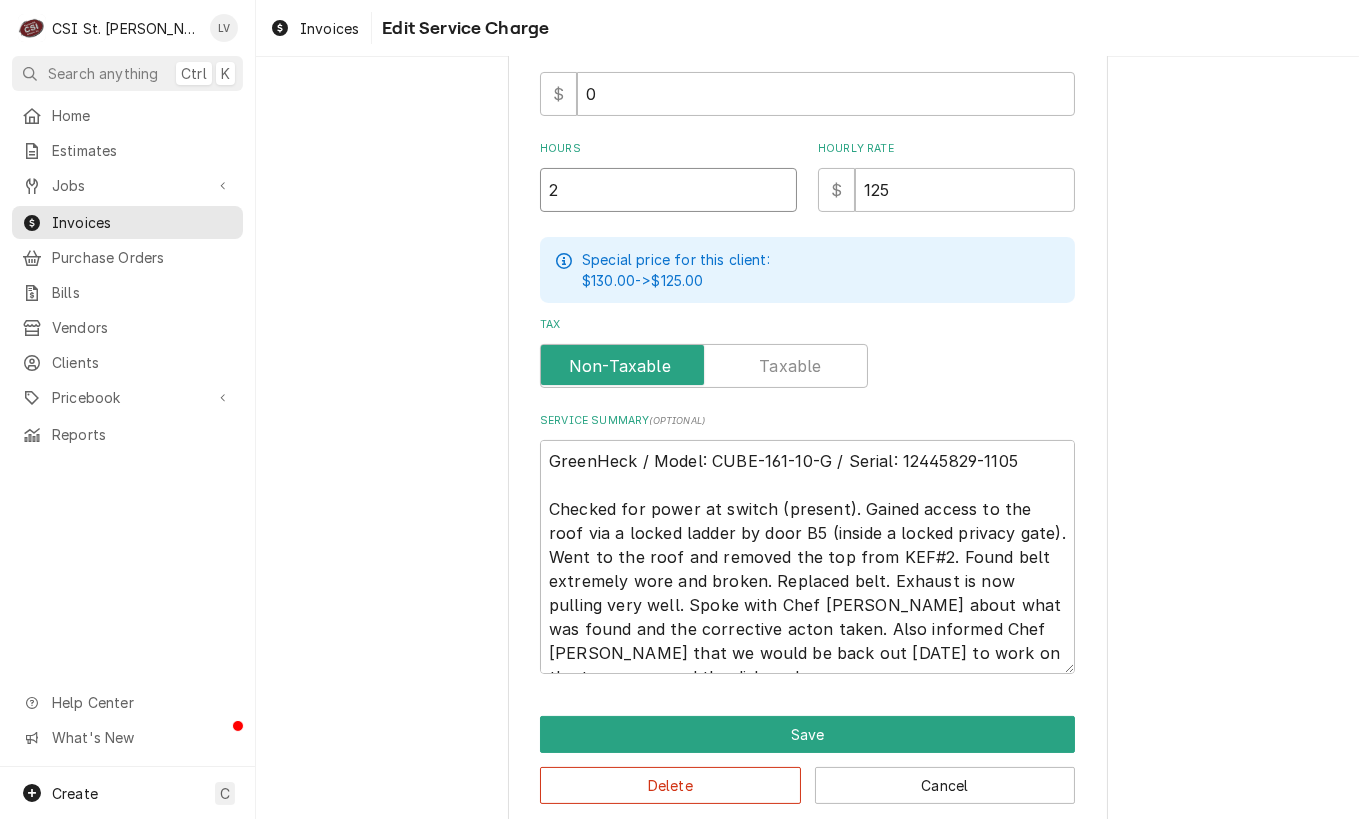 drag, startPoint x: 593, startPoint y: 183, endPoint x: 483, endPoint y: 207, distance: 112.587746 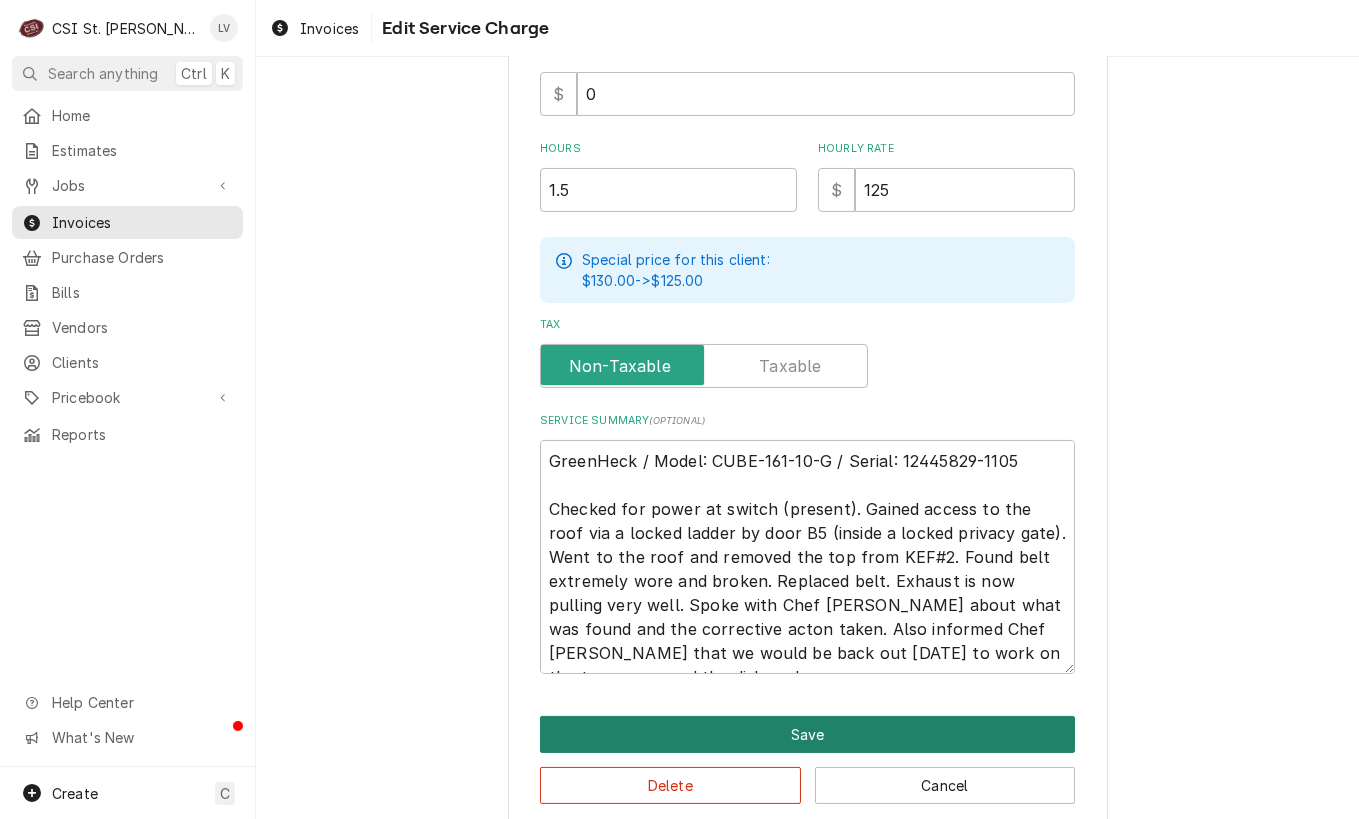 click on "Save" at bounding box center (807, 734) 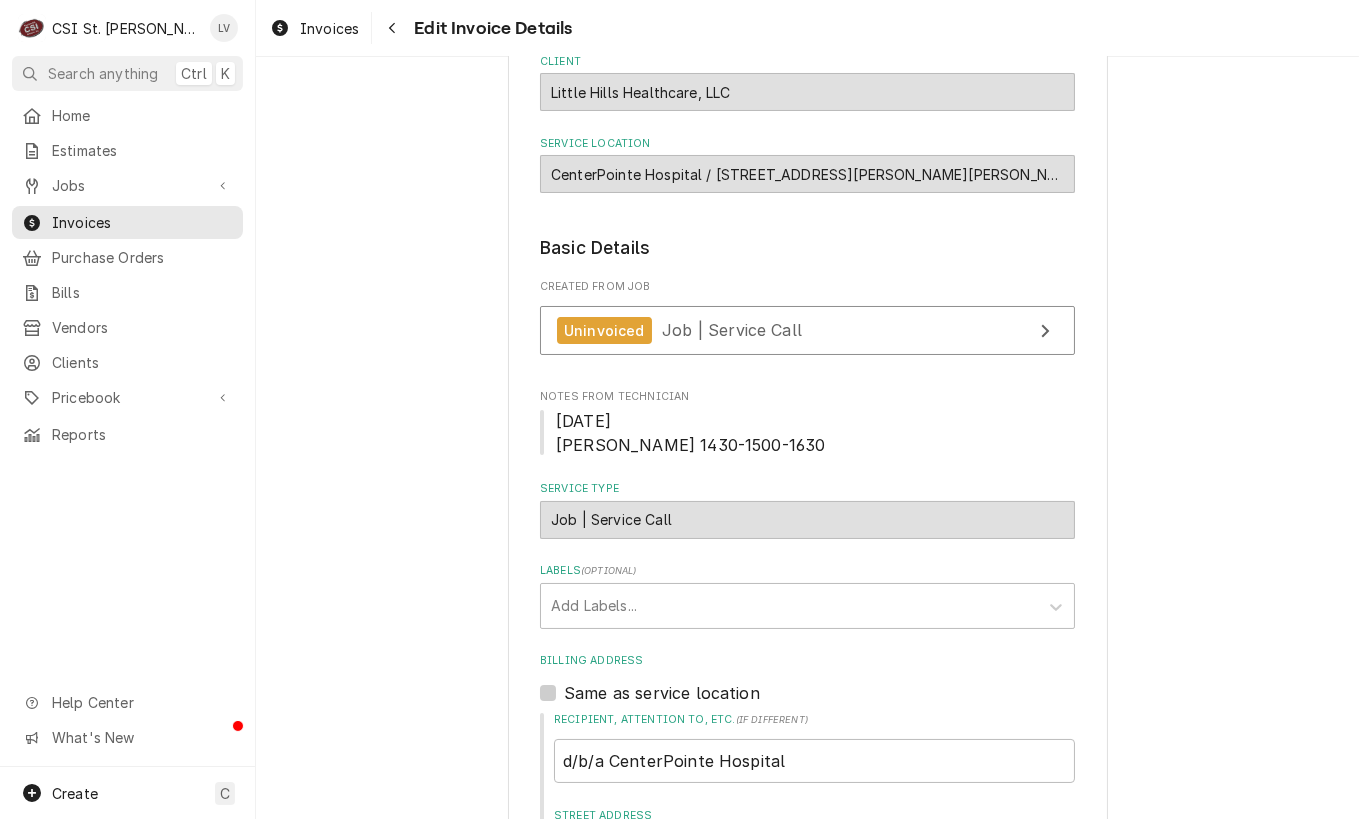 scroll, scrollTop: 0, scrollLeft: 0, axis: both 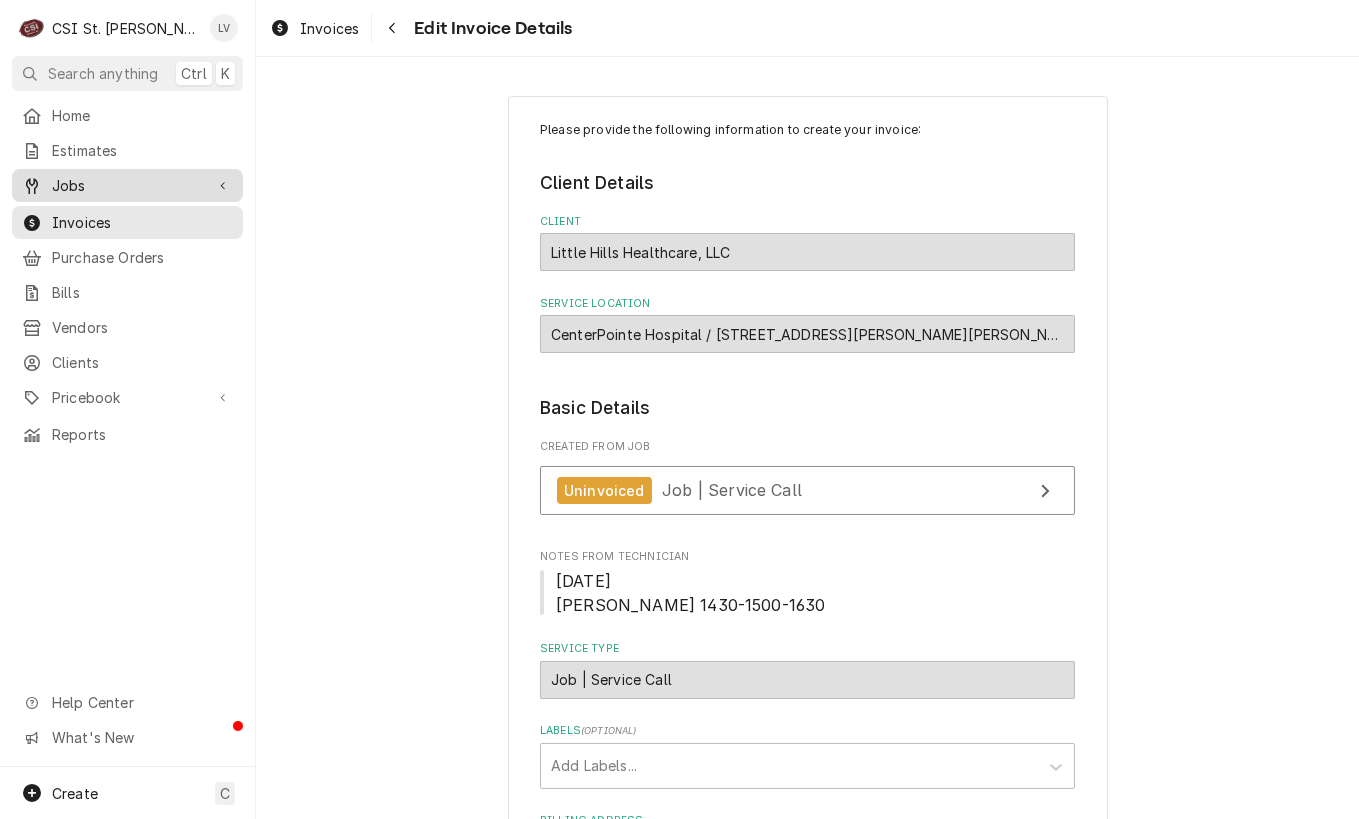 click on "Jobs" at bounding box center [127, 185] 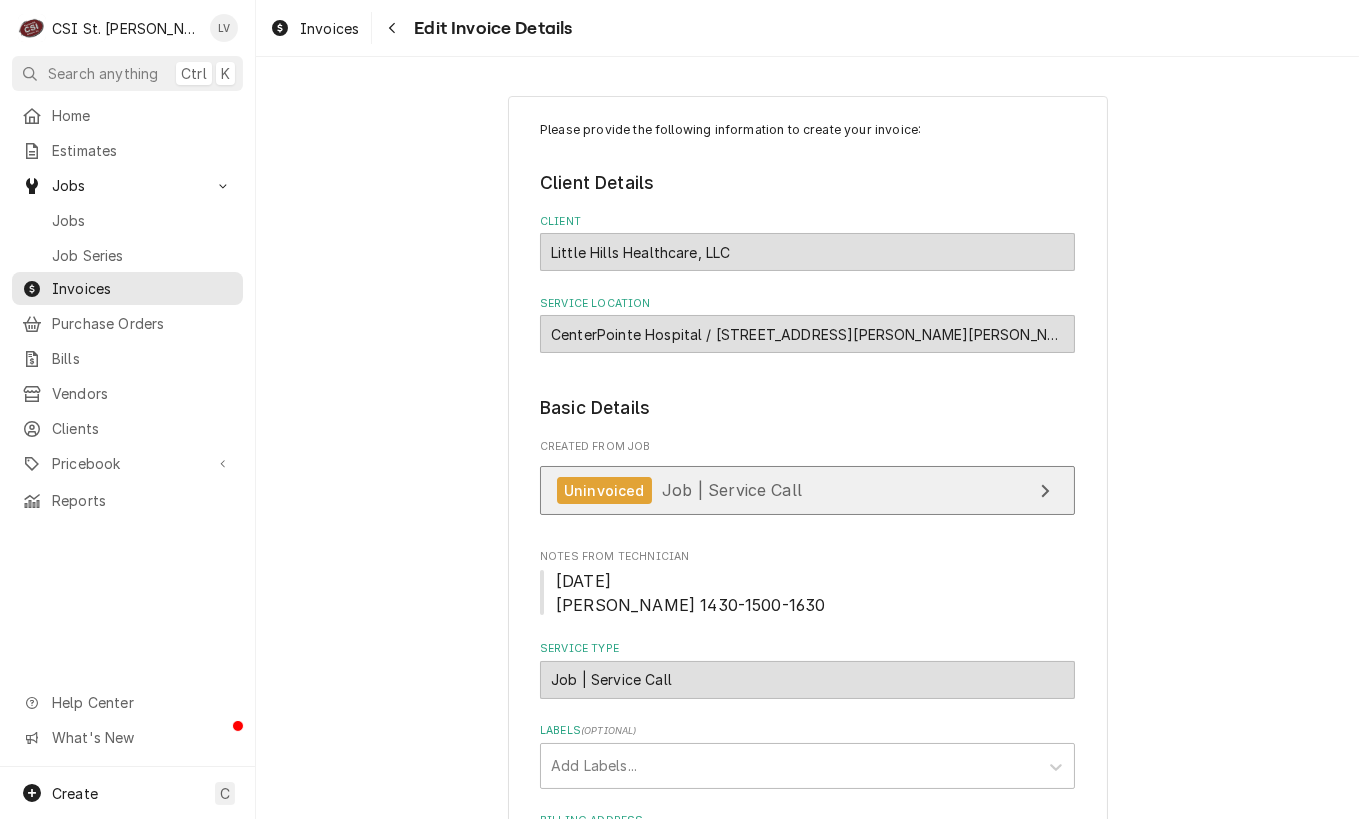 click on "Uninvoiced" at bounding box center (604, 490) 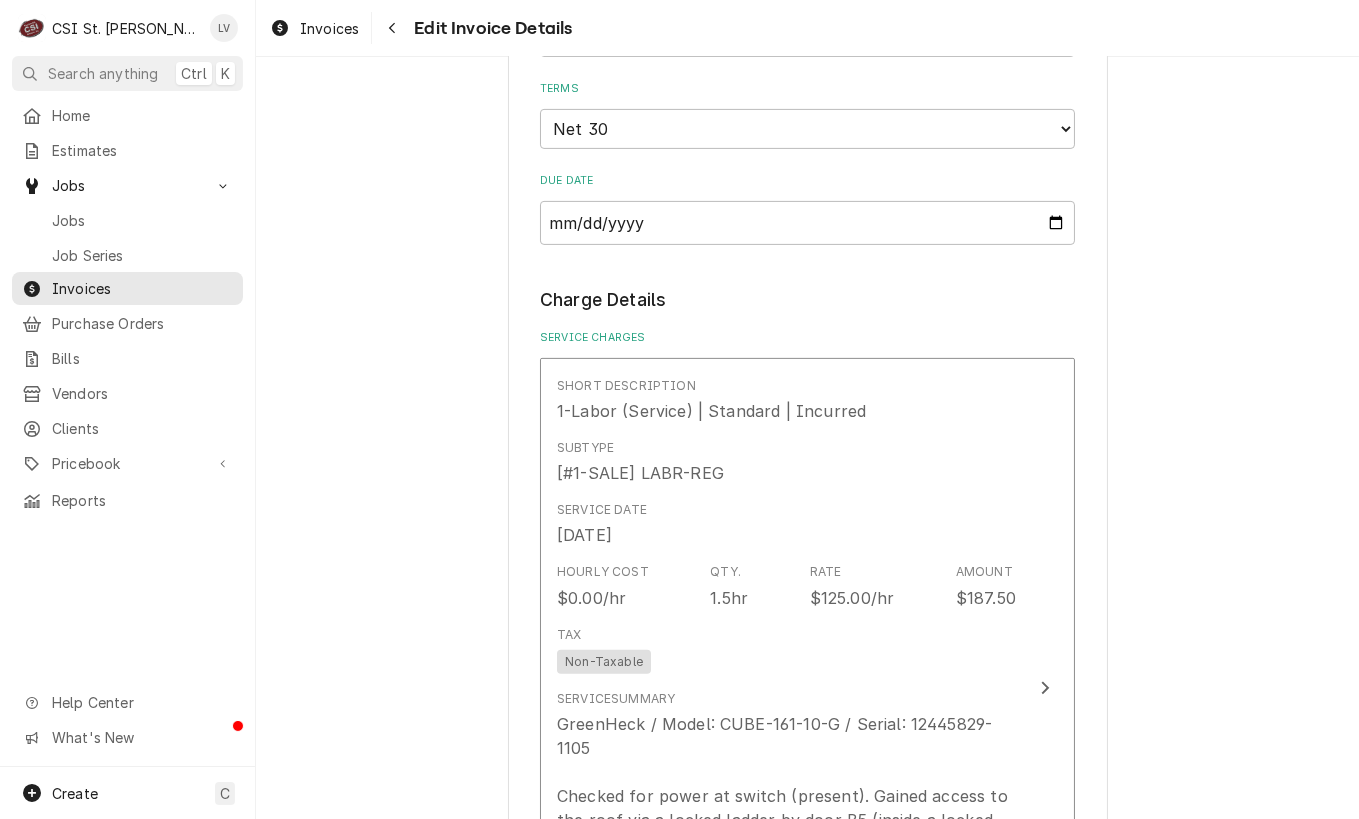 scroll, scrollTop: 1700, scrollLeft: 0, axis: vertical 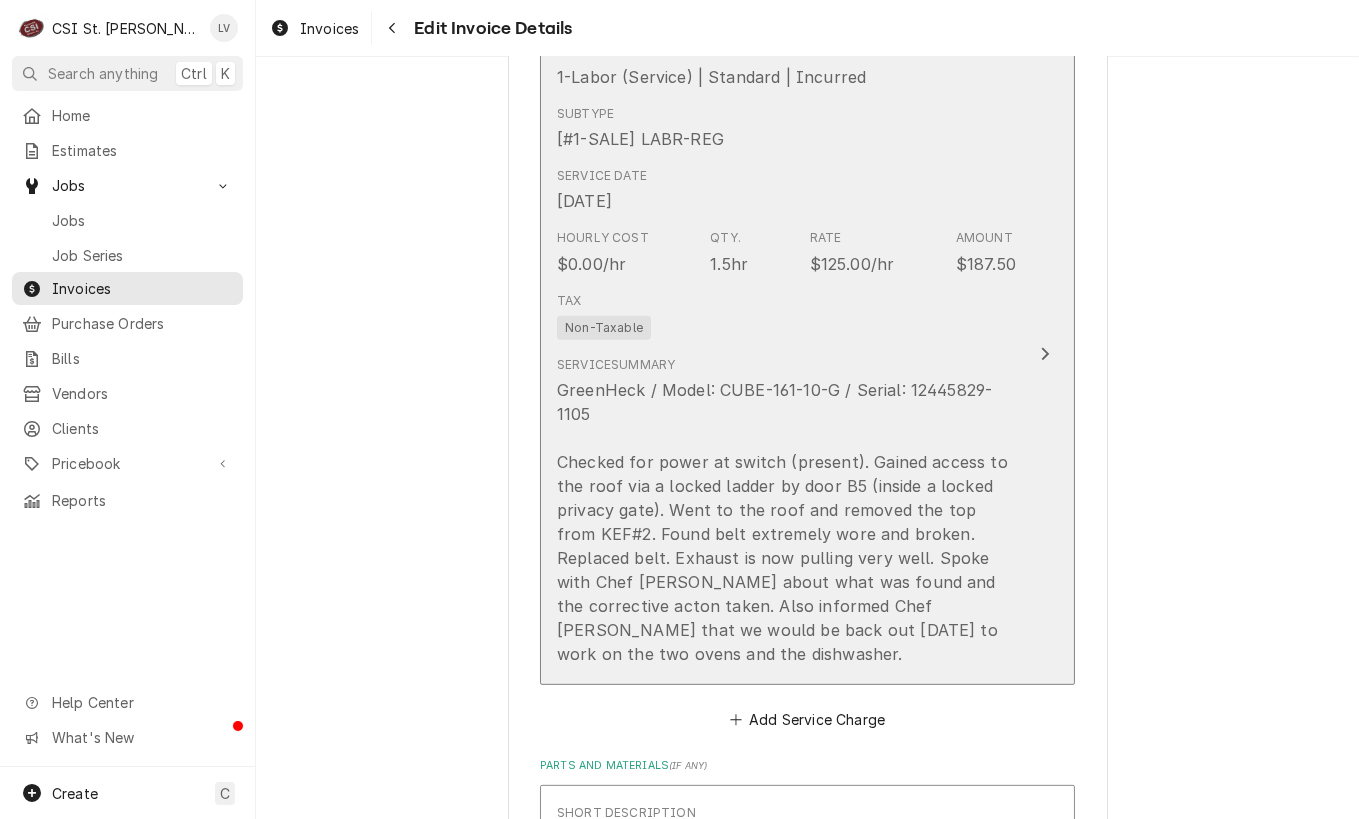 click on "GreenHeck / Model: CUBE-161-10-G / Serial: 12445829-1105
Checked for power at switch (present). Gained access to the roof via a locked ladder by door B5 (inside a locked privacy gate). Went to the roof and removed the top from KEF#2. Found belt extremely wore and broken. Replaced belt. Exhaust is now pulling very well. Spoke with Chef Kevin about what was found and the corrective acton taken. Also informed Chef Kevin that we would be back out tomorrow to work on the two ovens and the dishwasher." at bounding box center [786, 522] 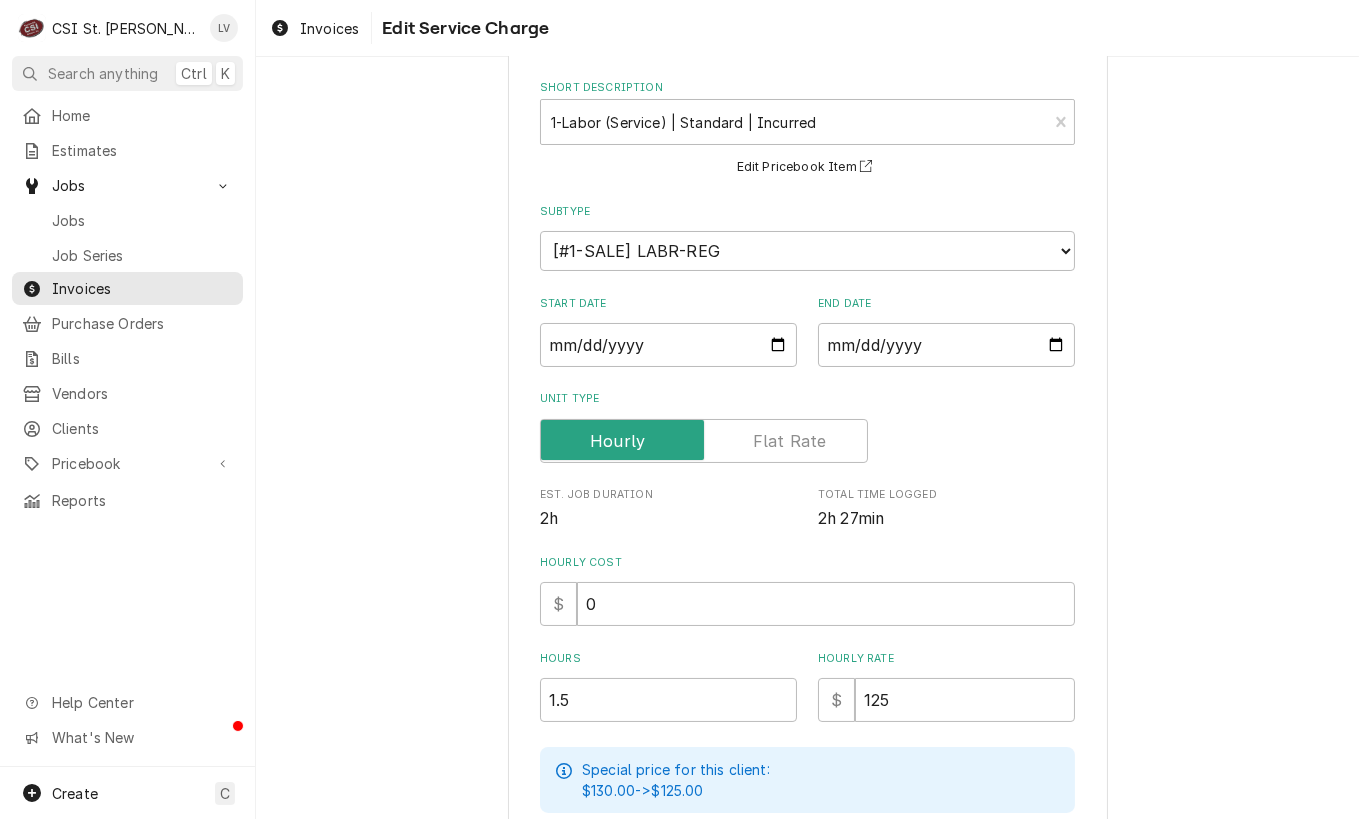 scroll, scrollTop: 400, scrollLeft: 0, axis: vertical 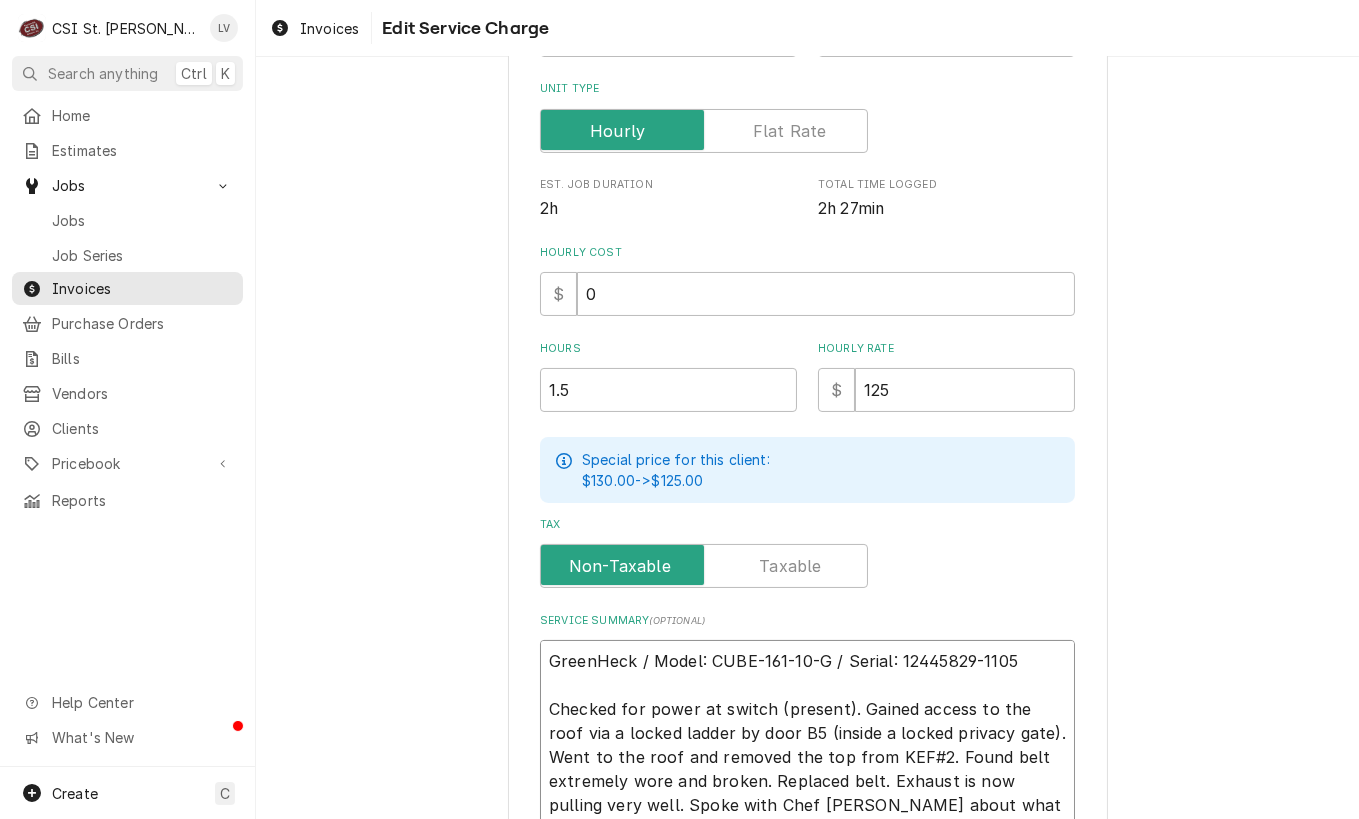 click on "GreenHeck / Model: CUBE-161-10-G / Serial: 12445829-1105
Checked for power at switch (present). Gained access to the roof via a locked ladder by door B5 (inside a locked privacy gate). Went to the roof and removed the top from KEF#2. Found belt extremely wore and broken. Replaced belt. Exhaust is now pulling very well. Spoke with Chef Kevin about what was found and the corrective acton taken. Also informed Chef Kevin that we would be back out tomorrow to work on the two ovens and the dishwasher." at bounding box center (807, 757) 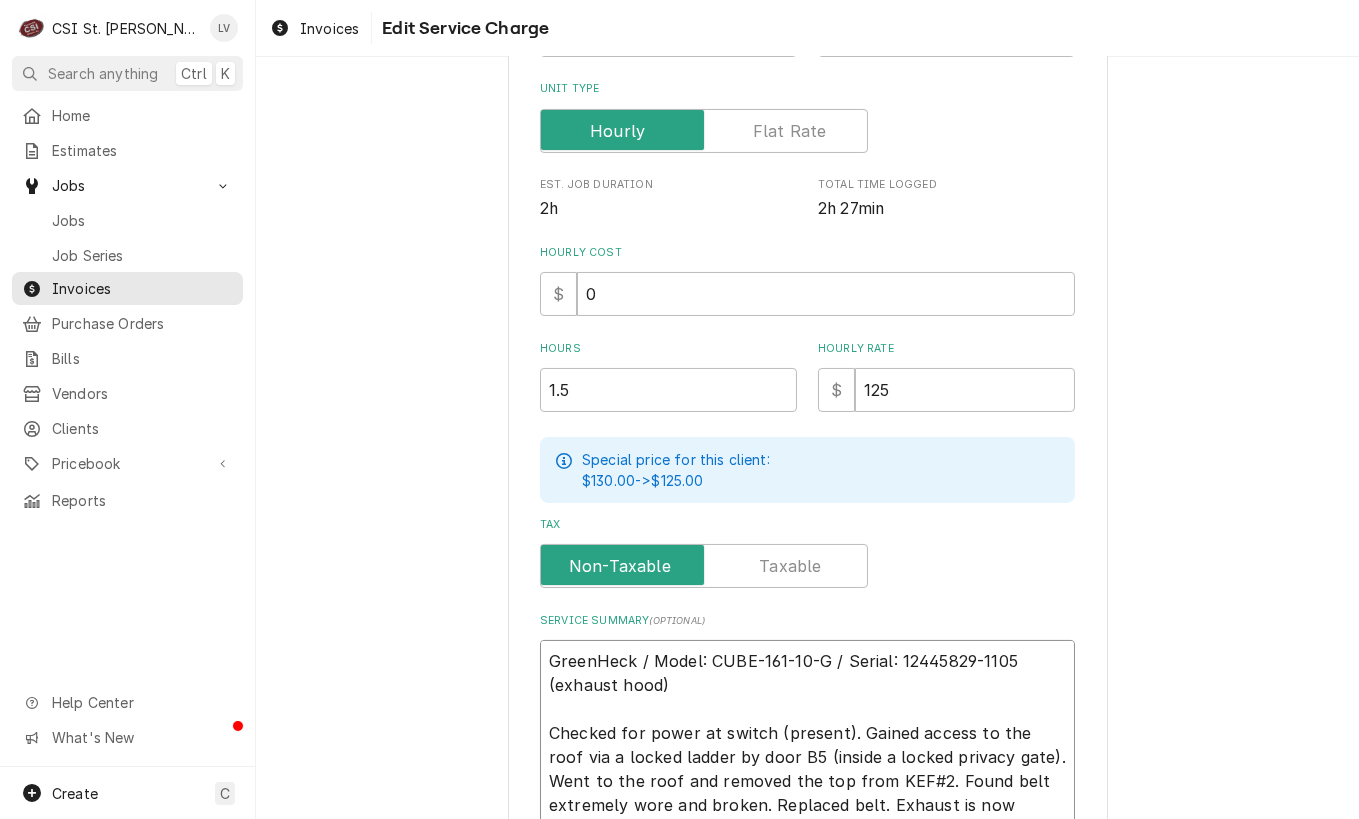 click on "GreenHeck / Model: CUBE-161-10-G / Serial: 12445829-1105 (exhaust hood)
Checked for power at switch (present). Gained access to the roof via a locked ladder by door B5 (inside a locked privacy gate). Went to the roof and removed the top from KEF#2. Found belt extremely wore and broken. Replaced belt. Exhaust is now pulling very well. Spoke with Chef Kevin about what was found and the corrective acton taken. Also informed Chef Kevin that we would be back out tomorrow to work on the two ovens and the dishwasher." at bounding box center [807, 769] 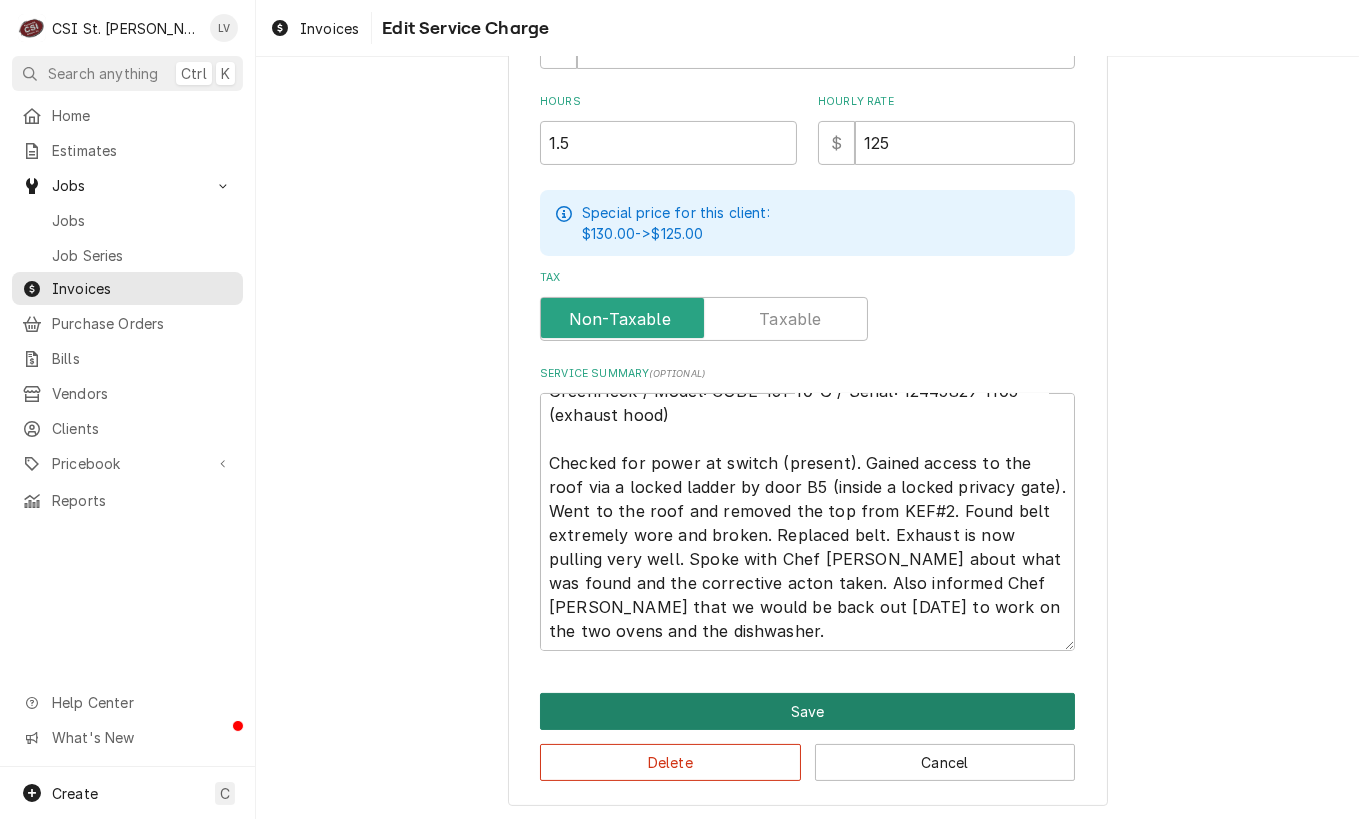 click on "Save" at bounding box center [807, 711] 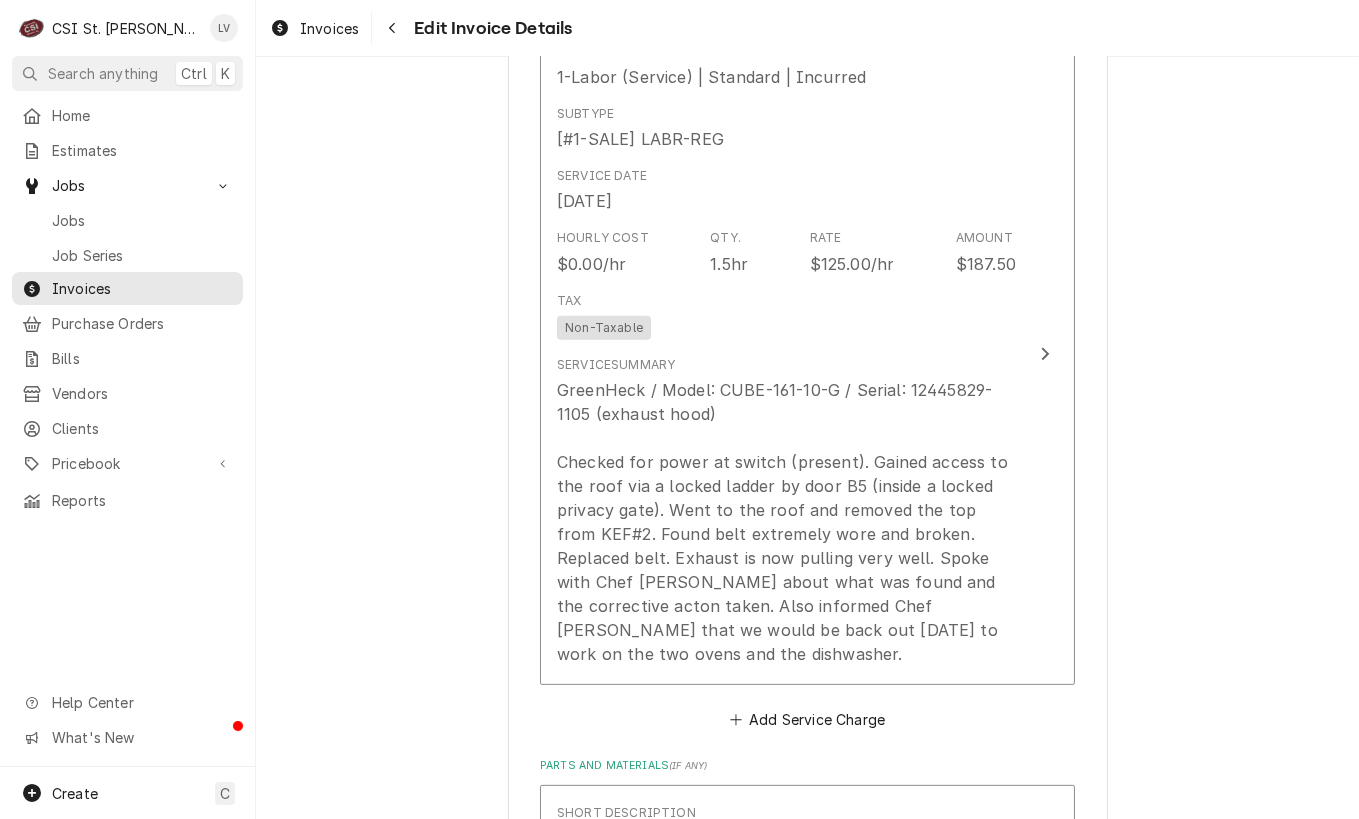 scroll, scrollTop: 1675, scrollLeft: 0, axis: vertical 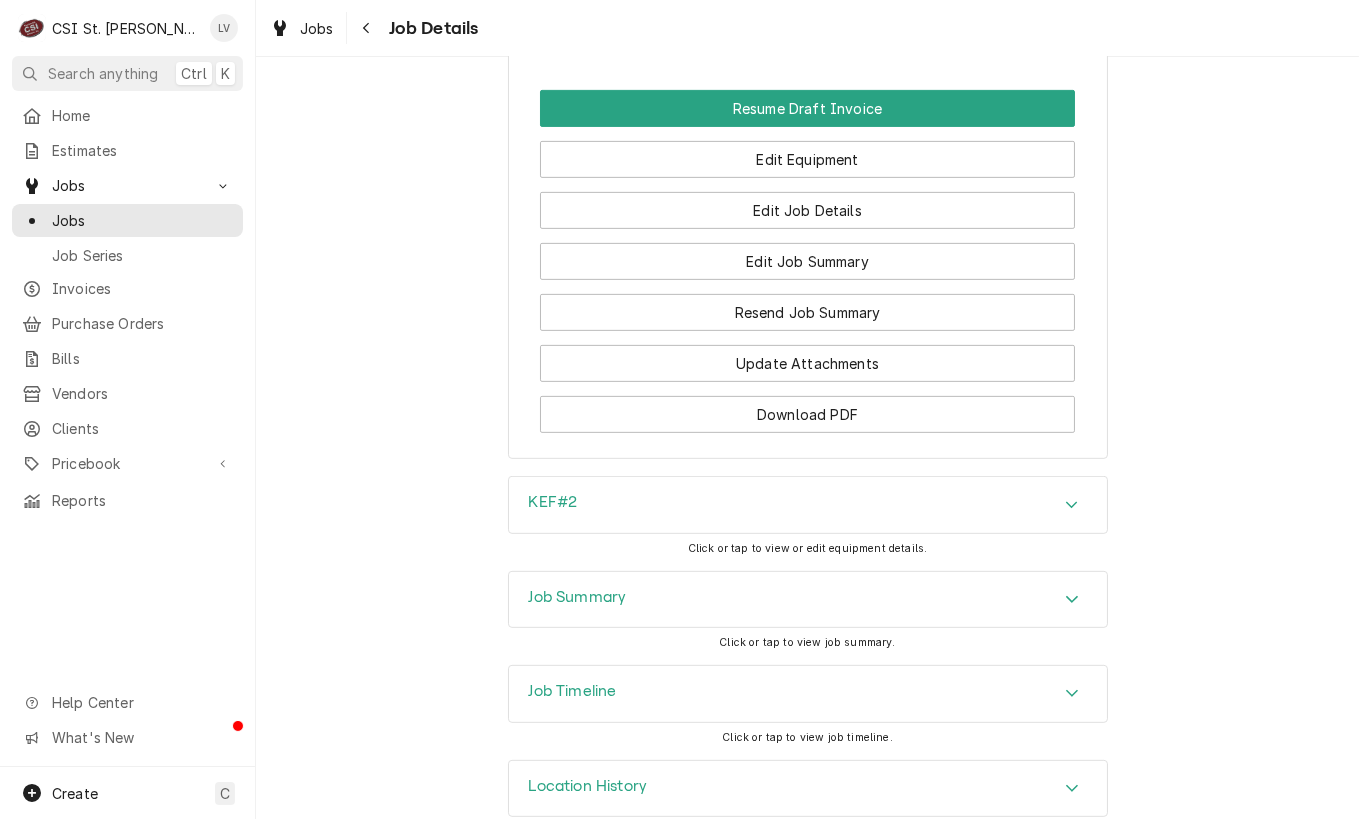 click on "Job Timeline" at bounding box center (573, 691) 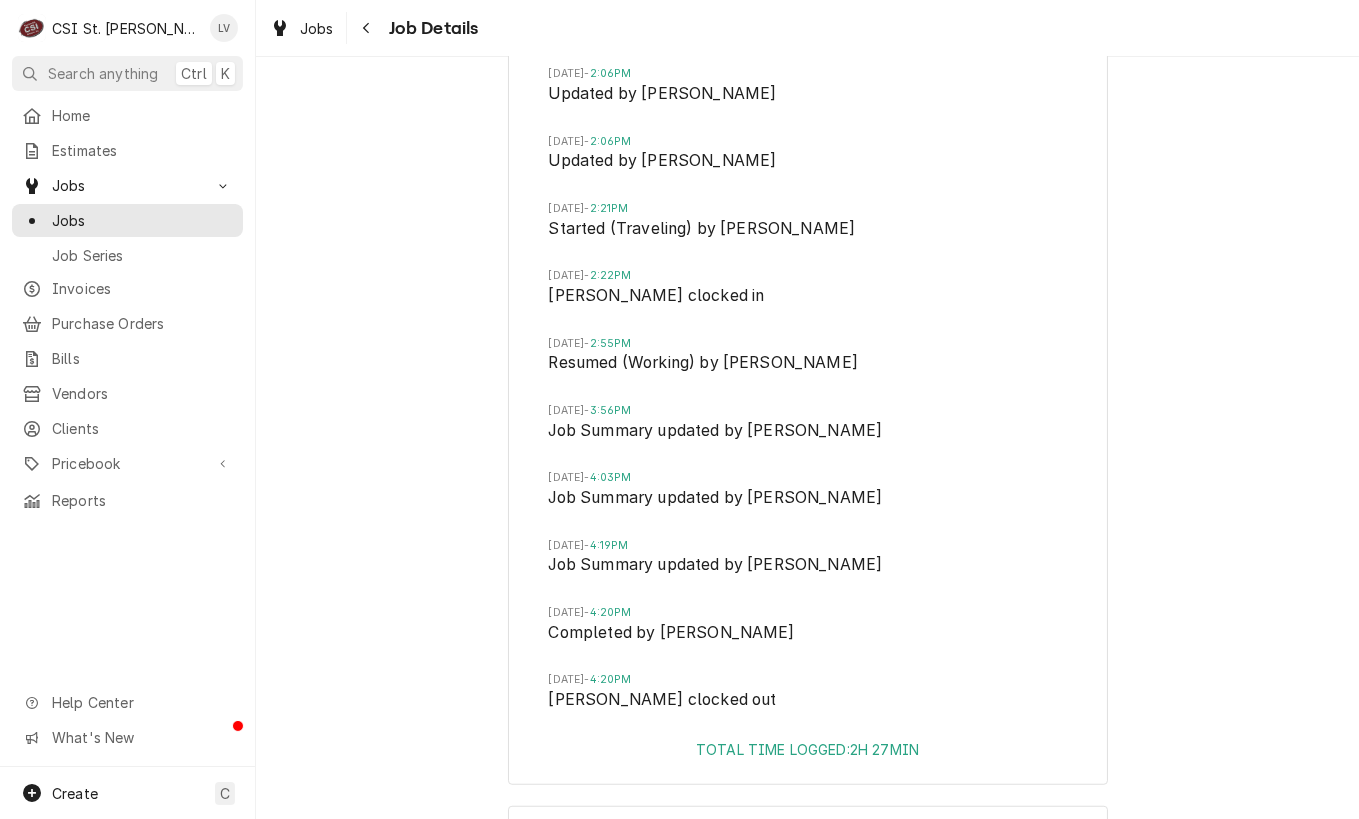 scroll, scrollTop: 2906, scrollLeft: 0, axis: vertical 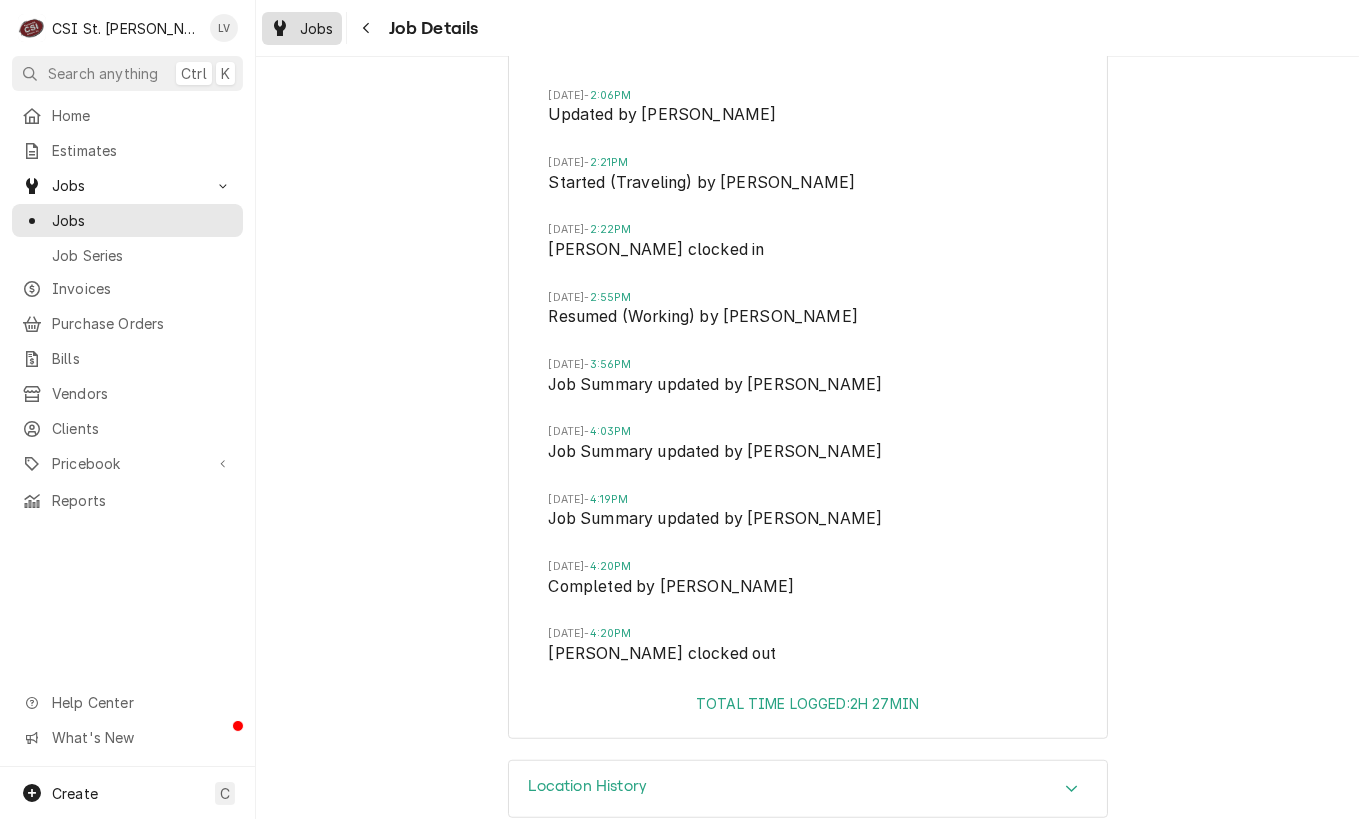 click 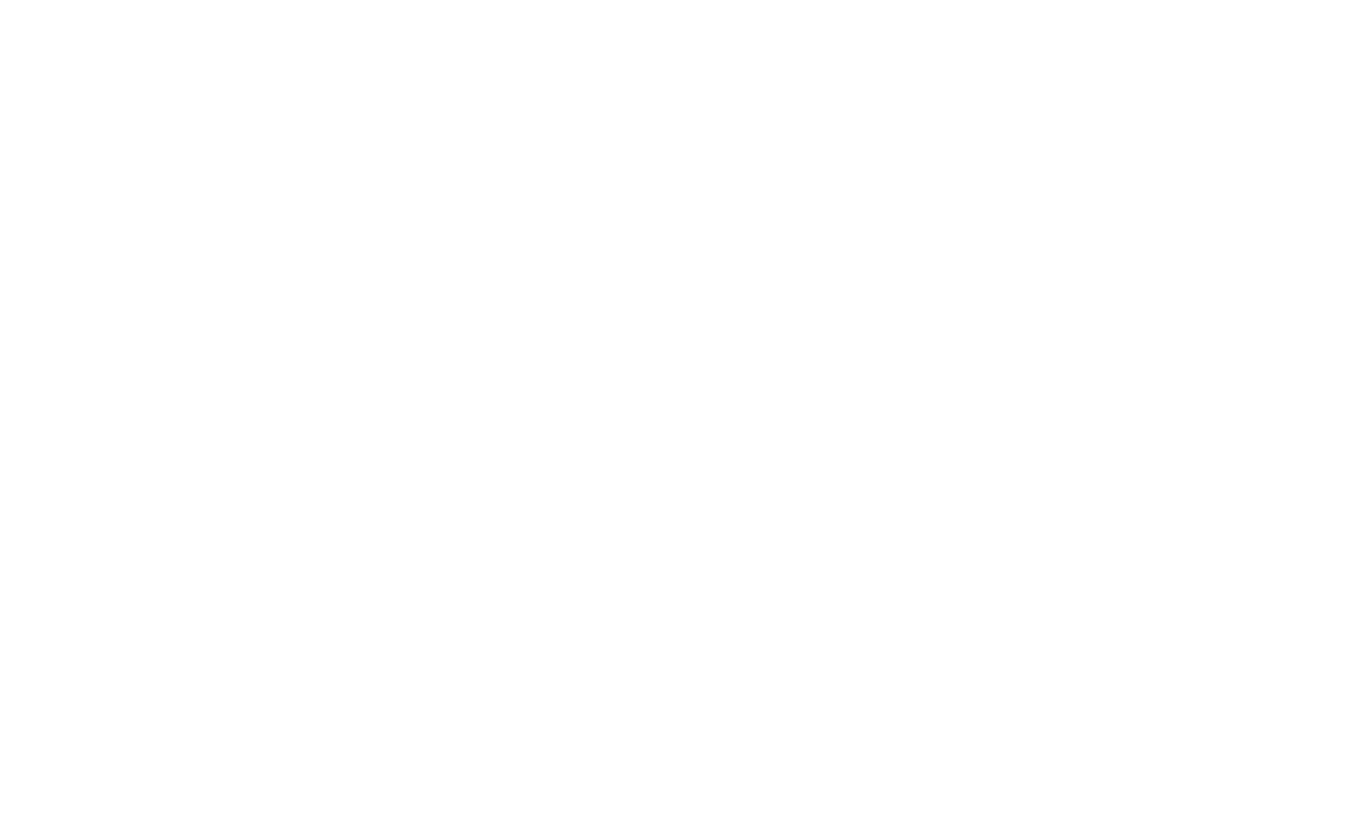 scroll, scrollTop: 0, scrollLeft: 0, axis: both 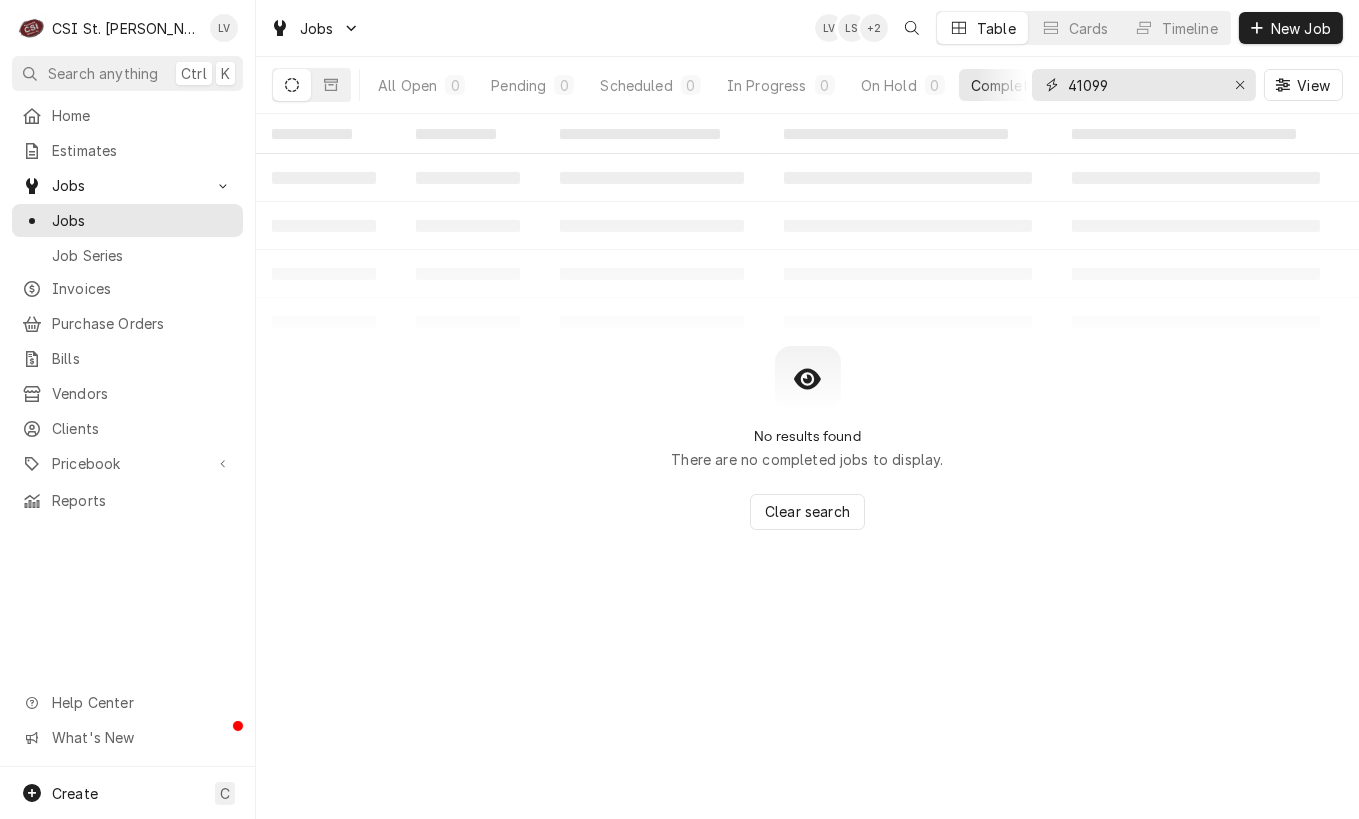 drag, startPoint x: 1130, startPoint y: 91, endPoint x: 1060, endPoint y: 84, distance: 70.34913 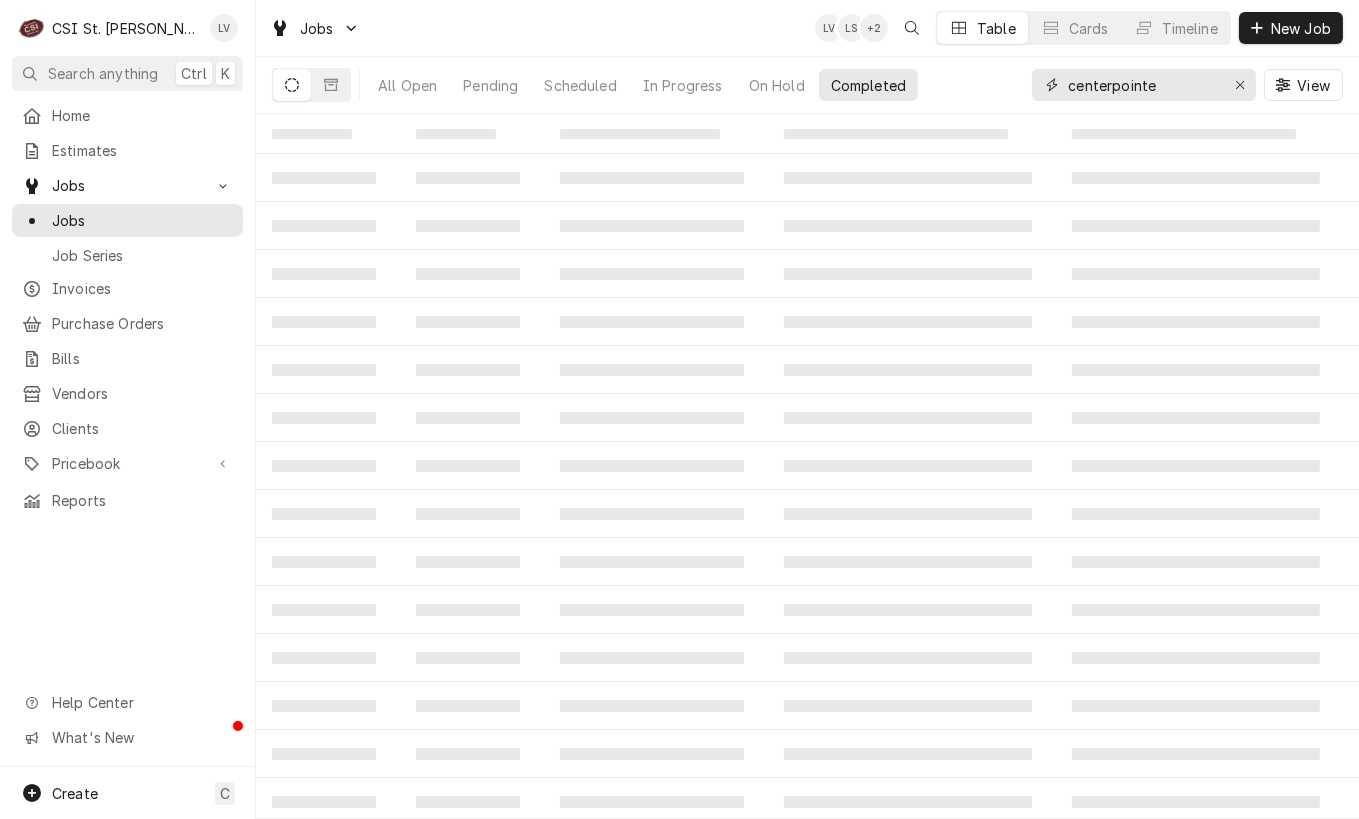 type on "centerpointe" 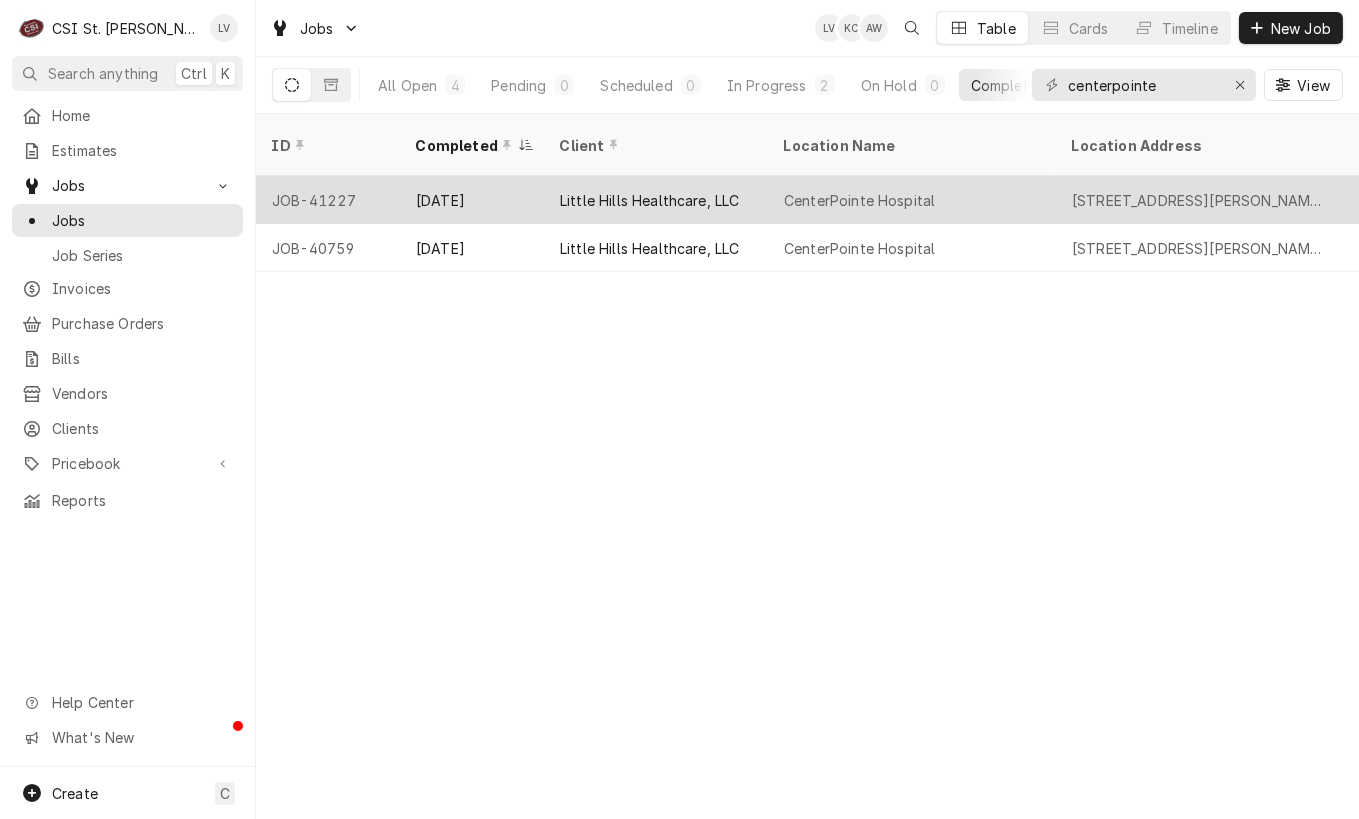 click on "Little Hills Healthcare, LLC" at bounding box center (656, 200) 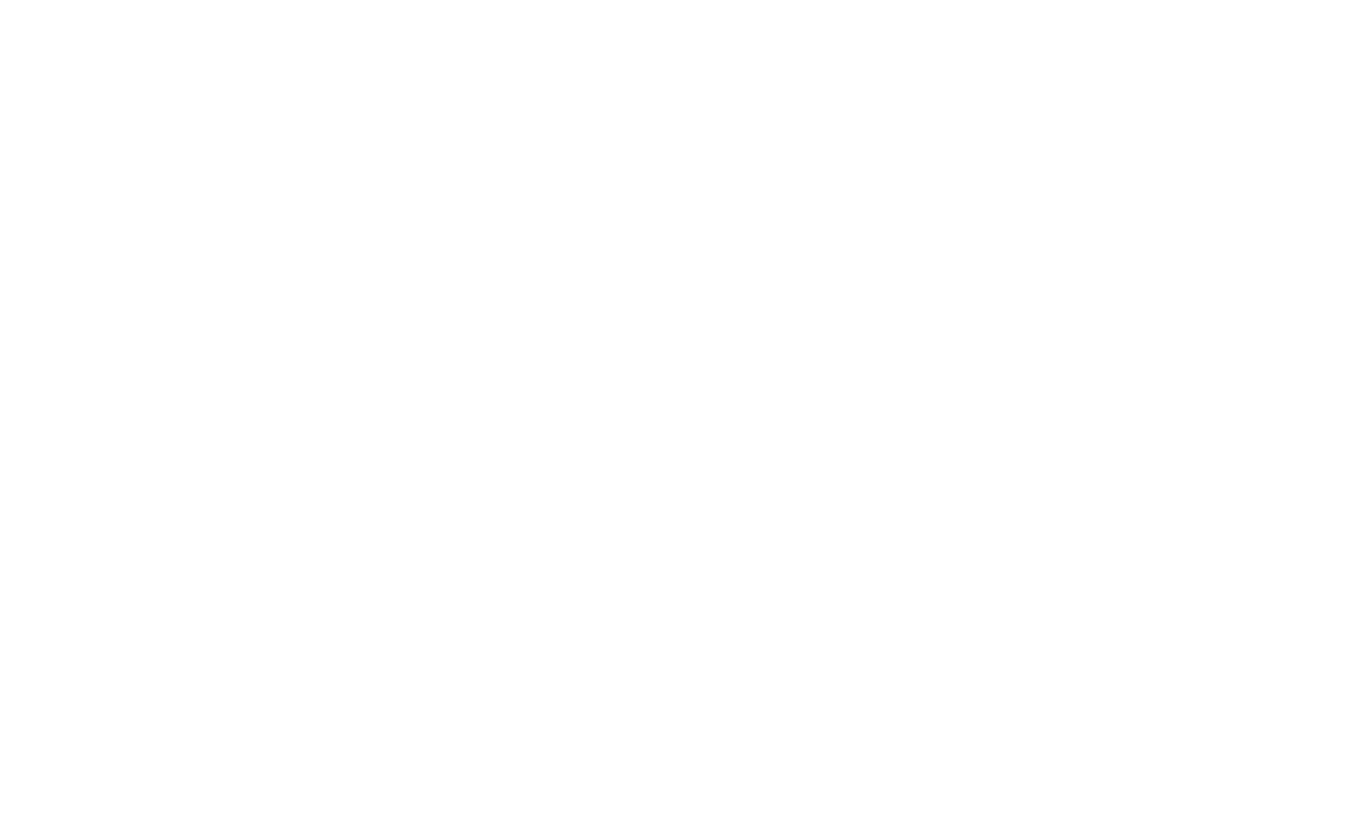 scroll, scrollTop: 0, scrollLeft: 0, axis: both 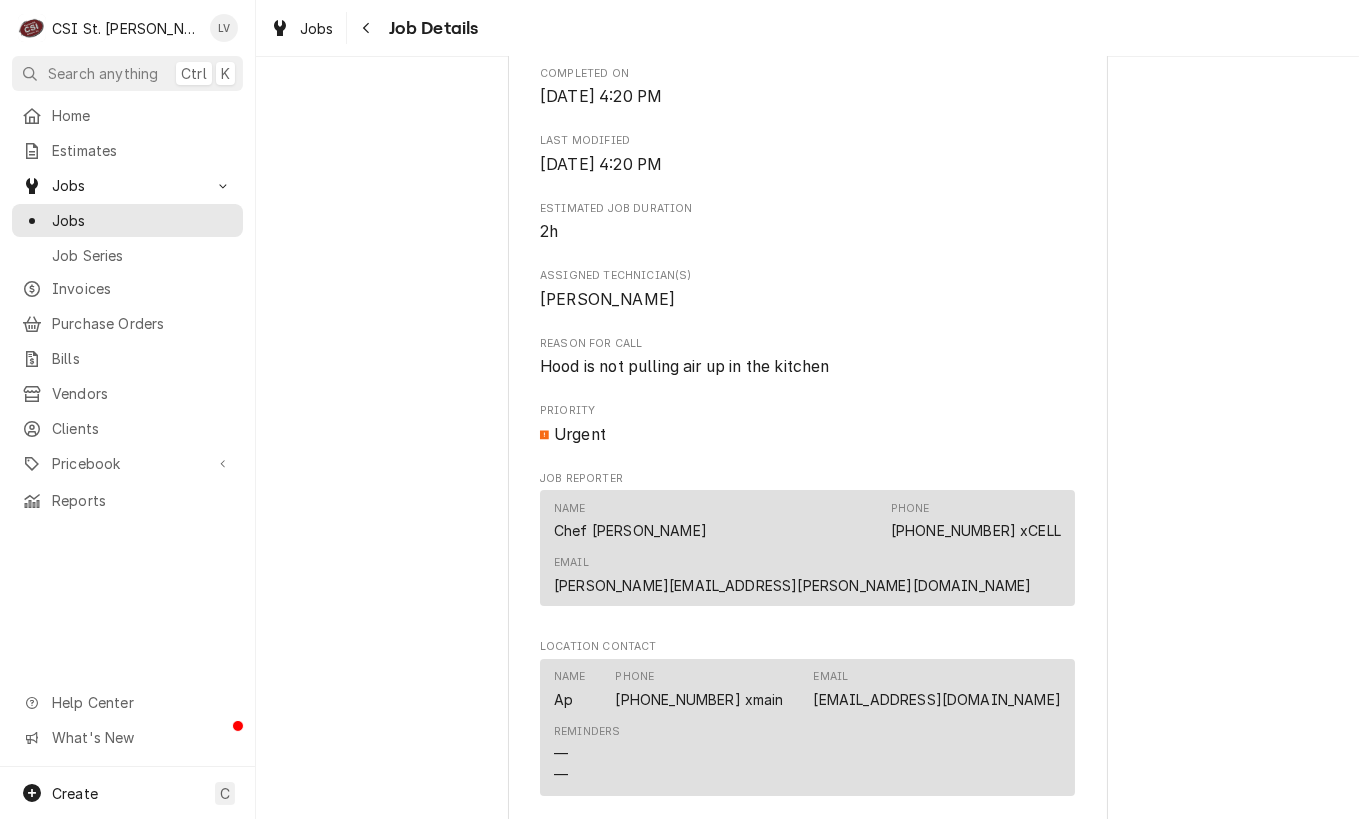 click on "Completed and Uninvoiced Little Hills Healthcare, LLC [GEOGRAPHIC_DATA] / [STREET_ADDRESS][PERSON_NAME][PERSON_NAME] Open in Maps Roopairs Job ID JOB-41227 Date Received [DATE] Service Type Job | Service Call Job Type Service Service Location CenterPointe Hospital
[STREET_ADDRESS][PERSON_NAME][PERSON_NAME] Scheduled For [DATE] 2:15 PM Started [DATE][DATE] 12:59 PM Completed [DATE][DATE] 4:20 PM Last Modified [DATE] 4:20 PM Estimated Job Duration 2h Assigned Technician(s) [PERSON_NAME] Reason For Call Hood is not pulling air up in the kitchen Priority Urgent Job Reporter Name Chef [PERSON_NAME] Phone [PHONE_NUMBER] xCELL Email [PERSON_NAME][EMAIL_ADDRESS][PERSON_NAME][DOMAIN_NAME] Location Contact Name Ap Phone [PHONE_NUMBER] xmain Email [EMAIL_ADDRESS][DOMAIN_NAME] Reminders — — Client Contact Name Little Hills Healthcare Llc (Fax) Phone [PHONE_NUMBER] Reminders — — Invoices Draft $391.81 Resume Draft Invoice Edit Equipment Edit Job Details Edit Job Summary Resend Job Summary" at bounding box center (807, 455) 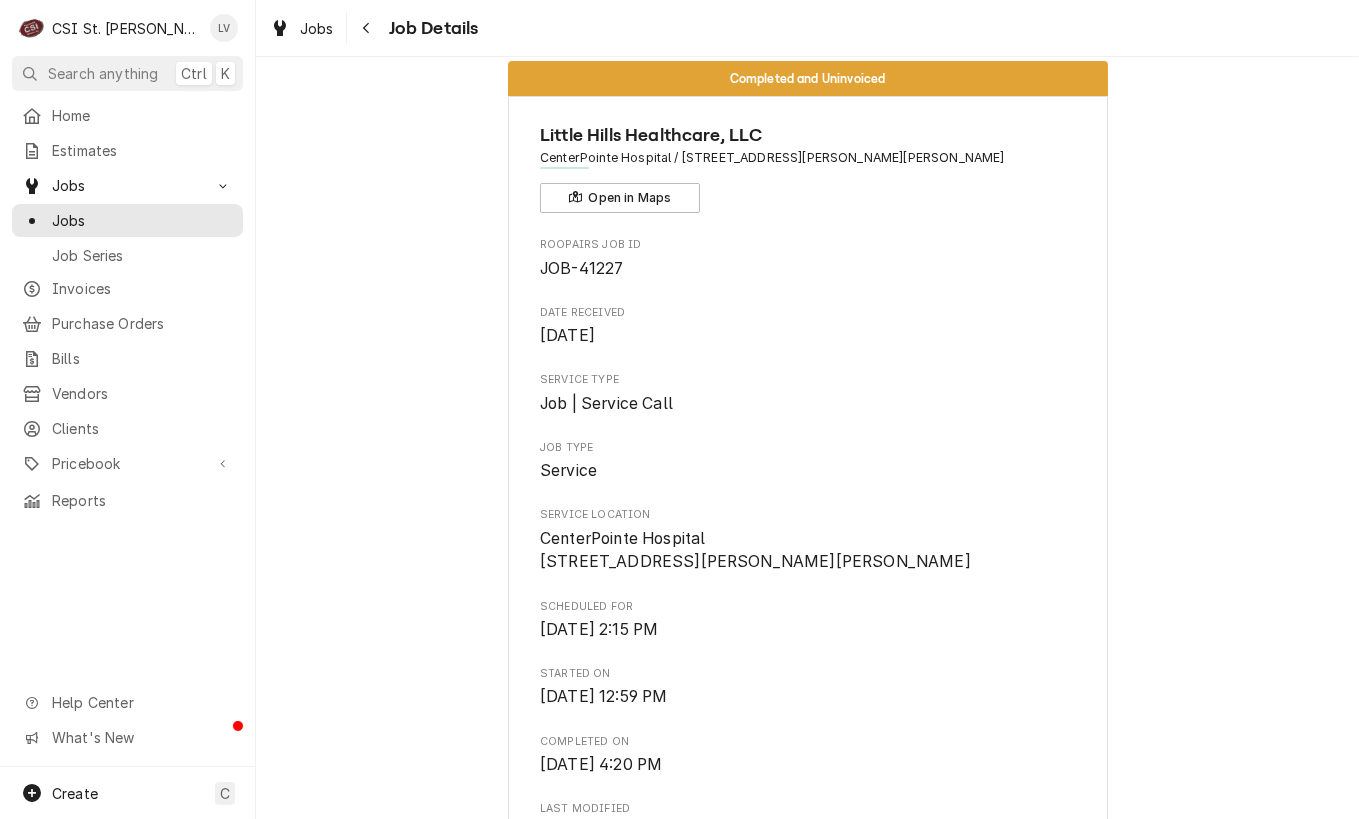 scroll, scrollTop: 0, scrollLeft: 0, axis: both 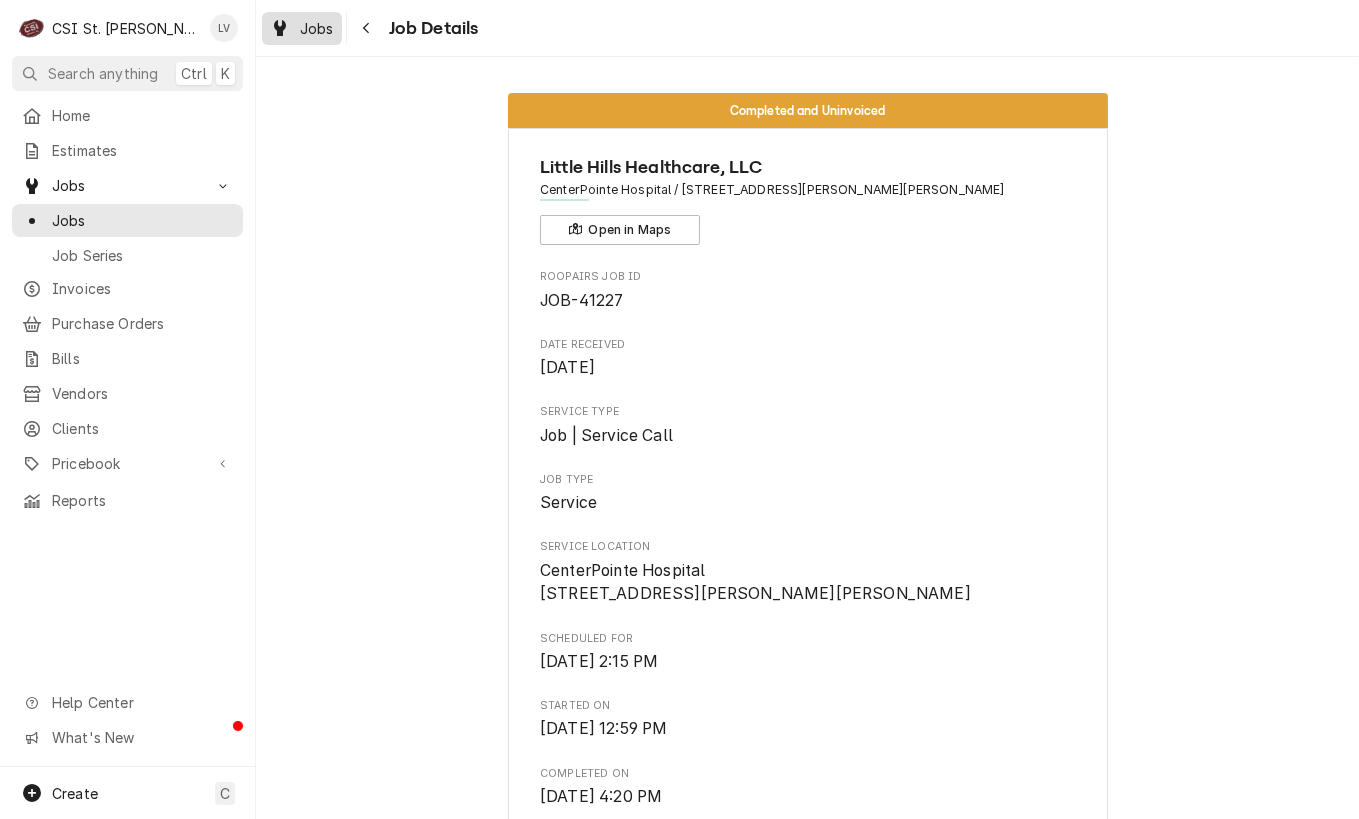 click on "Jobs" at bounding box center [302, 28] 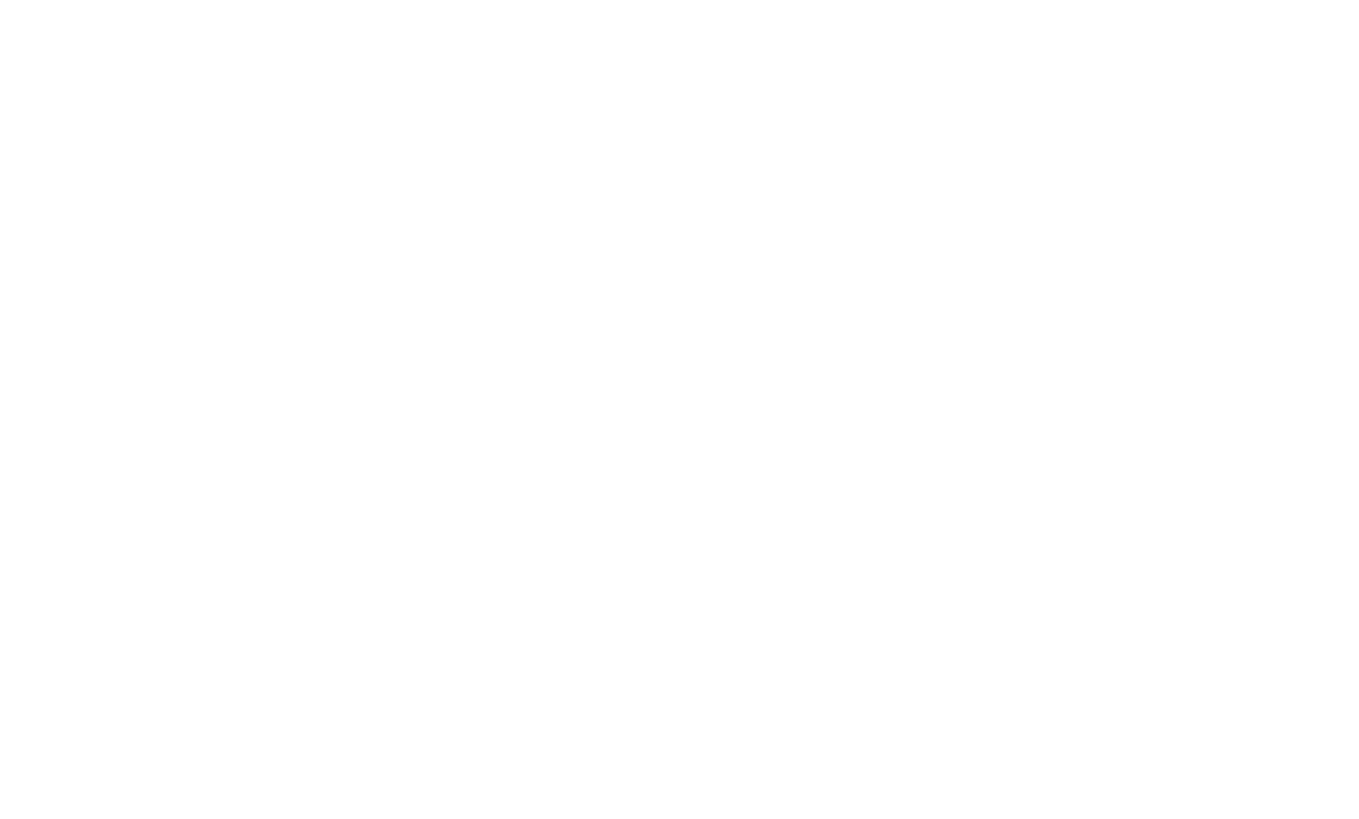 scroll, scrollTop: 0, scrollLeft: 0, axis: both 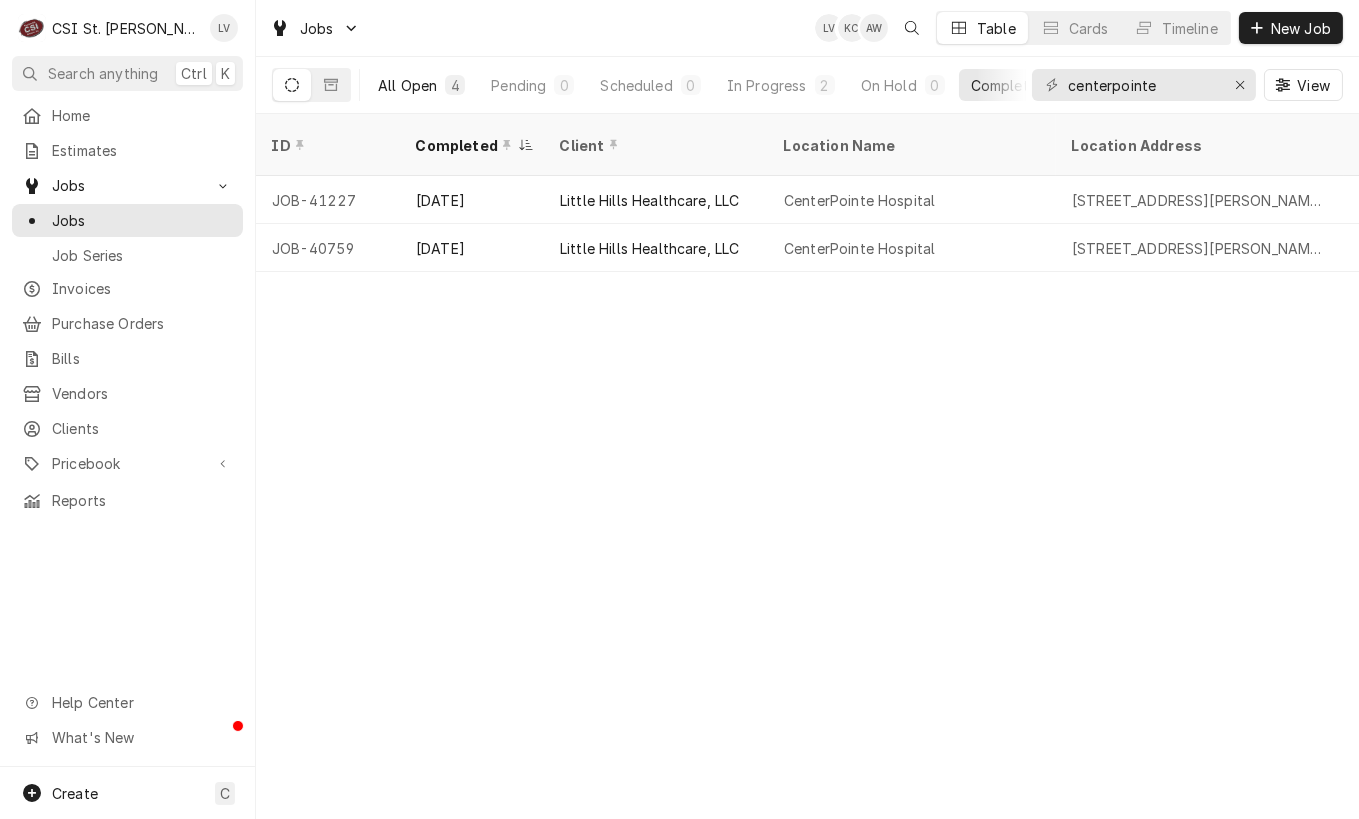 click on "All Open" at bounding box center [407, 85] 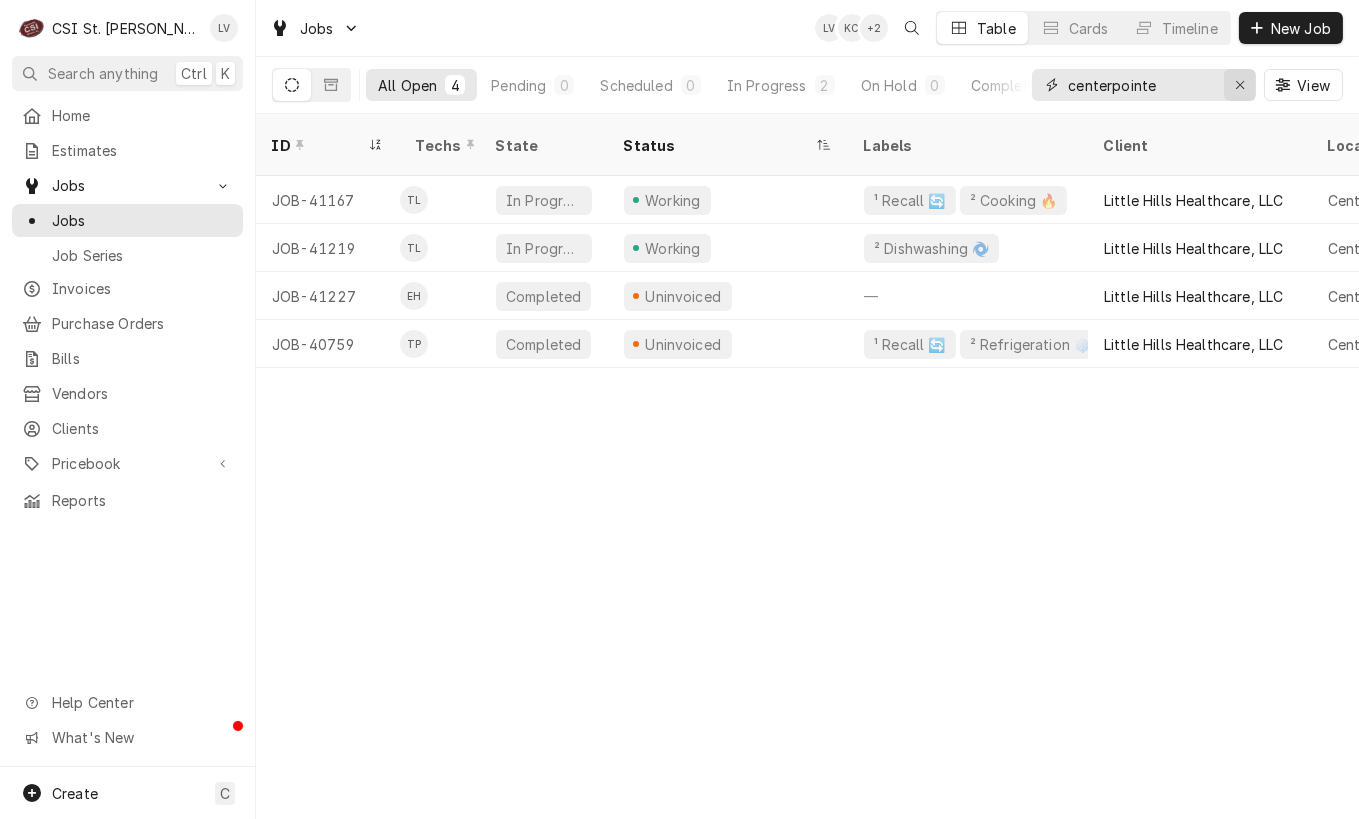 click 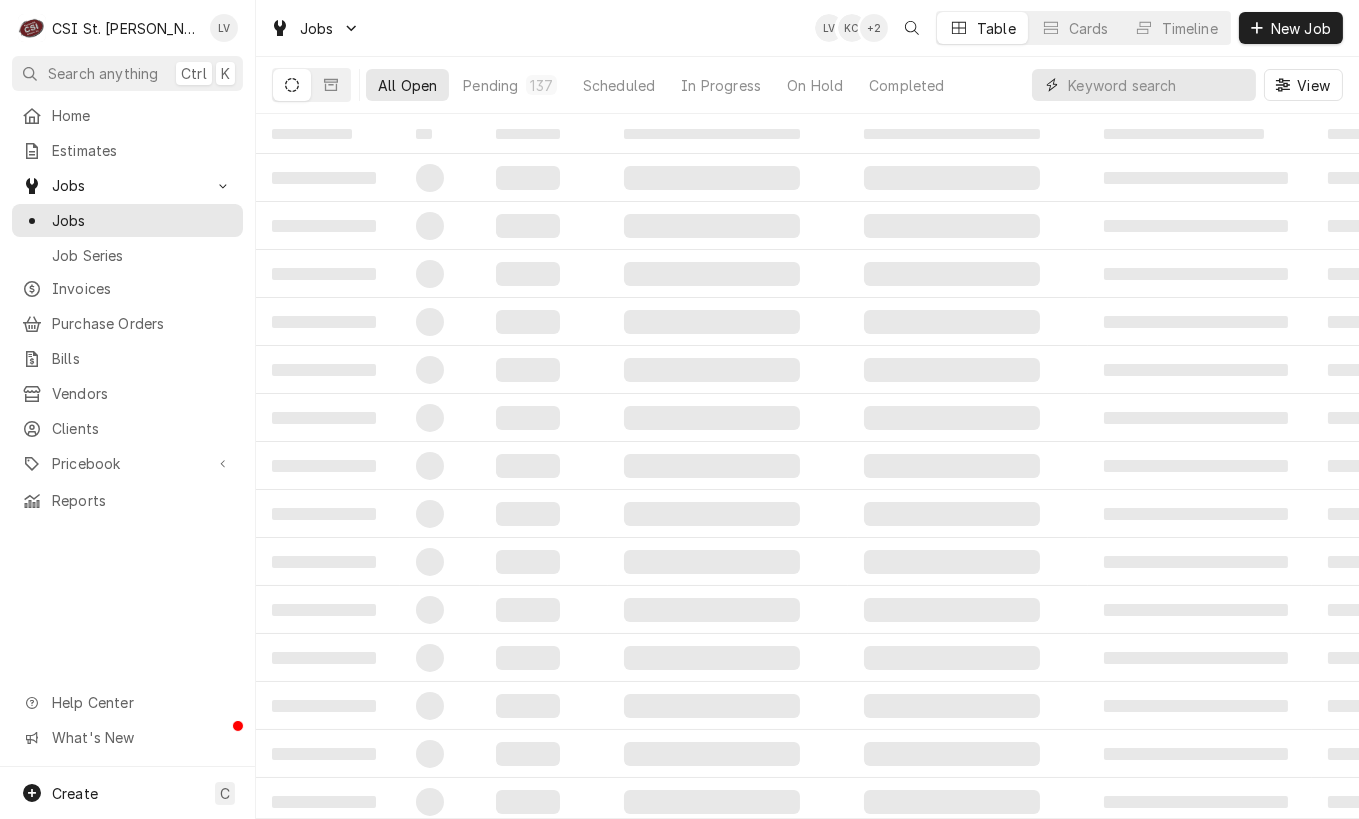 click at bounding box center (1157, 85) 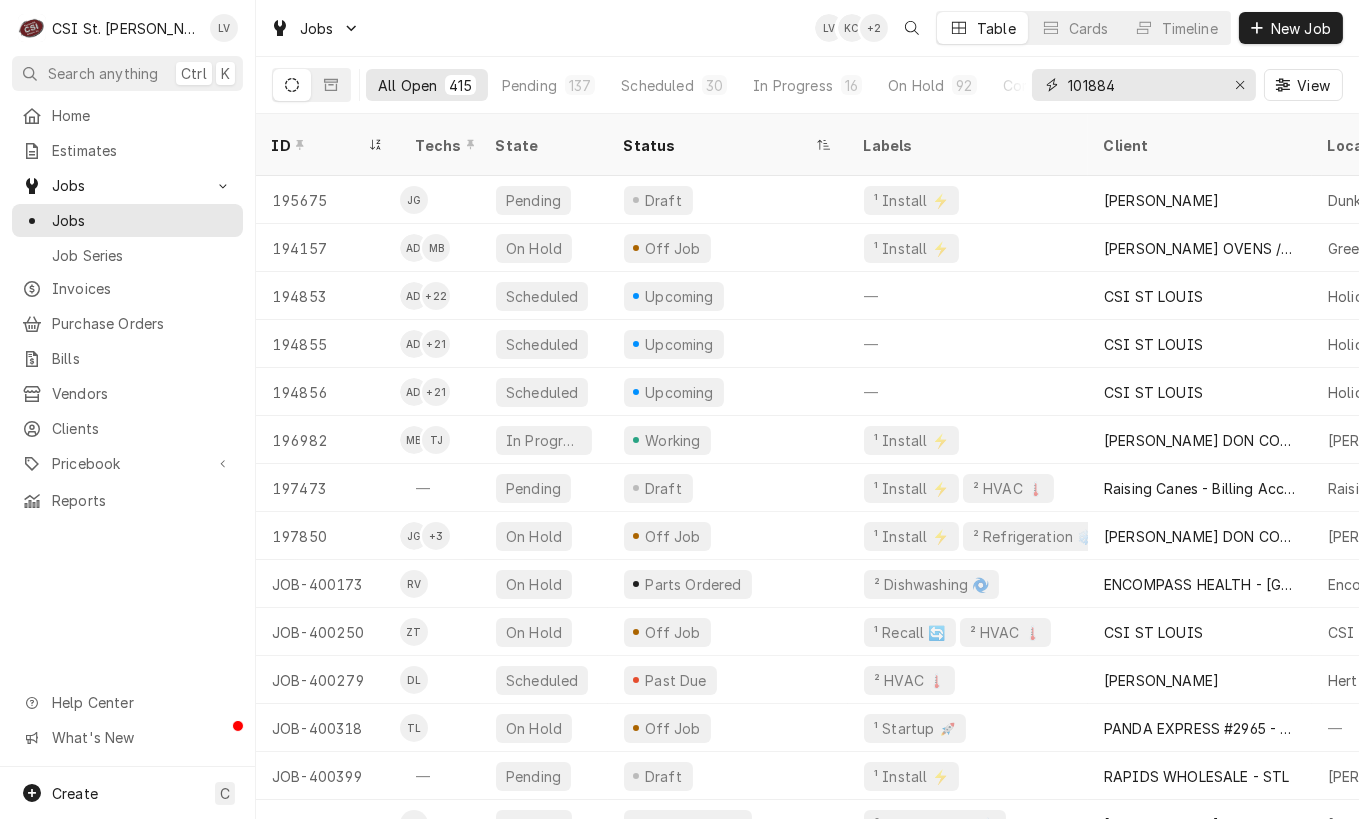type on "101884" 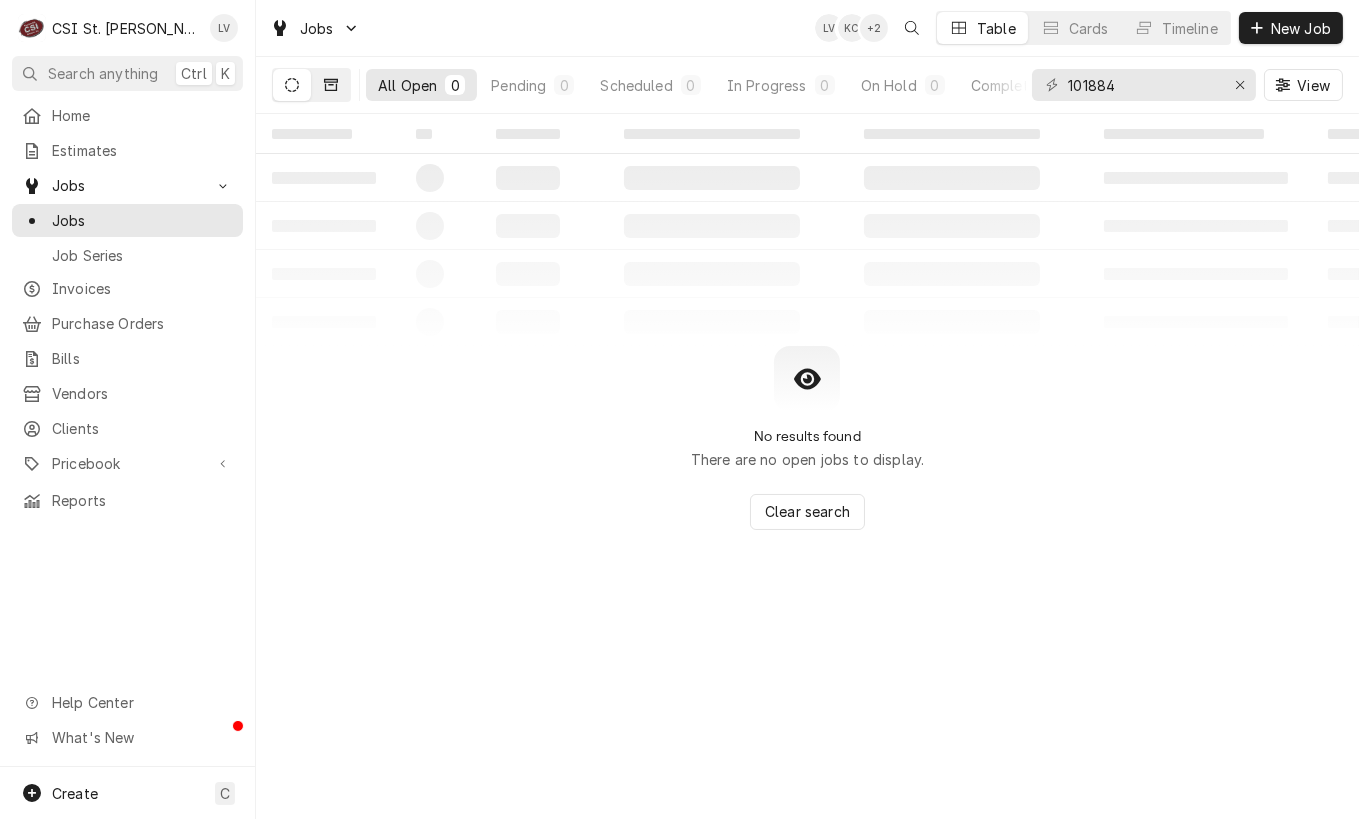 click at bounding box center [331, 85] 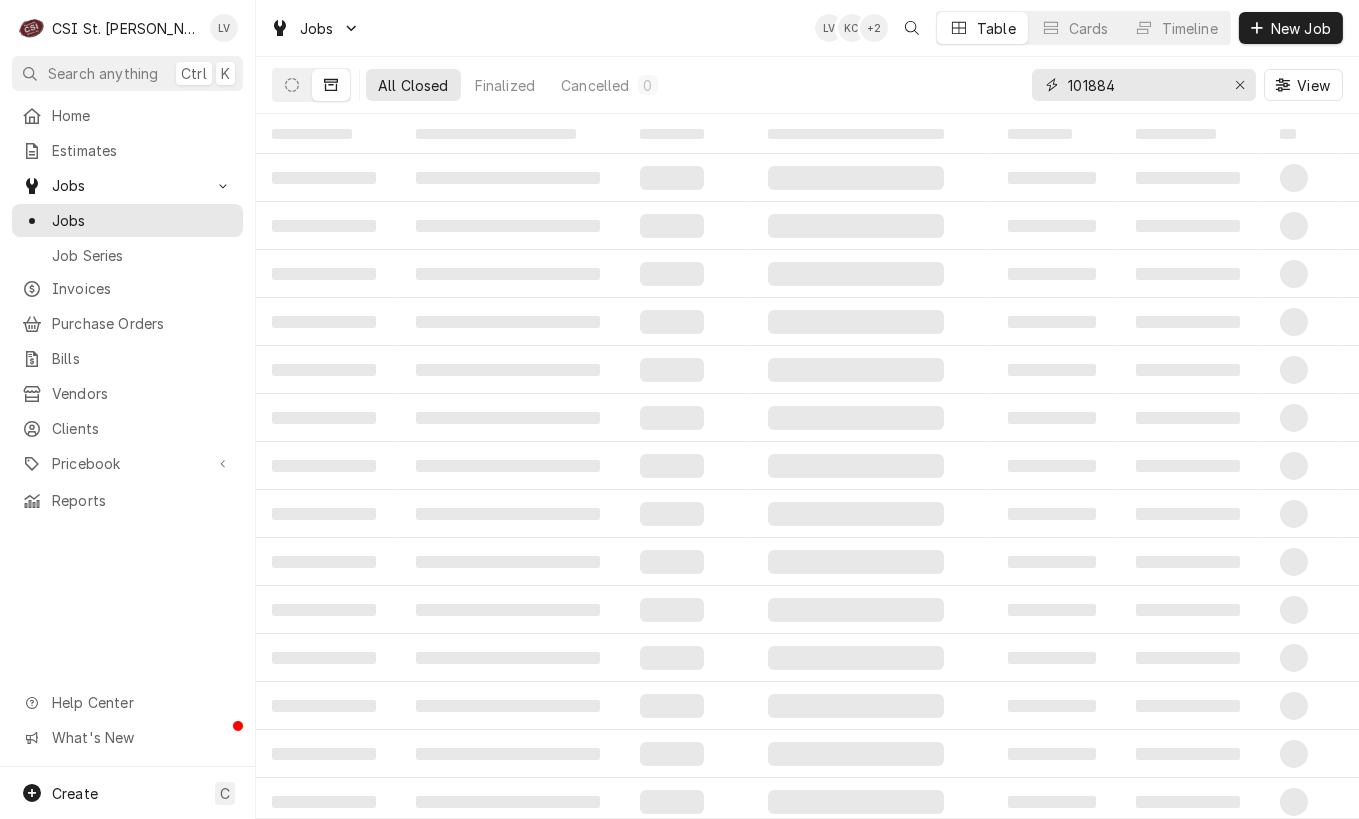 click on "101884" at bounding box center [1143, 85] 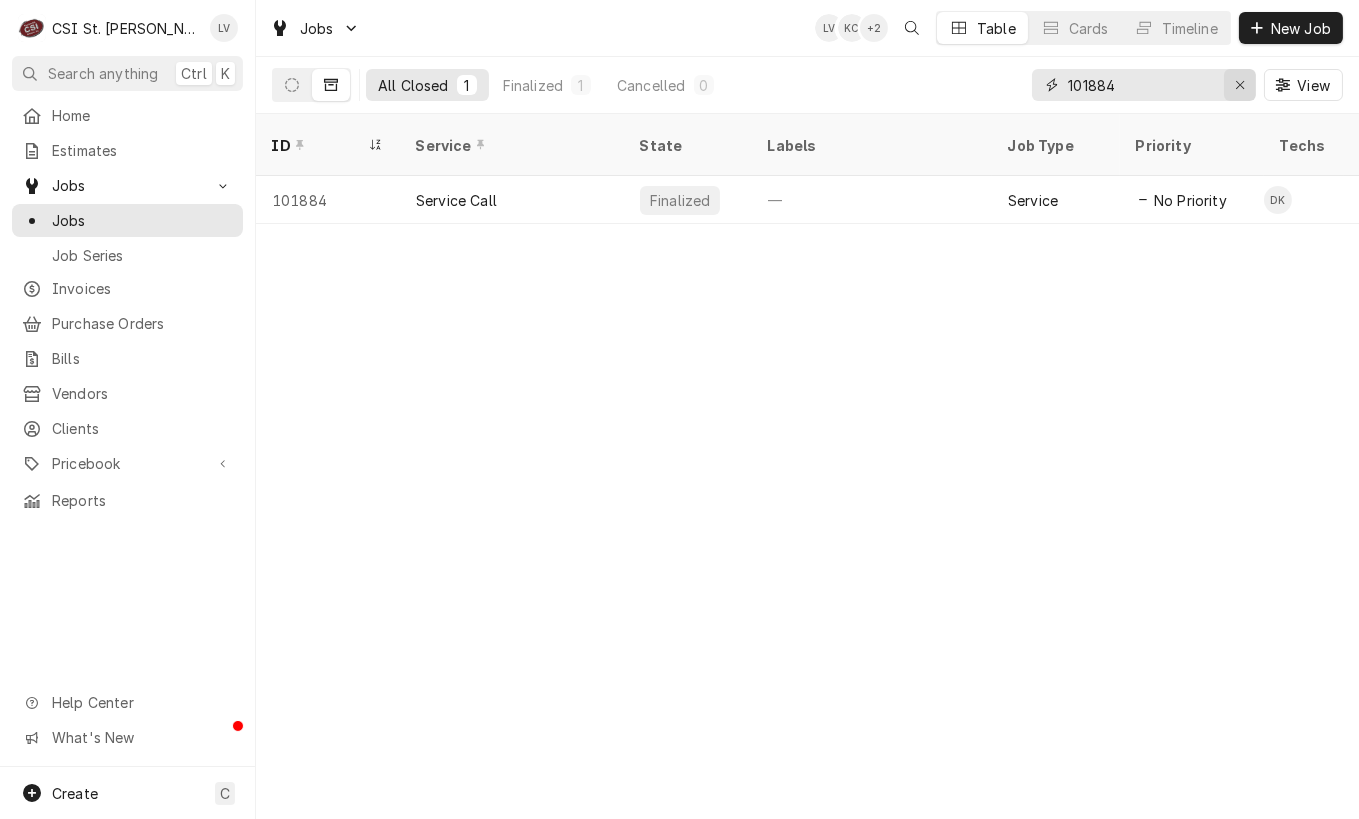 click at bounding box center [1240, 85] 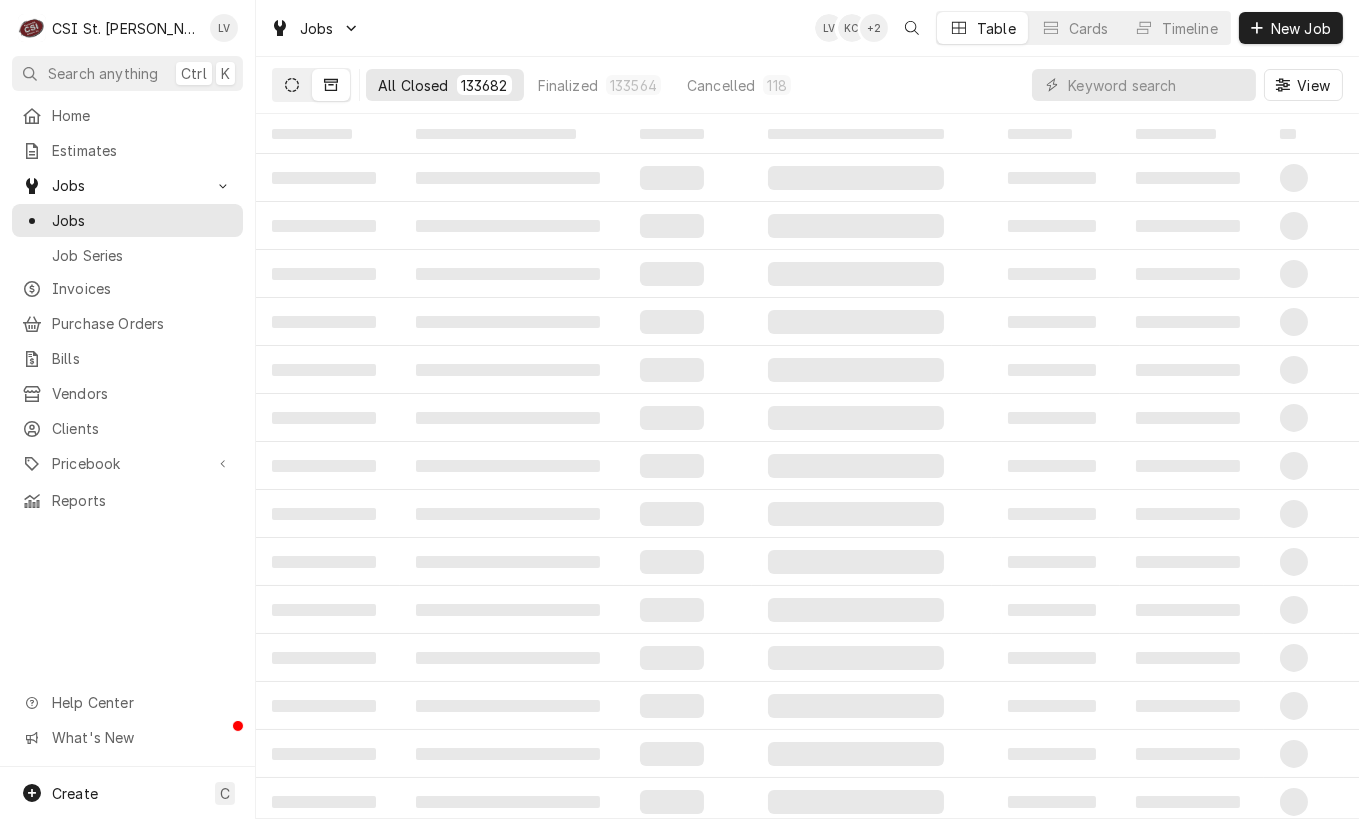 click at bounding box center (292, 85) 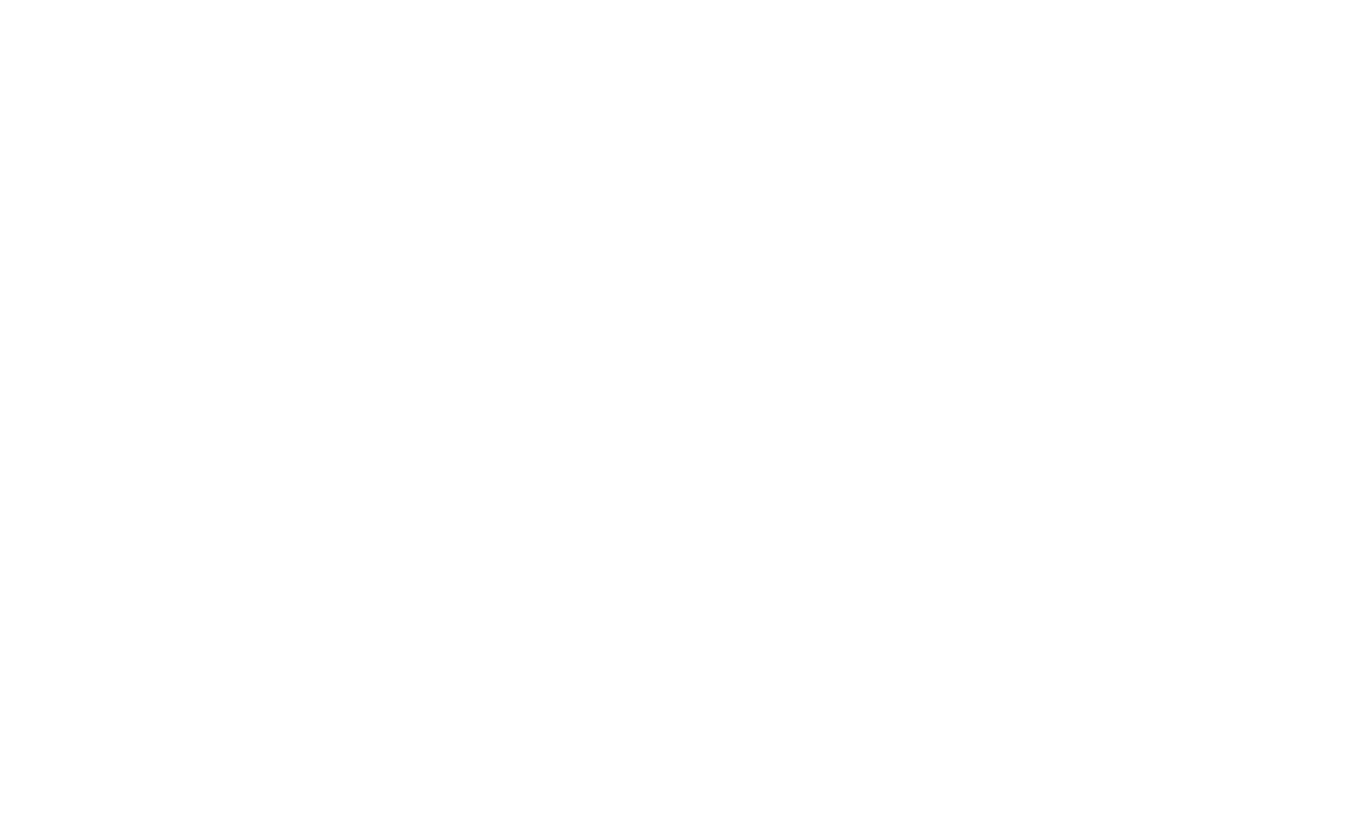 scroll, scrollTop: 0, scrollLeft: 0, axis: both 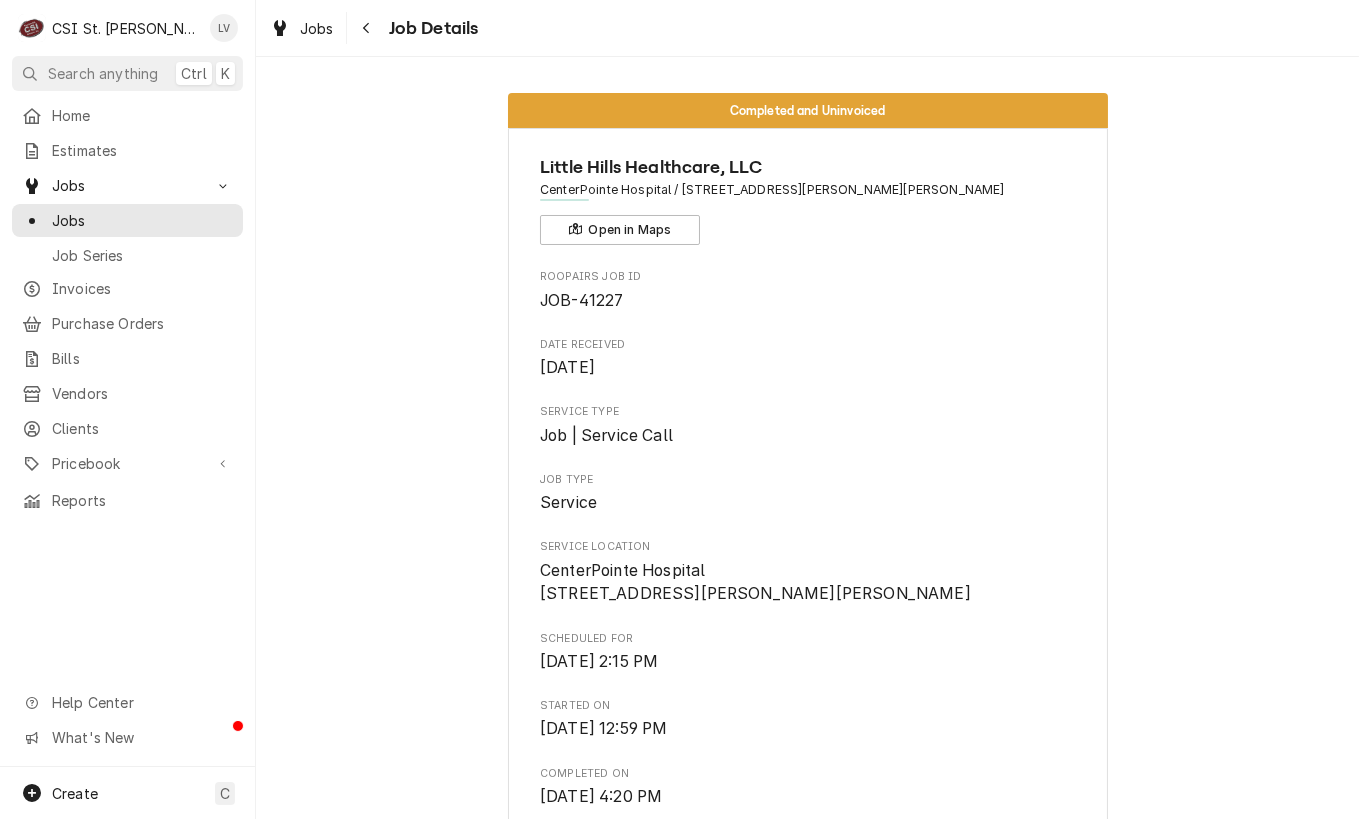 click on "Completed and Uninvoiced Little Hills Healthcare, LLC [GEOGRAPHIC_DATA] / [STREET_ADDRESS][PERSON_NAME][PERSON_NAME] Open in Maps Roopairs Job ID JOB-41227 Date Received [DATE] Service Type Job | Service Call Job Type Service Service Location CenterPointe Hospital
[STREET_ADDRESS][PERSON_NAME][PERSON_NAME] Scheduled For [DATE] 2:15 PM Started [DATE][DATE] 12:59 PM Completed [DATE][DATE] 4:20 PM Last Modified [DATE] 4:20 PM Estimated Job Duration 2h Assigned Technician(s) [PERSON_NAME] Reason For Call Hood is not pulling air up in the kitchen Priority Urgent Job Reporter Name Chef [PERSON_NAME] Phone [PHONE_NUMBER] xCELL Email [PERSON_NAME][EMAIL_ADDRESS][PERSON_NAME][DOMAIN_NAME] Location Contact Name Ap Phone [PHONE_NUMBER] xmain Email [EMAIL_ADDRESS][DOMAIN_NAME] Reminders — — Client Contact Name Little Hills Healthcare Llc (Fax) Phone [PHONE_NUMBER] Reminders — — Invoices Draft $391.81 Resume Draft Invoice Edit Equipment Edit Job Details Edit Job Summary Resend Job Summary" at bounding box center (807, 1155) 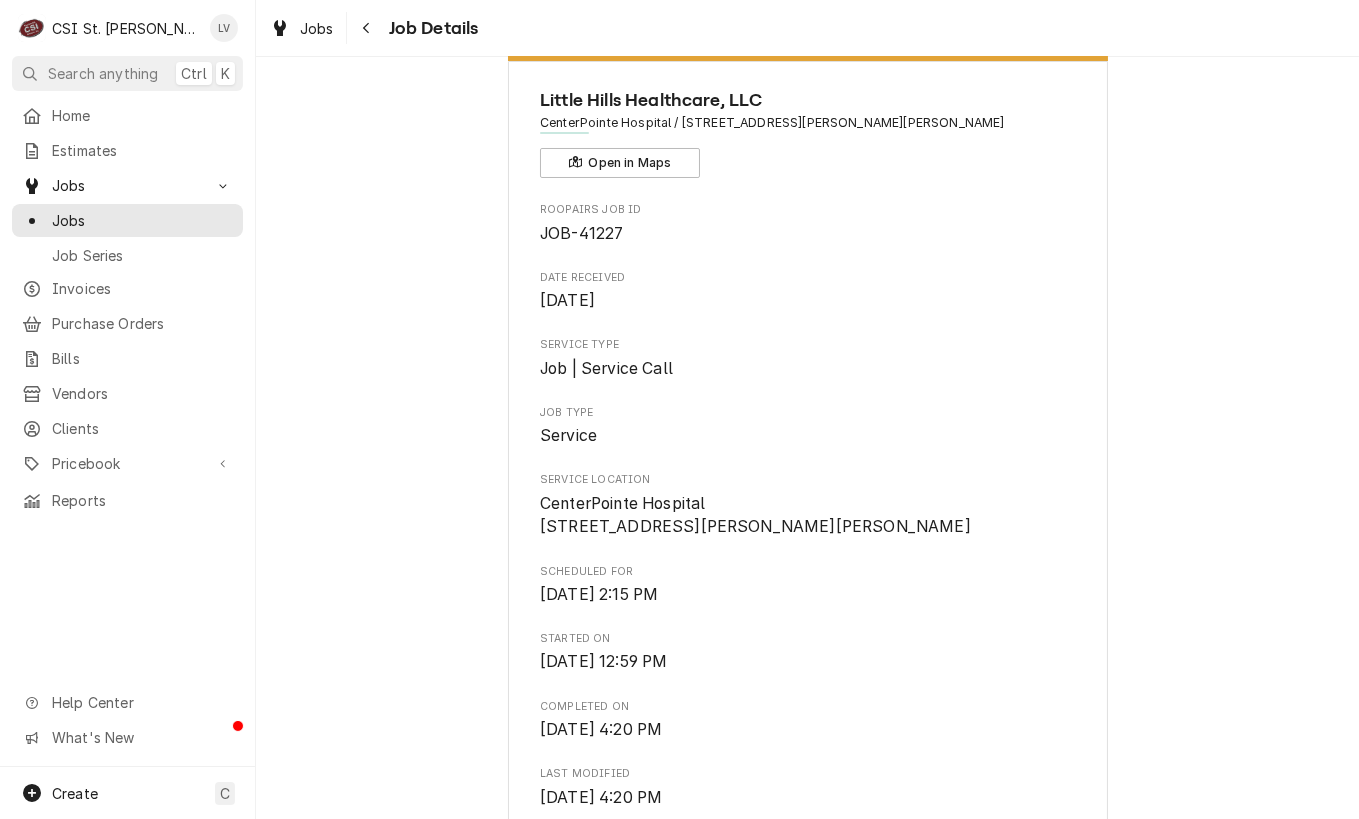 scroll, scrollTop: 0, scrollLeft: 0, axis: both 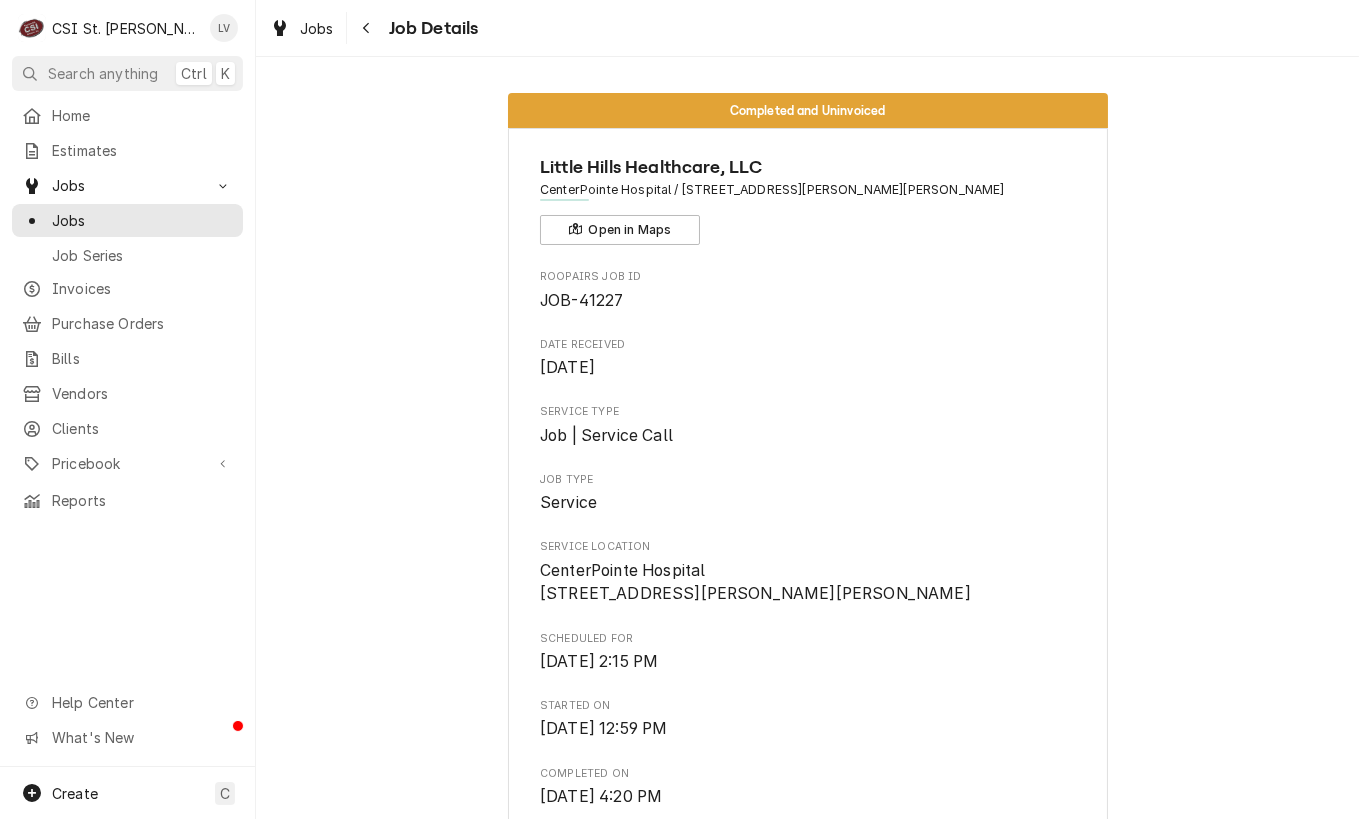 click on "Completed and Uninvoiced Little Hills Healthcare, LLC [GEOGRAPHIC_DATA] / [STREET_ADDRESS][PERSON_NAME][PERSON_NAME] Open in Maps Roopairs Job ID JOB-41227 Date Received [DATE] Service Type Job | Service Call Job Type Service Service Location CenterPointe Hospital
[STREET_ADDRESS][PERSON_NAME][PERSON_NAME] Scheduled For [DATE] 2:15 PM Started [DATE][DATE] 12:59 PM Completed [DATE][DATE] 4:20 PM Last Modified [DATE] 4:20 PM Estimated Job Duration 2h Assigned Technician(s) [PERSON_NAME] Reason For Call Hood is not pulling air up in the kitchen Priority Urgent Job Reporter Name Chef [PERSON_NAME] Phone [PHONE_NUMBER] xCELL Email [PERSON_NAME][EMAIL_ADDRESS][PERSON_NAME][DOMAIN_NAME] Location Contact Name Ap Phone [PHONE_NUMBER] xmain Email [EMAIL_ADDRESS][DOMAIN_NAME] Reminders — — Client Contact Name Little Hills Healthcare Llc (Fax) Phone [PHONE_NUMBER] Reminders — — Invoices Draft $391.81 Resume Draft Invoice Edit Equipment Edit Job Details Edit Job Summary Resend Job Summary" at bounding box center (807, 1155) 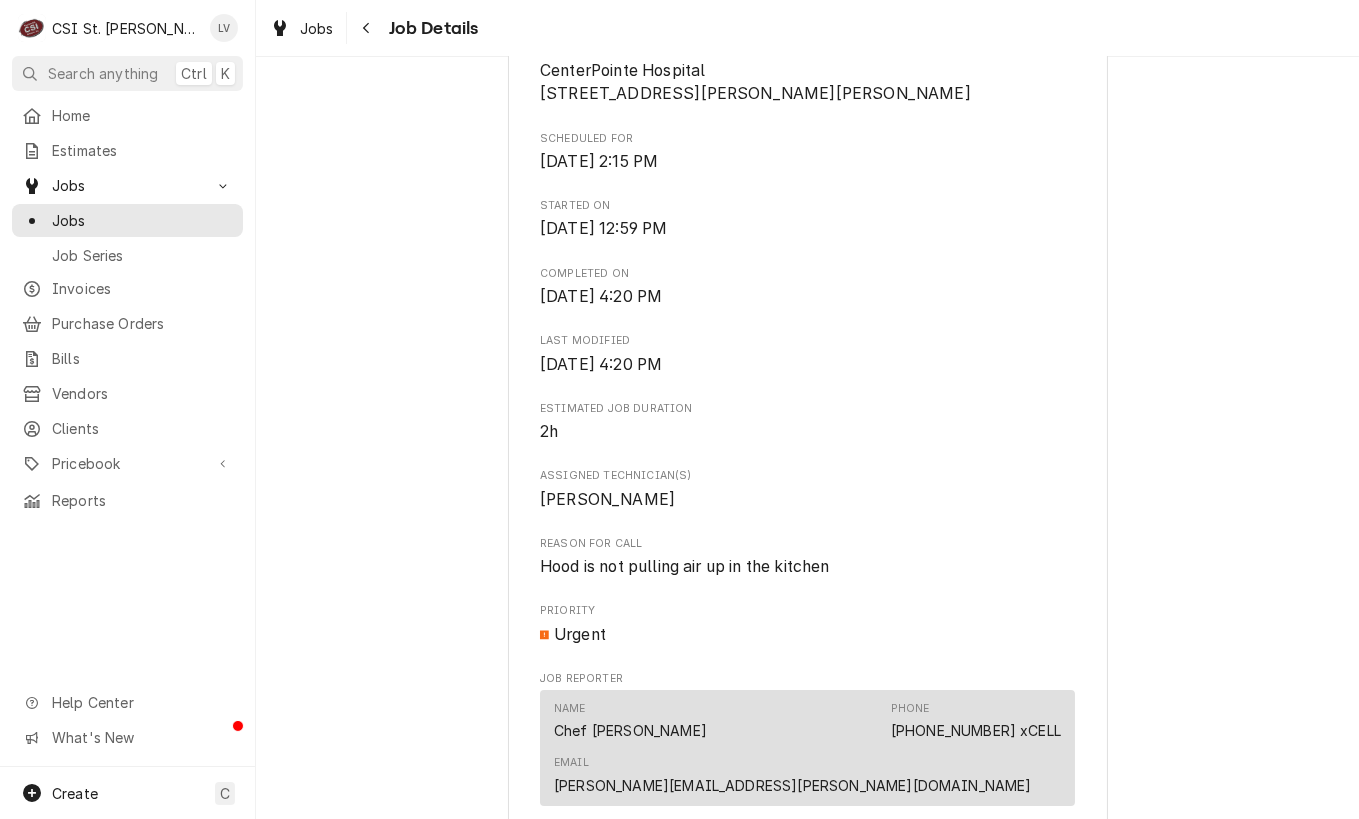 scroll, scrollTop: 600, scrollLeft: 0, axis: vertical 